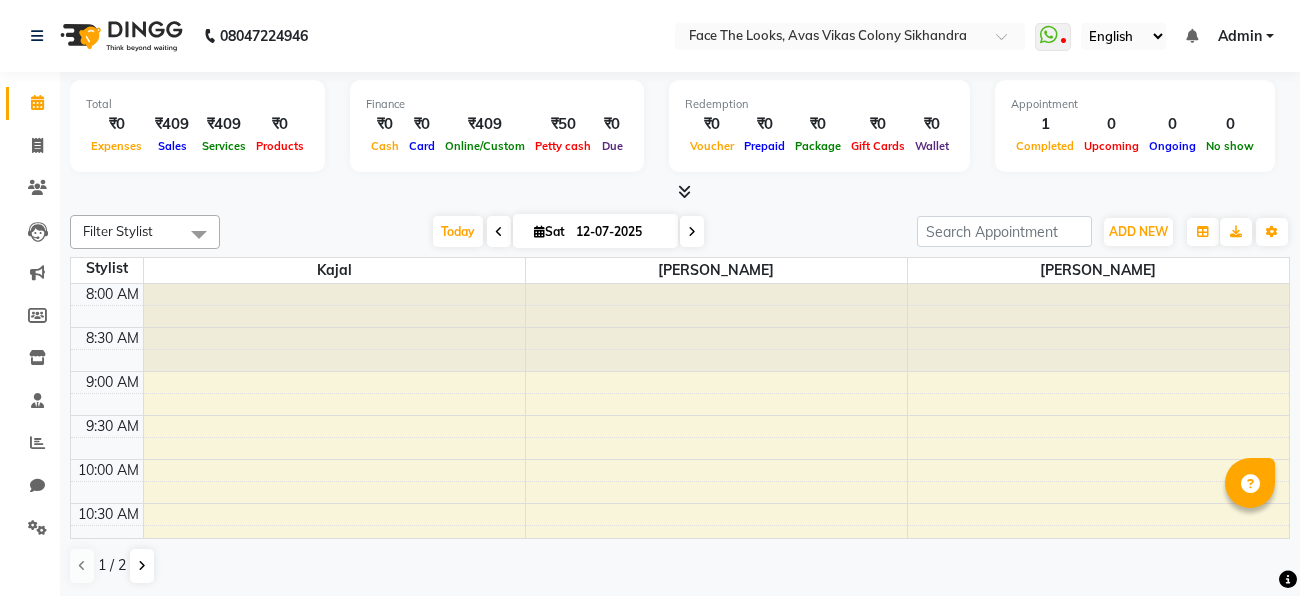 scroll, scrollTop: 0, scrollLeft: 0, axis: both 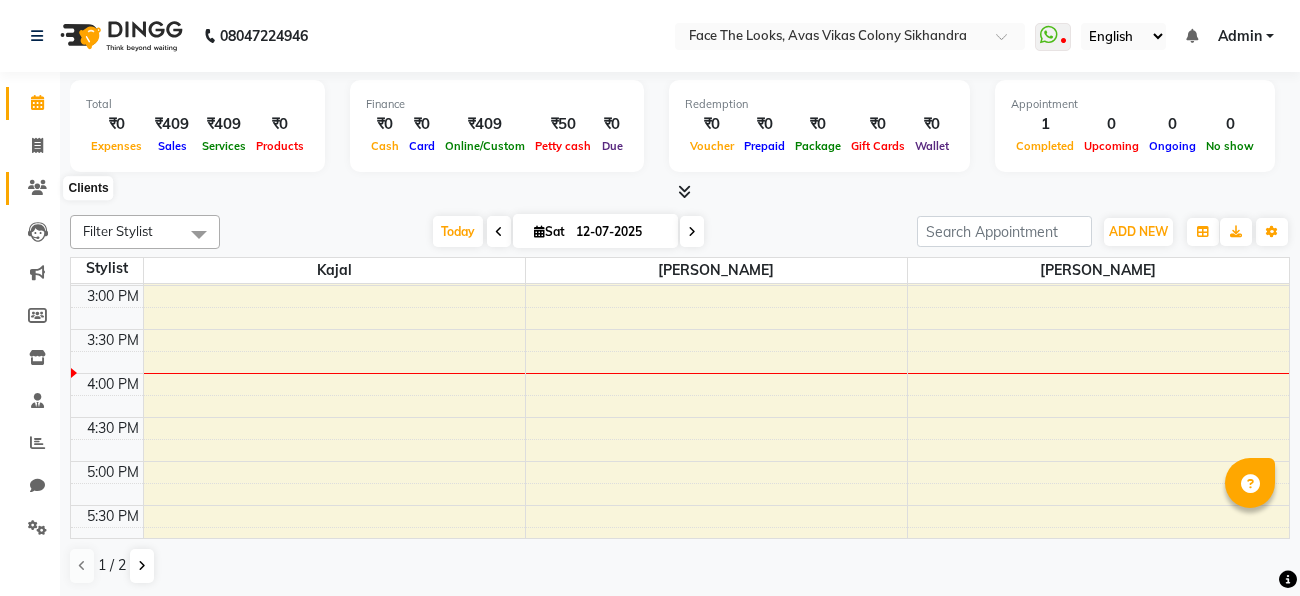 click 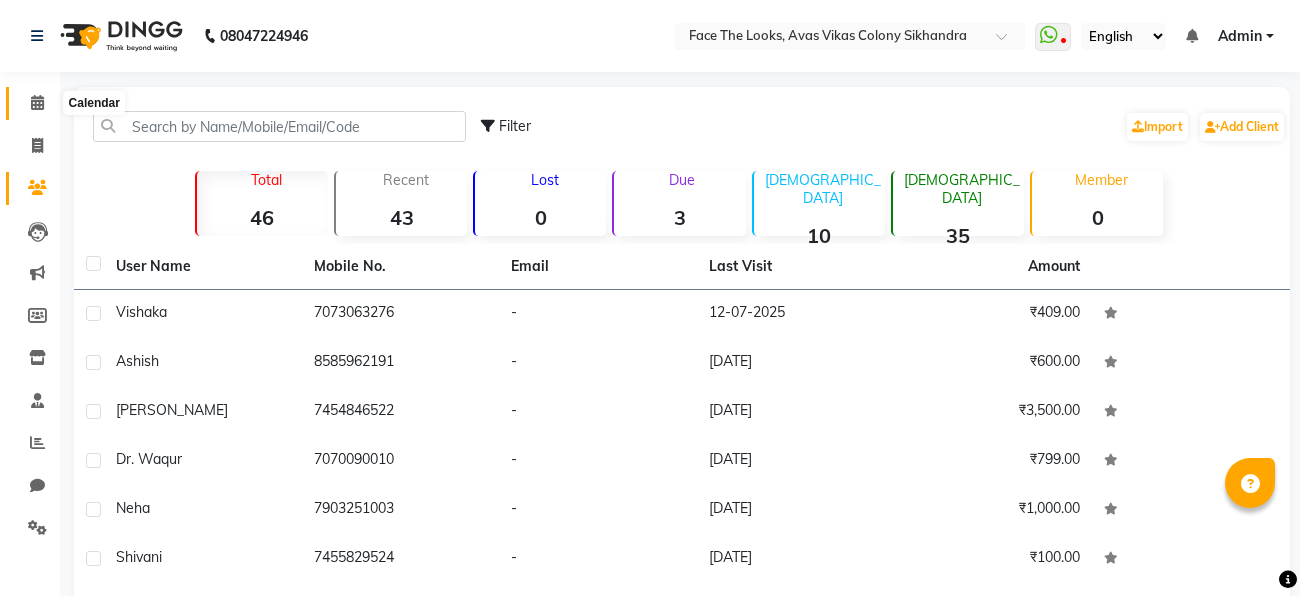 click 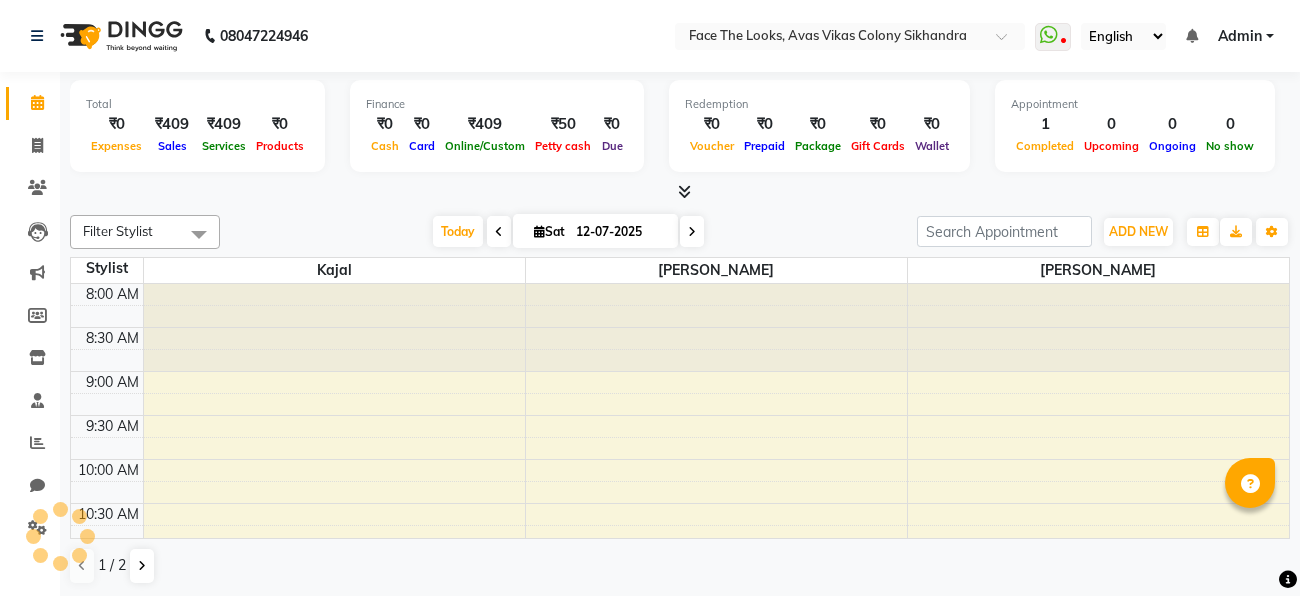 scroll, scrollTop: 0, scrollLeft: 0, axis: both 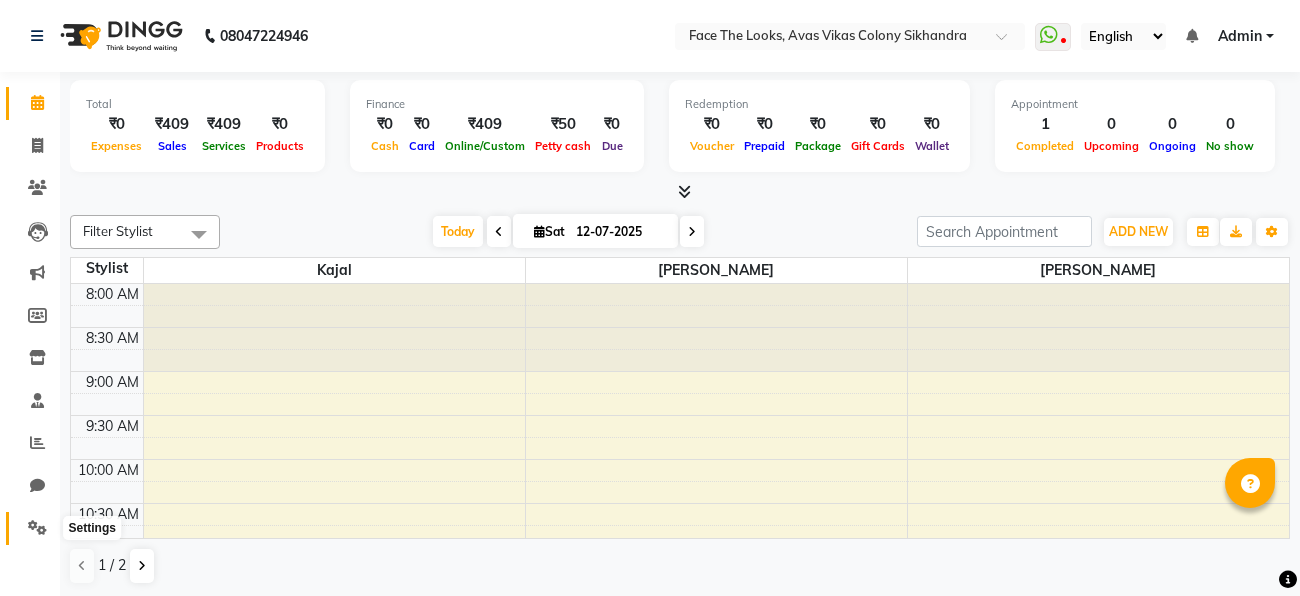 click 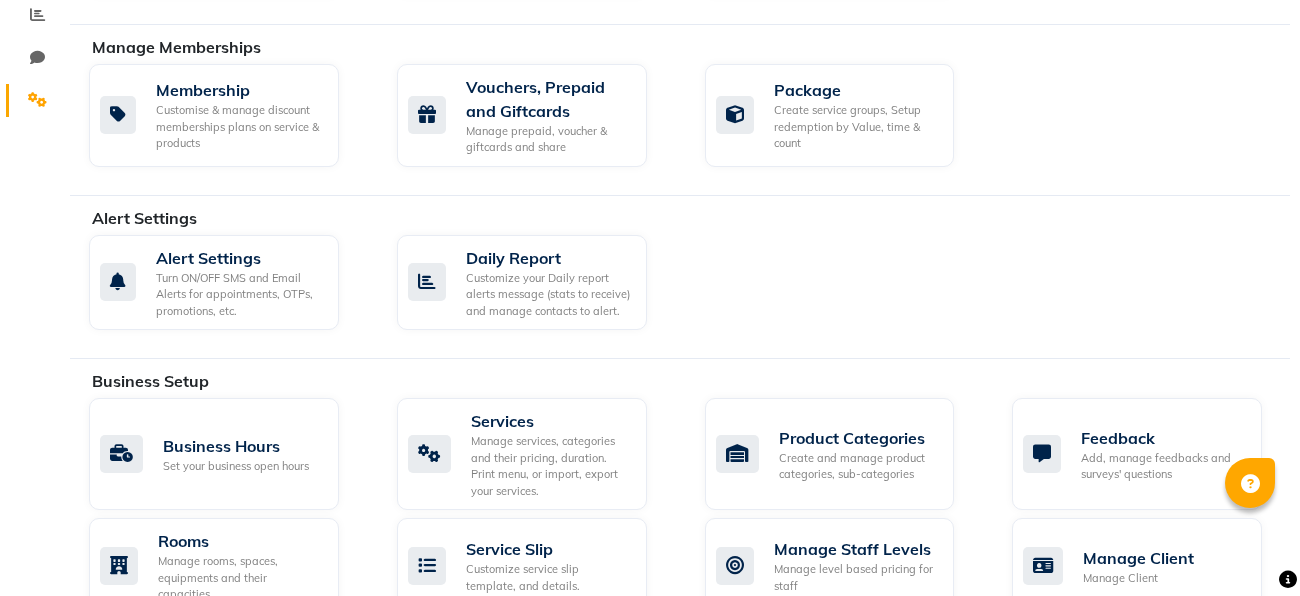 scroll, scrollTop: 515, scrollLeft: 0, axis: vertical 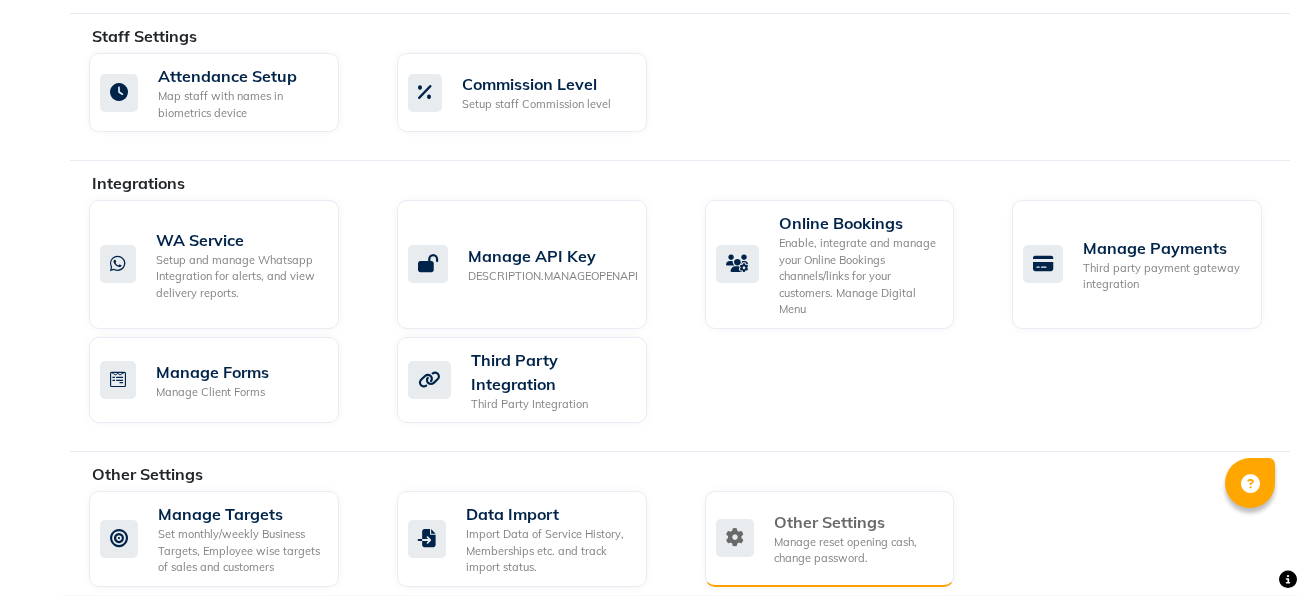 click on "Other Settings Manage reset opening cash, change password." 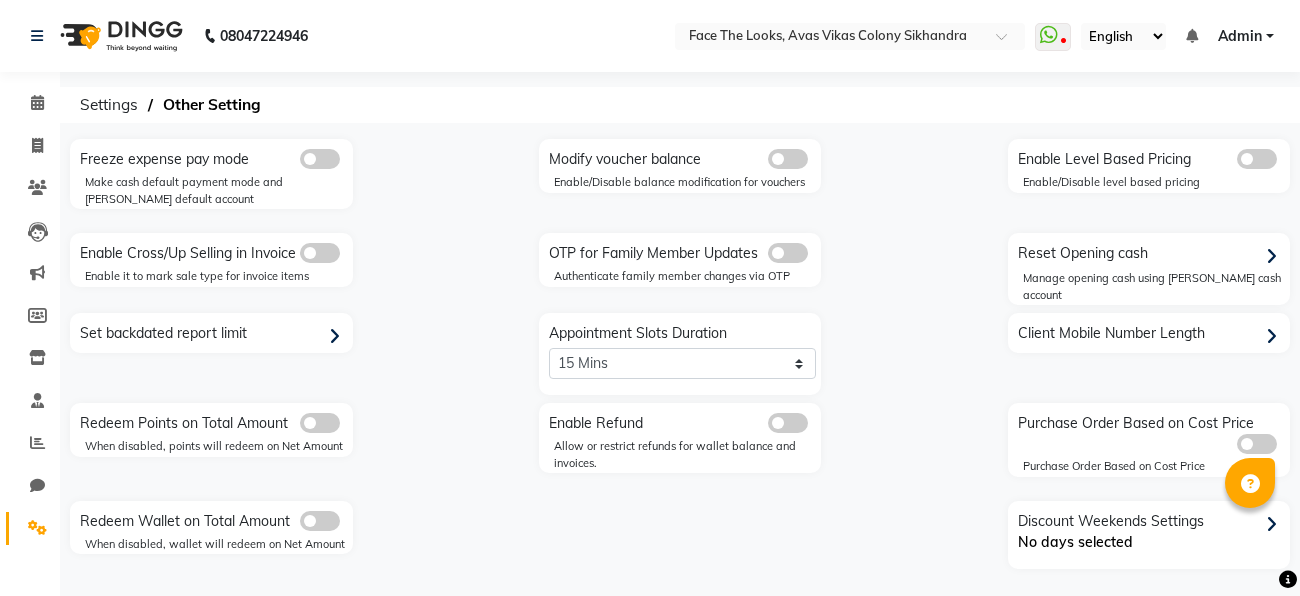 scroll, scrollTop: 0, scrollLeft: 0, axis: both 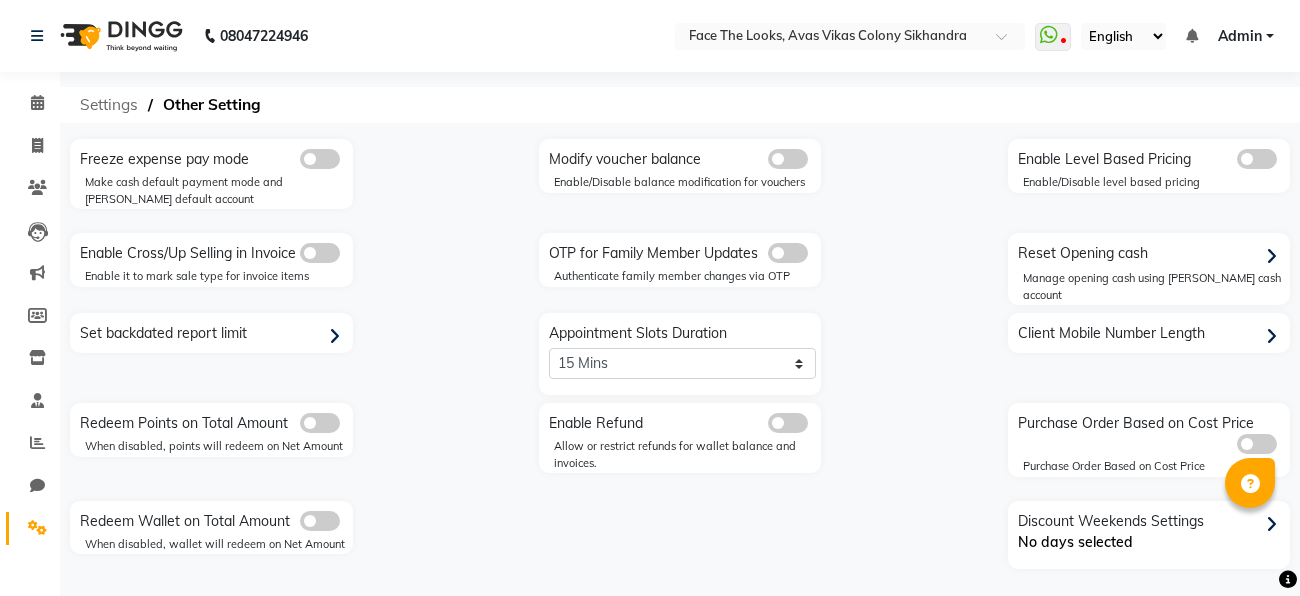 click on "Settings" 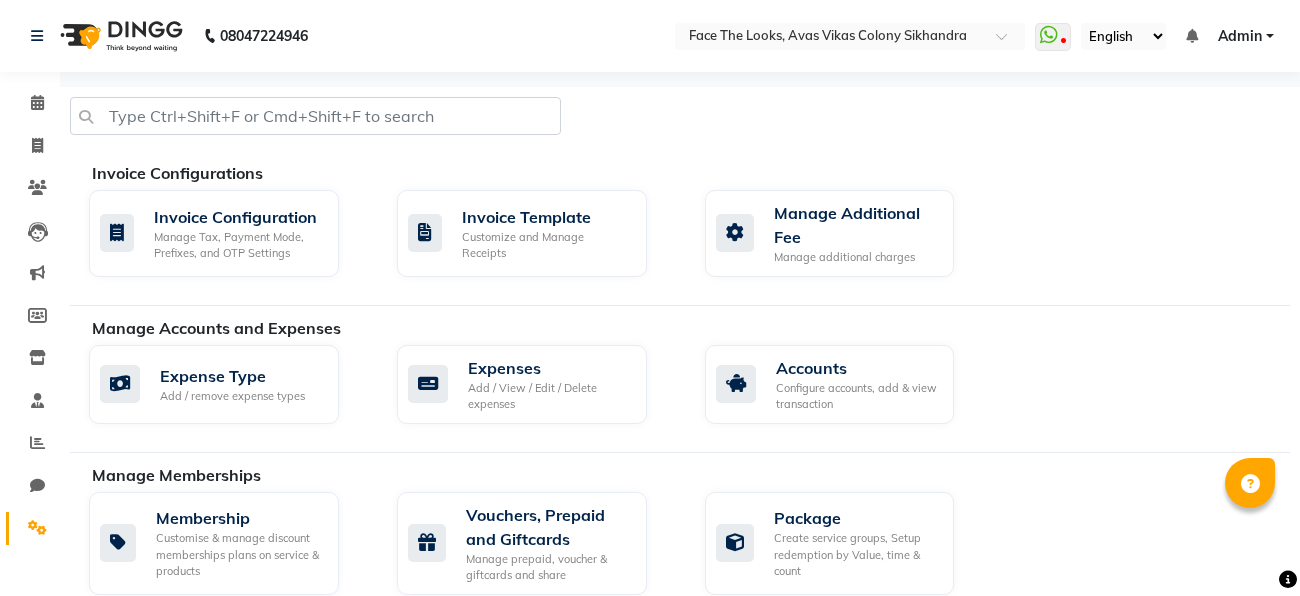 click on "Admin" at bounding box center (1240, 36) 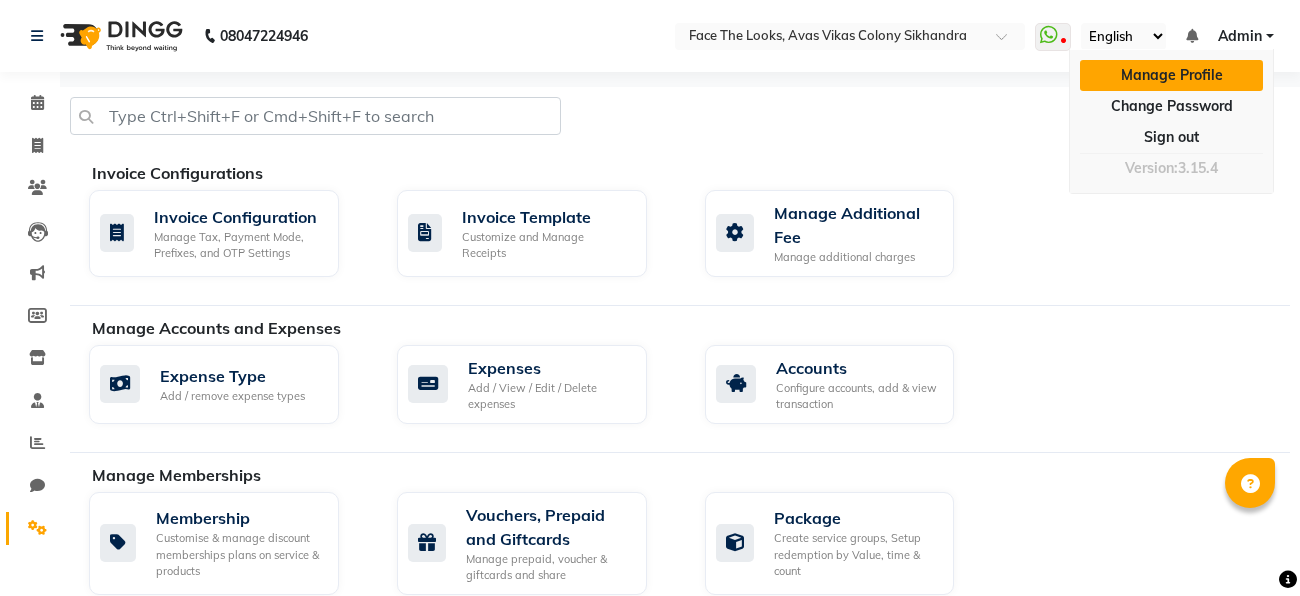 click on "Manage Profile" at bounding box center (1171, 75) 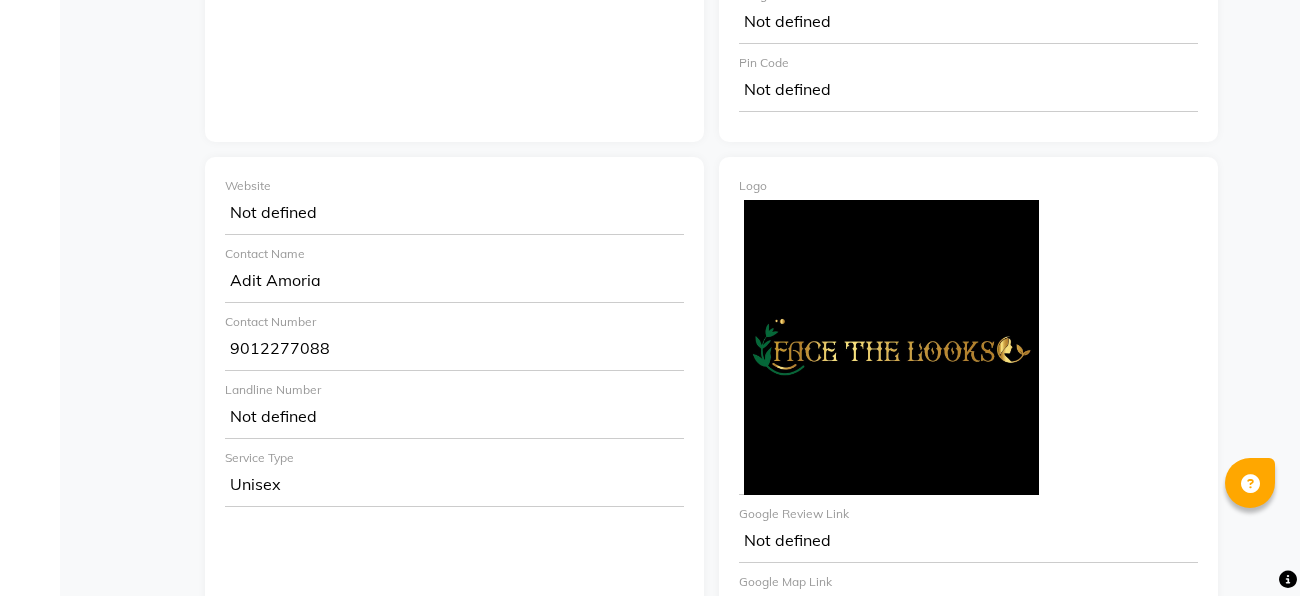 scroll, scrollTop: 837, scrollLeft: 0, axis: vertical 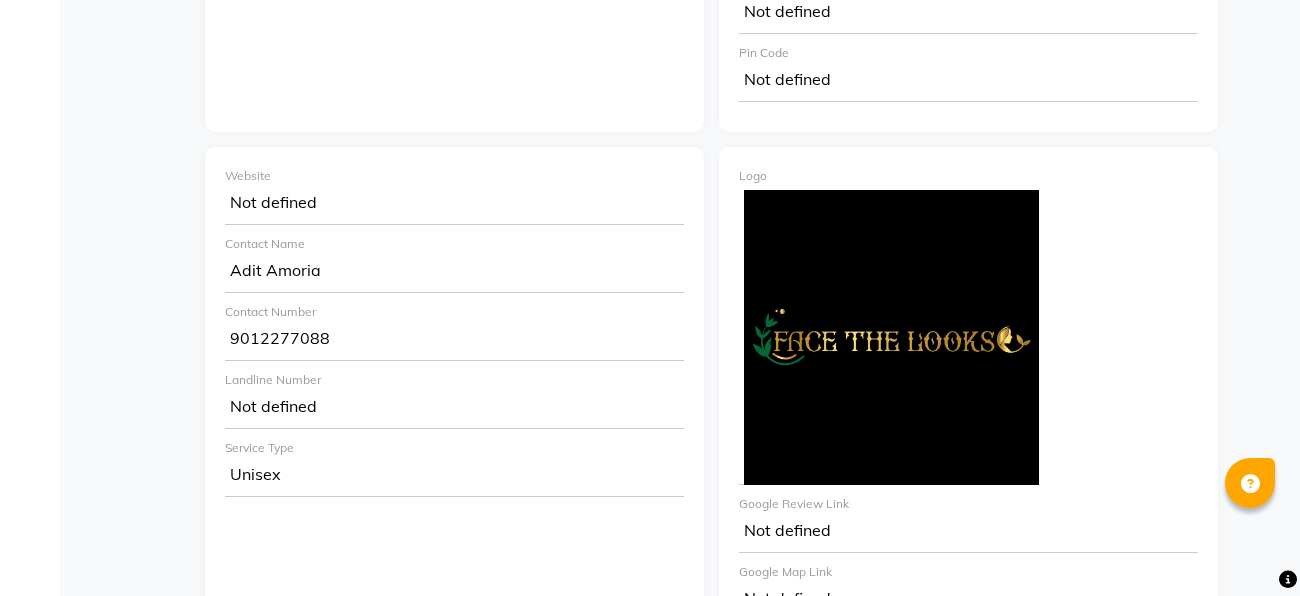 click on "Adit Amoria" 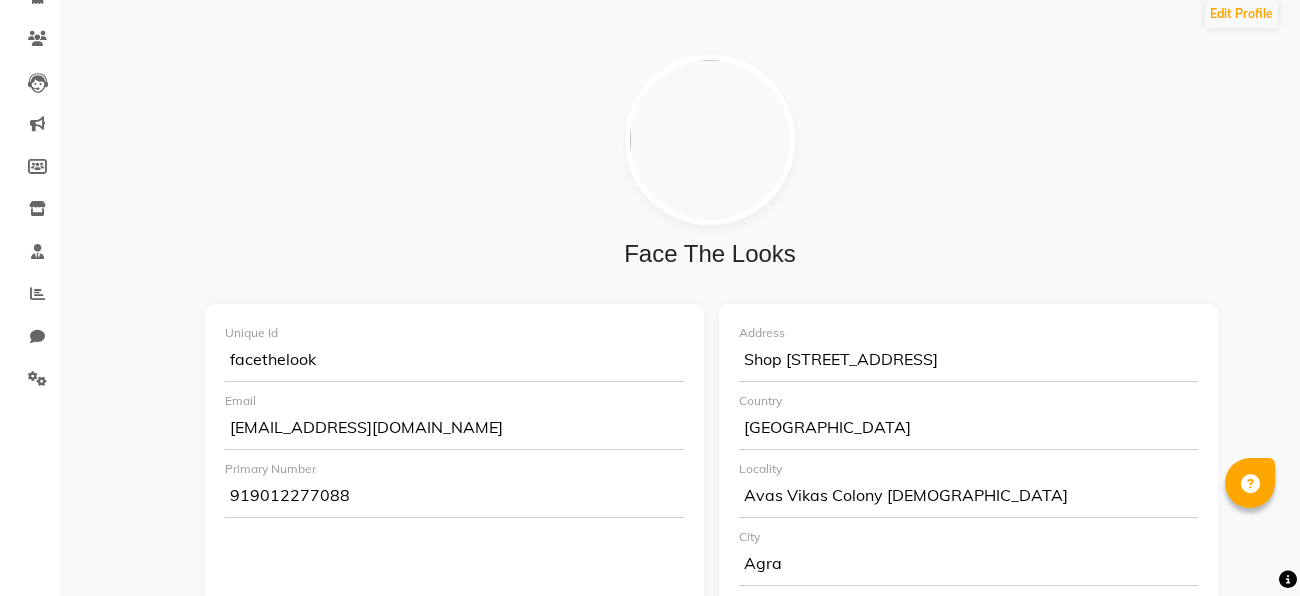 scroll, scrollTop: 0, scrollLeft: 0, axis: both 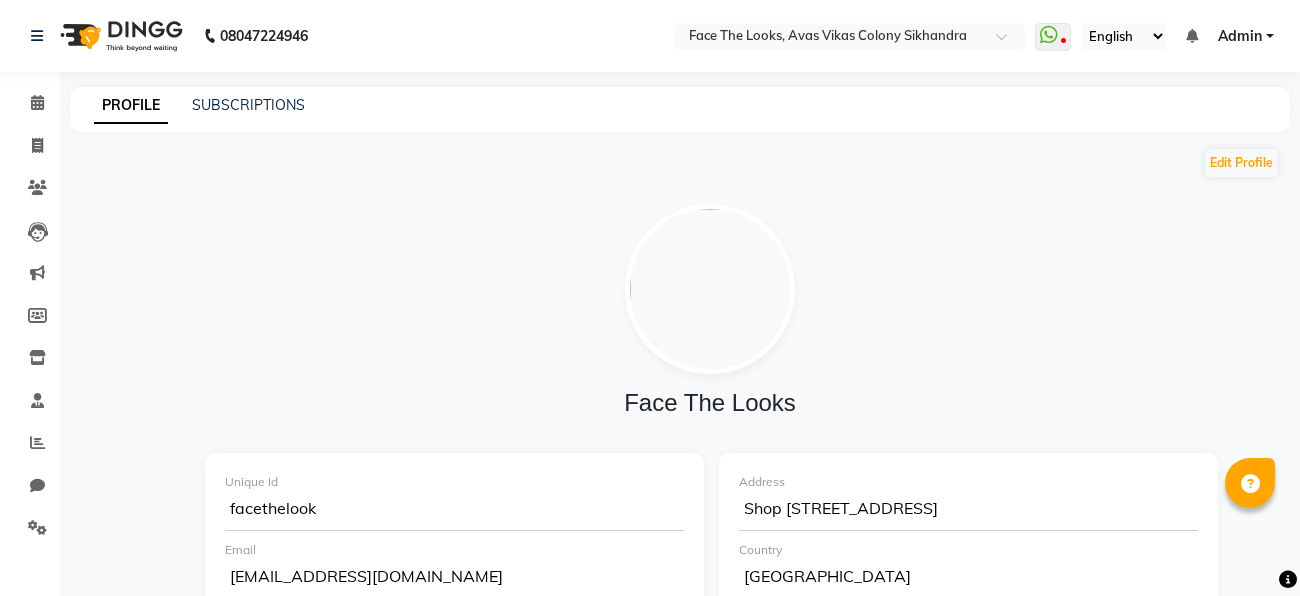 click on "Edit Profile" 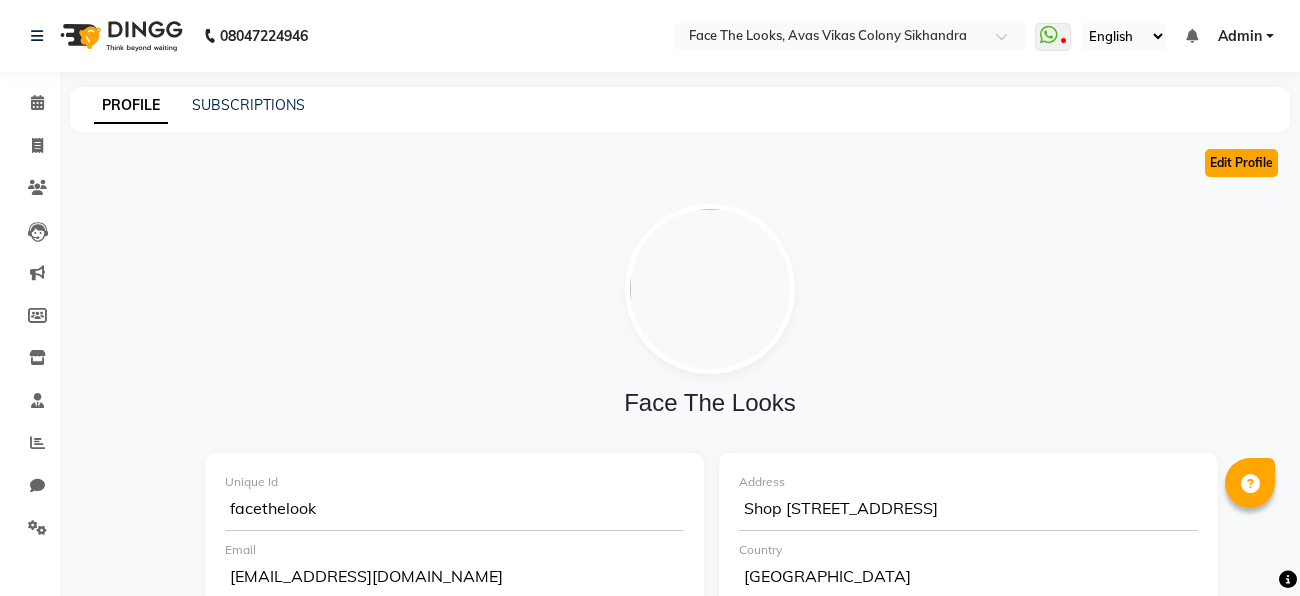 click on "Edit Profile" 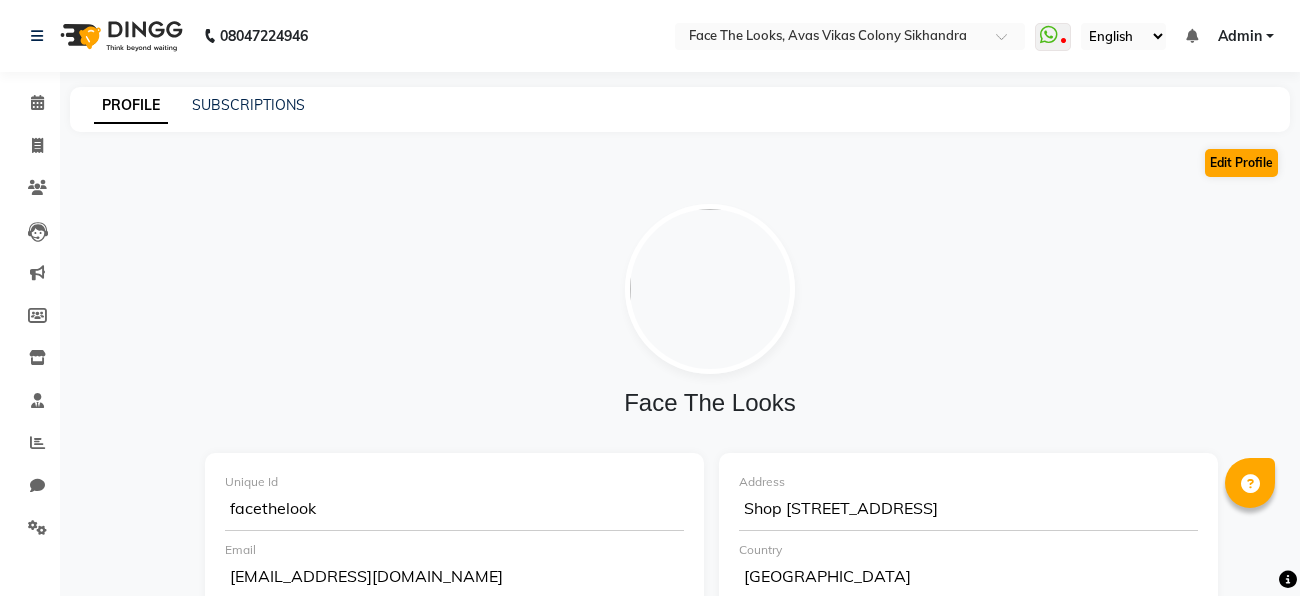 select on "1" 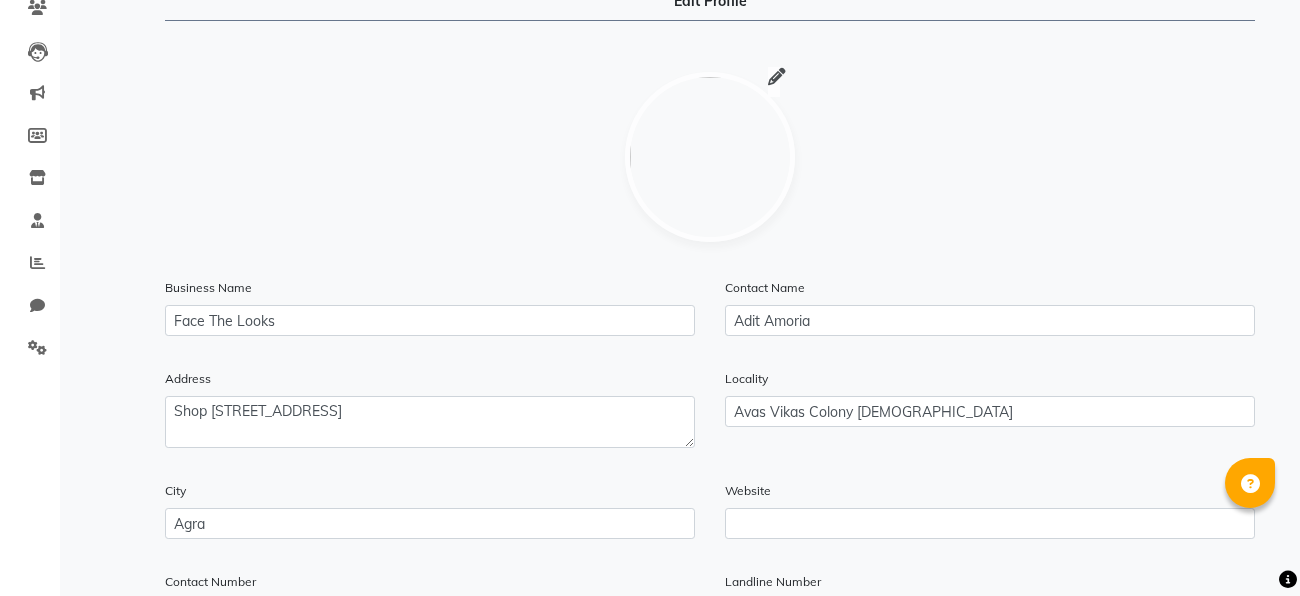 scroll, scrollTop: 181, scrollLeft: 0, axis: vertical 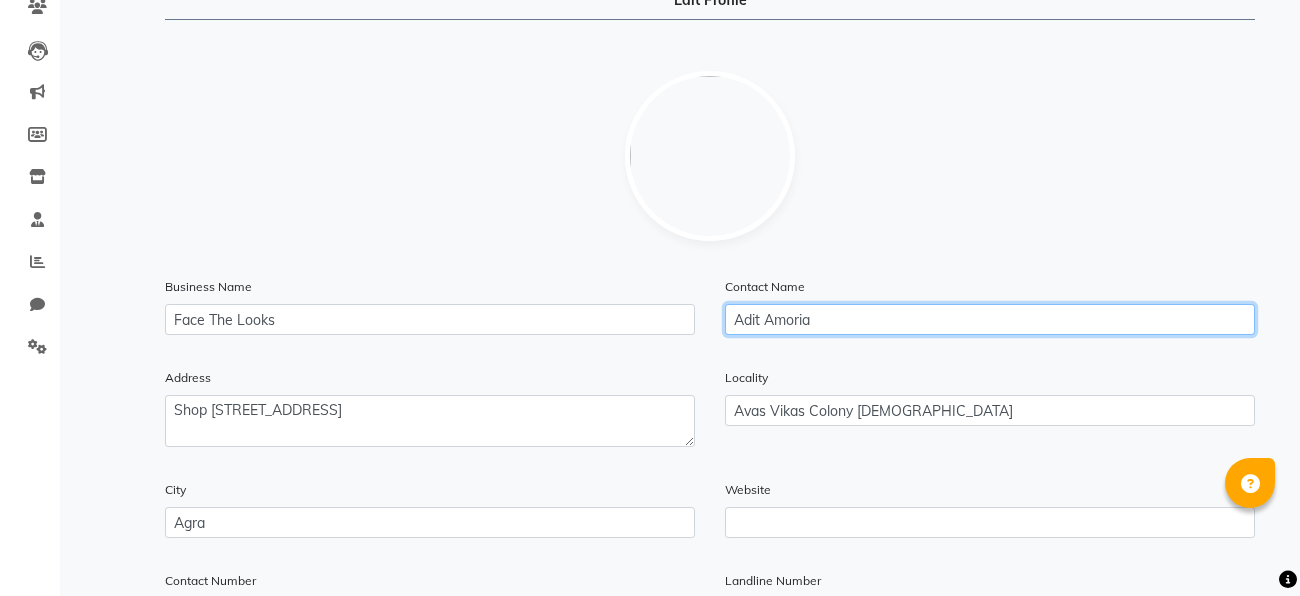 click on "Adit Amoria" 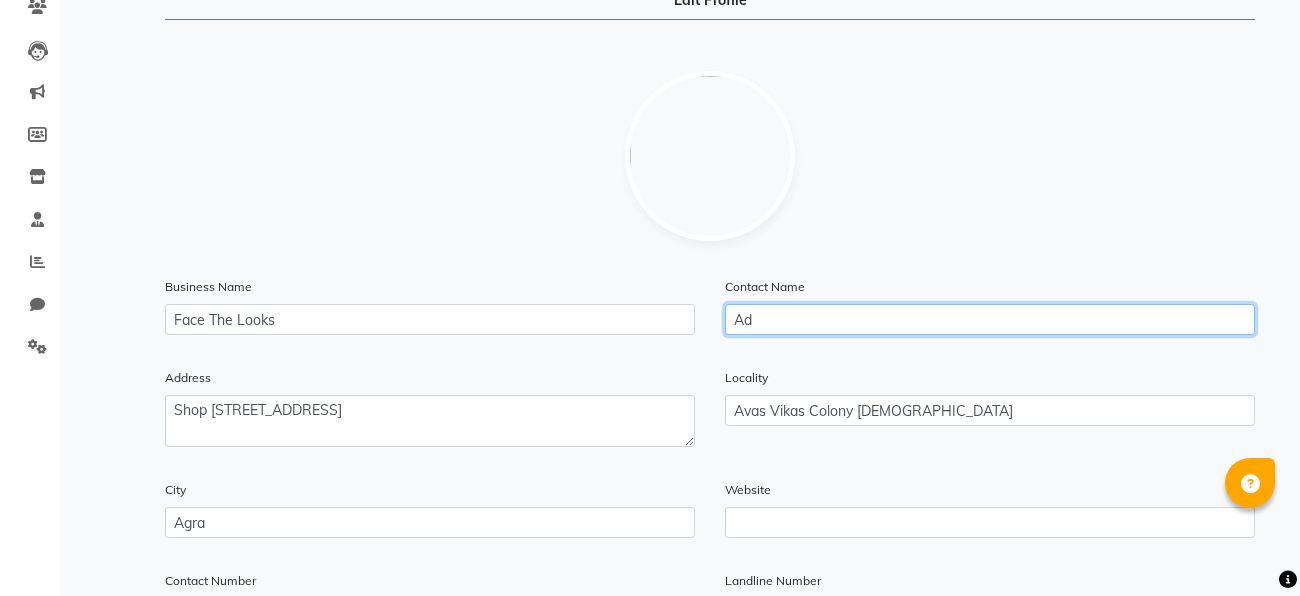 type on "A" 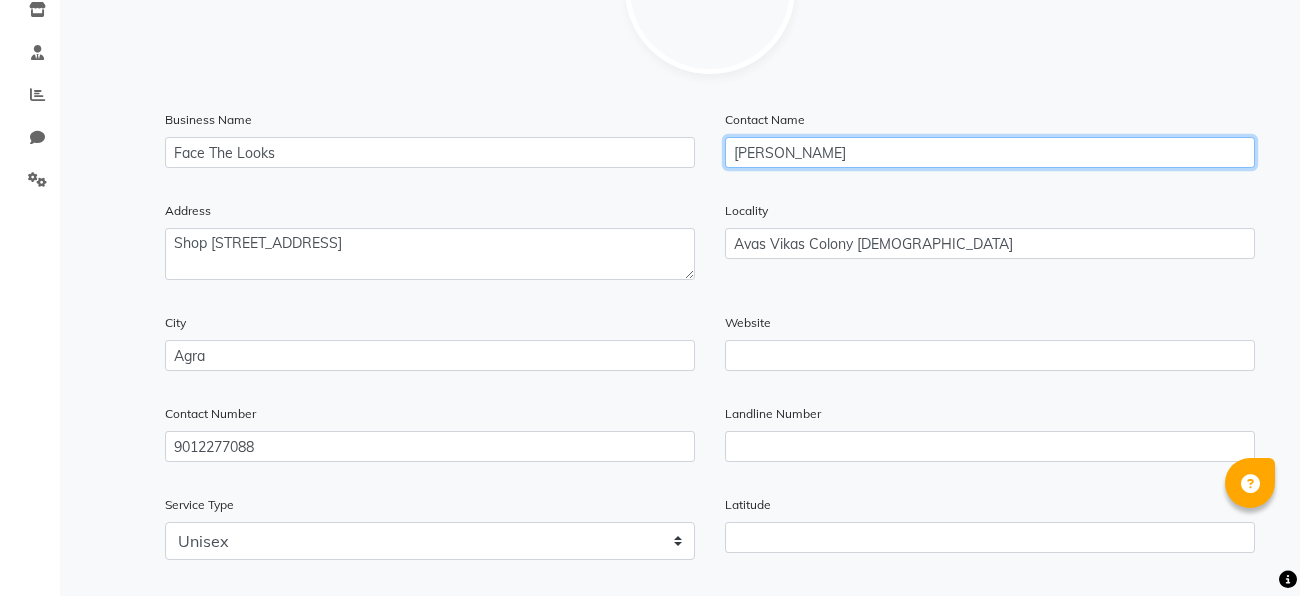 scroll, scrollTop: 432, scrollLeft: 0, axis: vertical 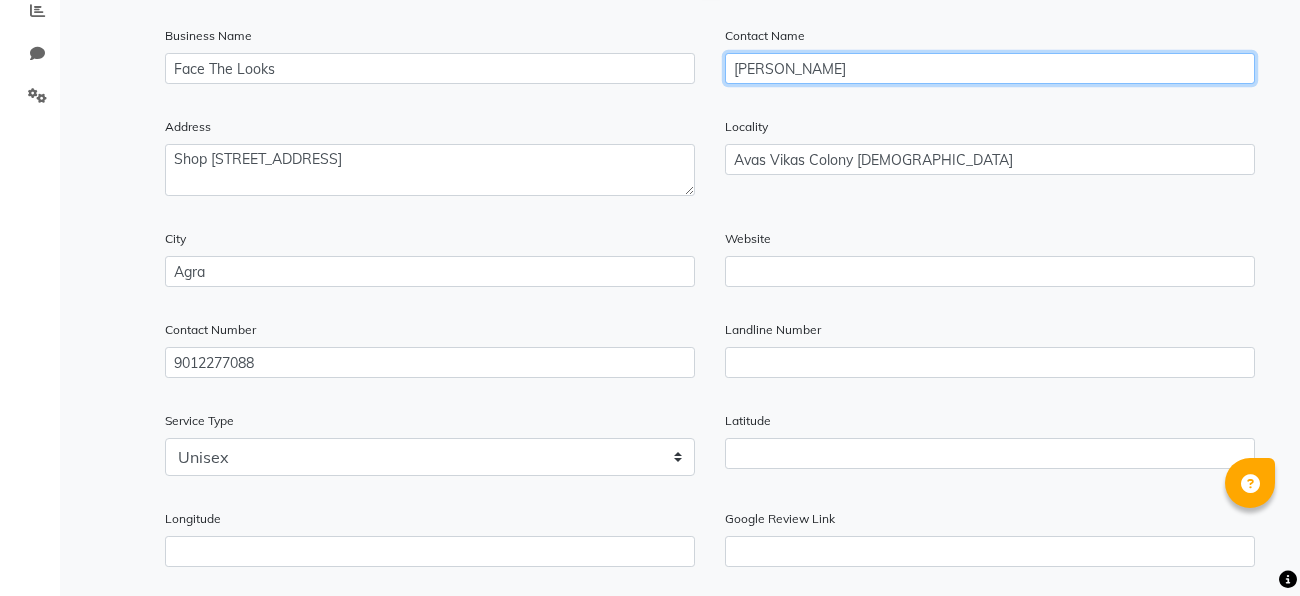 type on "Urmila kumari" 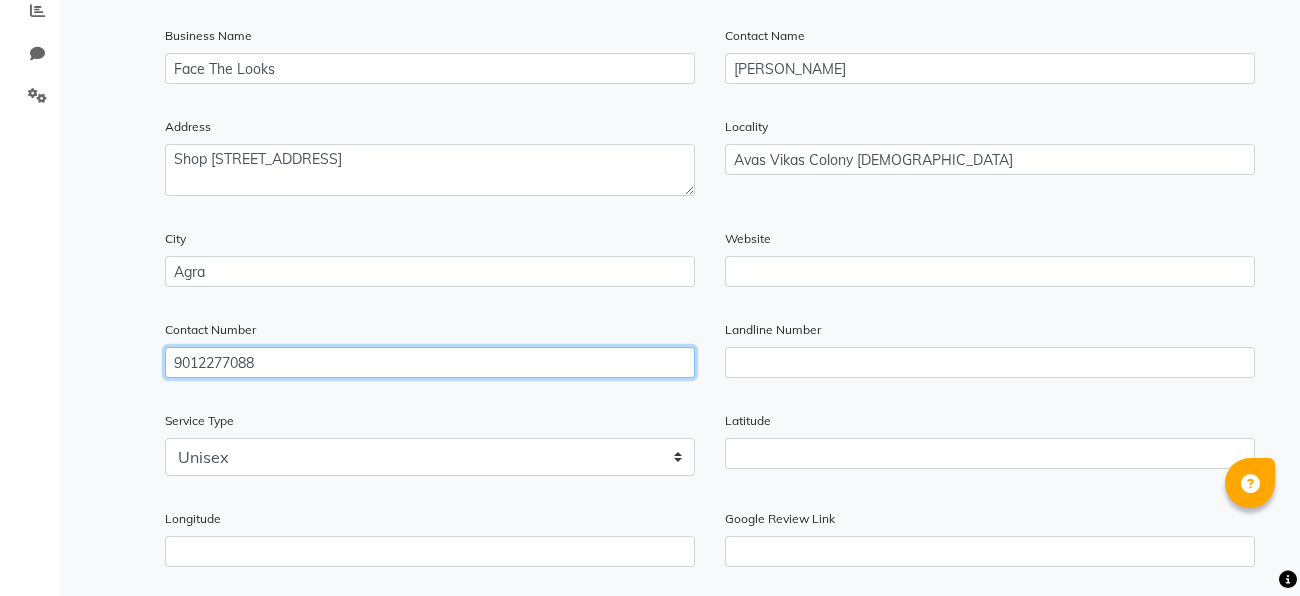 click on "9012277088" 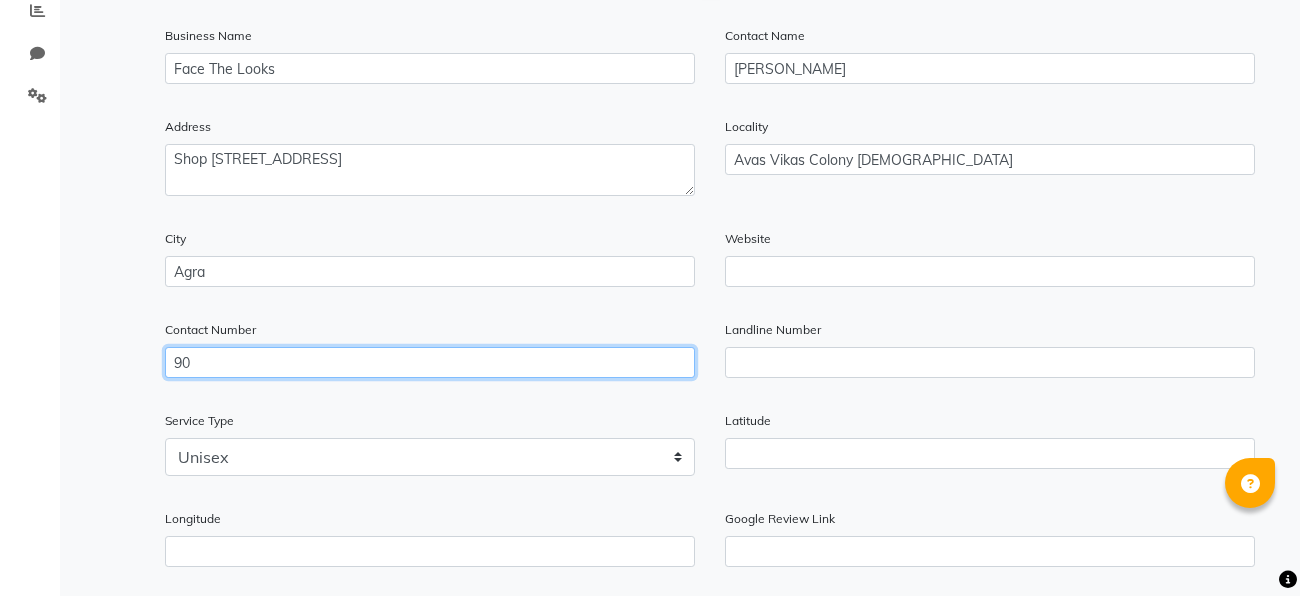 type on "9" 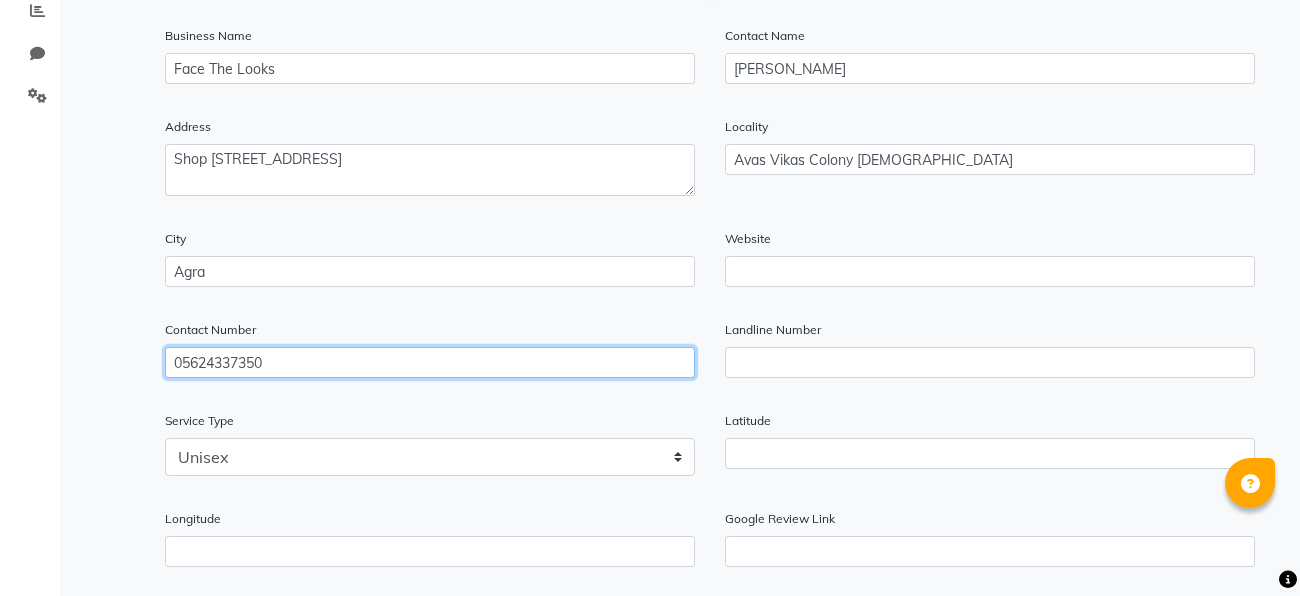 type on "05624337350" 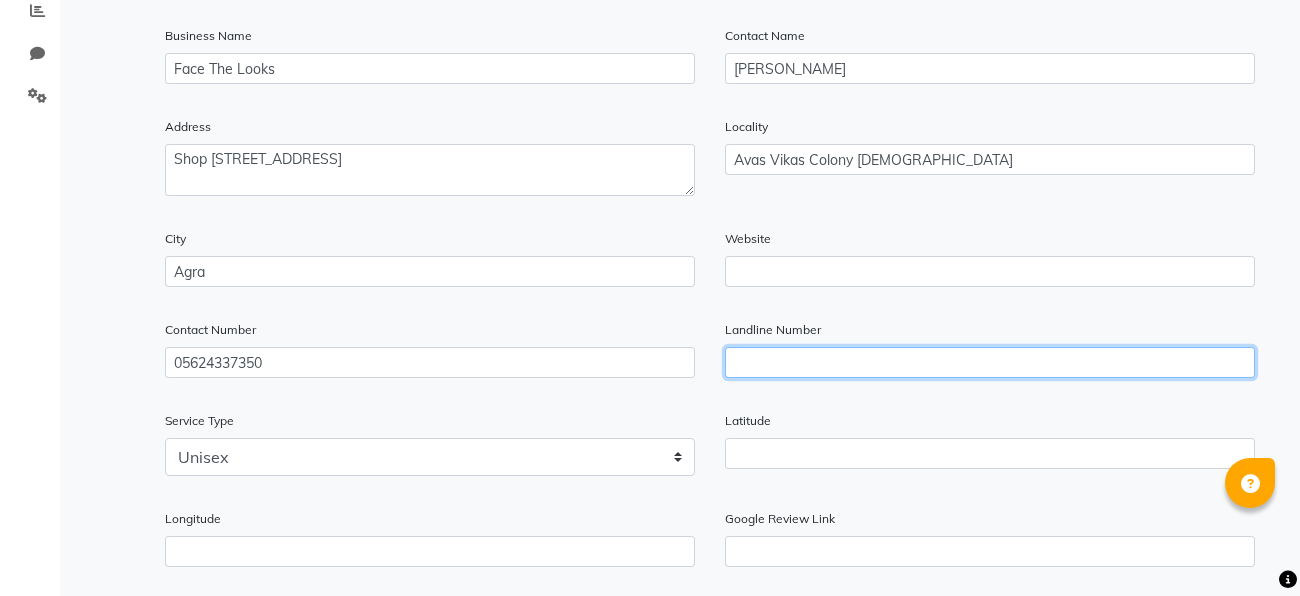 click 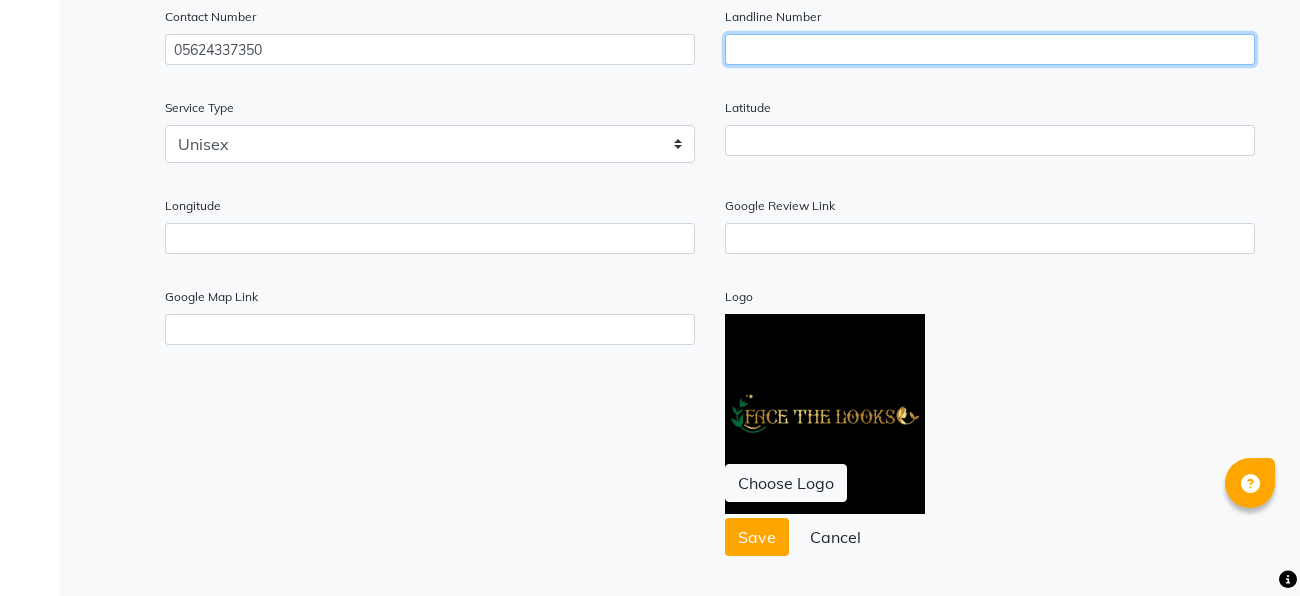 scroll, scrollTop: 750, scrollLeft: 0, axis: vertical 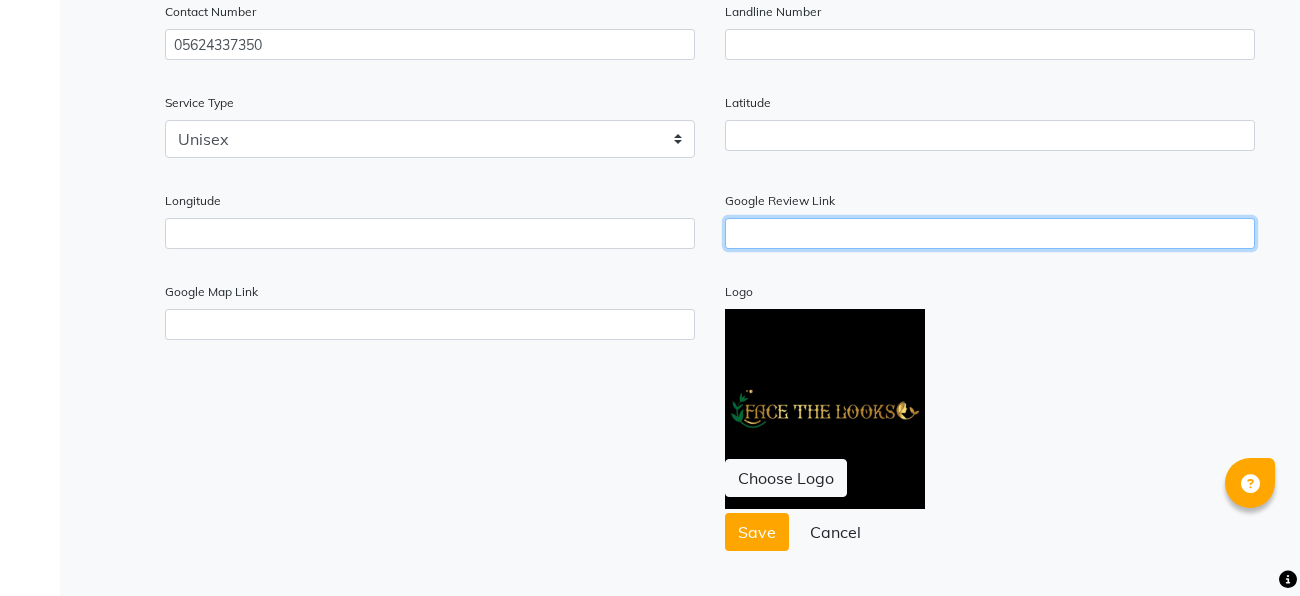 click 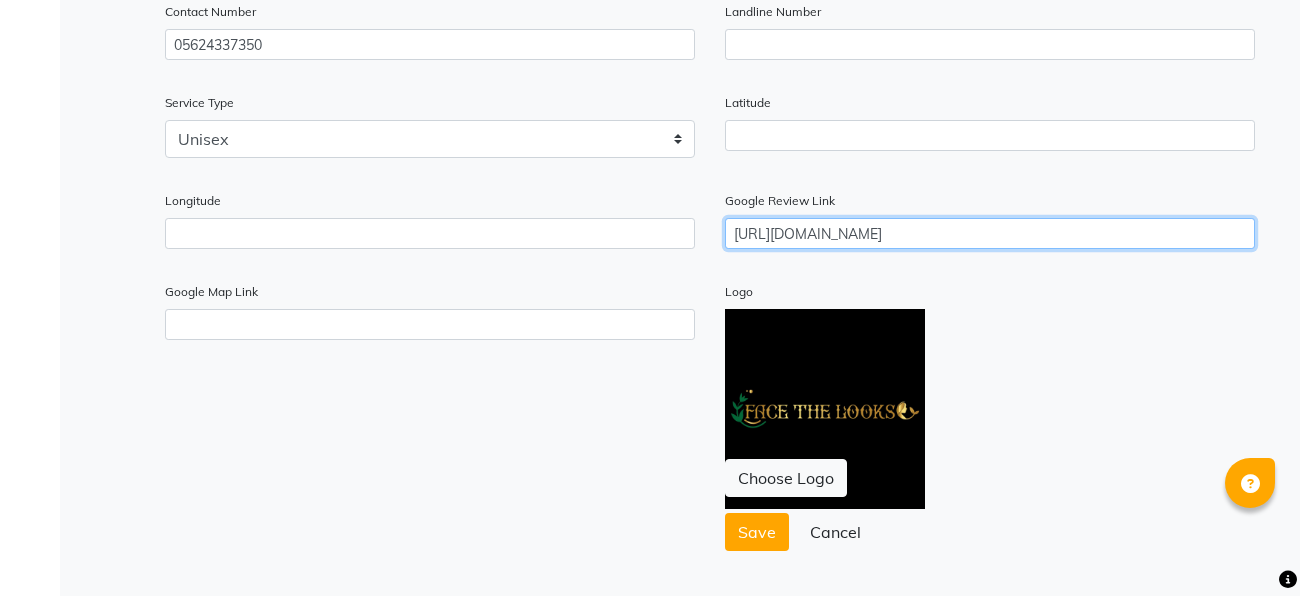 type on "https://g.co/kgs/TywmcsM" 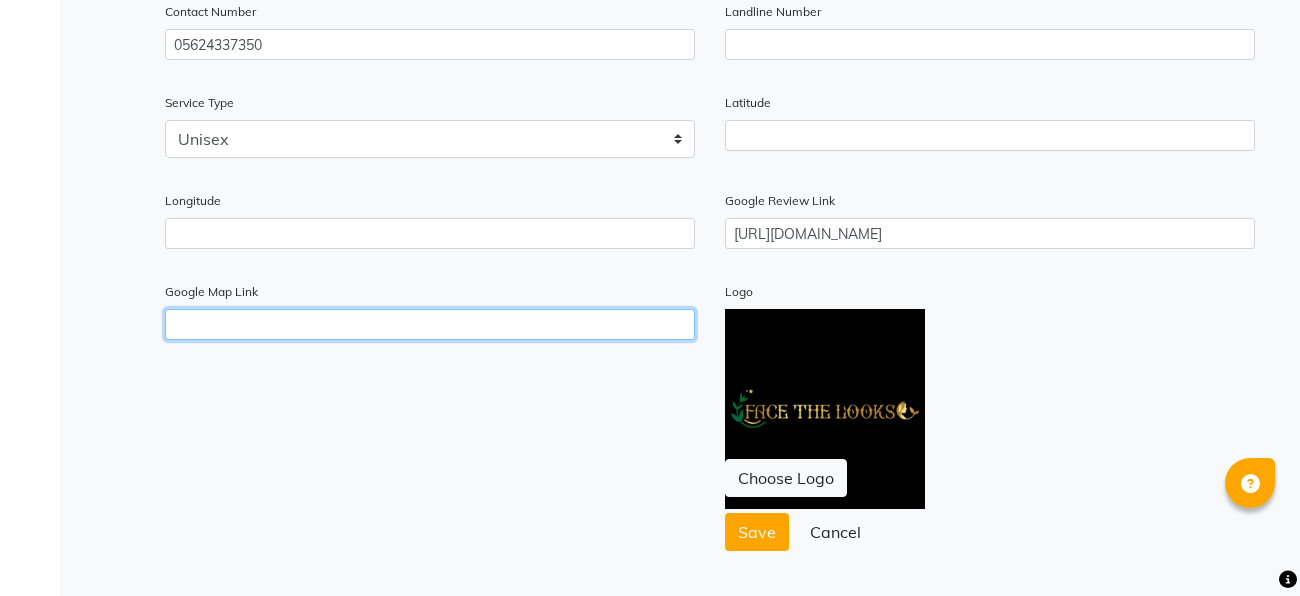 click 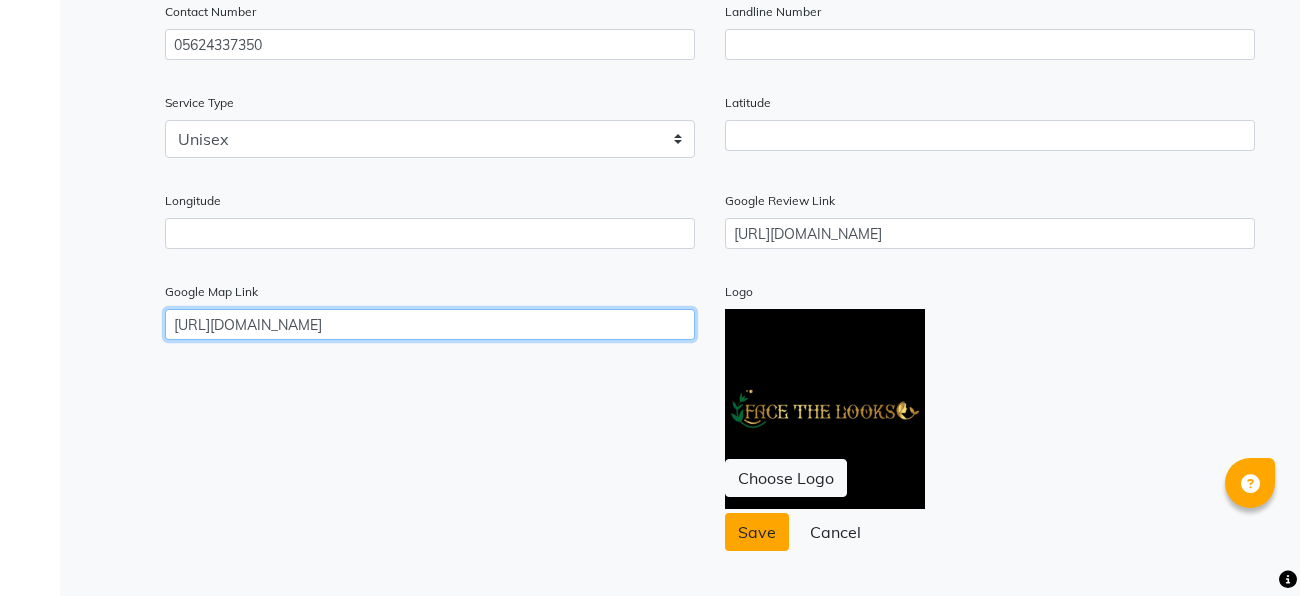 type on "https://g.co/kgs/TywmcsM" 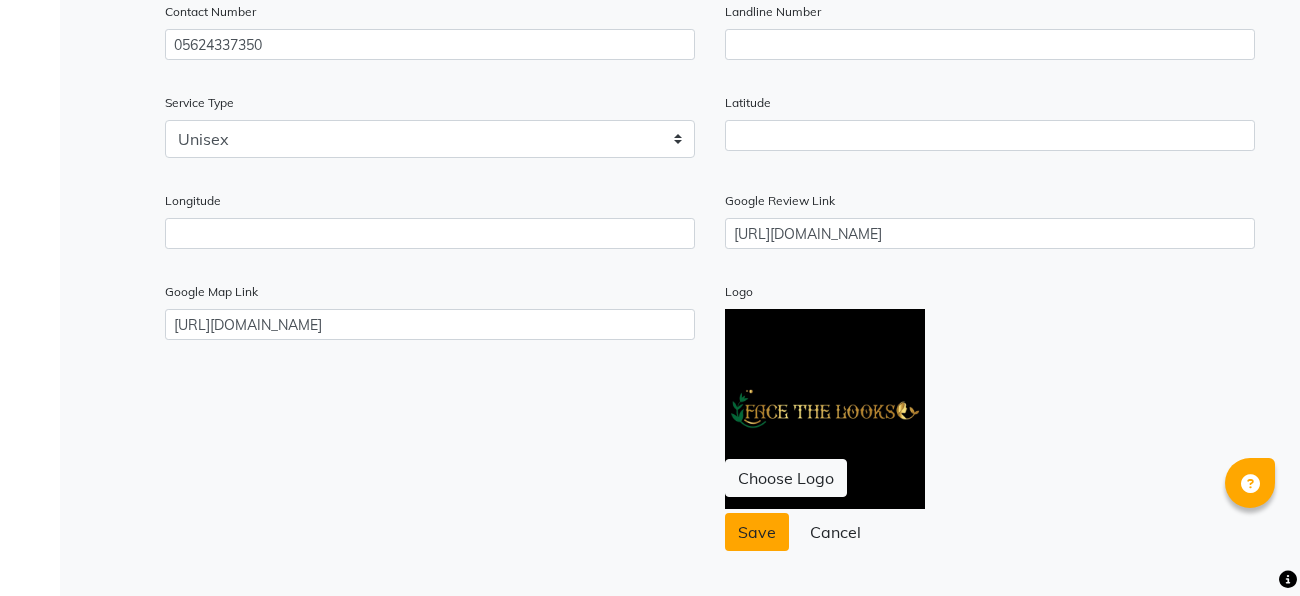 click on "Save" at bounding box center (757, 532) 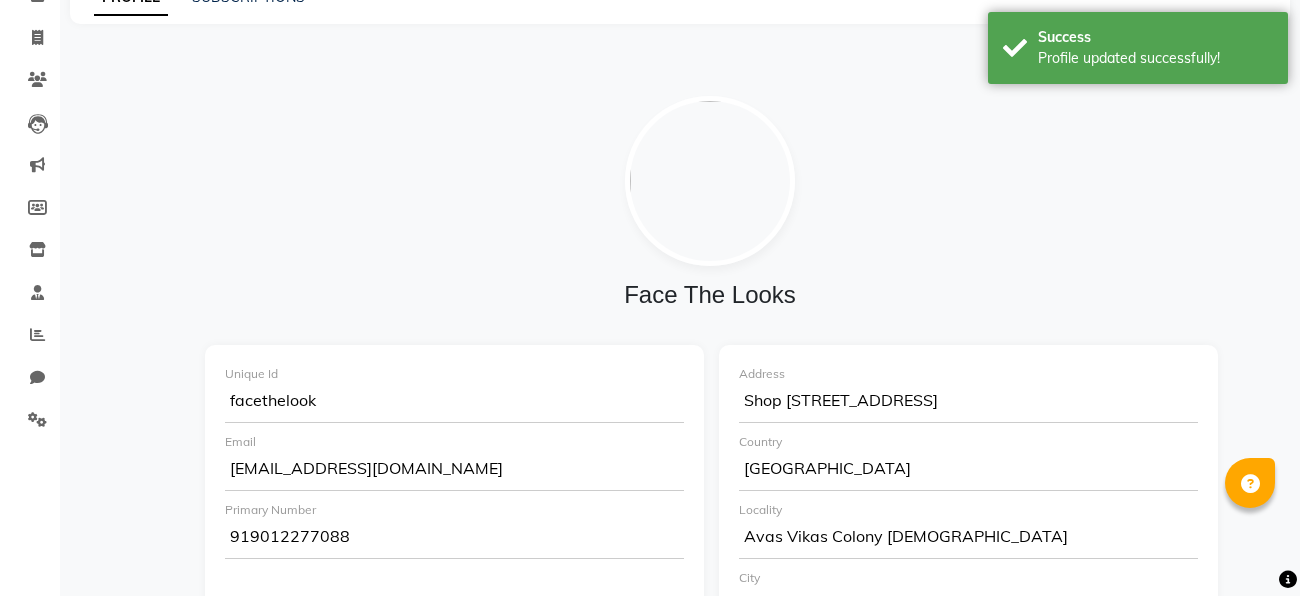 scroll, scrollTop: 0, scrollLeft: 0, axis: both 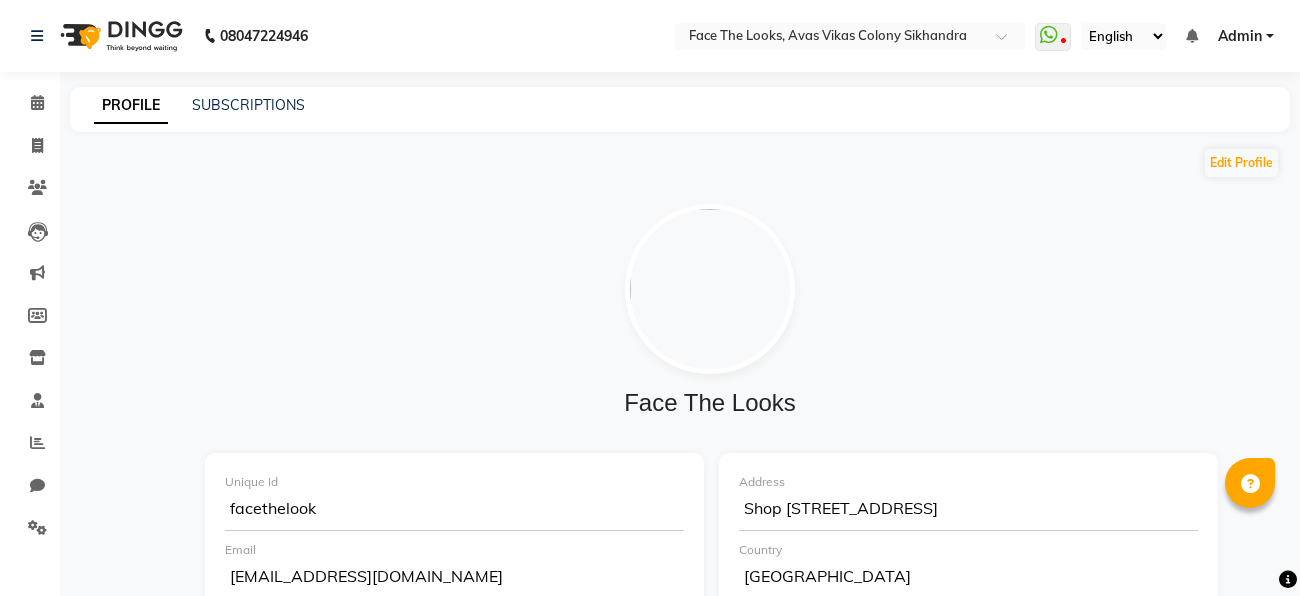 click on "SUBSCRIPTIONS" 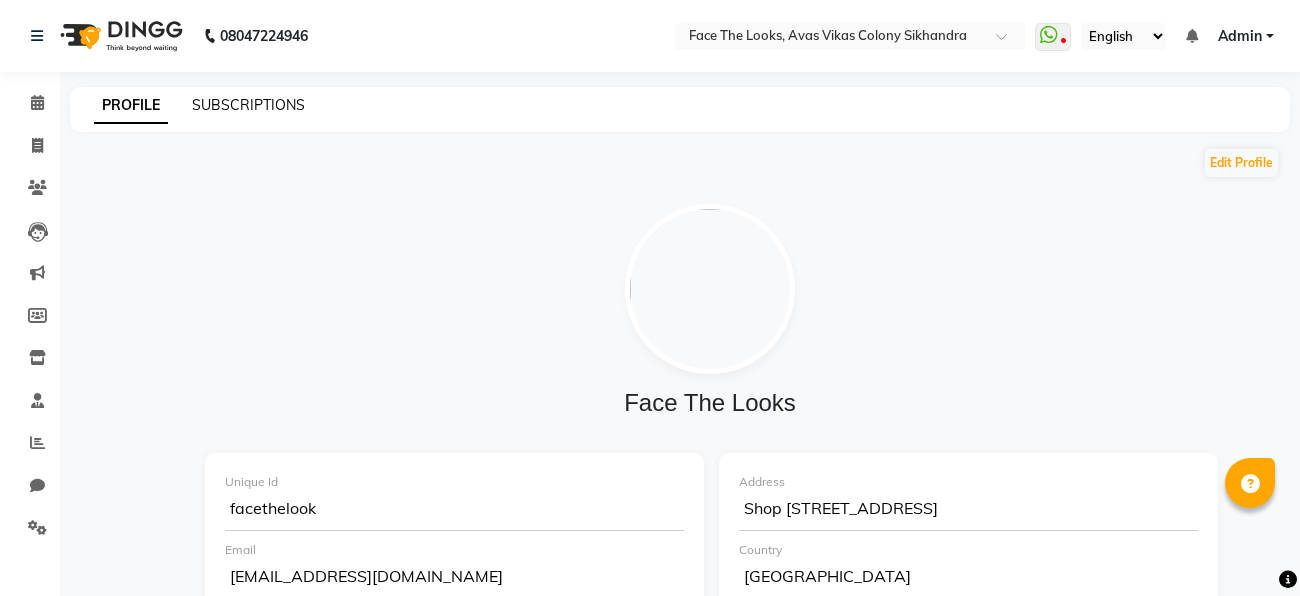 click on "SUBSCRIPTIONS" 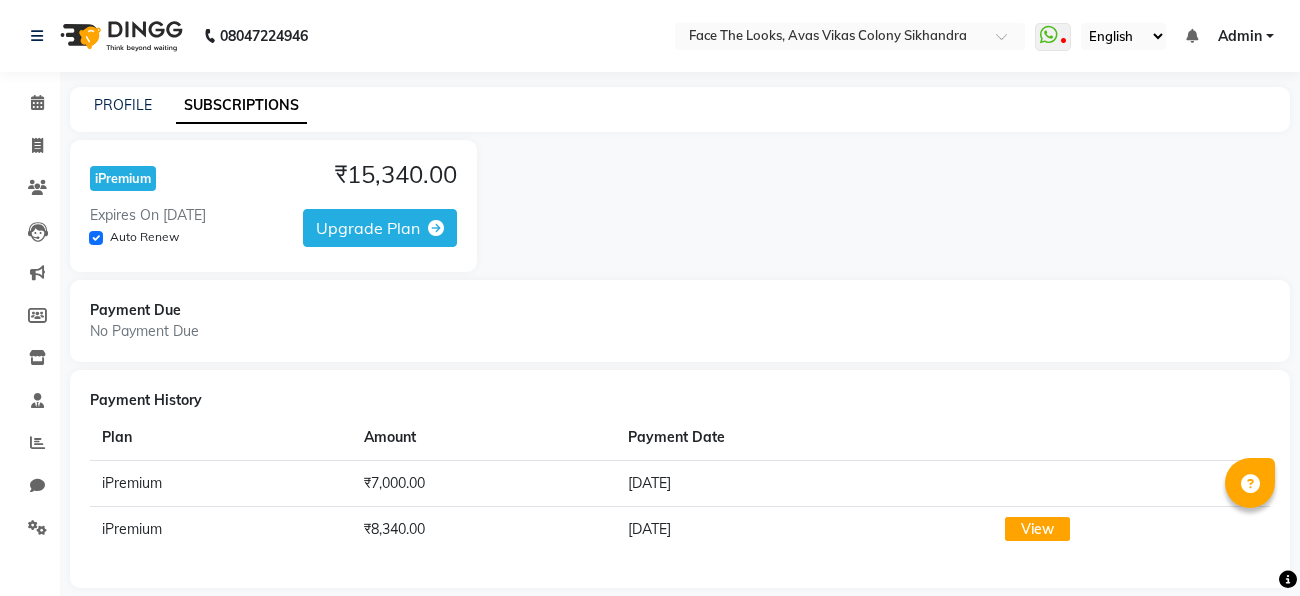 scroll, scrollTop: 20, scrollLeft: 0, axis: vertical 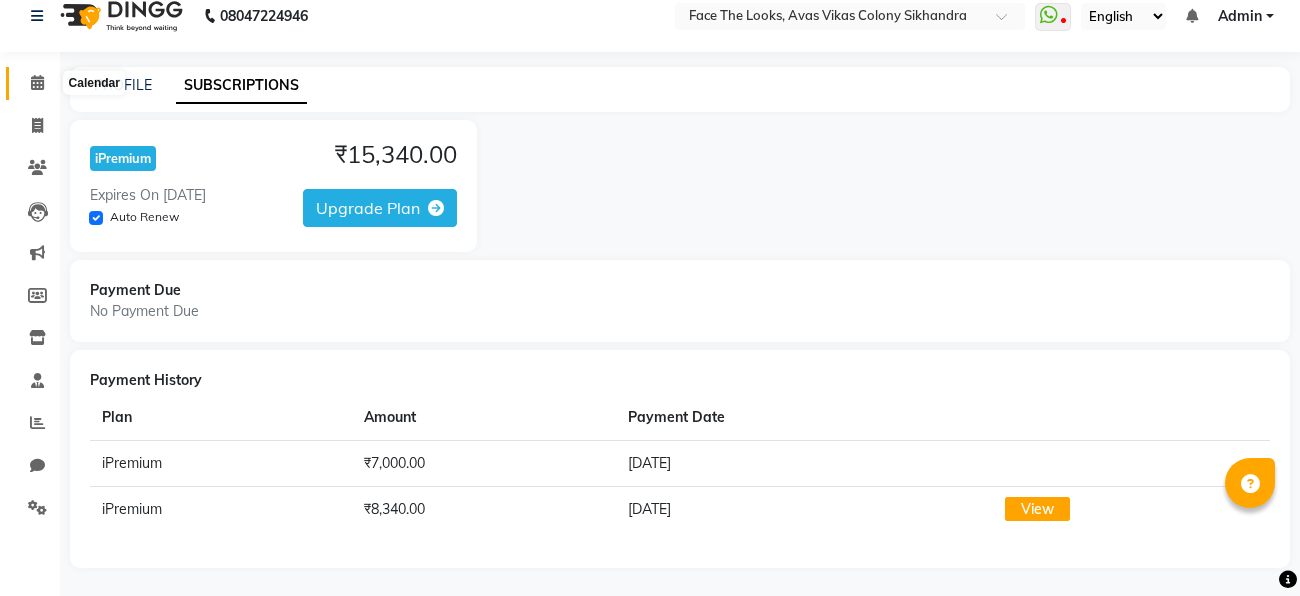 click 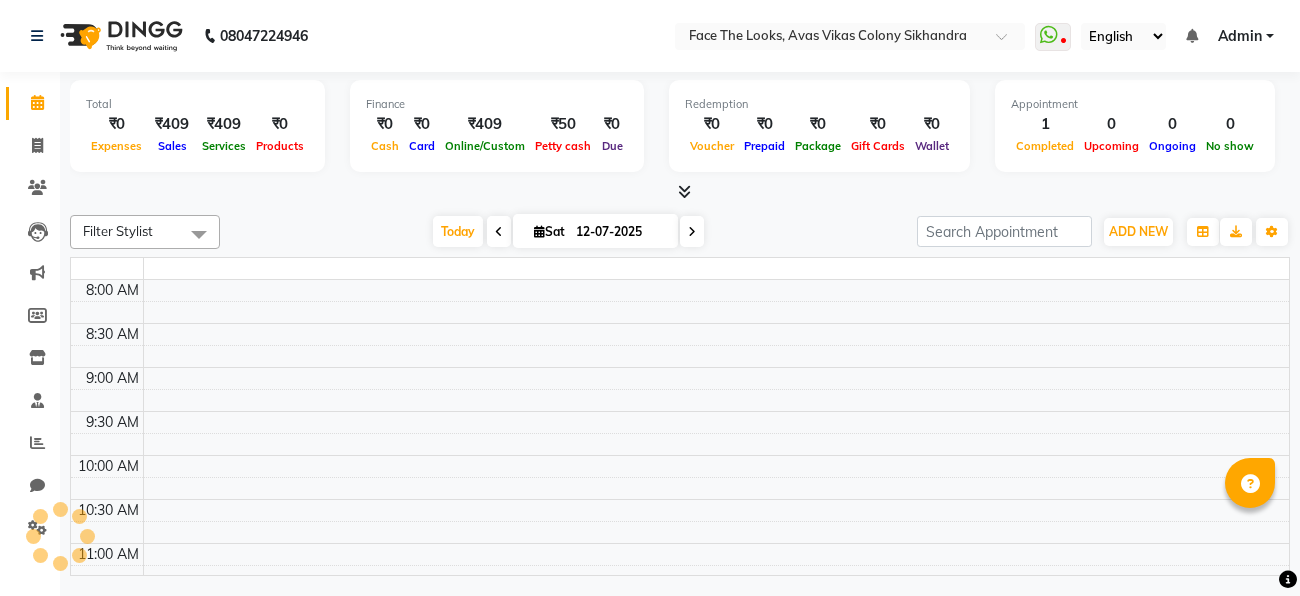 scroll, scrollTop: 0, scrollLeft: 0, axis: both 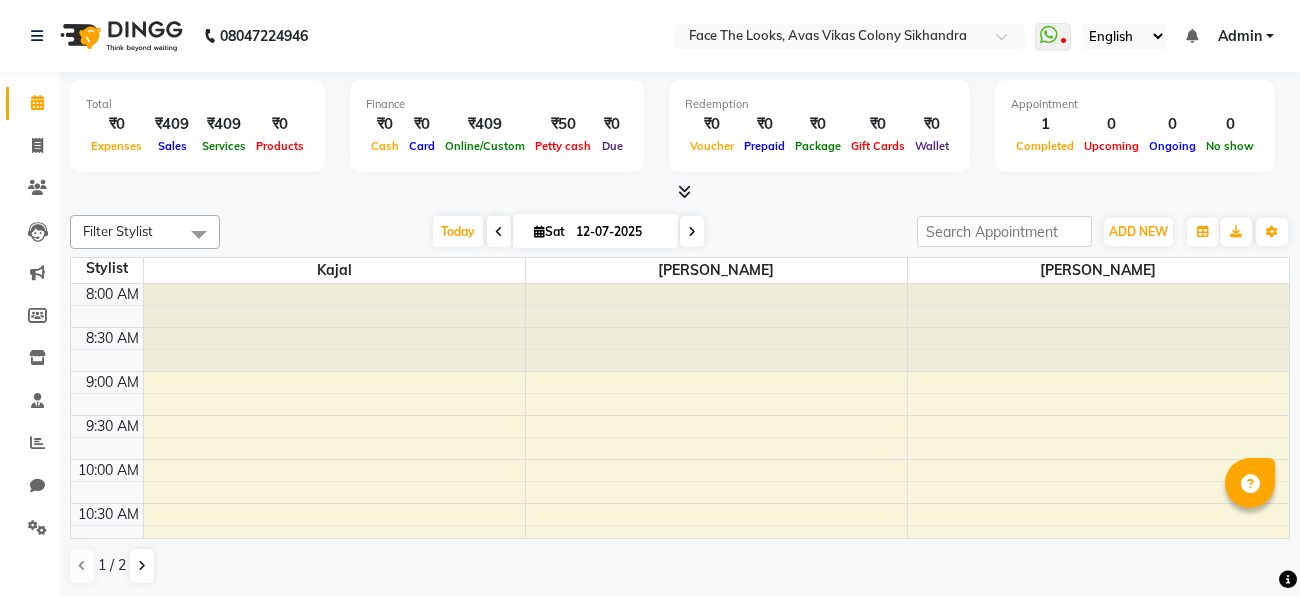 click on "1" at bounding box center (1045, 124) 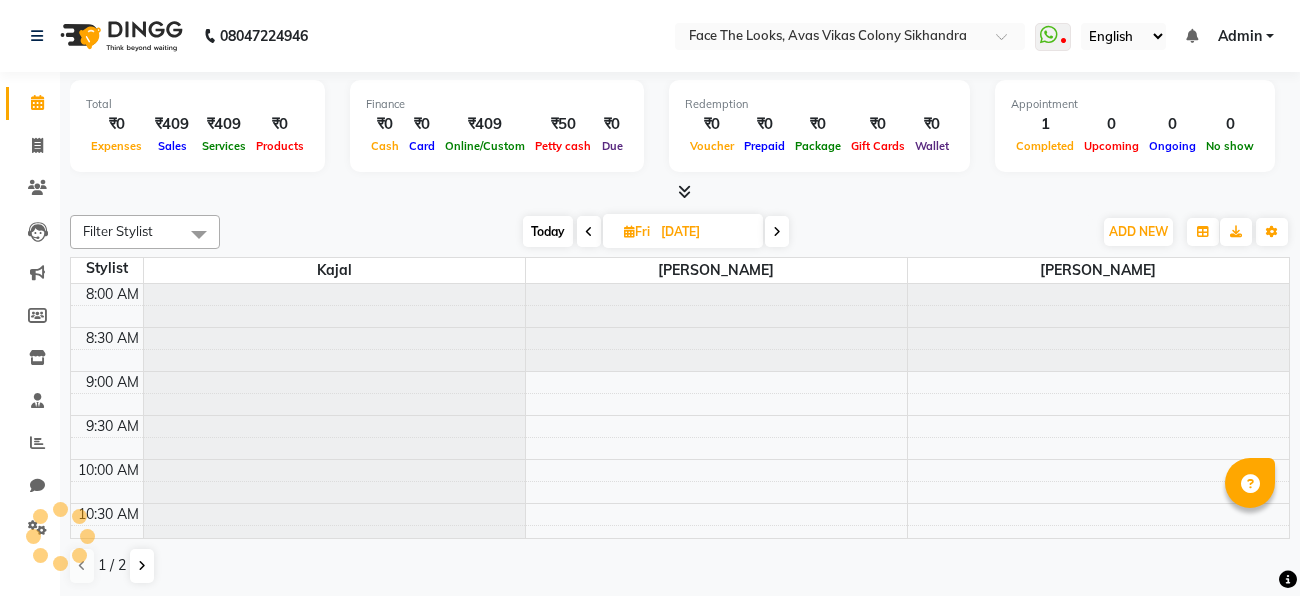 scroll, scrollTop: 703, scrollLeft: 0, axis: vertical 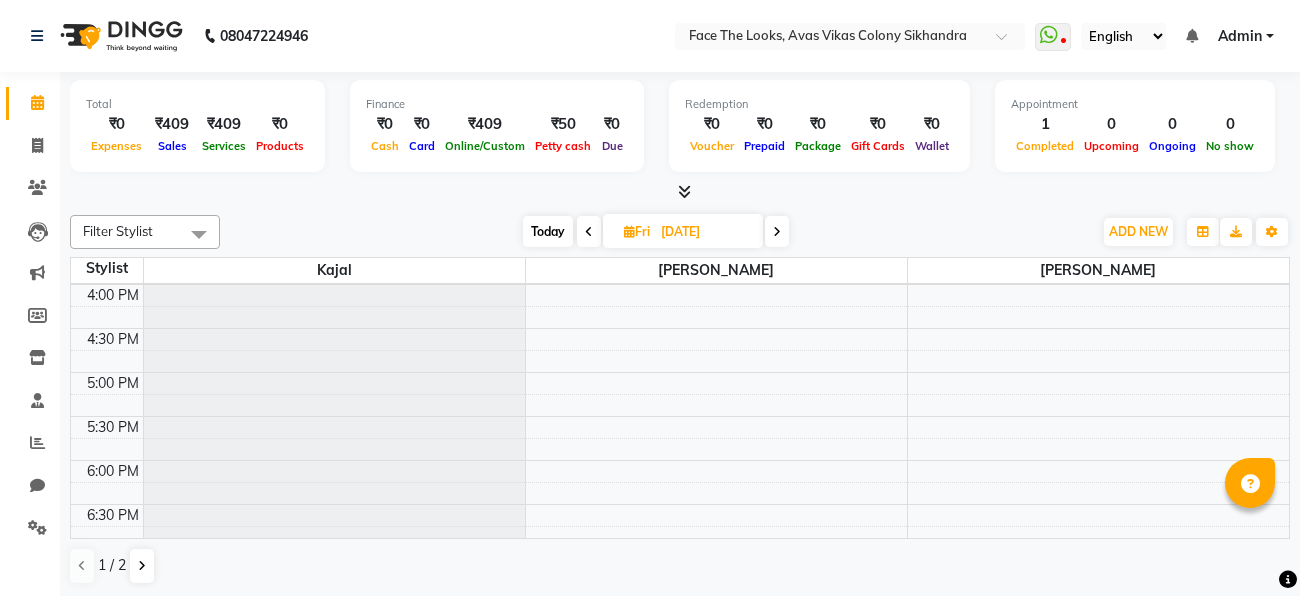 click at bounding box center [589, 232] 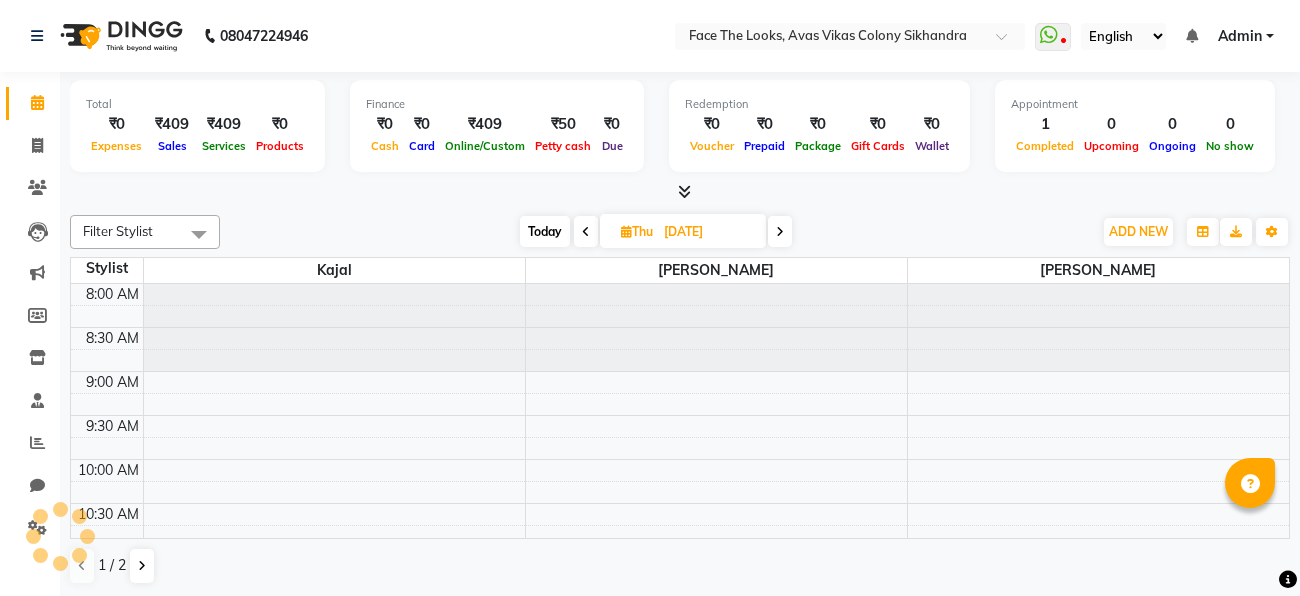 scroll, scrollTop: 703, scrollLeft: 0, axis: vertical 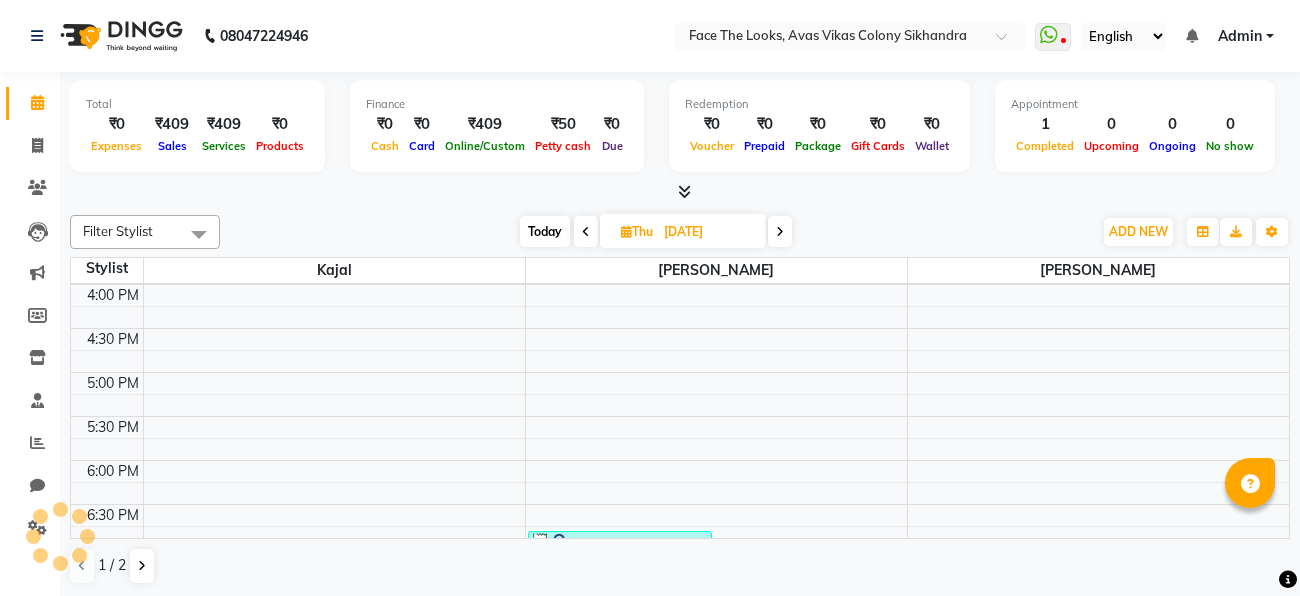 click at bounding box center [586, 231] 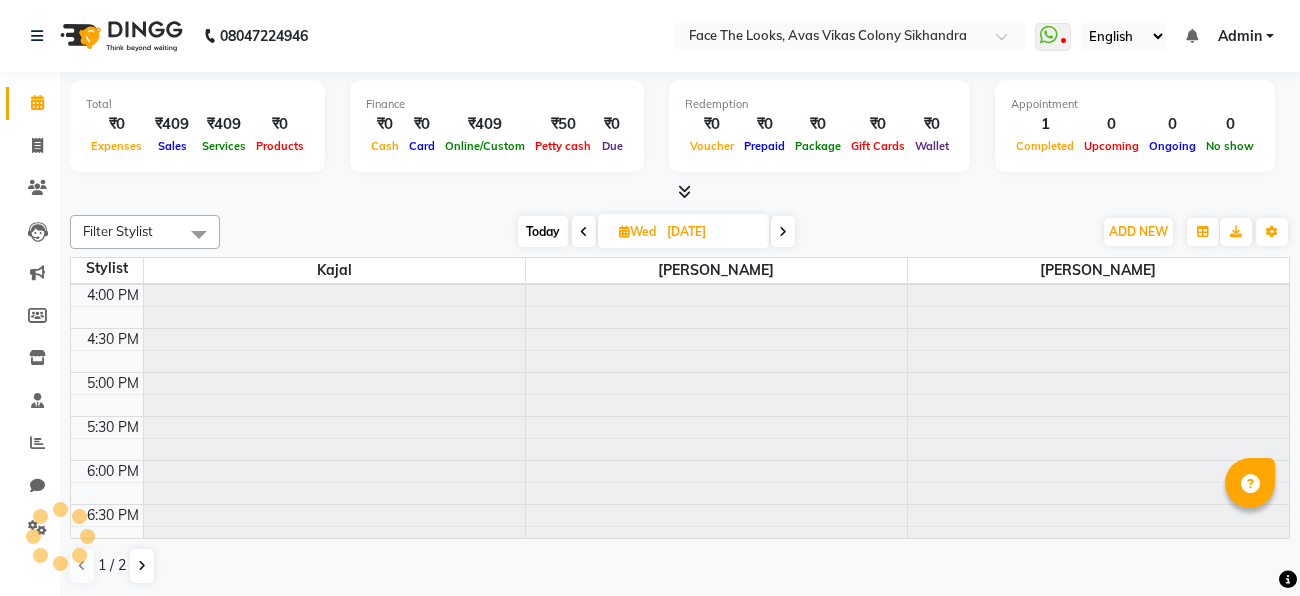 scroll, scrollTop: 0, scrollLeft: 0, axis: both 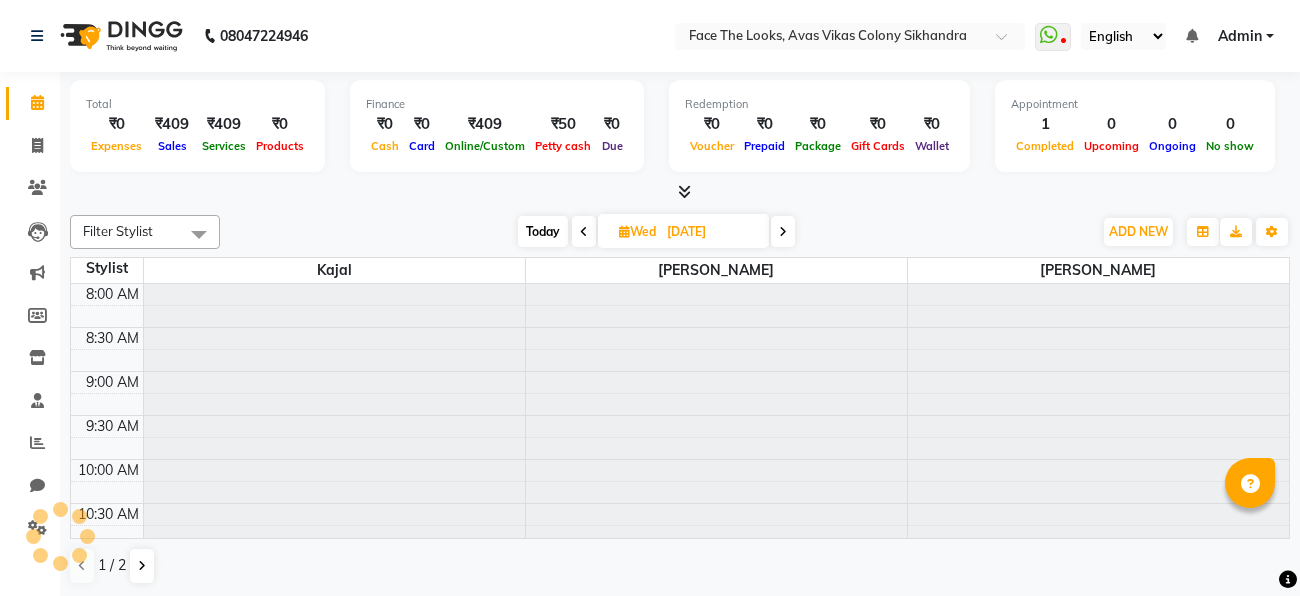 click at bounding box center (584, 231) 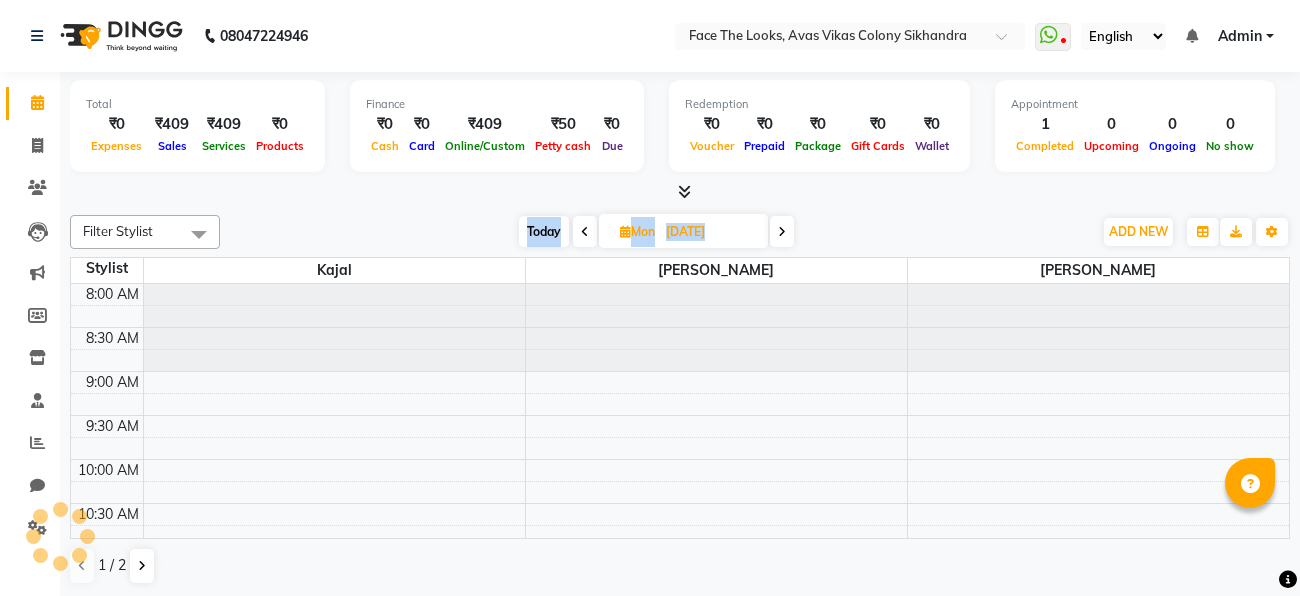 scroll, scrollTop: 703, scrollLeft: 0, axis: vertical 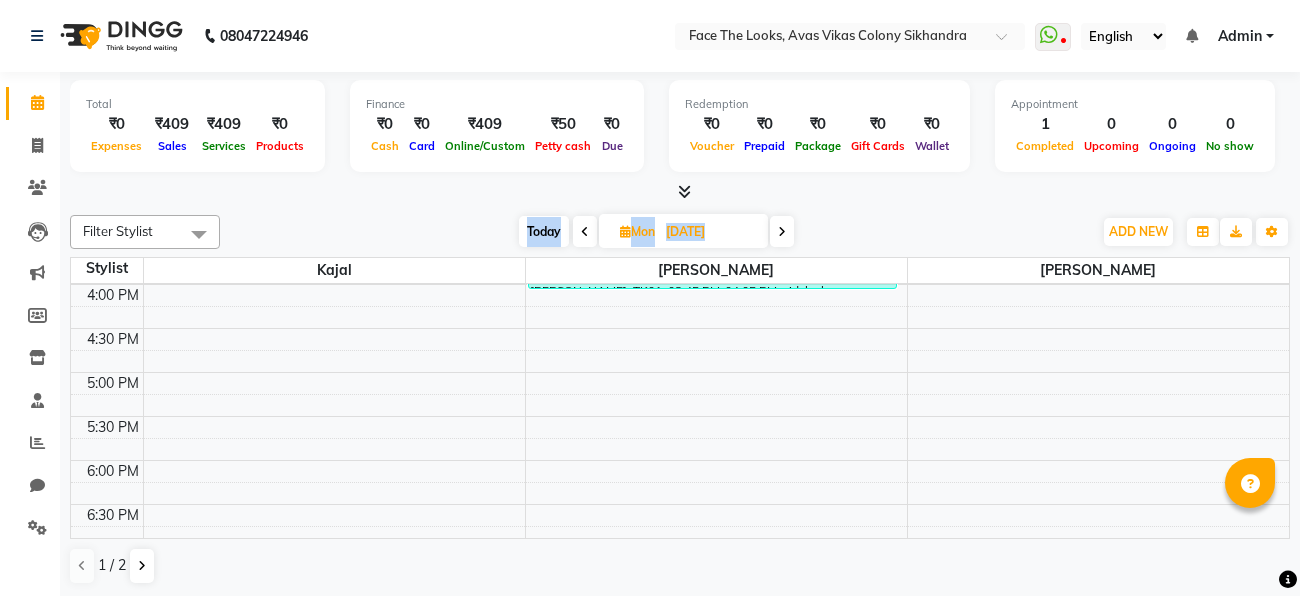 click at bounding box center (782, 231) 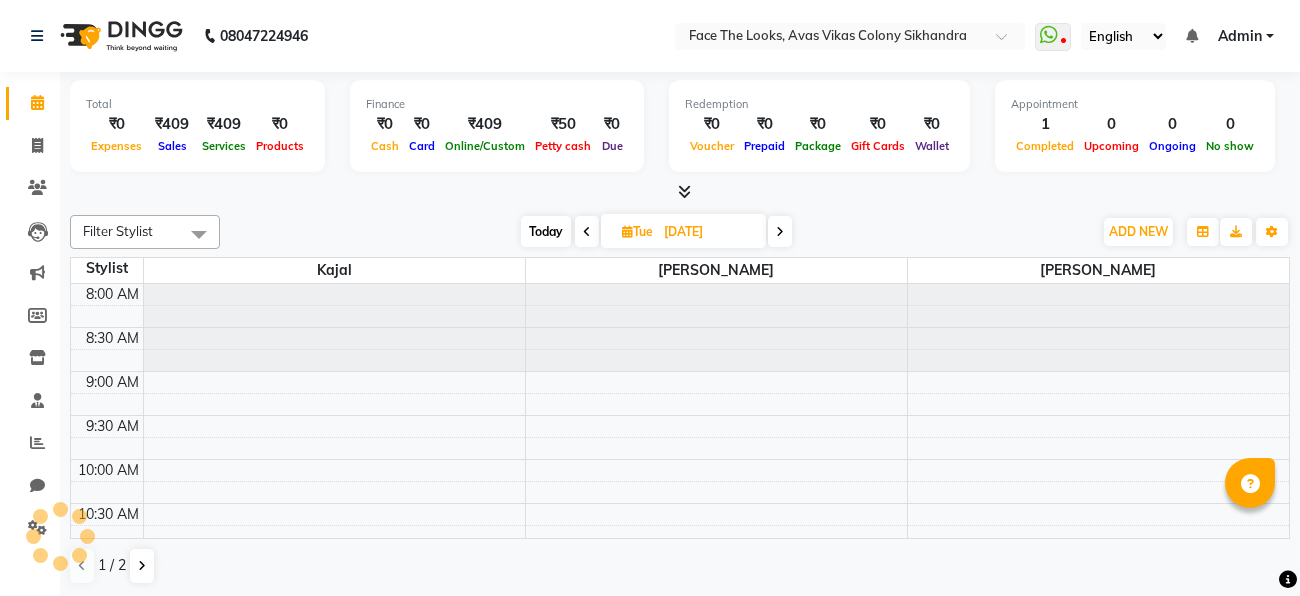 scroll, scrollTop: 703, scrollLeft: 0, axis: vertical 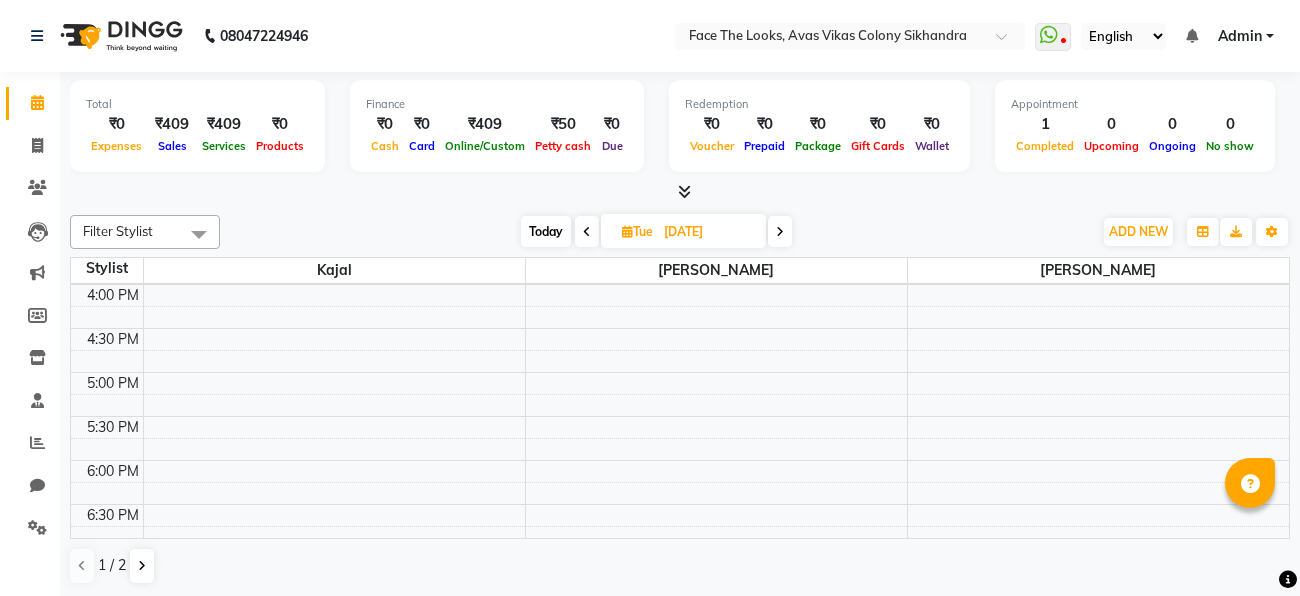 click at bounding box center [587, 231] 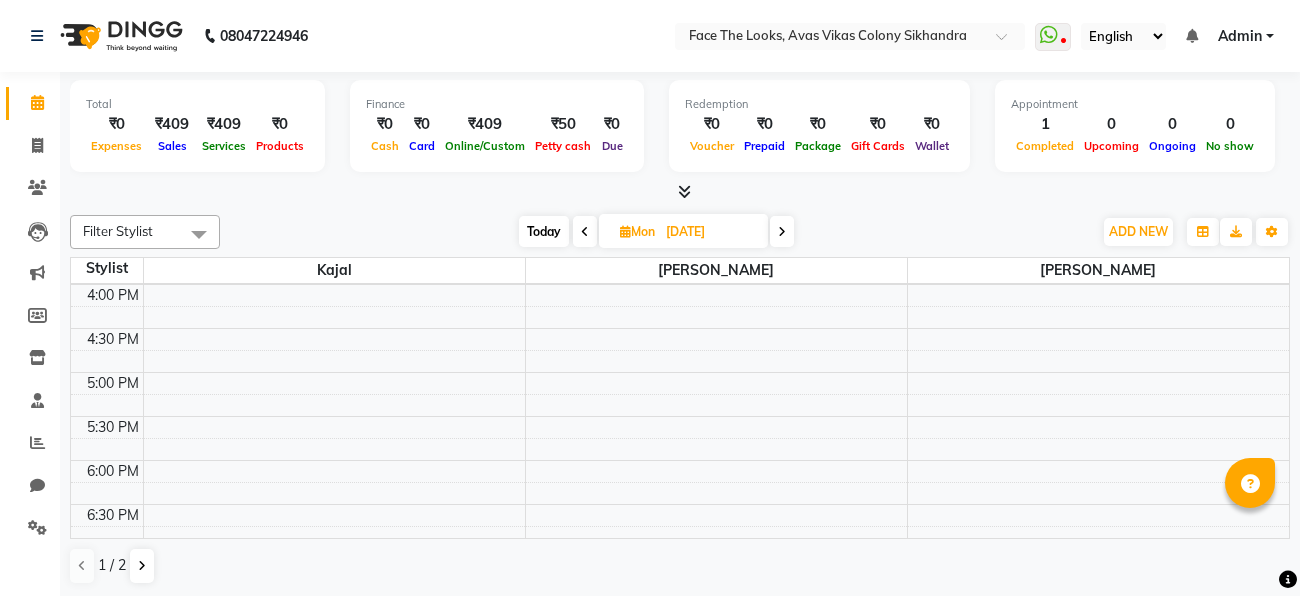 scroll, scrollTop: 703, scrollLeft: 0, axis: vertical 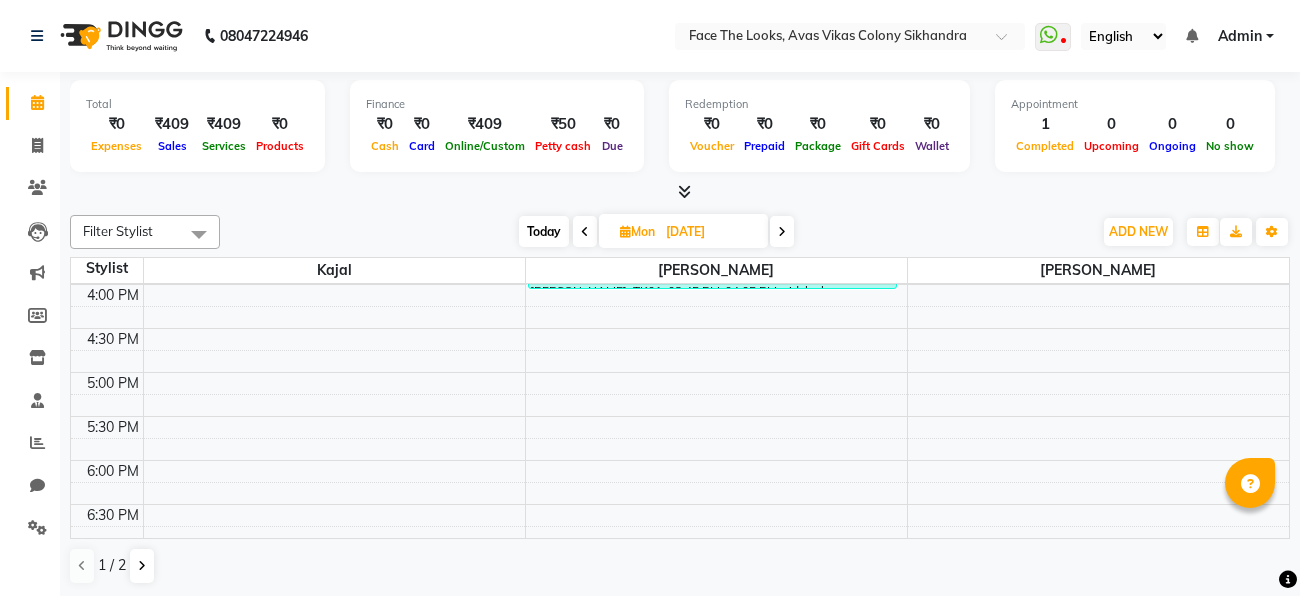 click on "Namrita Pandey, TK01, 03:45 PM-04:05 PM, sidelock wax  (₹150),upperlip wax  (₹100)" at bounding box center [712, 274] 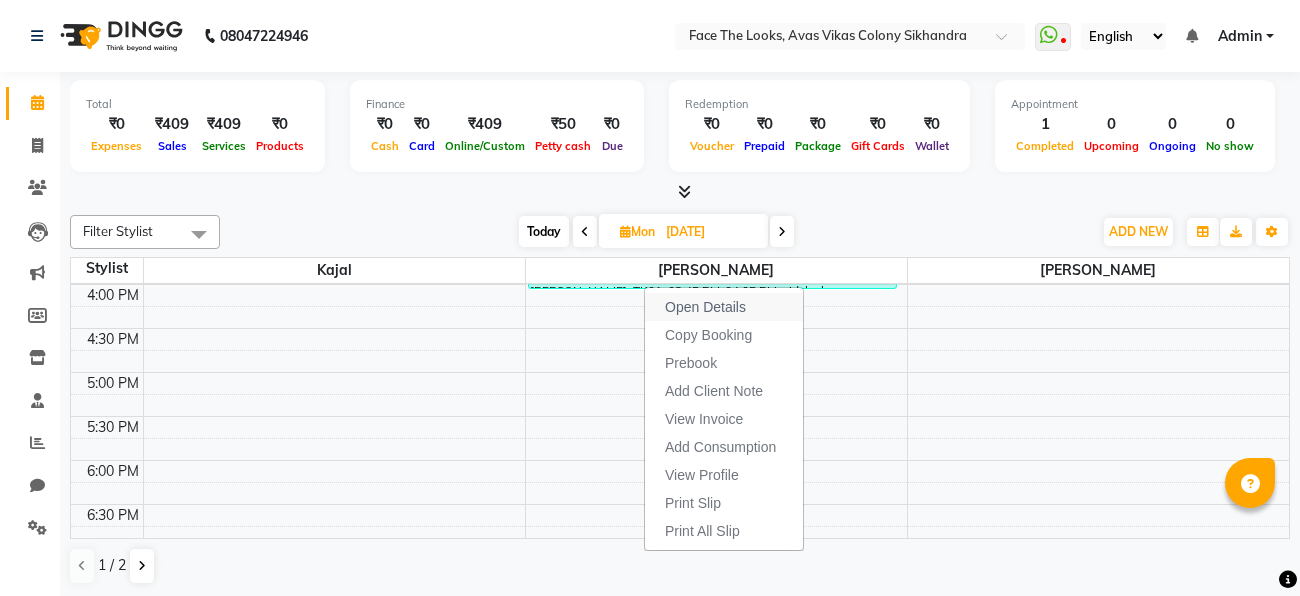 click on "Open Details" at bounding box center (724, 307) 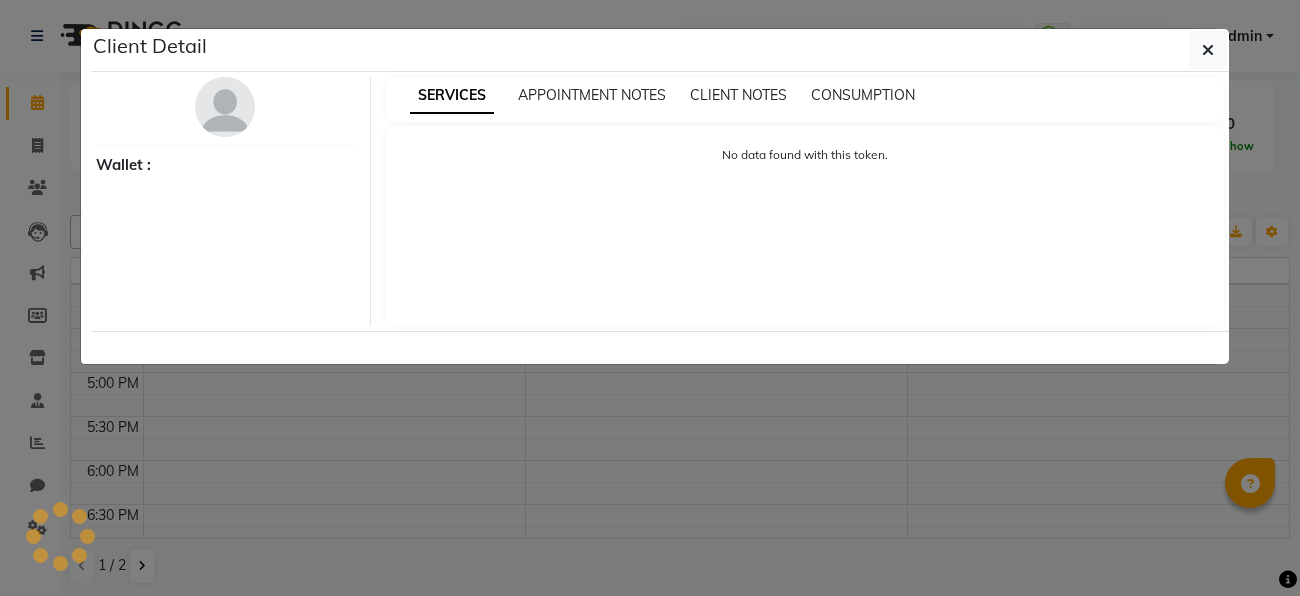 select on "3" 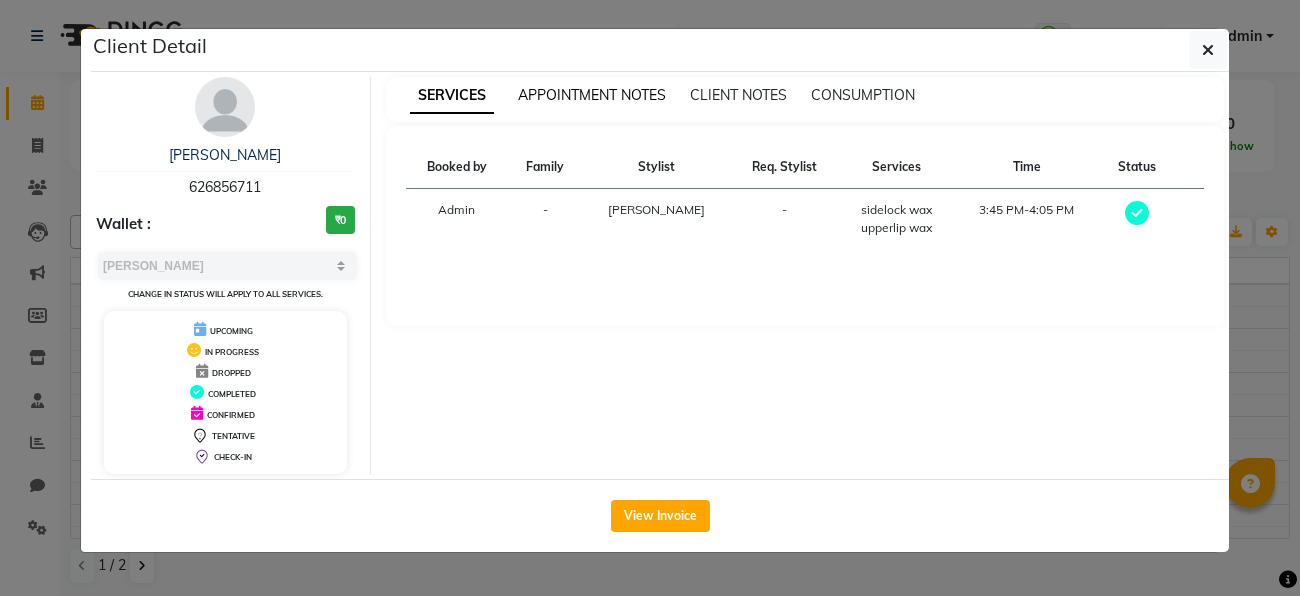click on "APPOINTMENT NOTES" at bounding box center [592, 95] 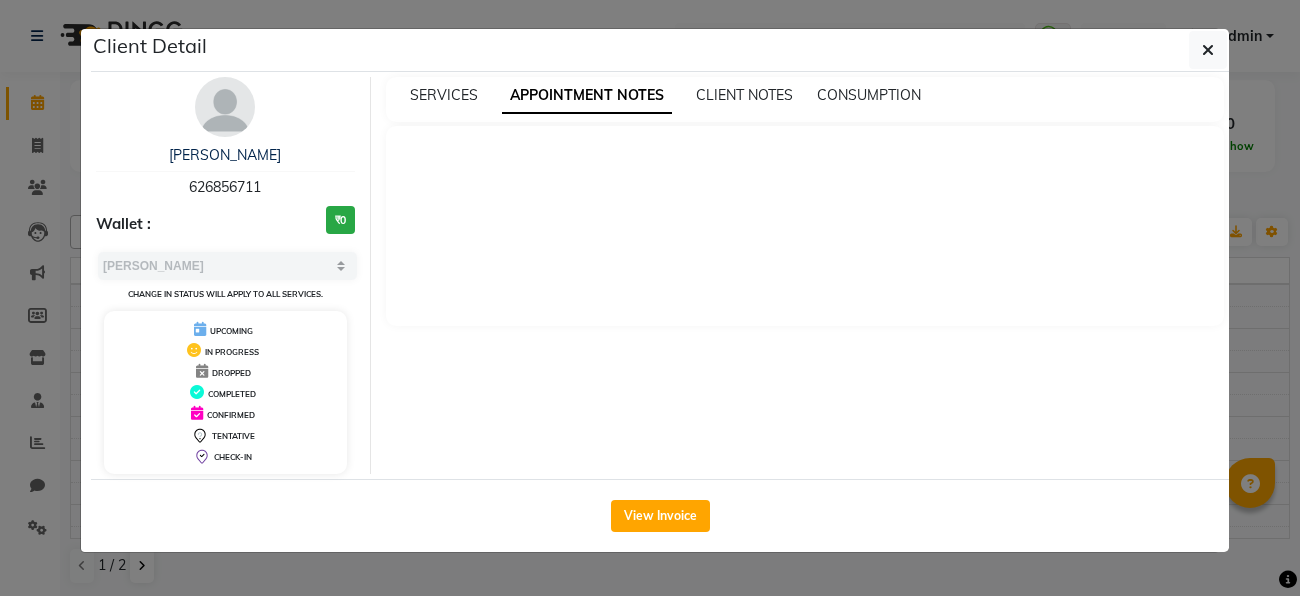 click on "SERVICES APPOINTMENT NOTES CLIENT NOTES CONSUMPTION" at bounding box center (793, 95) 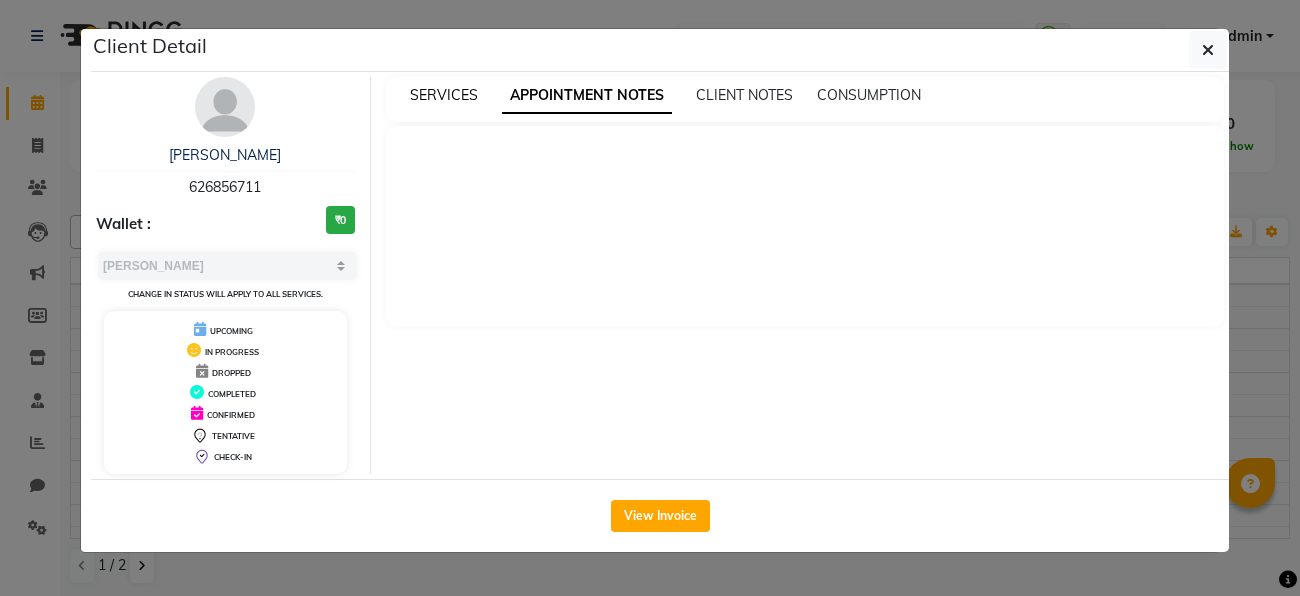click on "SERVICES" at bounding box center [444, 95] 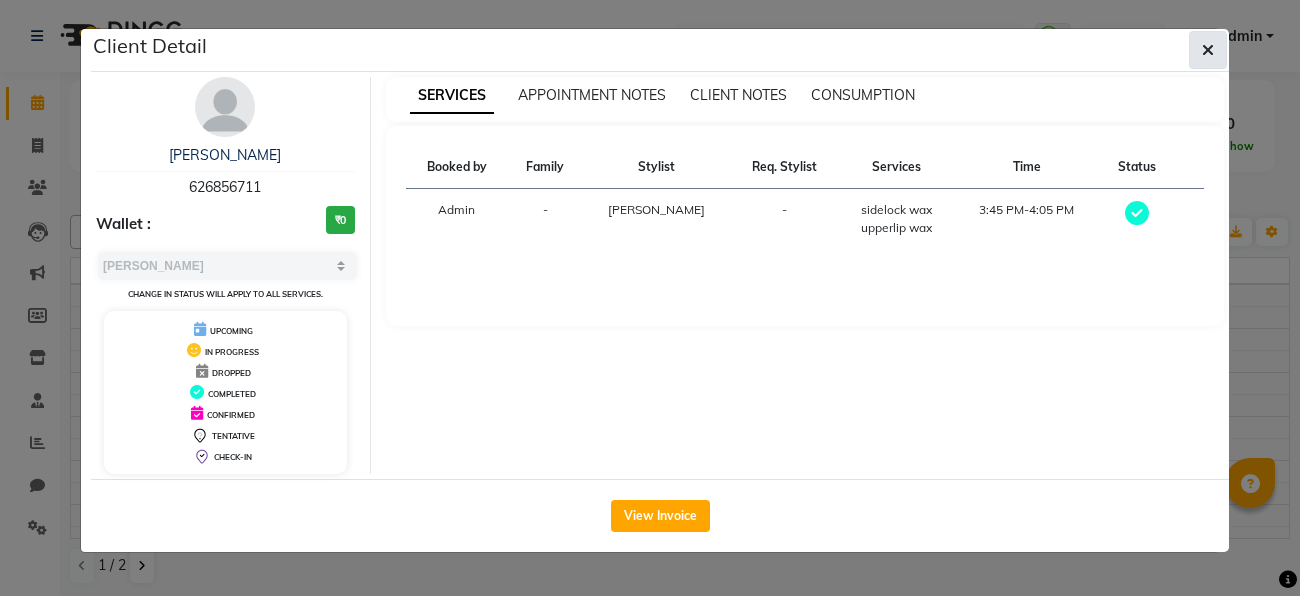 click 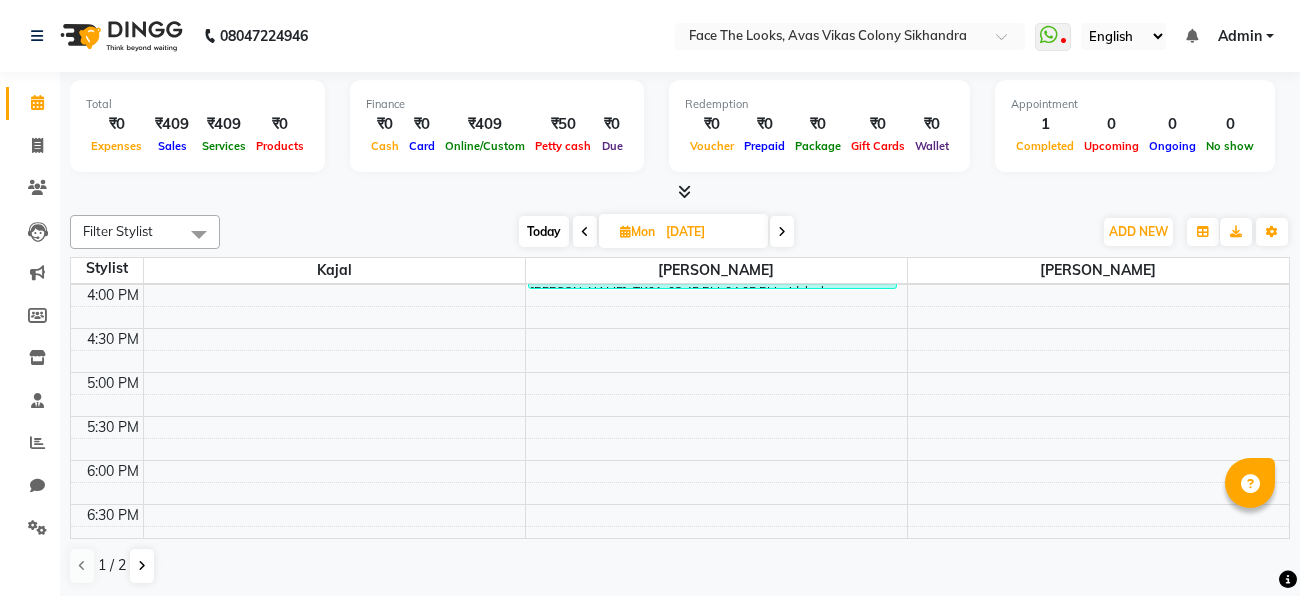 click at bounding box center (782, 231) 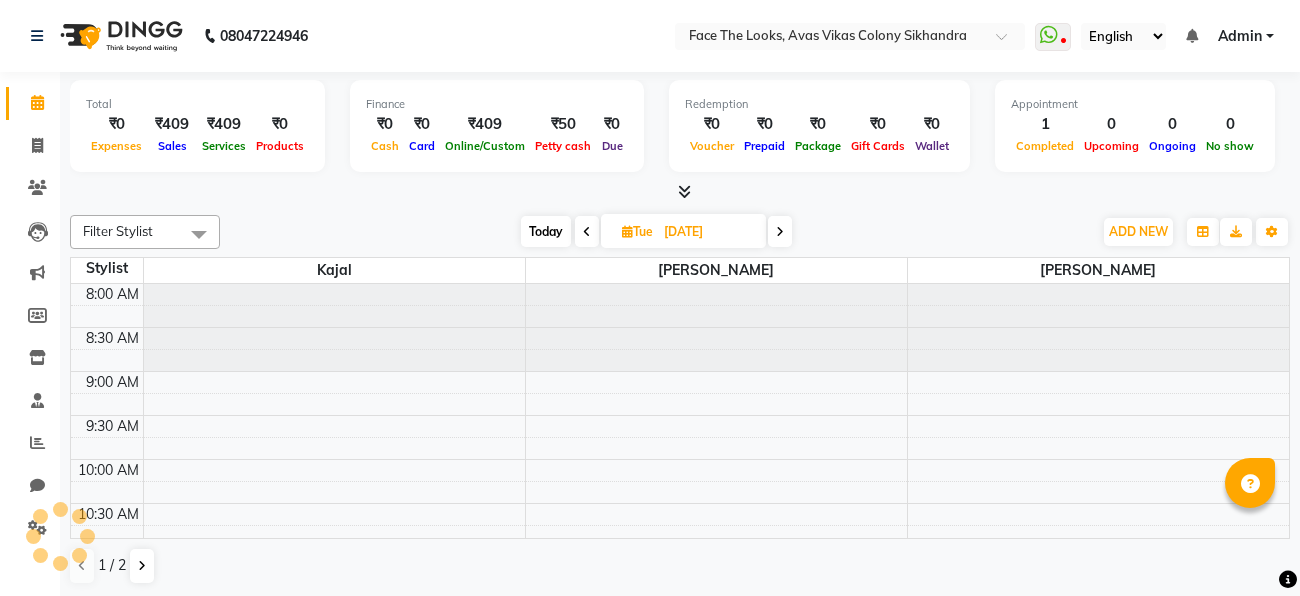 scroll, scrollTop: 703, scrollLeft: 0, axis: vertical 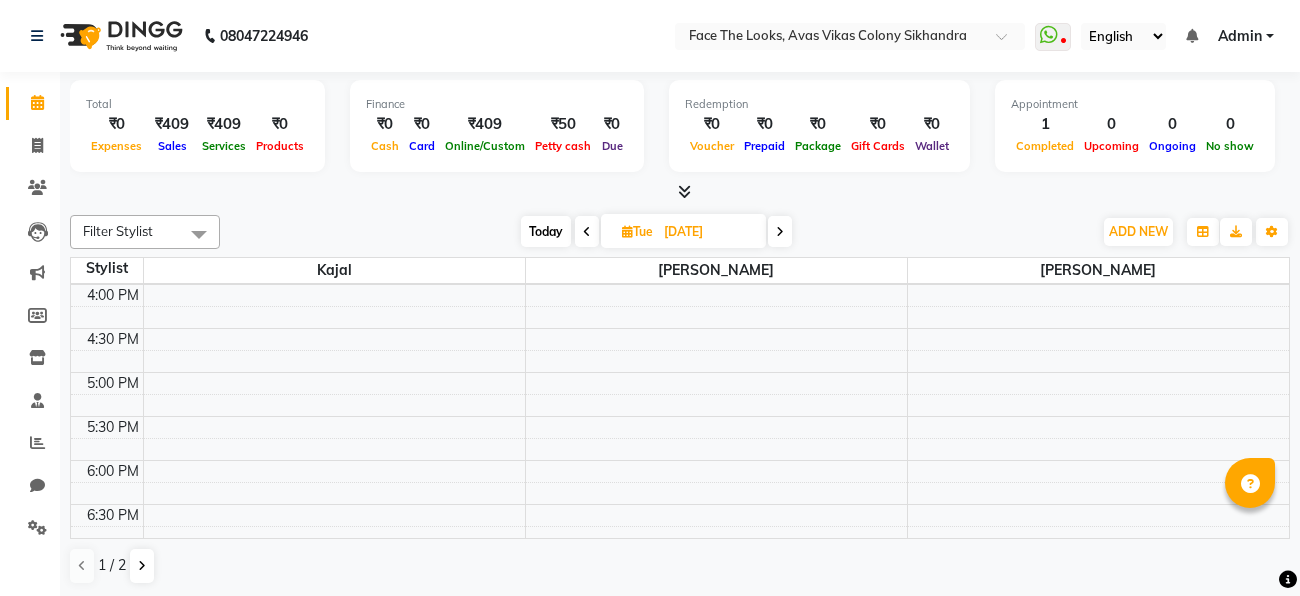 click at bounding box center (780, 231) 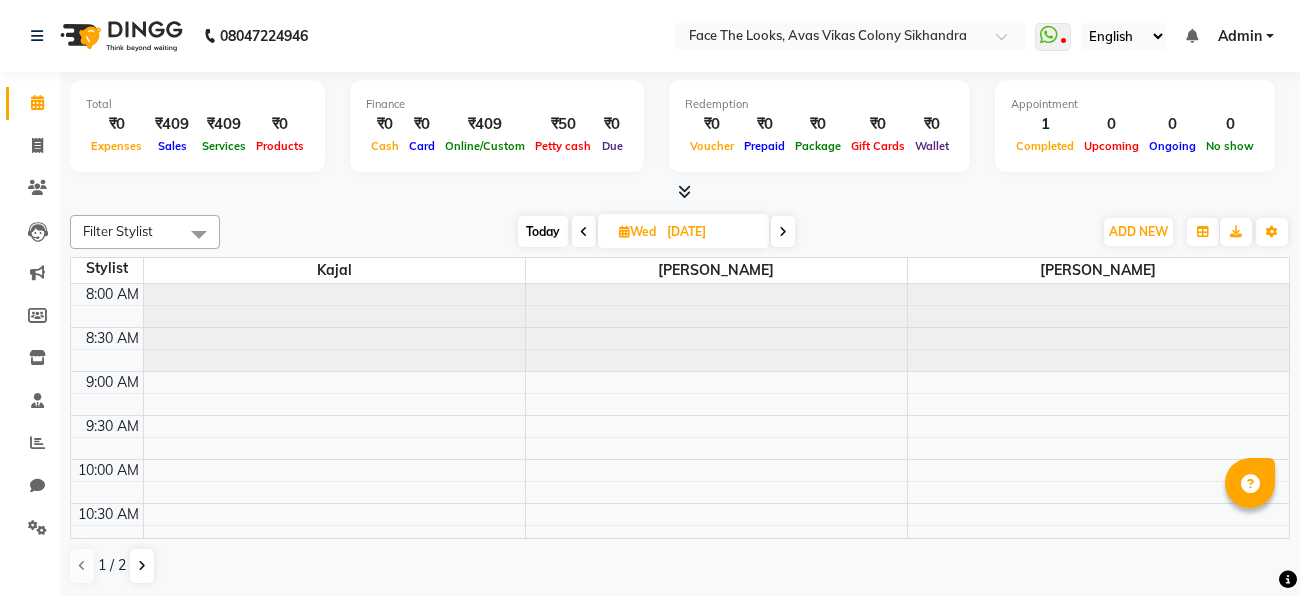 scroll, scrollTop: 703, scrollLeft: 0, axis: vertical 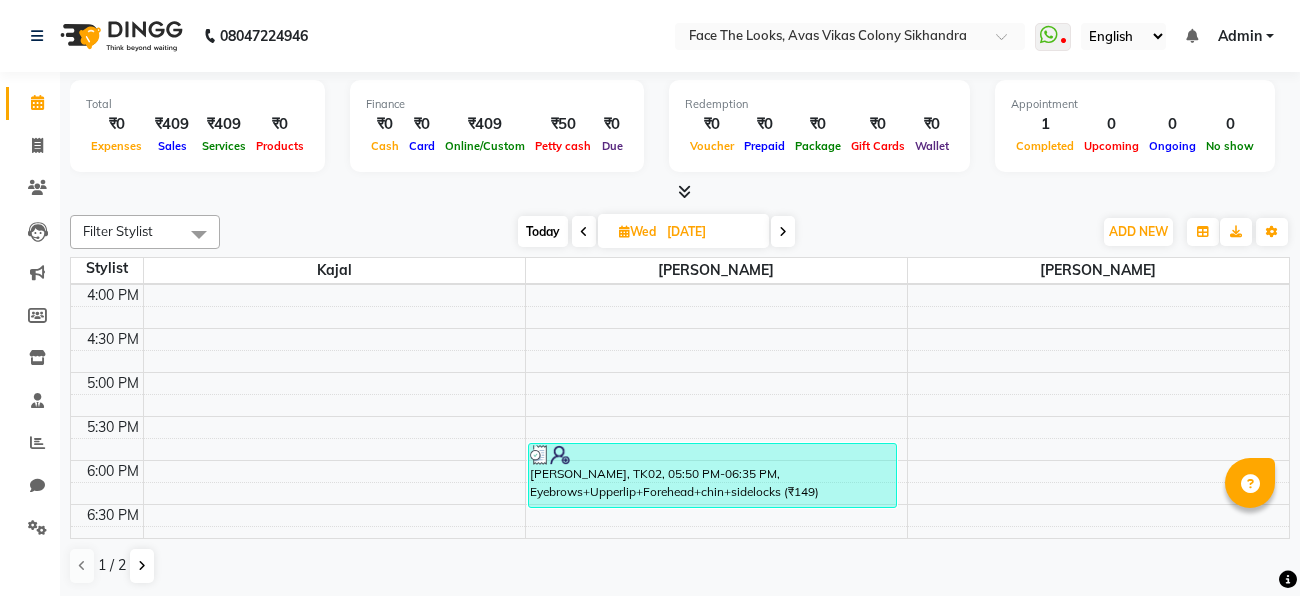 click at bounding box center (712, 455) 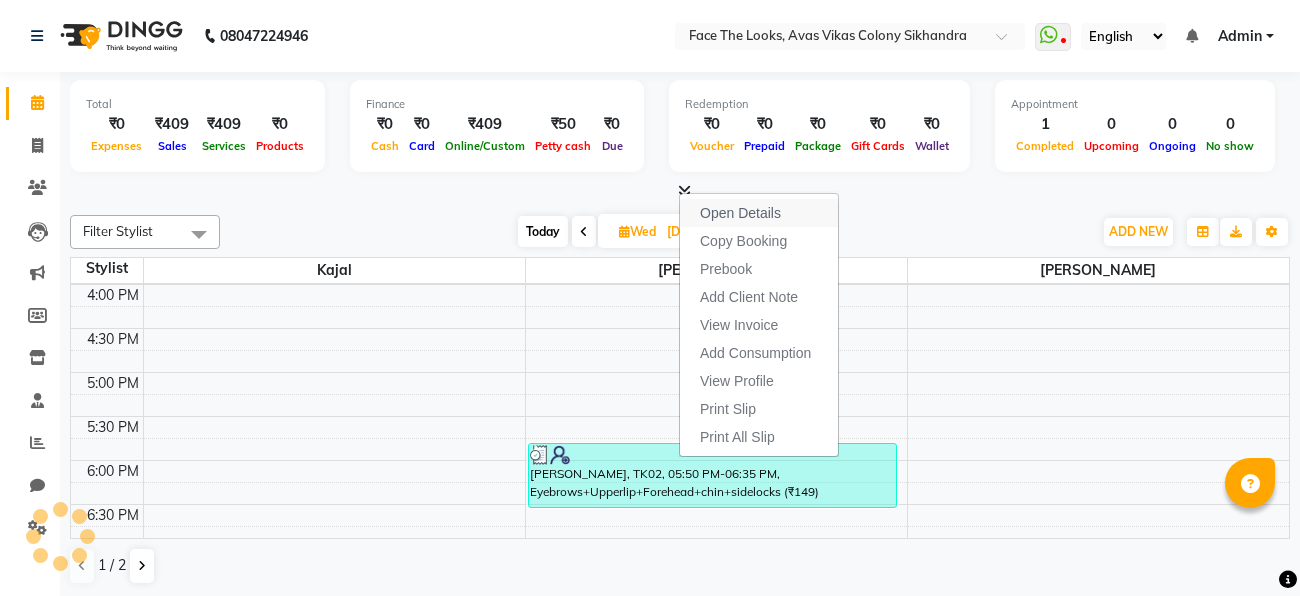 click on "Open Details" at bounding box center (740, 213) 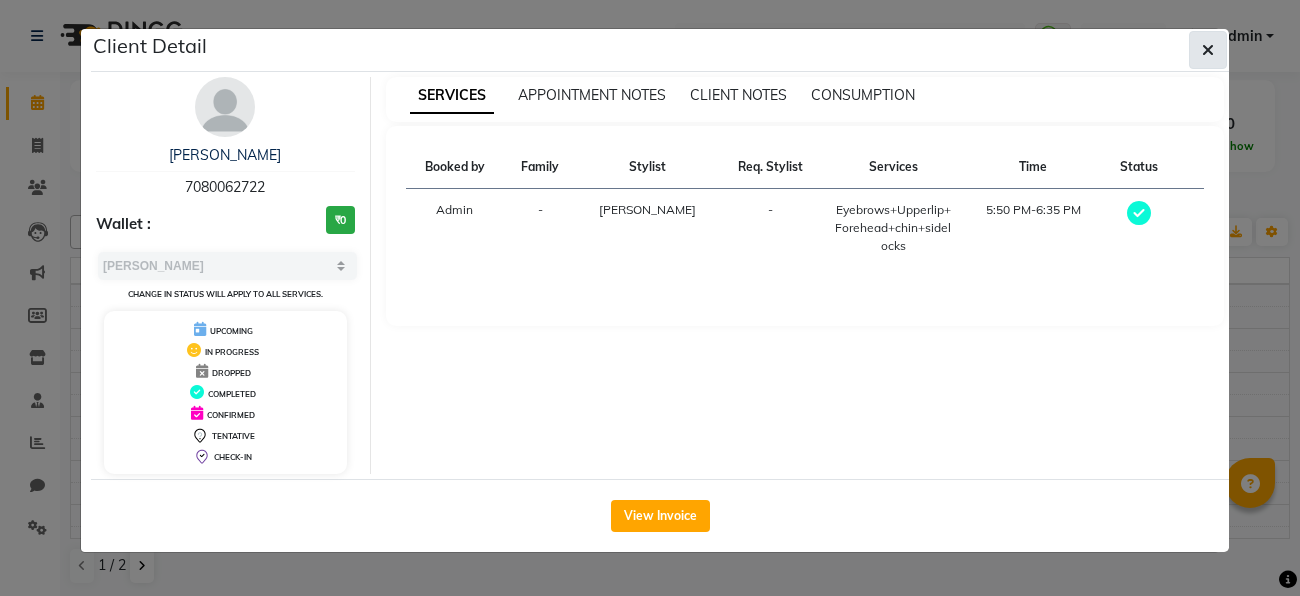 click 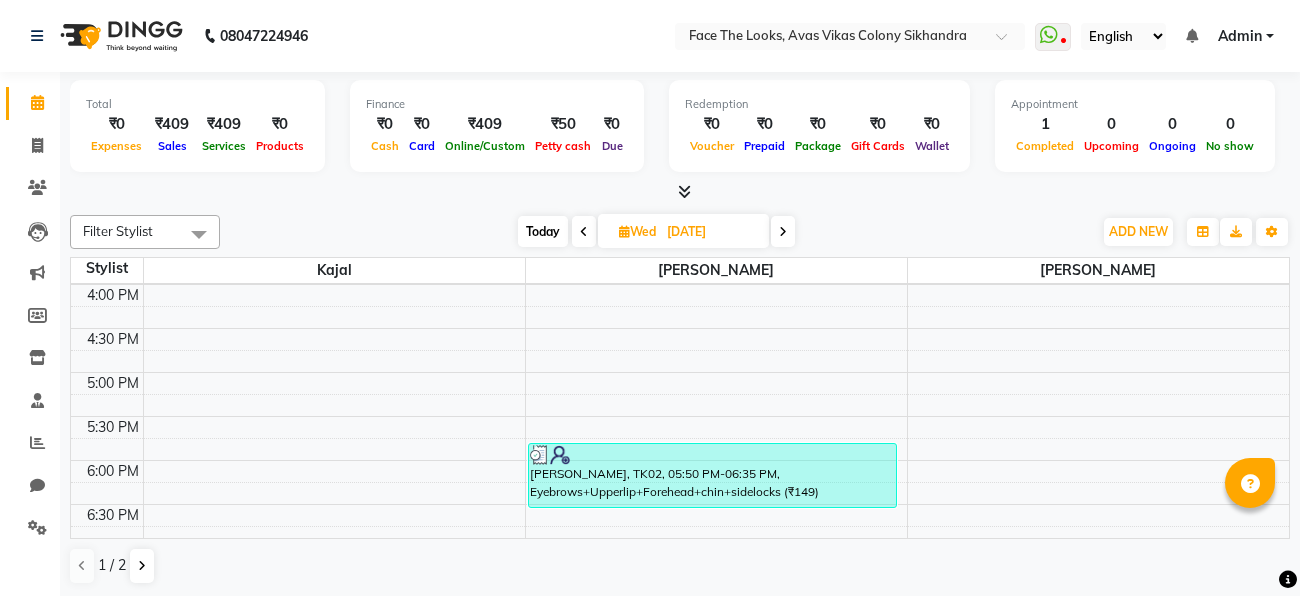 scroll, scrollTop: 886, scrollLeft: 0, axis: vertical 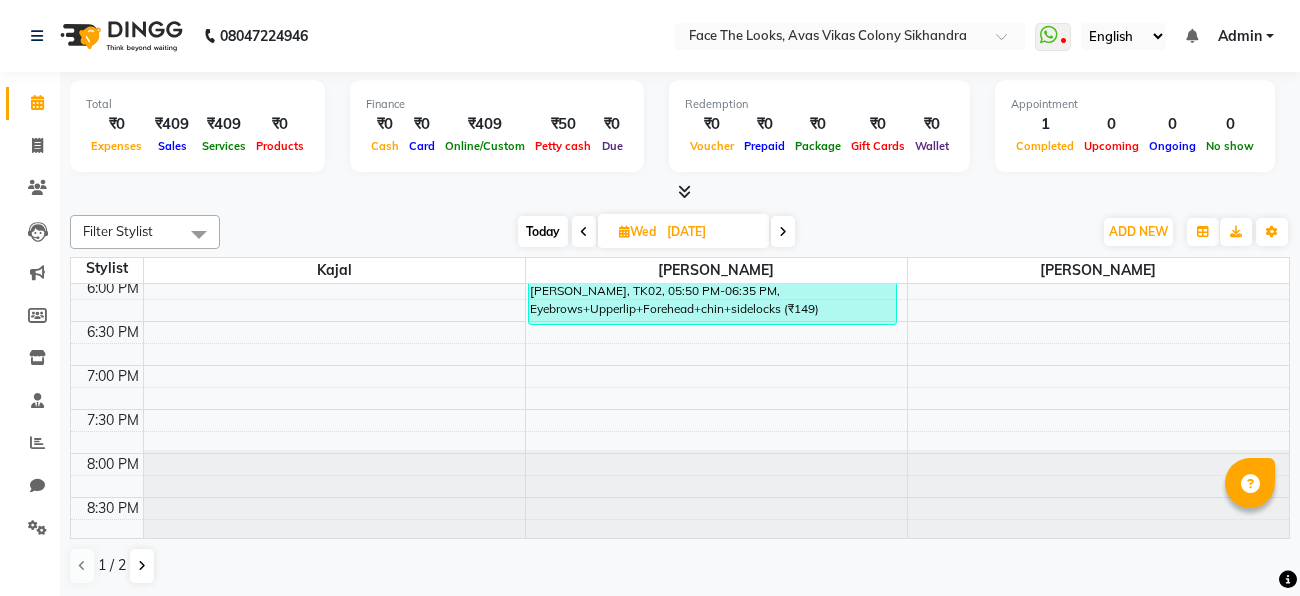 click at bounding box center [783, 232] 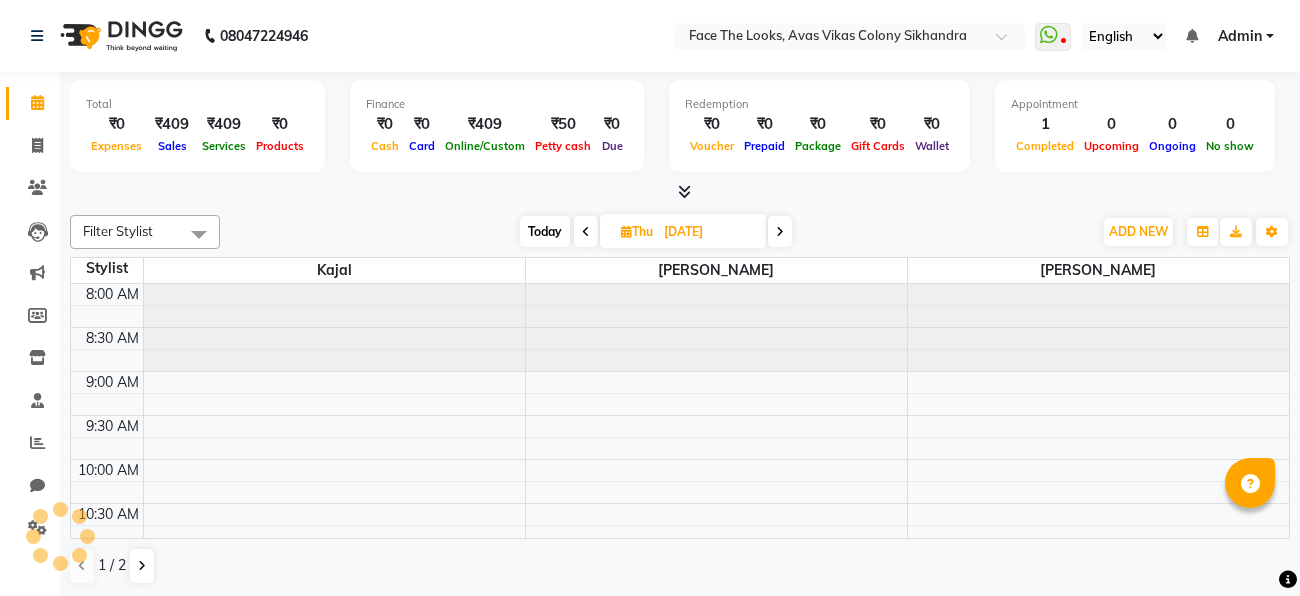 scroll, scrollTop: 703, scrollLeft: 0, axis: vertical 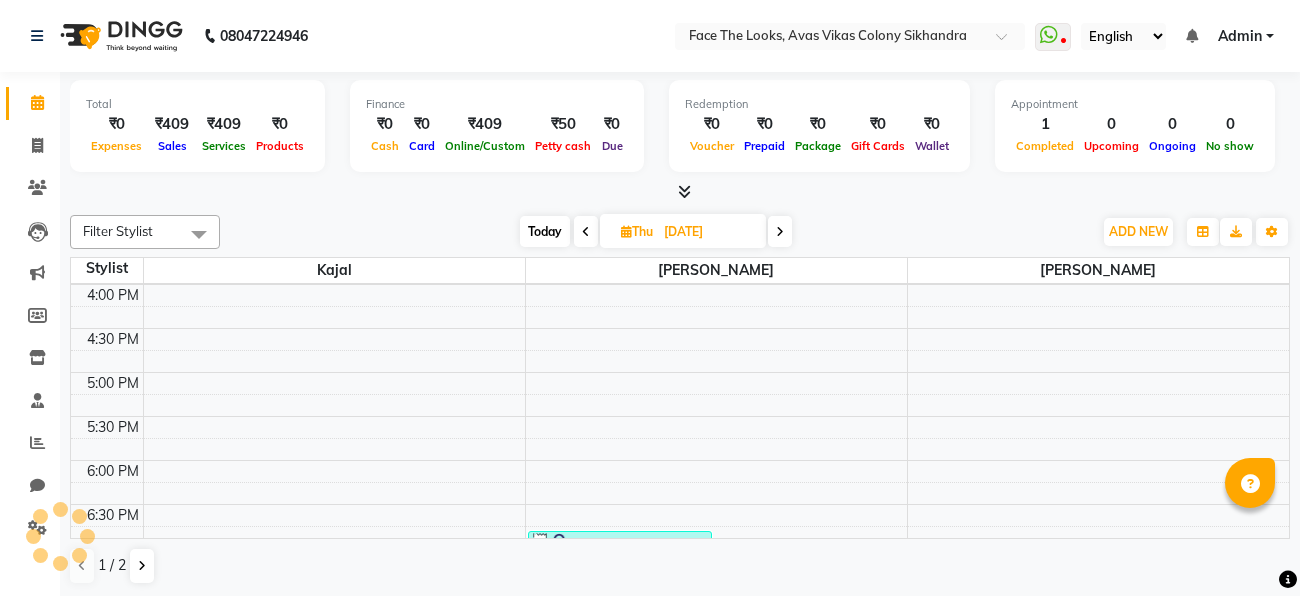 click at bounding box center [780, 232] 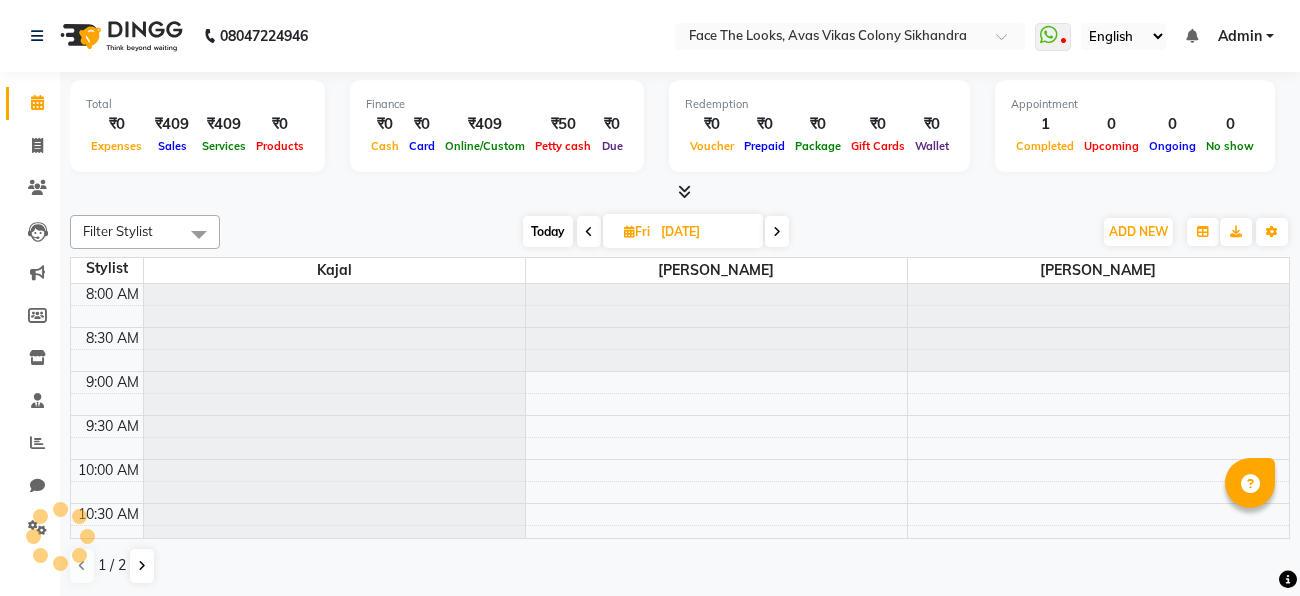 scroll, scrollTop: 703, scrollLeft: 0, axis: vertical 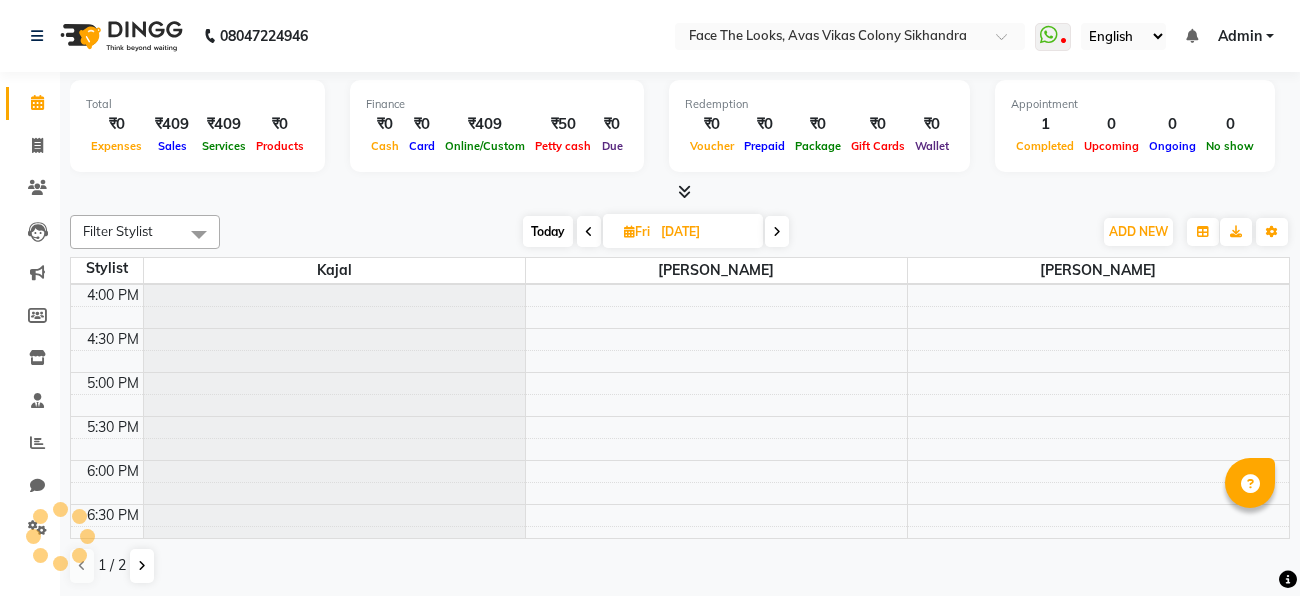 click at bounding box center (589, 231) 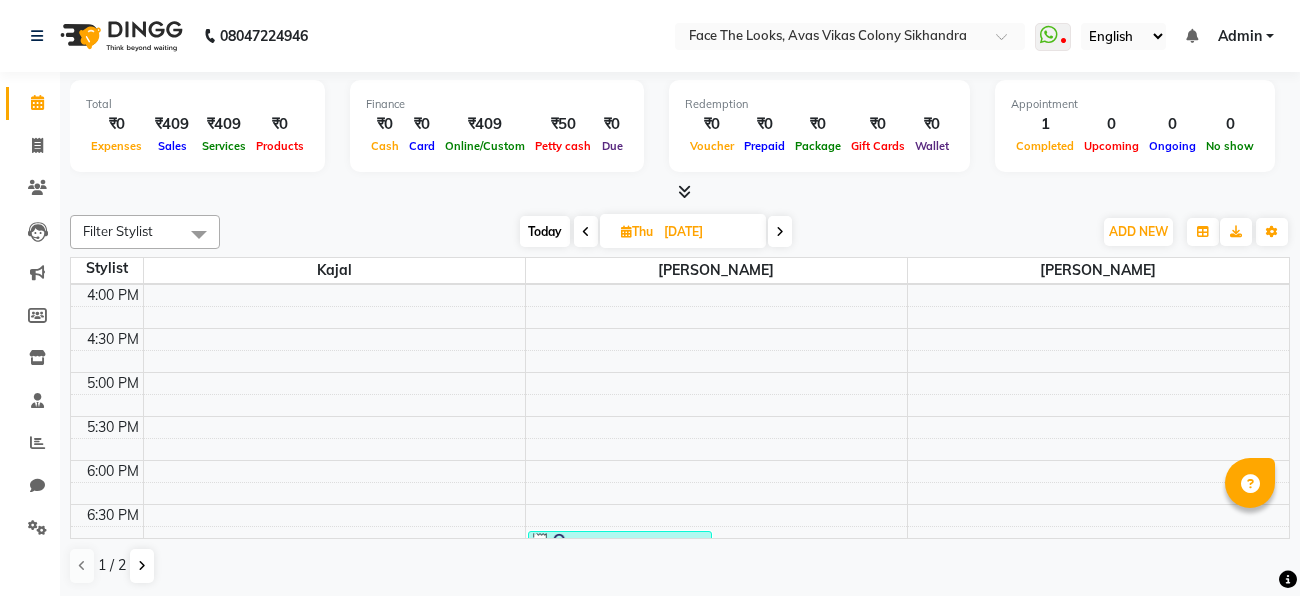 scroll, scrollTop: 886, scrollLeft: 0, axis: vertical 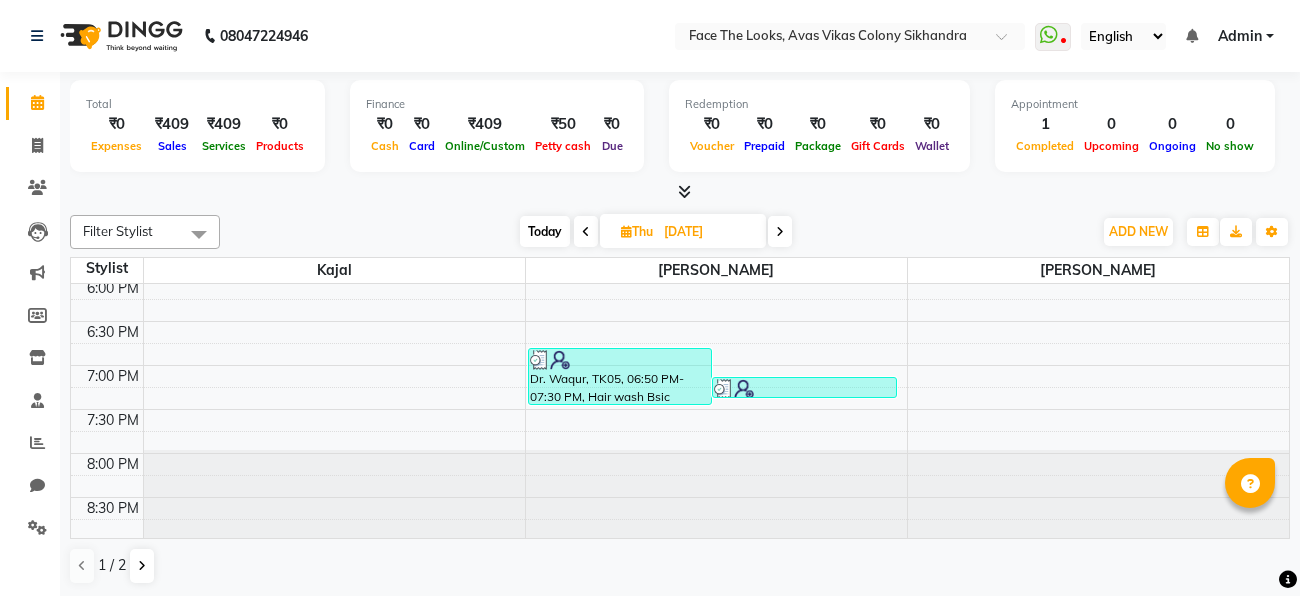 click on "Dr. Waqur, TK05, 06:50 PM-07:30 PM, Hair wash Bsic  (₹300),HAIR CUT  Women  Basic (Triming ,Strainght , u shape ,V shape )  (₹499)" at bounding box center [620, 376] 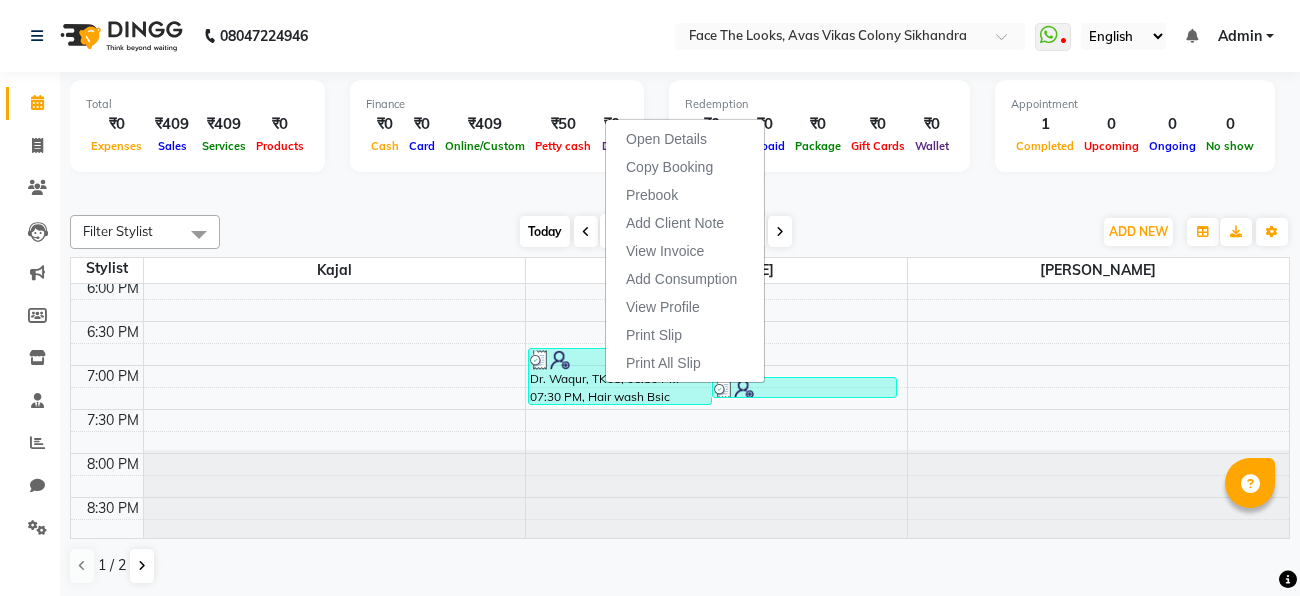 click at bounding box center [744, 389] 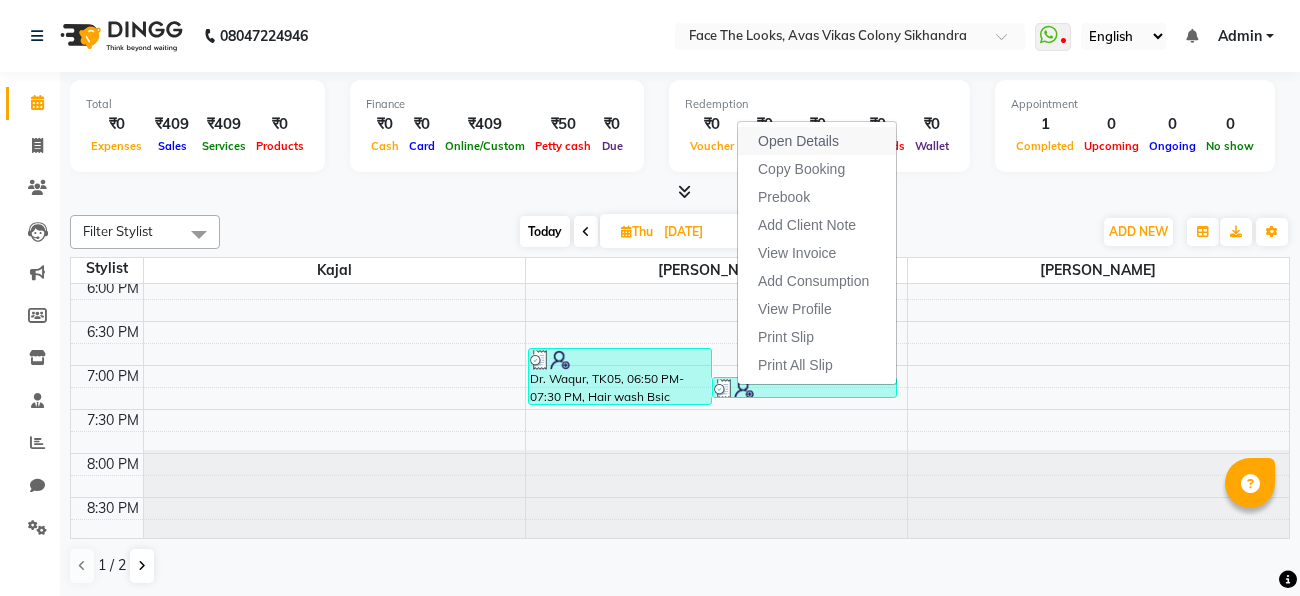 click on "Open Details" at bounding box center [817, 141] 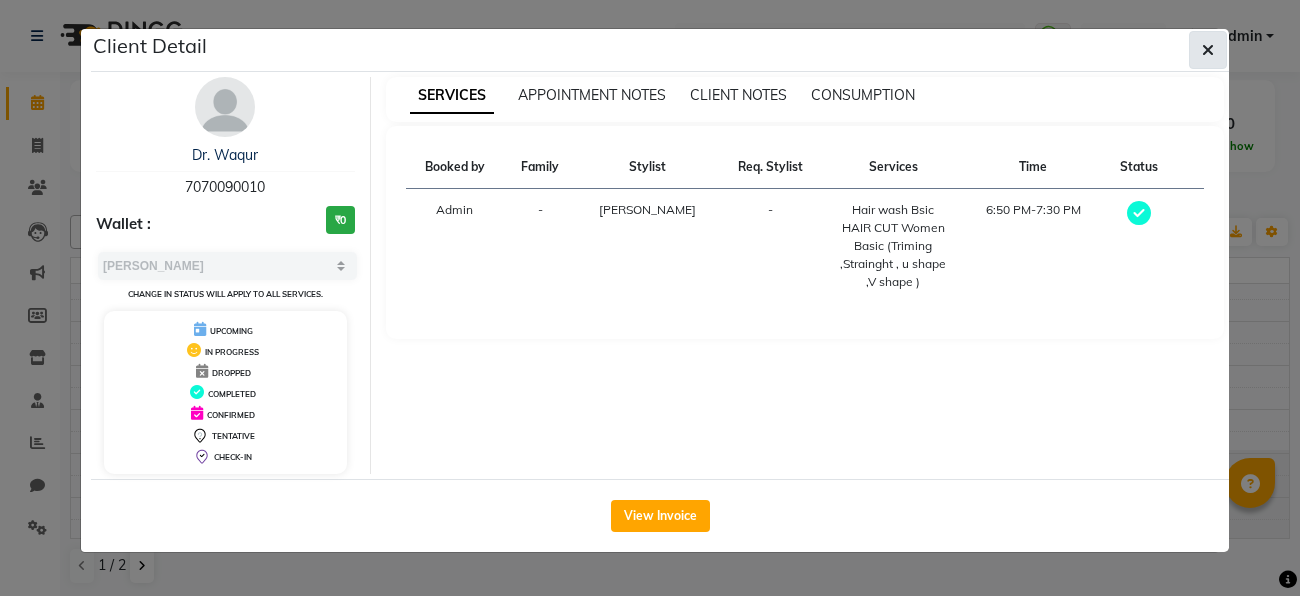 click 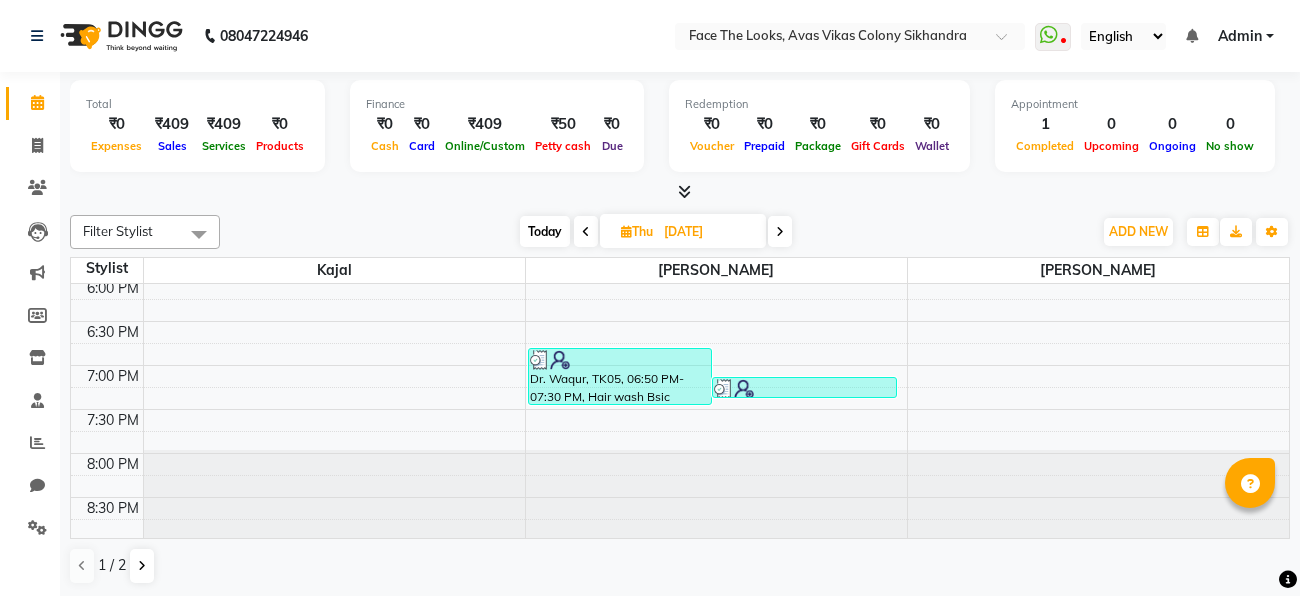 click at bounding box center [780, 232] 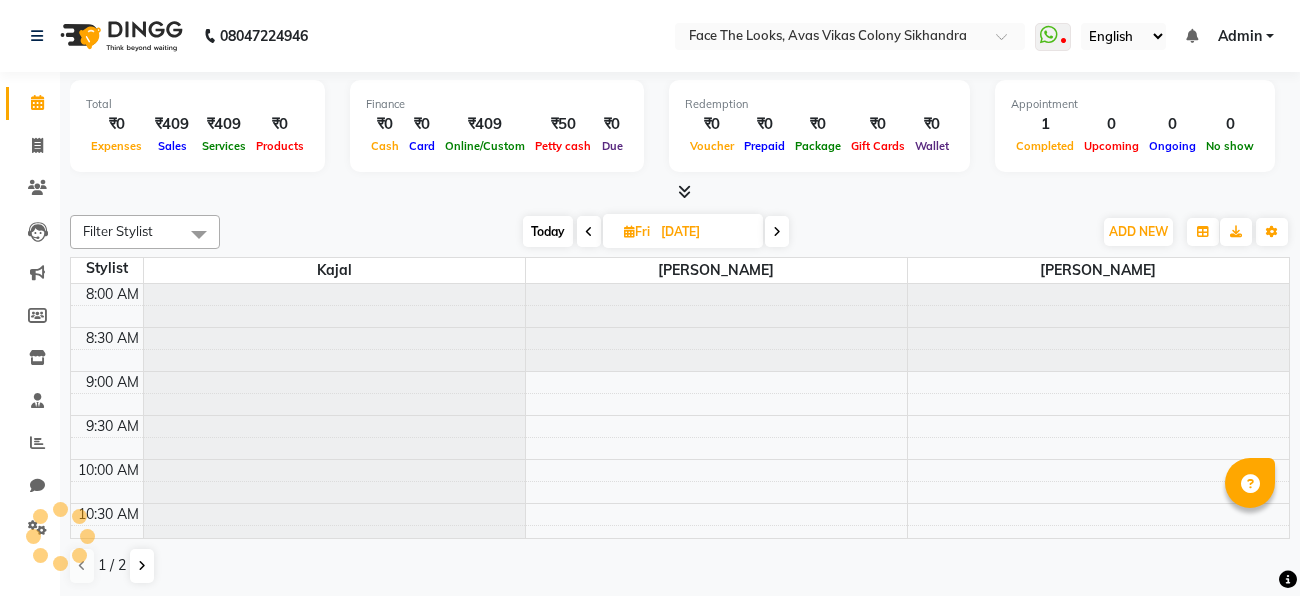 scroll, scrollTop: 703, scrollLeft: 0, axis: vertical 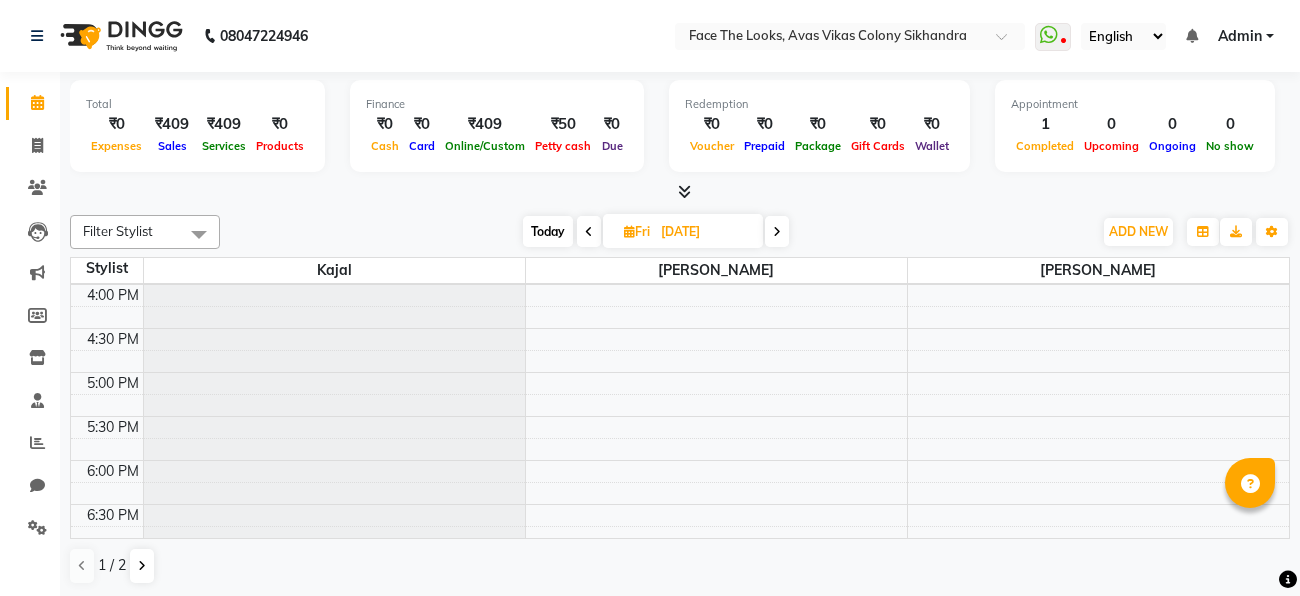 click at bounding box center [777, 231] 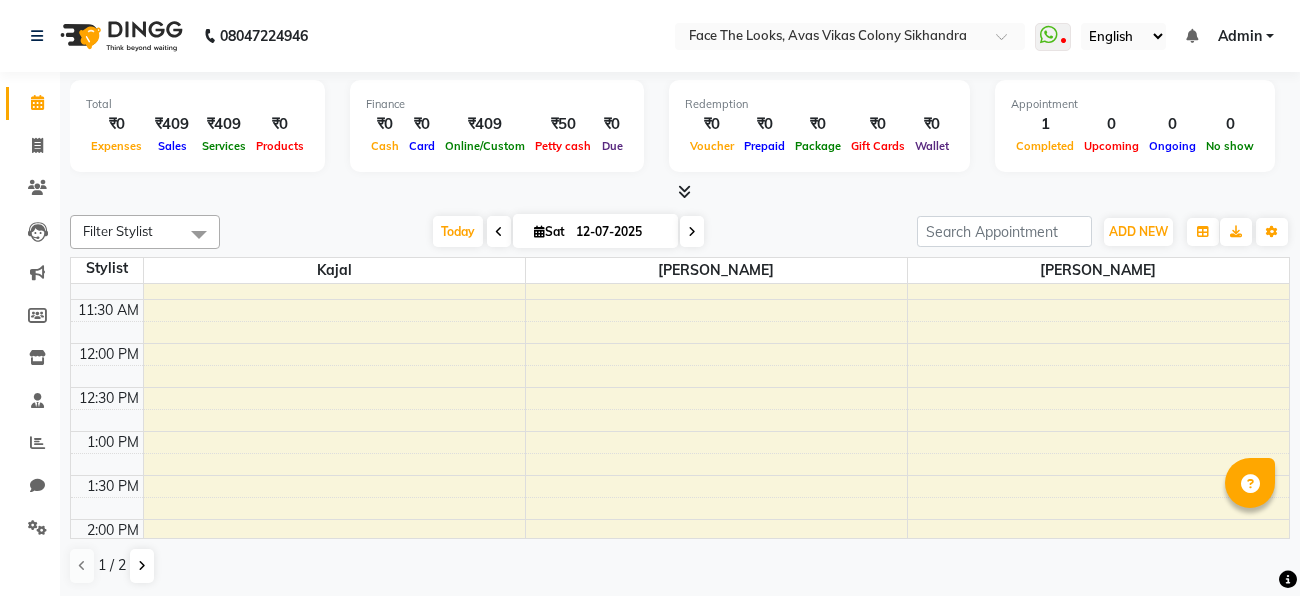 scroll, scrollTop: 886, scrollLeft: 0, axis: vertical 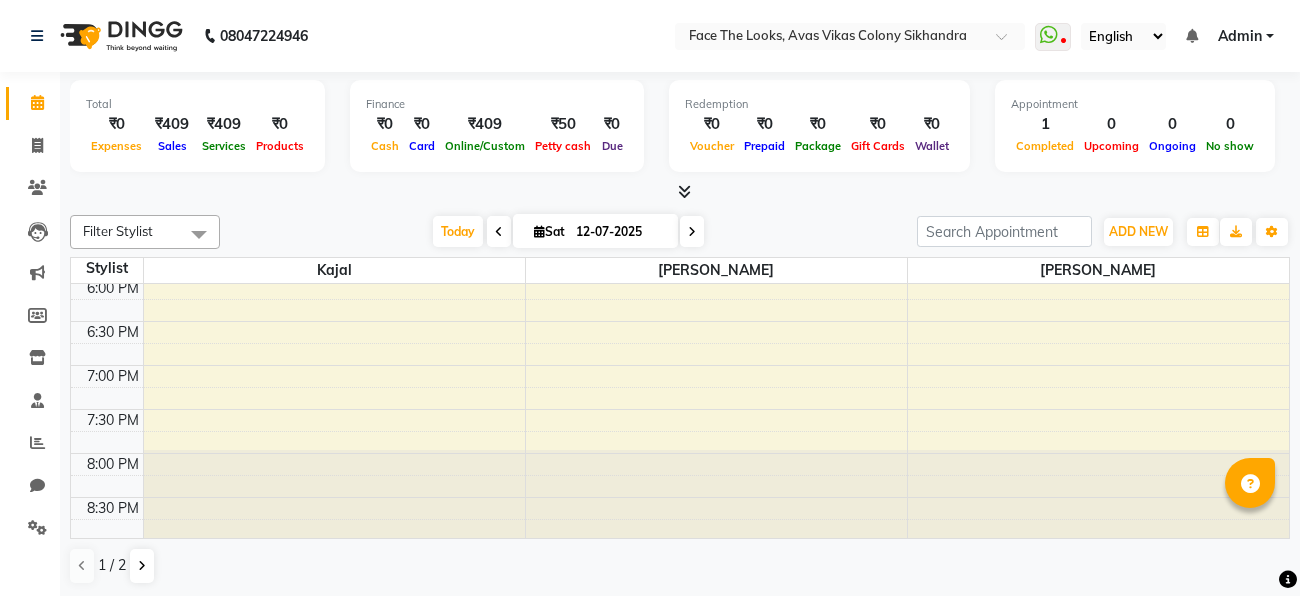 click on "8:00 AM 8:30 AM 9:00 AM 9:30 AM 10:00 AM 10:30 AM 11:00 AM 11:30 AM 12:00 PM 12:30 PM 1:00 PM 1:30 PM 2:00 PM 2:30 PM 3:00 PM 3:30 PM 4:00 PM 4:30 PM 5:00 PM 5:30 PM 6:00 PM 6:30 PM 7:00 PM 7:30 PM 8:00 PM 8:30 PM" at bounding box center [680, -31] 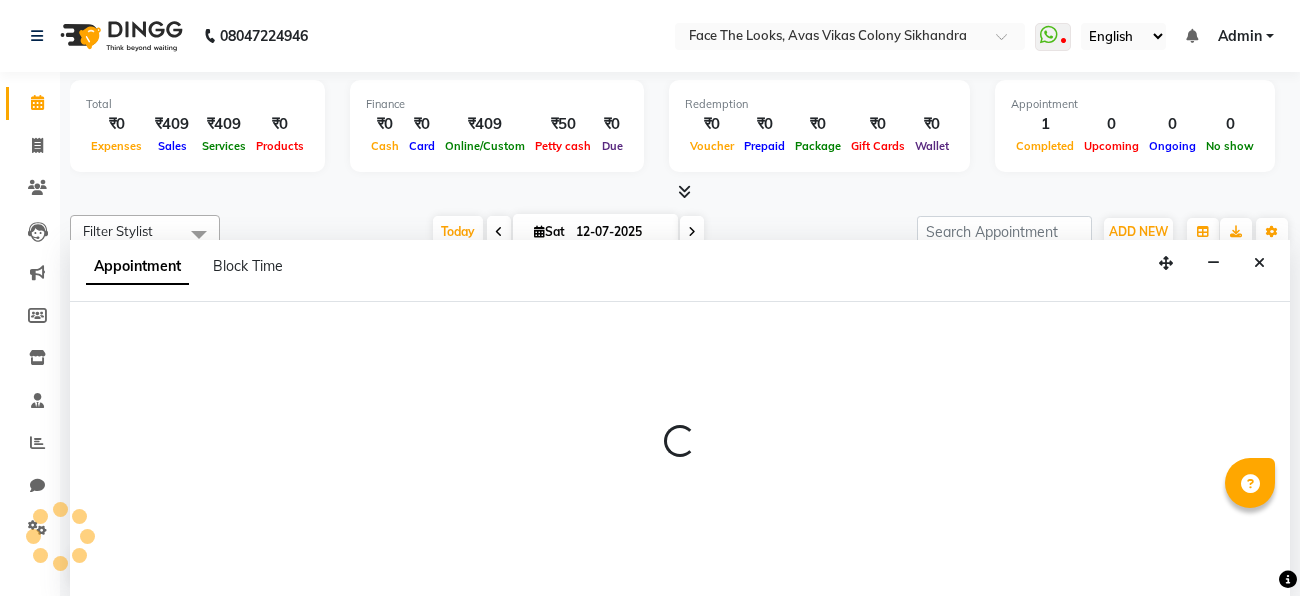 scroll, scrollTop: 0, scrollLeft: 0, axis: both 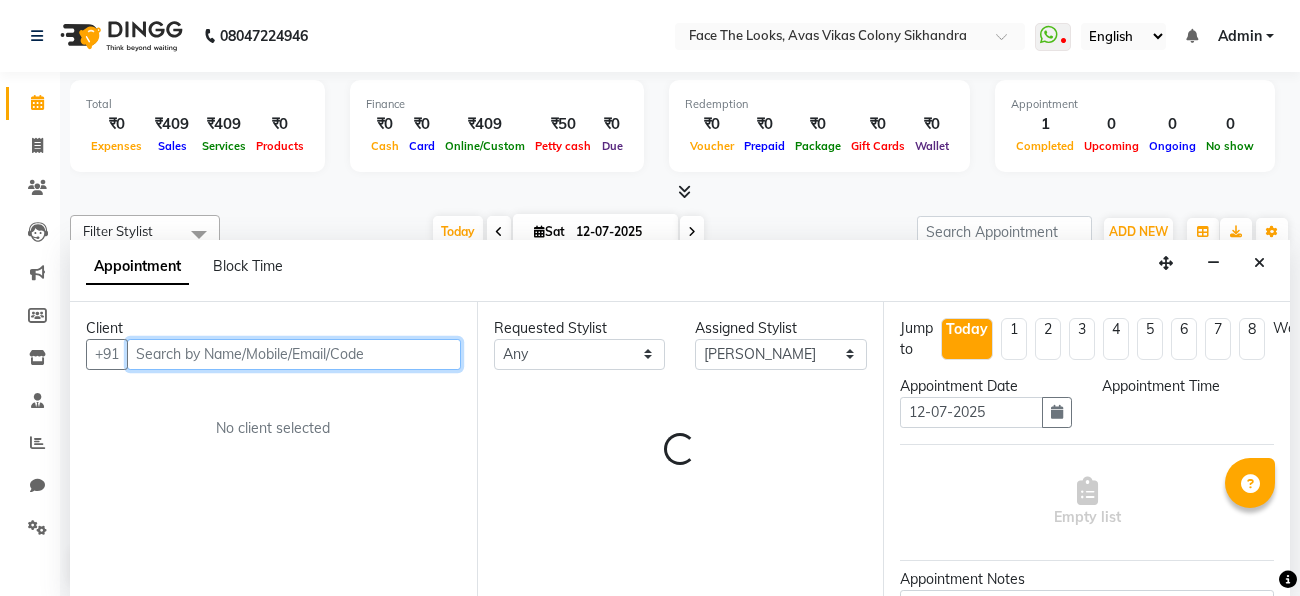 select on "1155" 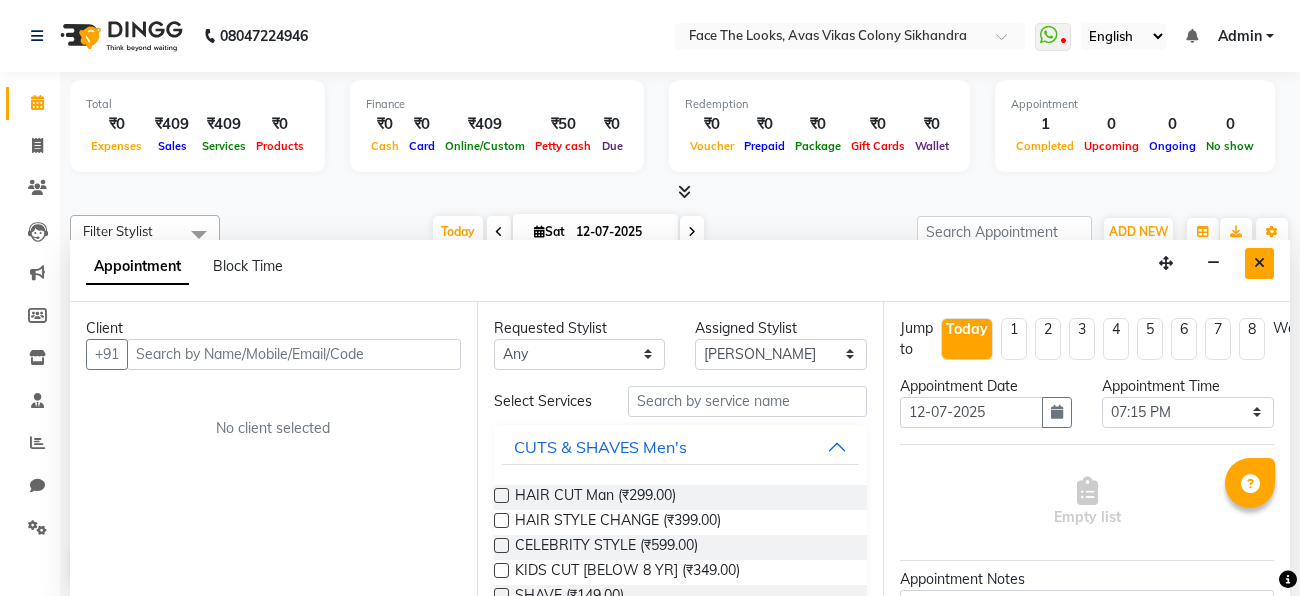 click at bounding box center (1259, 263) 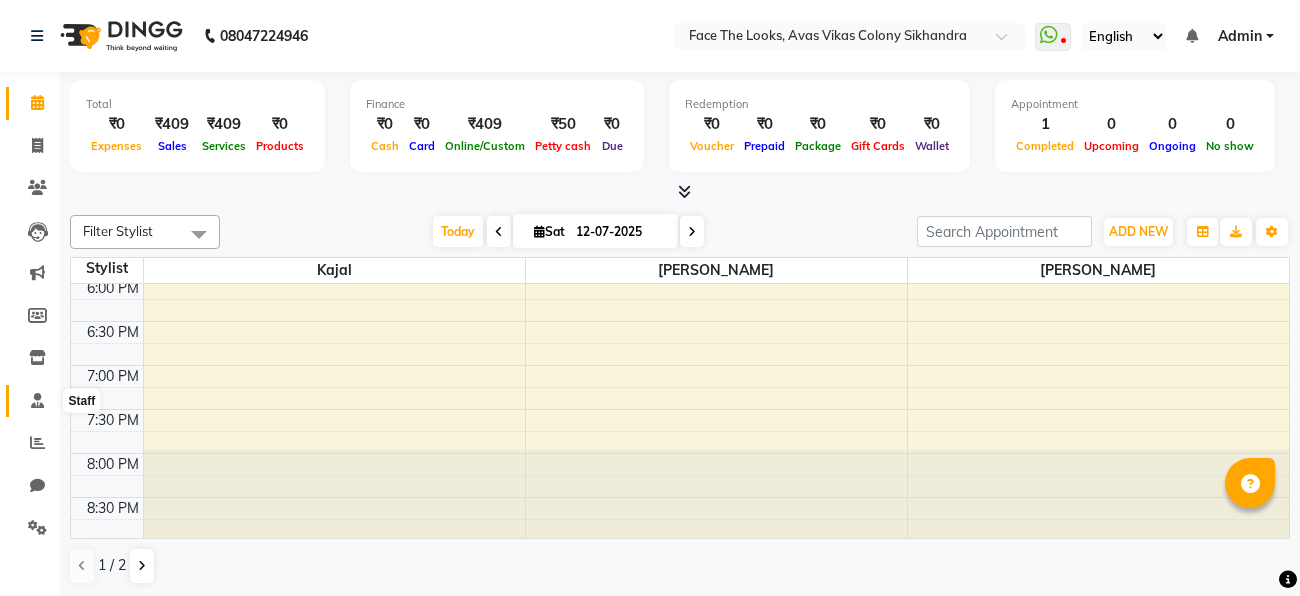 click 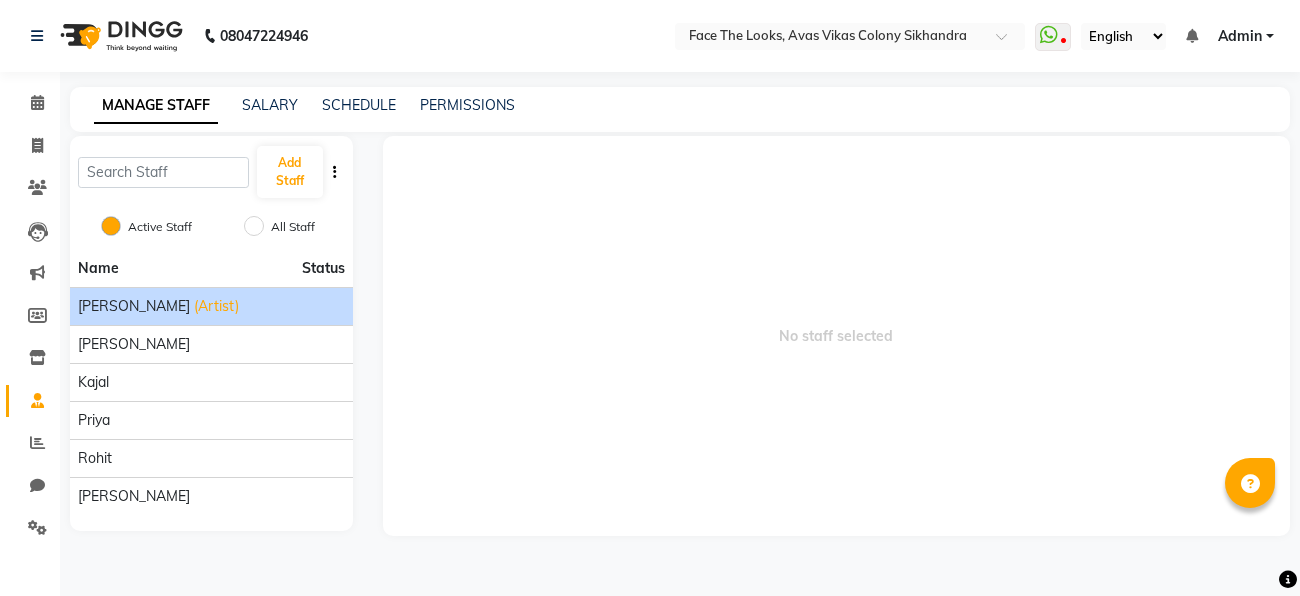 click on "(Artist)" 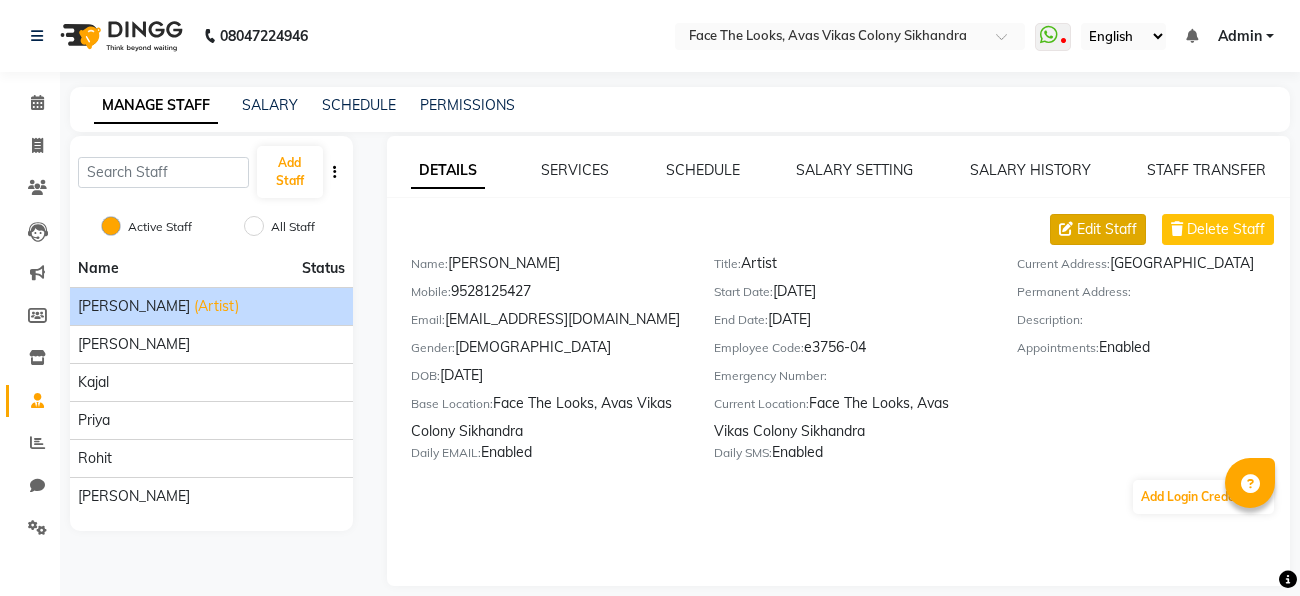 click on "Edit Staff" 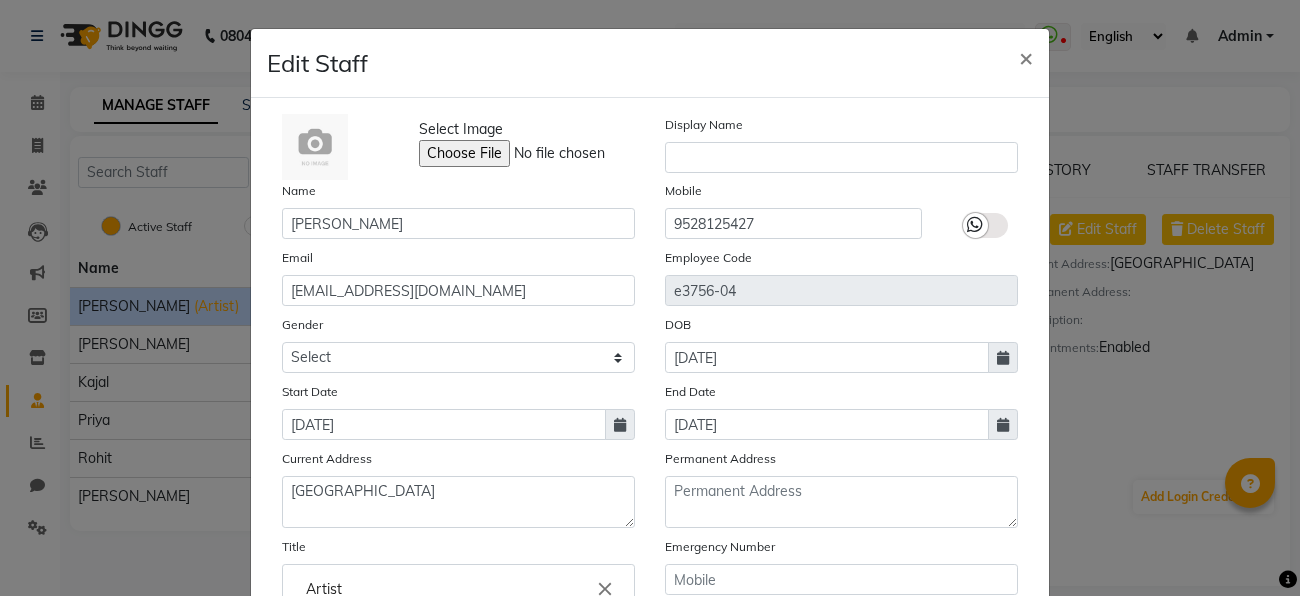 scroll, scrollTop: 0, scrollLeft: 0, axis: both 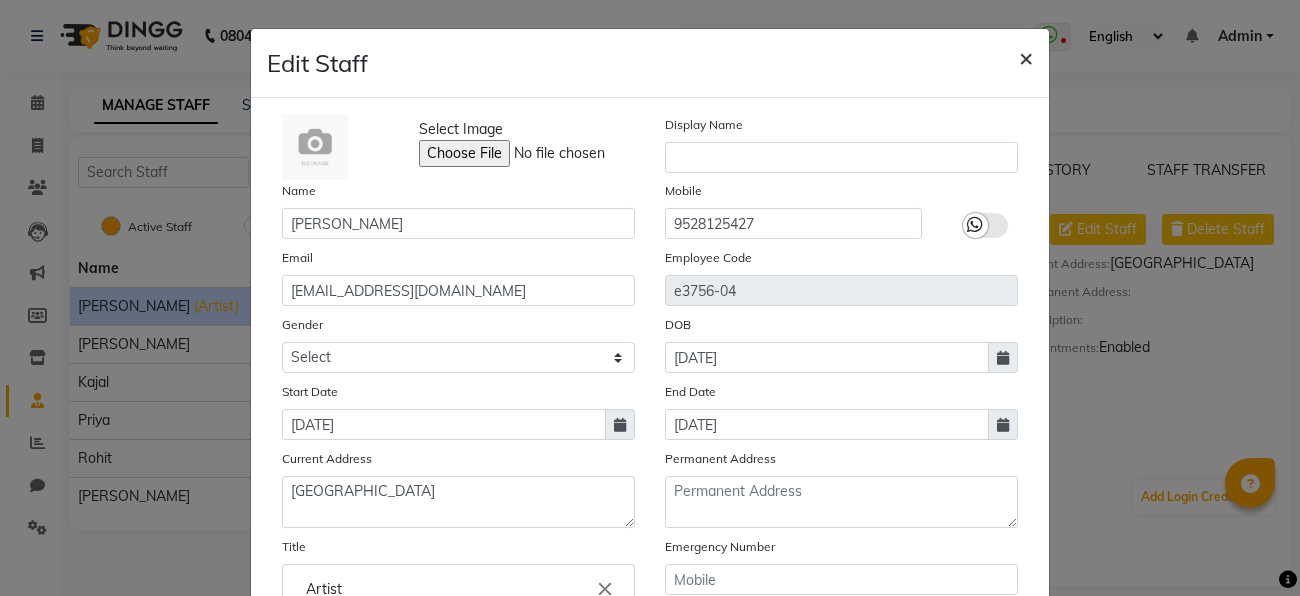 click on "×" 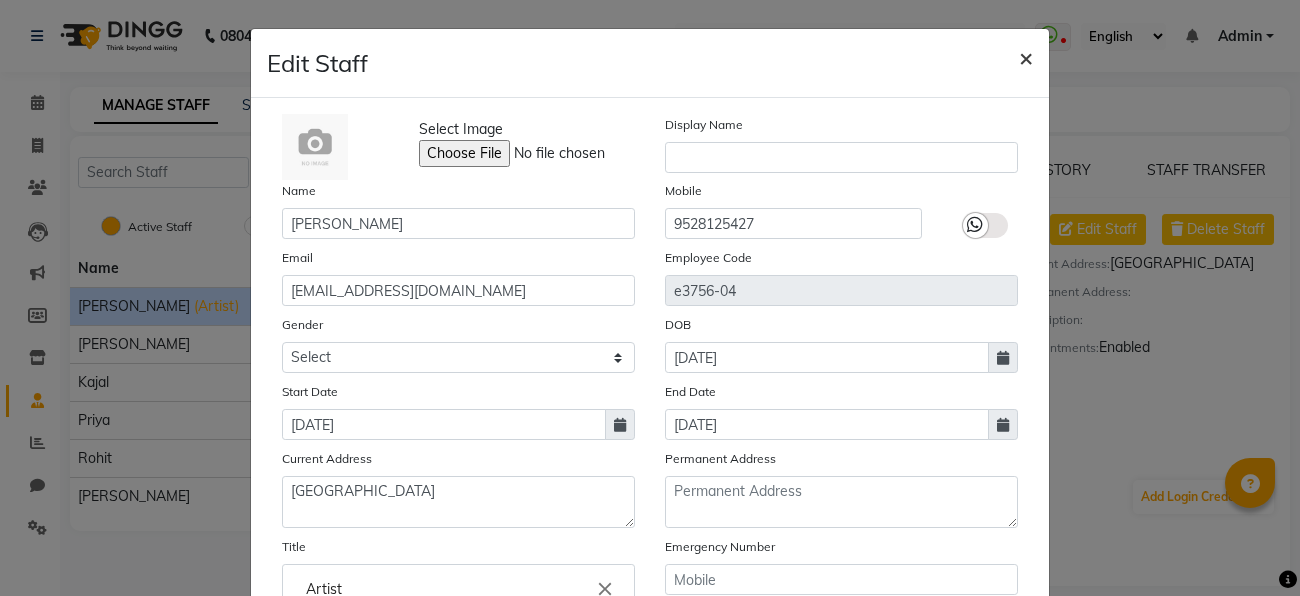 type 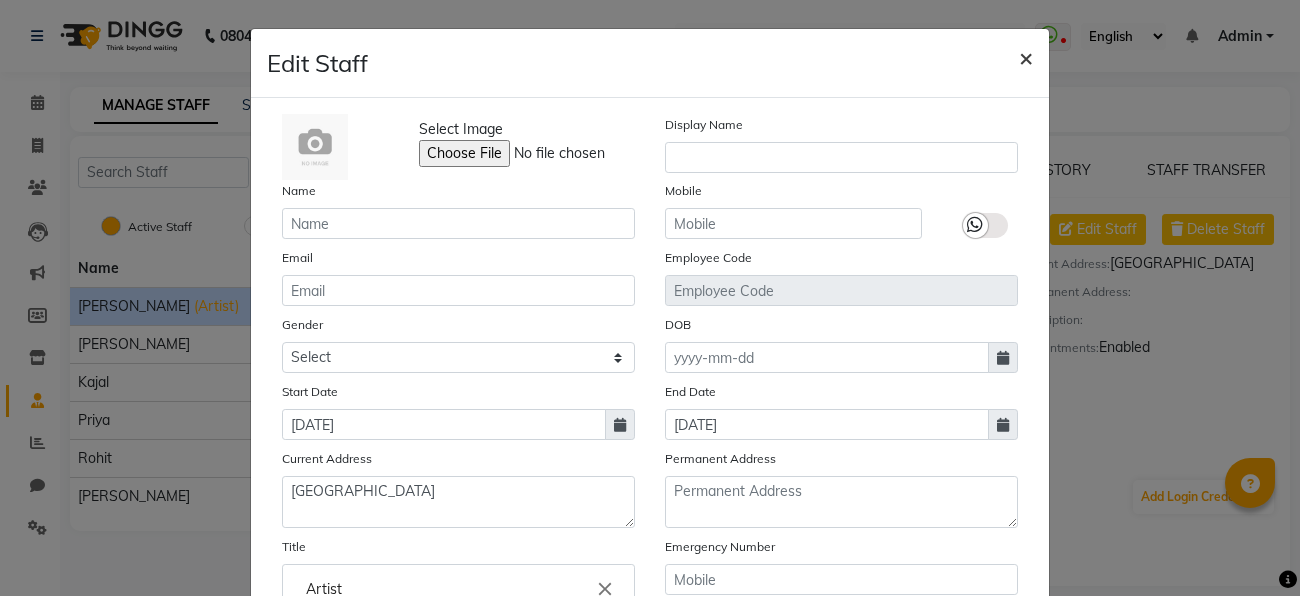 type 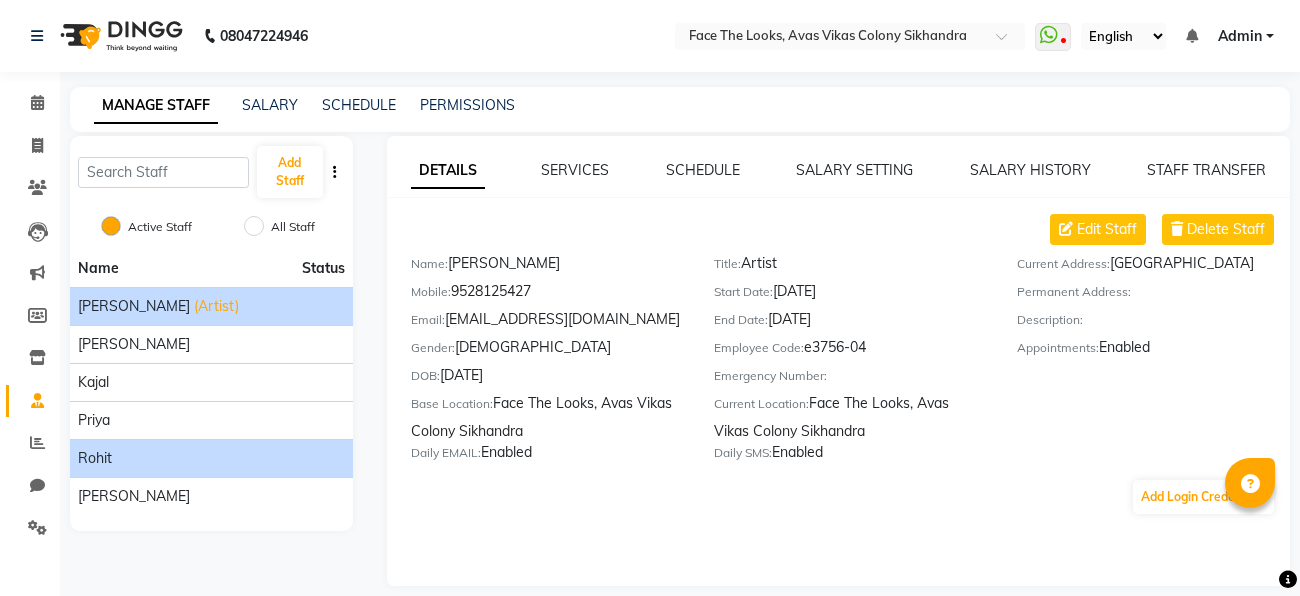 click on "Rohit" 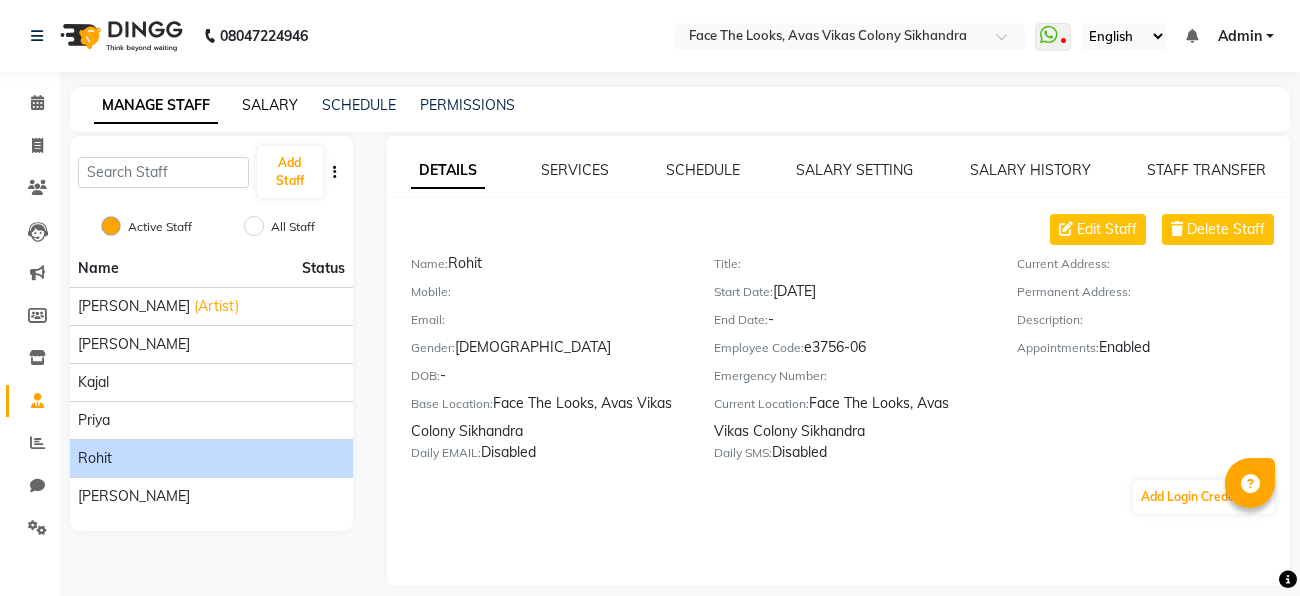 click on "SALARY" 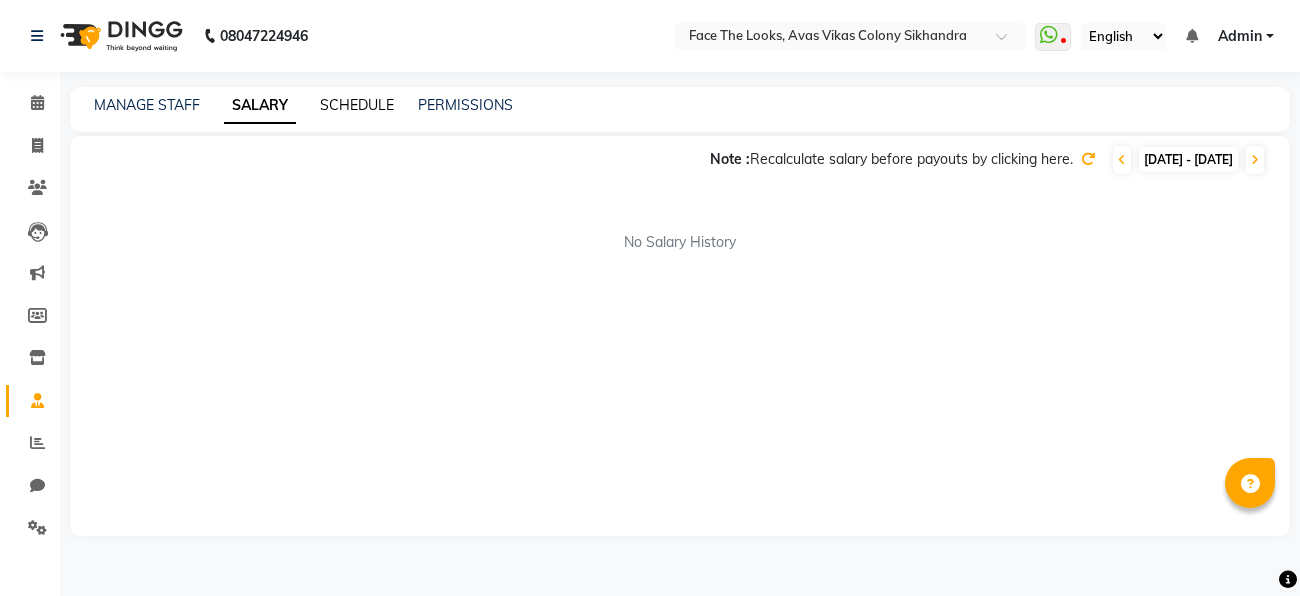 click on "SCHEDULE" 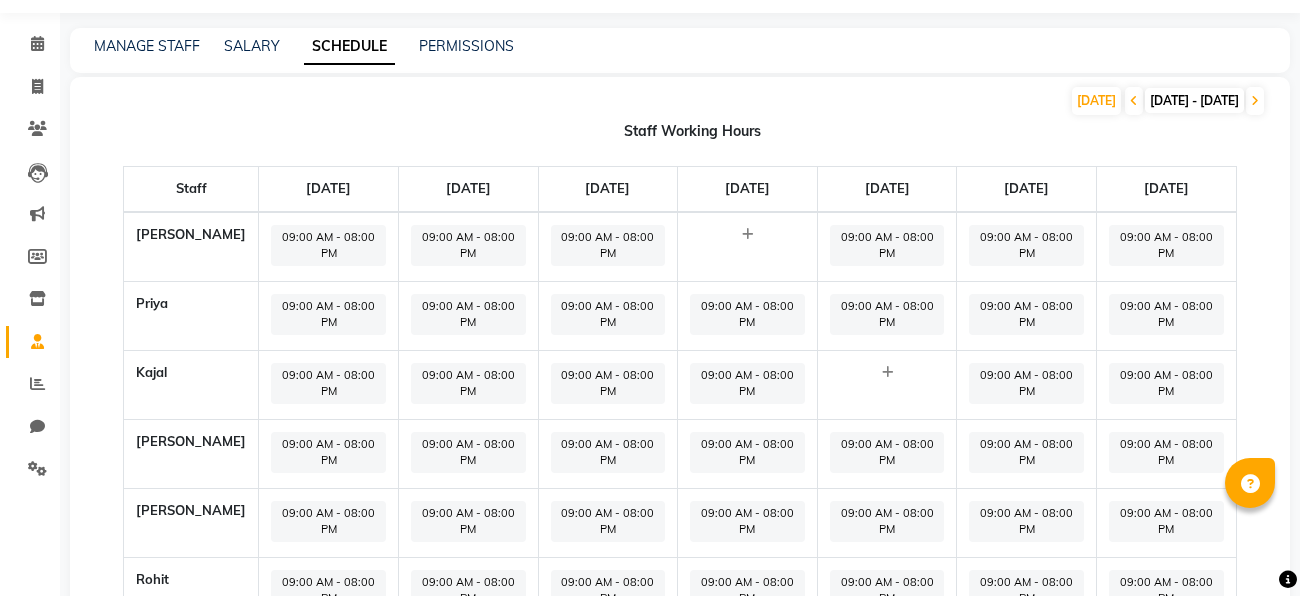 scroll, scrollTop: 0, scrollLeft: 0, axis: both 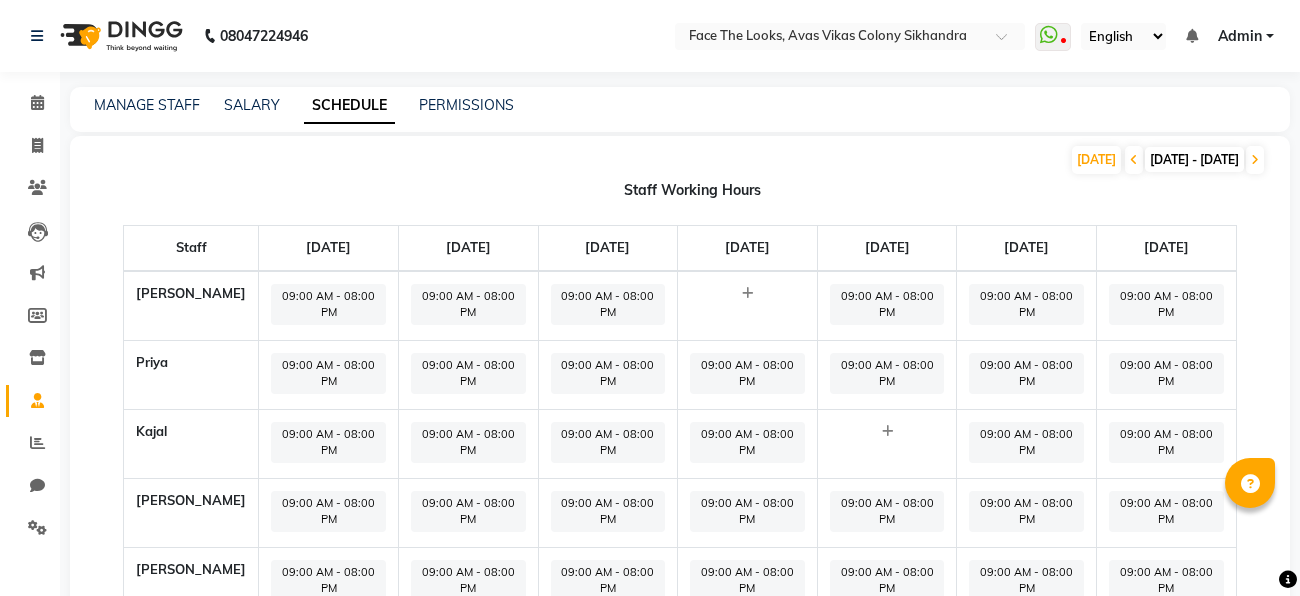 click on "08047224946 Select Location × Face The Looks, Avas Vikas Colony Sikhandra  WhatsApp Status  ✕ Status:  Disconnected Recent Service Activity: 01-01-1970     05:30 AM  08047224946 Whatsapp Settings English ENGLISH Español العربية मराठी हिंदी ગુજરાતી தமிழ் 中文 Notifications nothing to show Admin Manage Profile Change Password Sign out  Version:3.15.4  ☀ Face The Looks, Avas Vikas Colony Sikhandra  Calendar  Invoice  Clients  Leads   Marketing  Members  Inventory  Staff  Reports  Chat  Settings Completed InProgress Upcoming Dropped Tentative Check-In Confirm Bookings Generate Report Segments Page Builder MANAGE STAFF SALARY SCHEDULE PERMISSIONS TODAY  07-07-2025 - 13-07-2025  Staff Working Hours Staff Monday, Jul 7 Tuesday, Jul 8 Wednesday, Jul 9 Thursday, Jul 10 Friday, Jul 11 Saturday, Jul 12 Sunday, Jul 13 sonam  09:00 AM - 08:00 PM   09:00 AM - 08:00 PM   09:00 AM - 08:00 PM   09:00 AM - 08:00 PM   09:00 AM - 08:00 PM   09:00 AM - 08:00 PM" at bounding box center [650, 378] 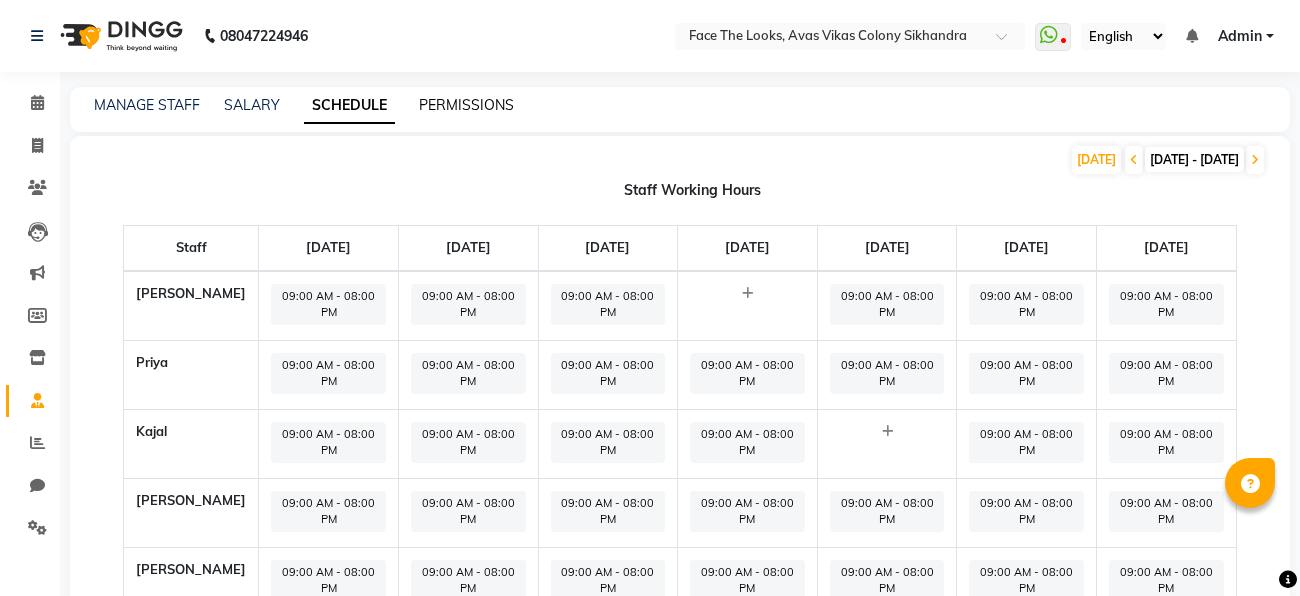 click on "PERMISSIONS" 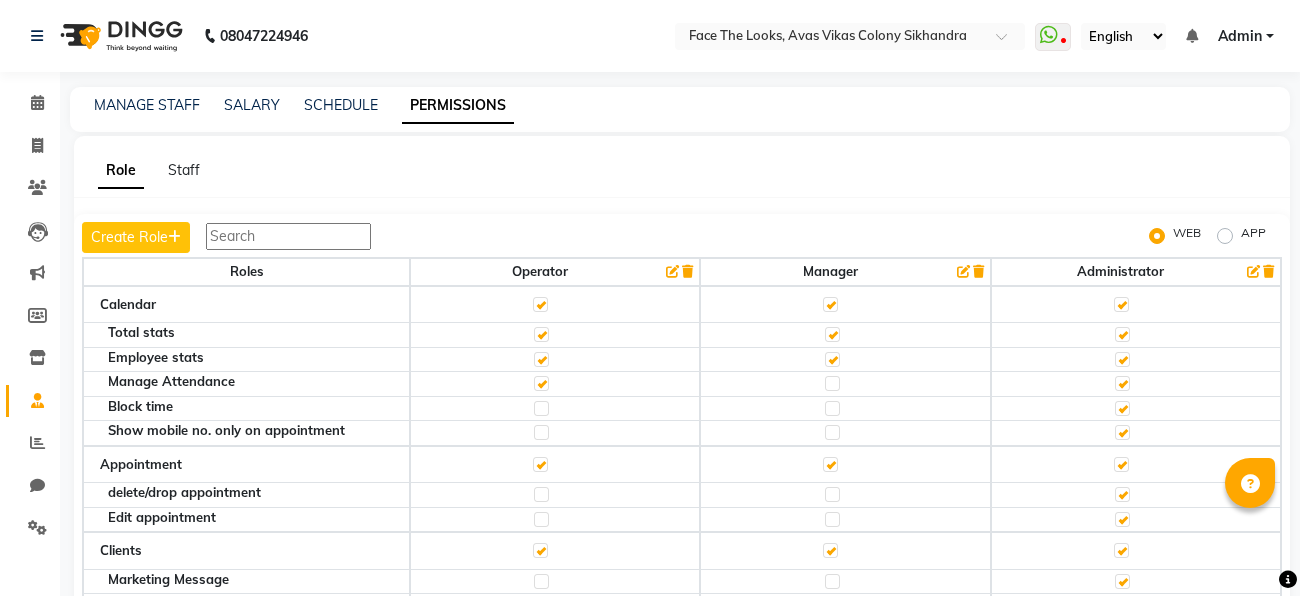 scroll, scrollTop: 116, scrollLeft: 0, axis: vertical 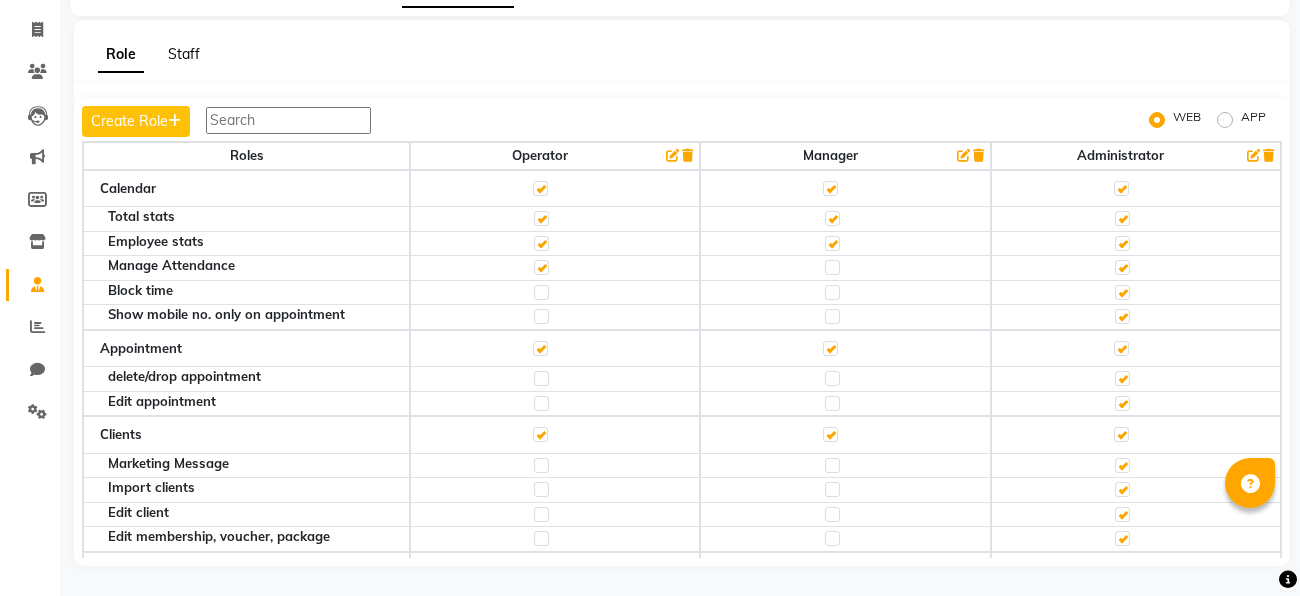 click on "Staff" 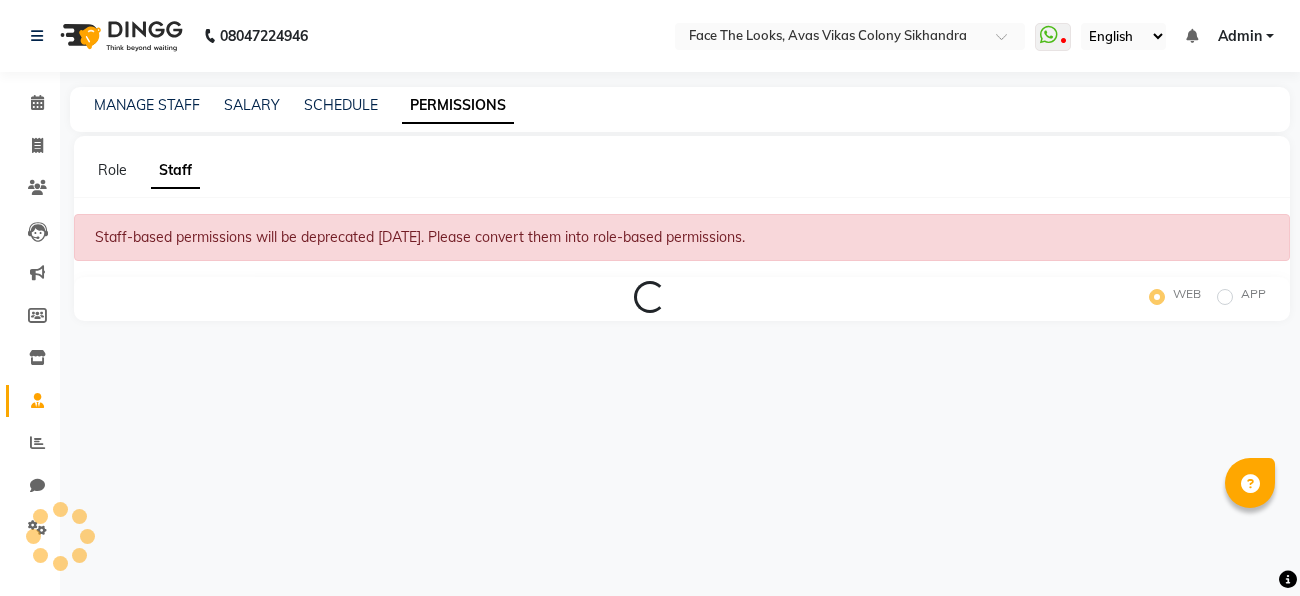 scroll, scrollTop: 0, scrollLeft: 0, axis: both 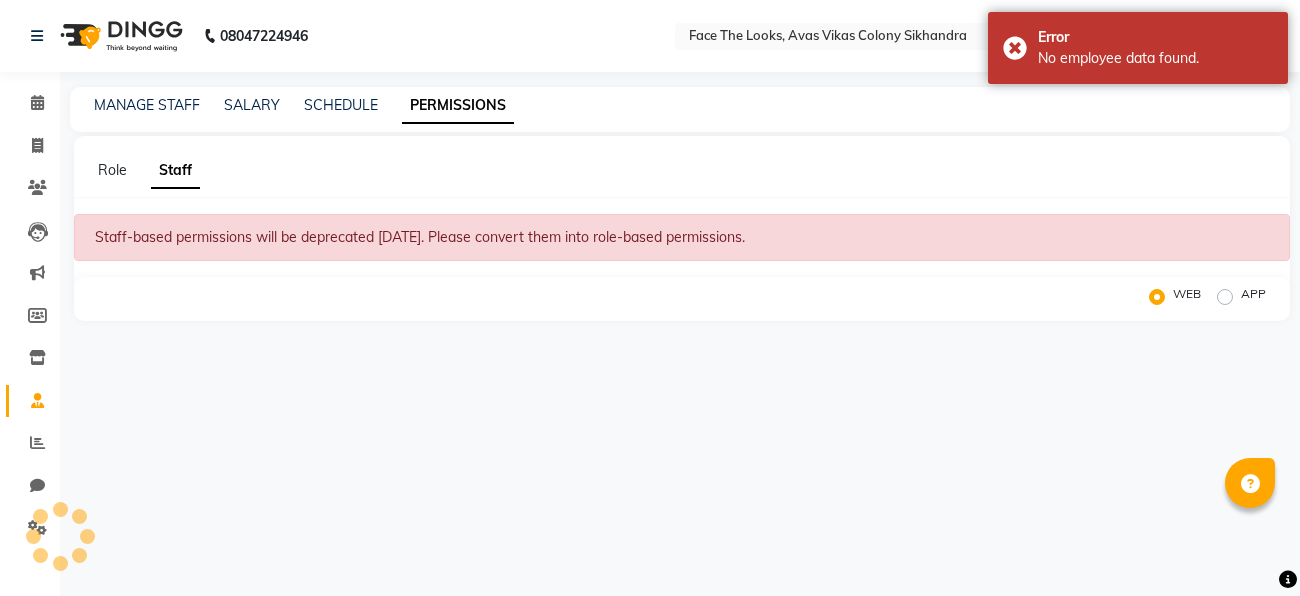 click on "Staff" 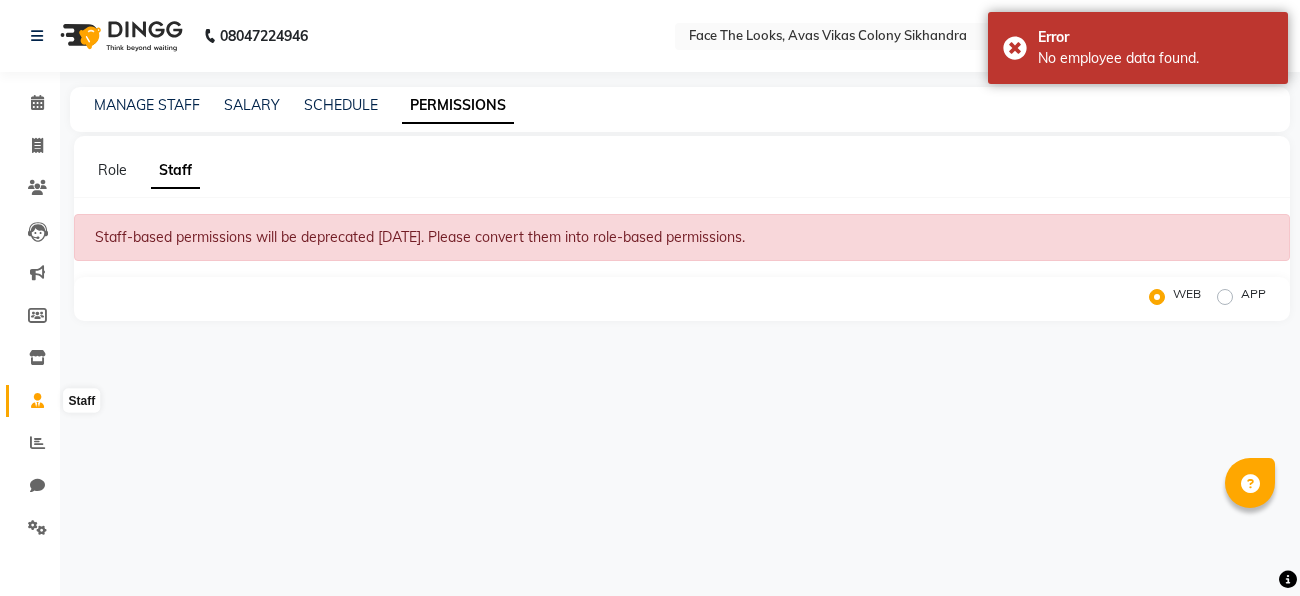 click 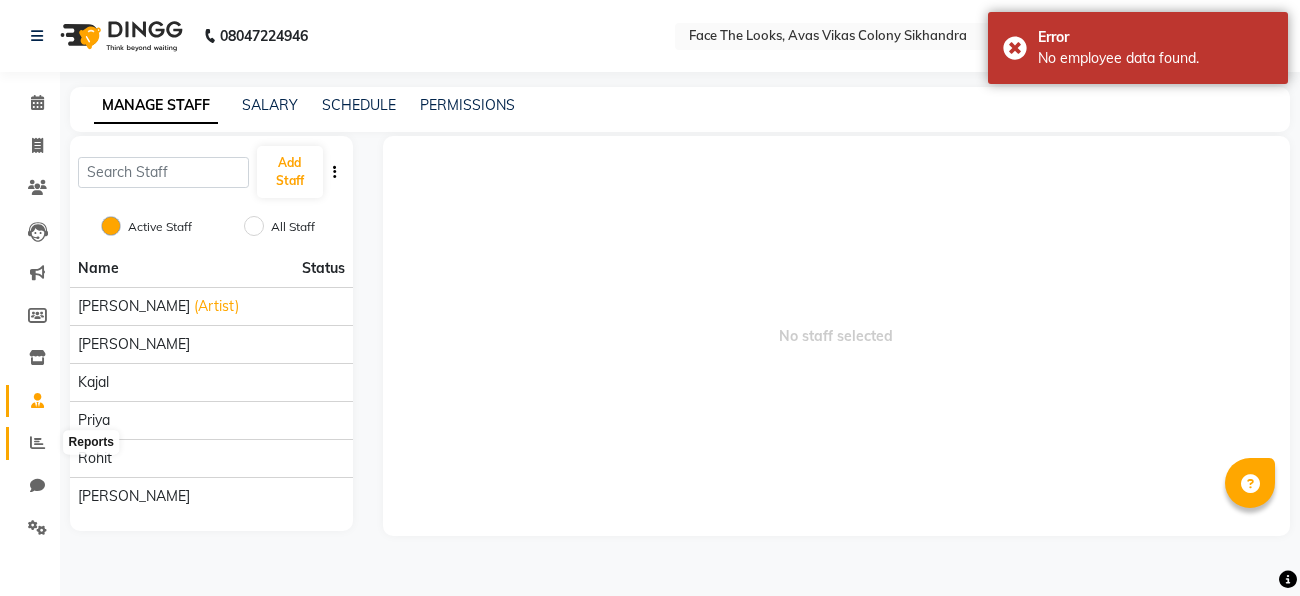 click 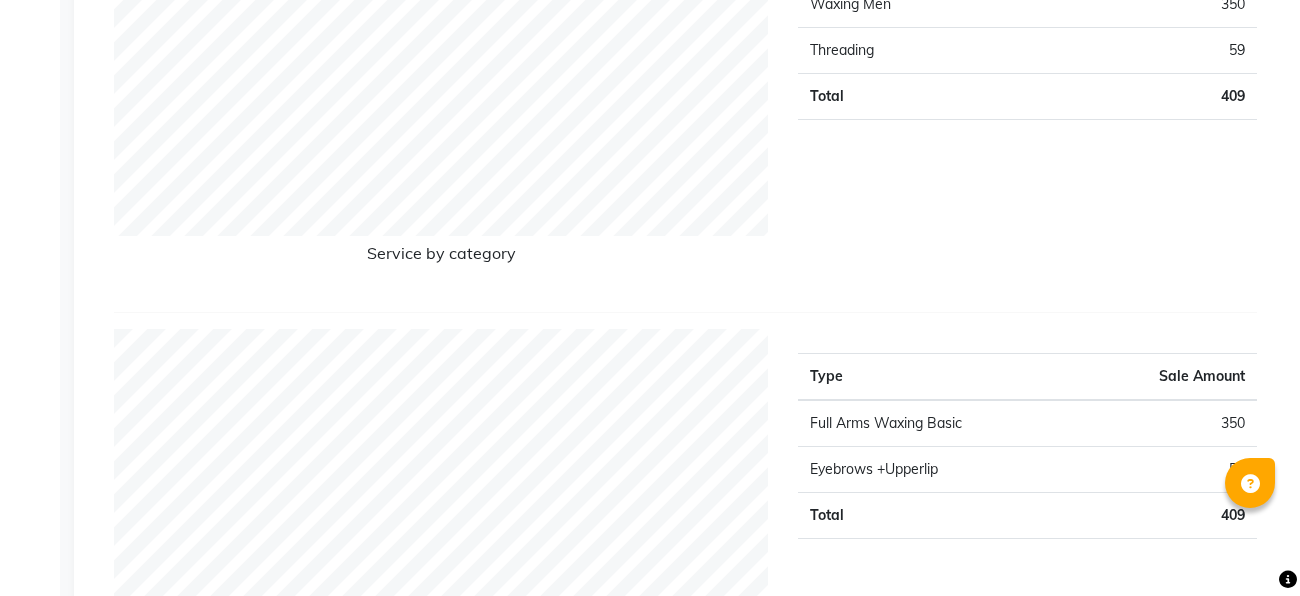 scroll, scrollTop: 0, scrollLeft: 0, axis: both 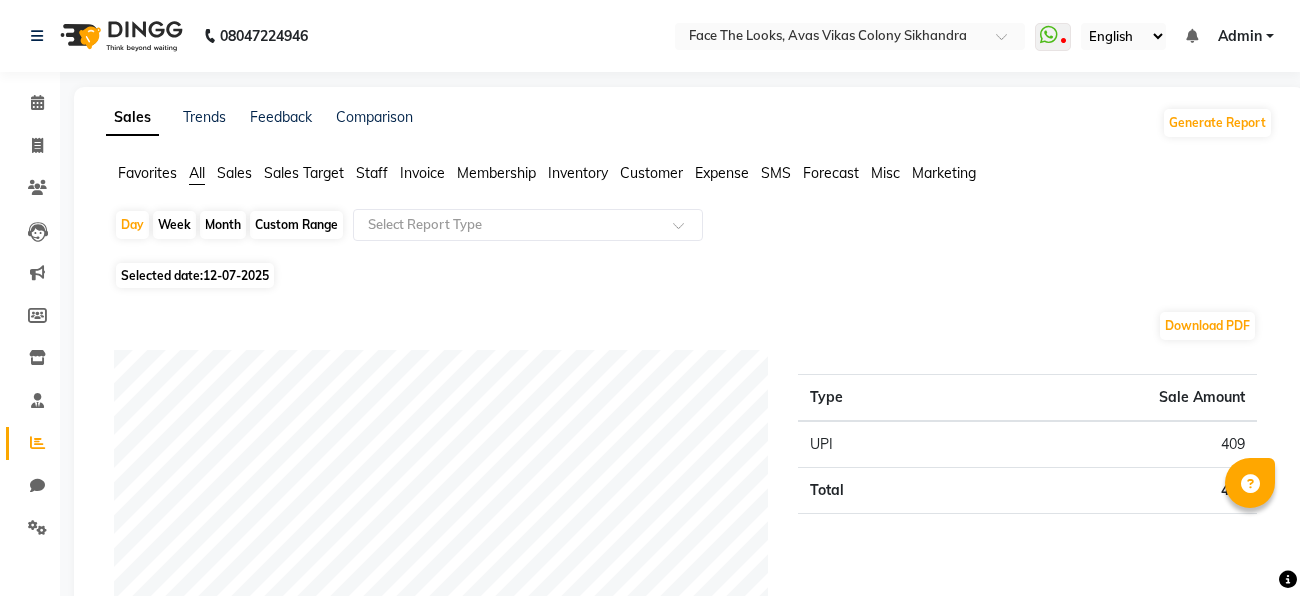 click on "Month" 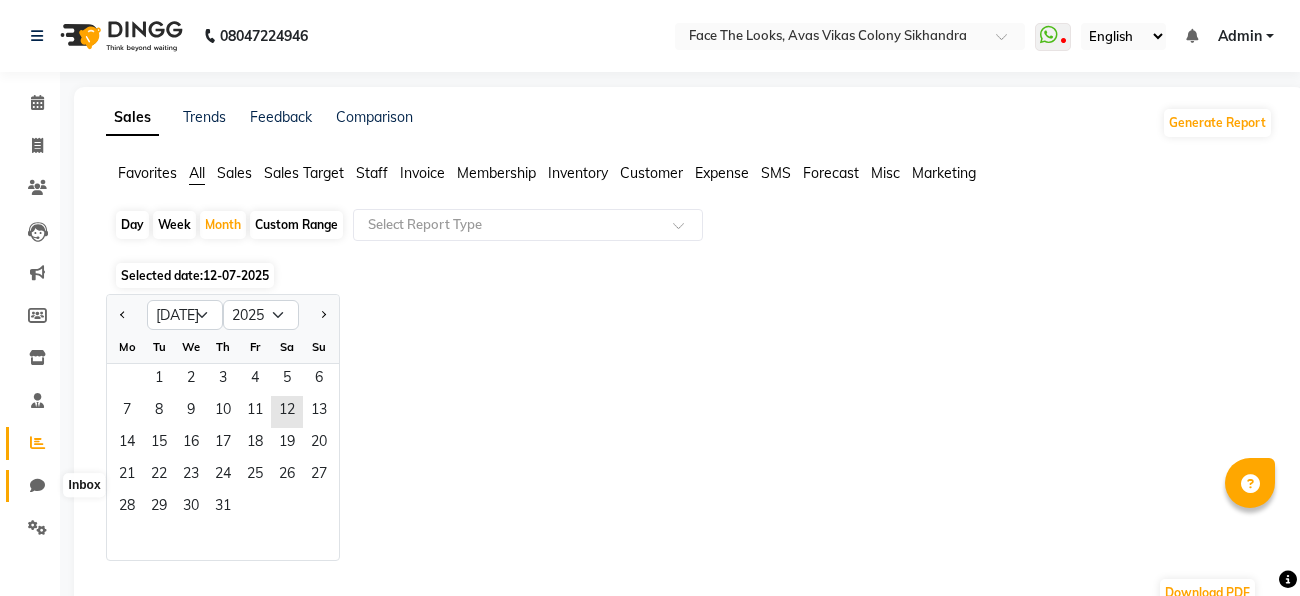 click 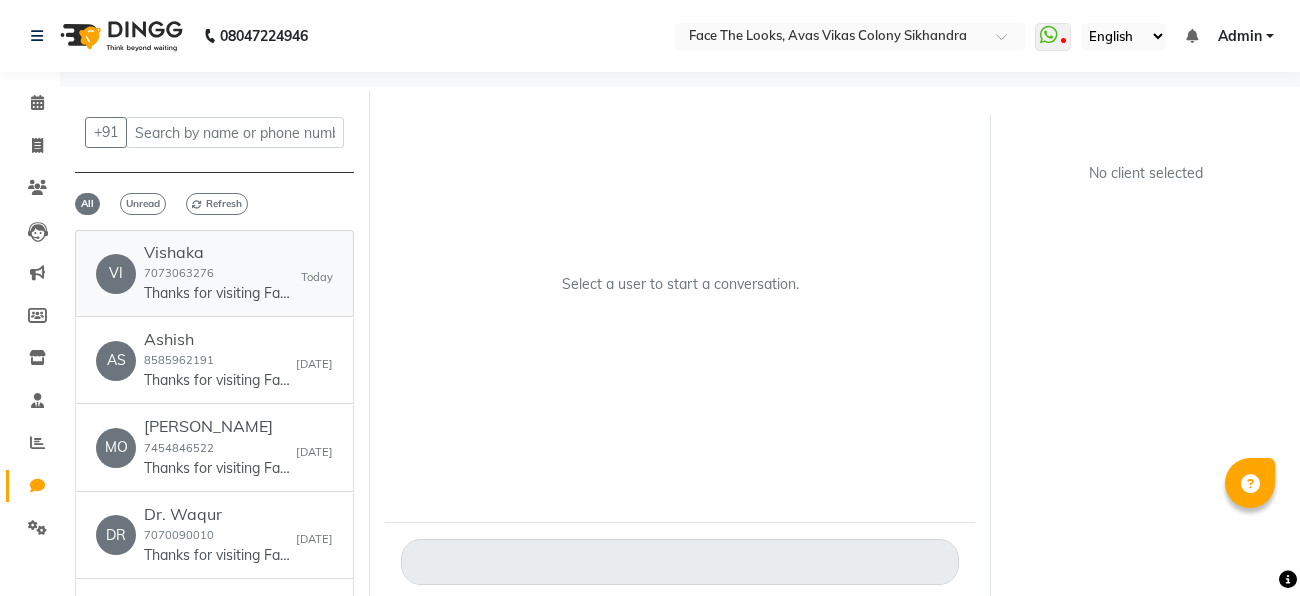 click on "Thanks for visiting Face The Looks, Avas Vikas Colony Sikhandra. Your bill amount is 409.00. Please review us on google - ww4.in/a?c=mVKFN0. Your Receipt - ww4.in/a?c=KoL2Ht - DINGG" 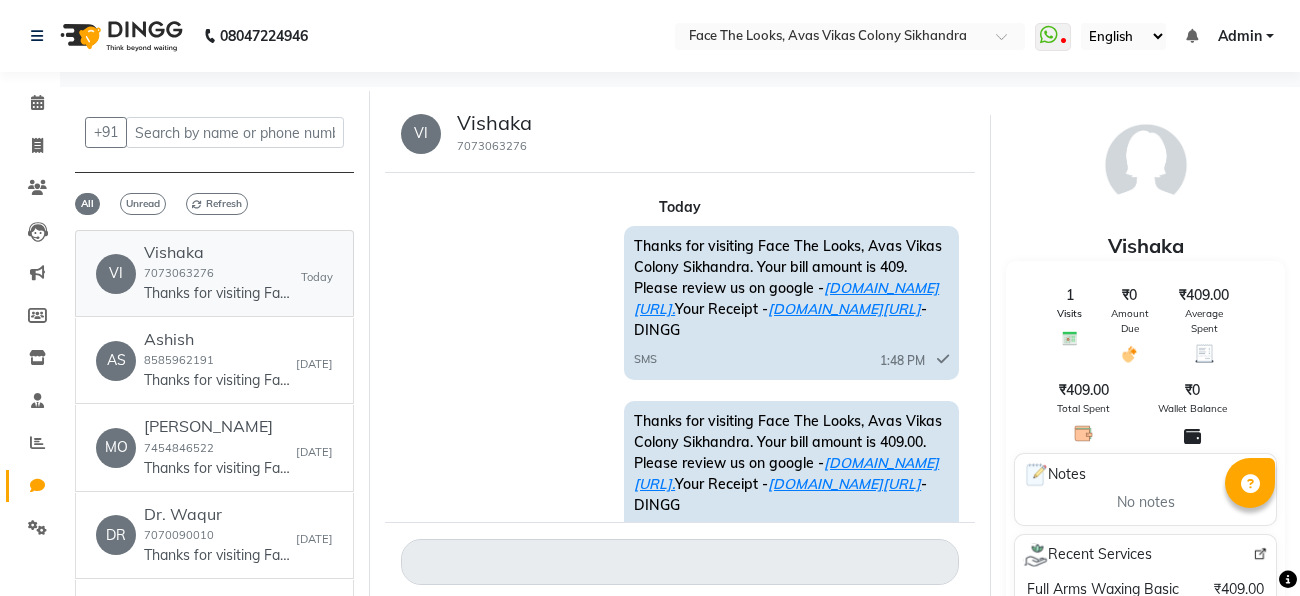 scroll, scrollTop: 37, scrollLeft: 0, axis: vertical 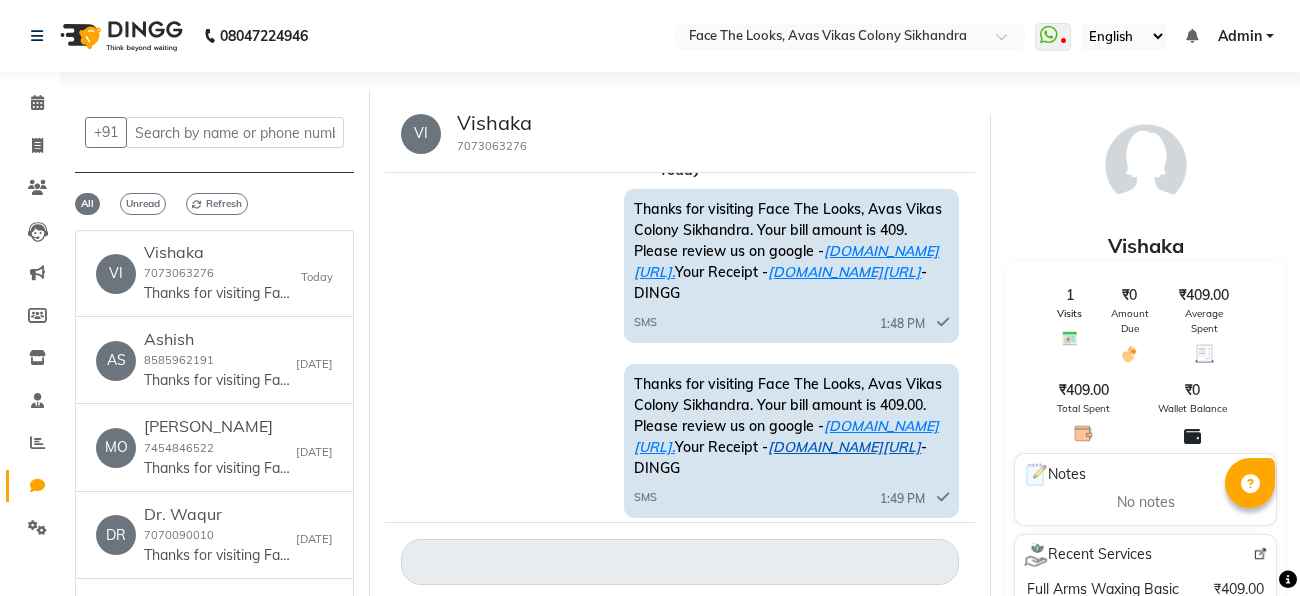 click on "ww4.in/a?c=KoL2Ht" 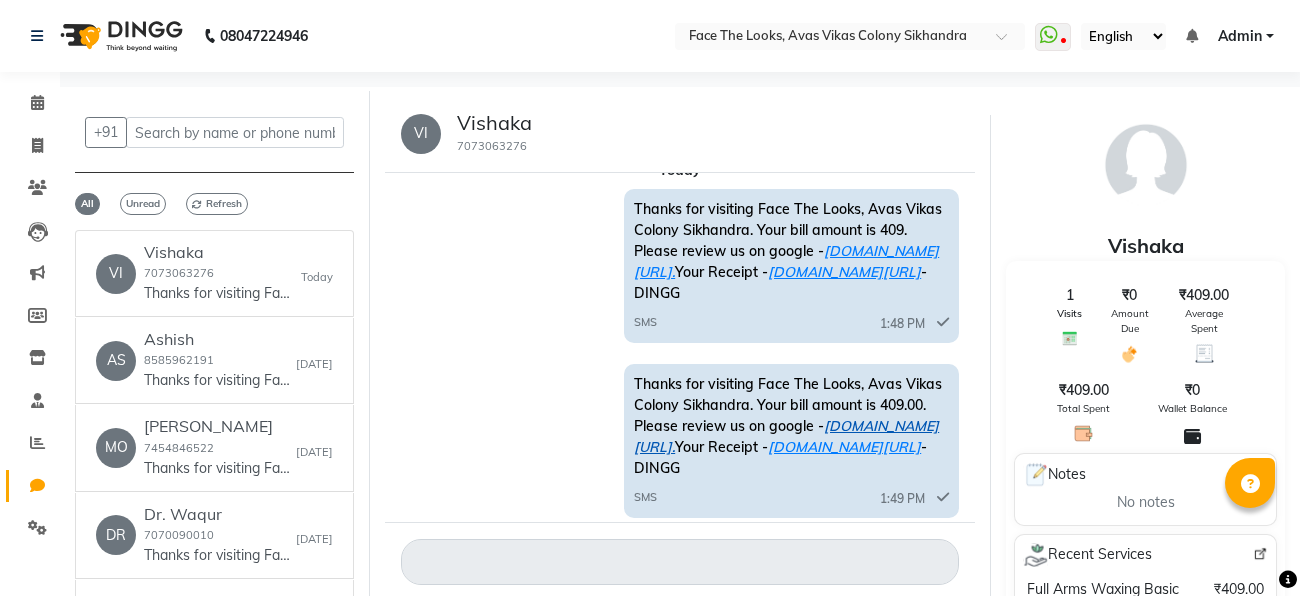 click on "ww4.in/a?c=mVKFN0." 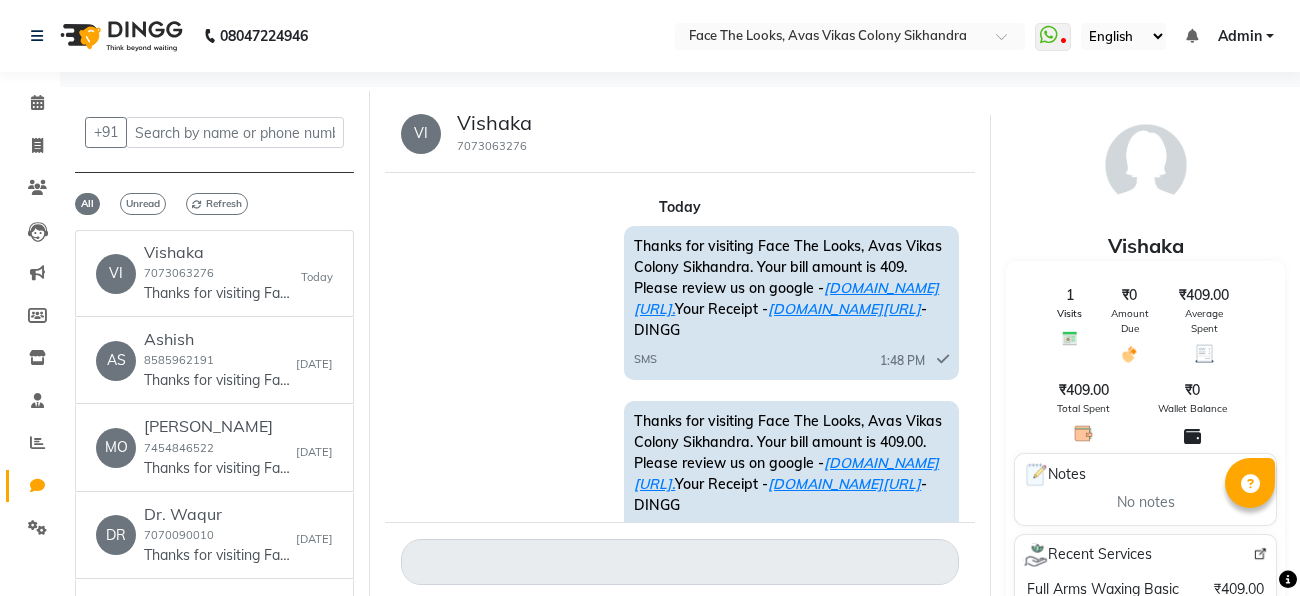 scroll, scrollTop: 69, scrollLeft: 0, axis: vertical 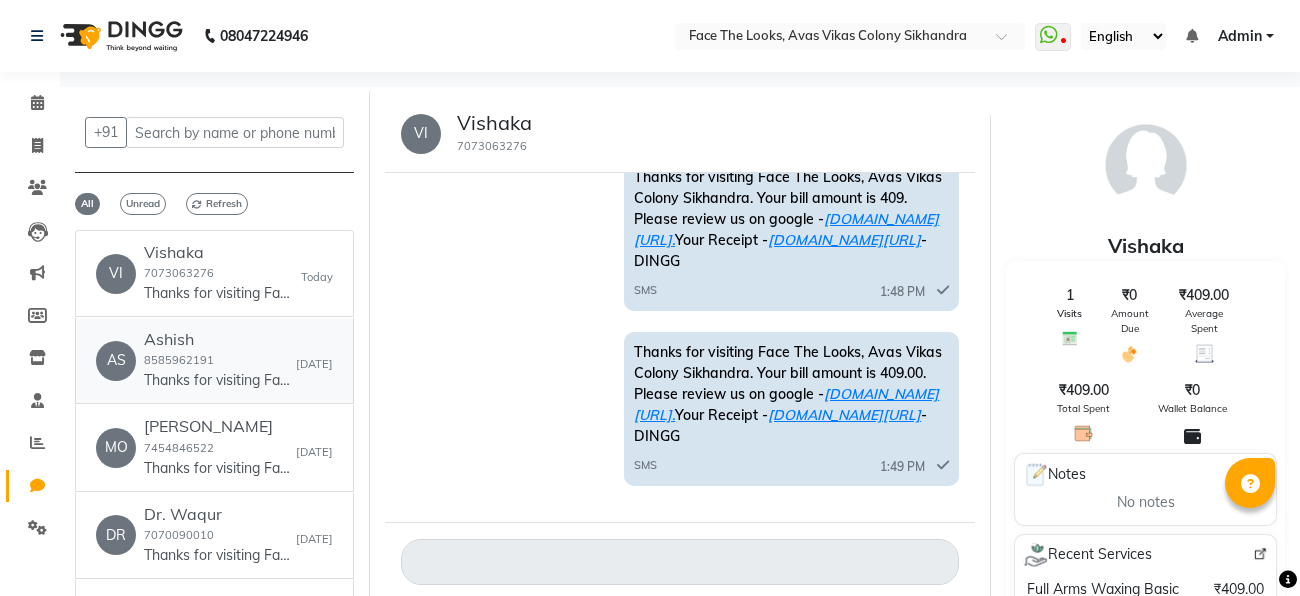 click on "AS   Ashish  8585962191  Thanks for visiting Face The Looks, Avas Vikas Colony Sikhandra. Your bill amount is 600.00. Please review us on google - ww4.in/a?c=VN9Sqq. Your Receipt - ww4.in/a?c=LaQ5Wy - DINGG   Yesterday" 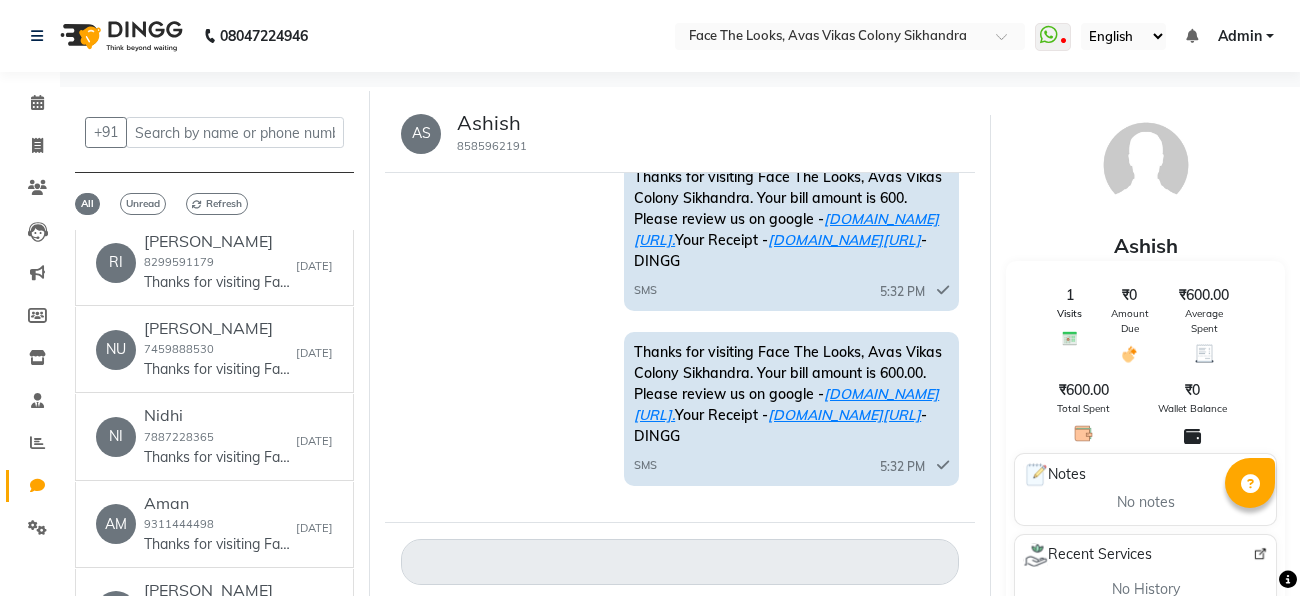 scroll, scrollTop: 1587, scrollLeft: 0, axis: vertical 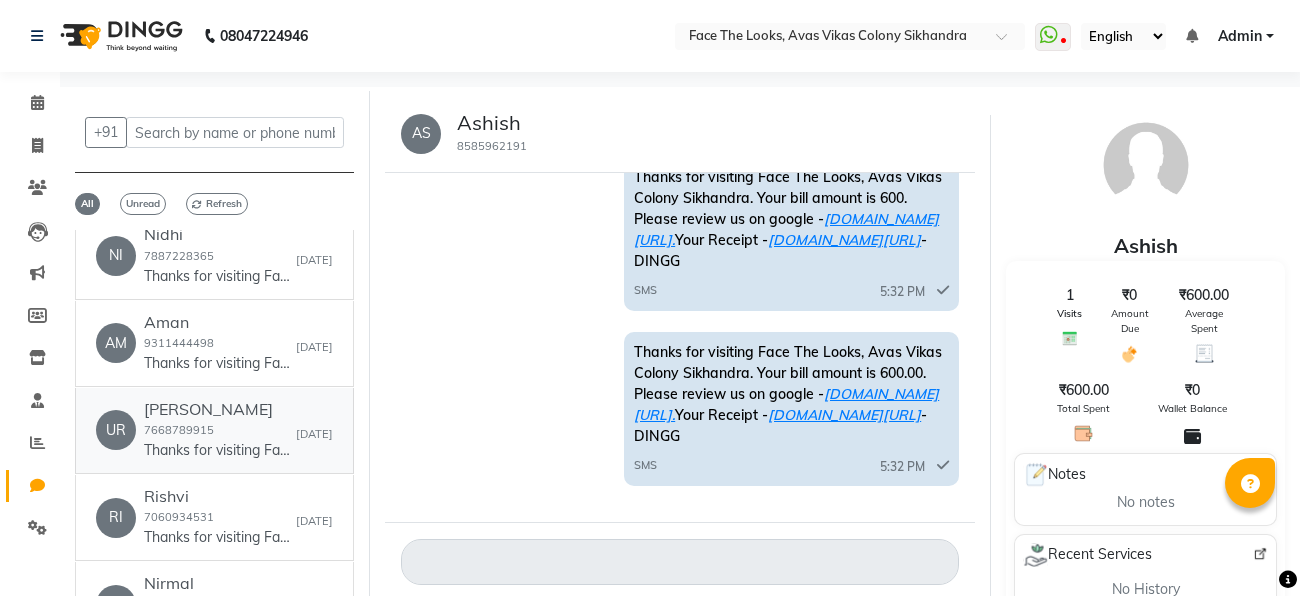 click on "urmila kumari" 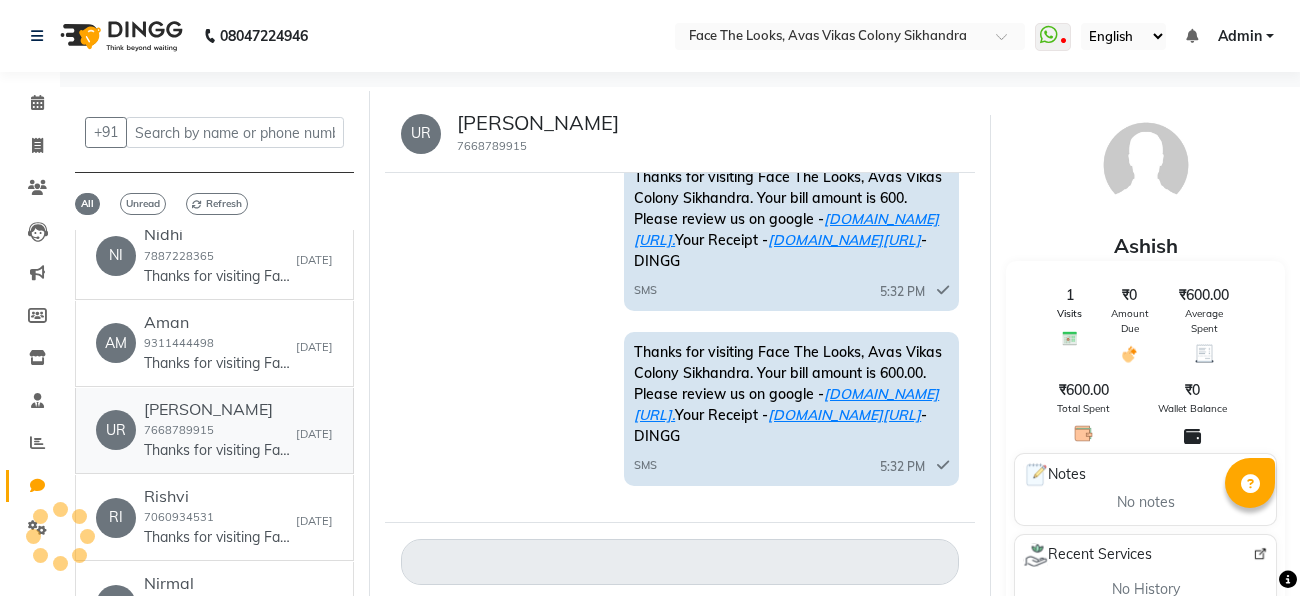 click on "urmila kumari" 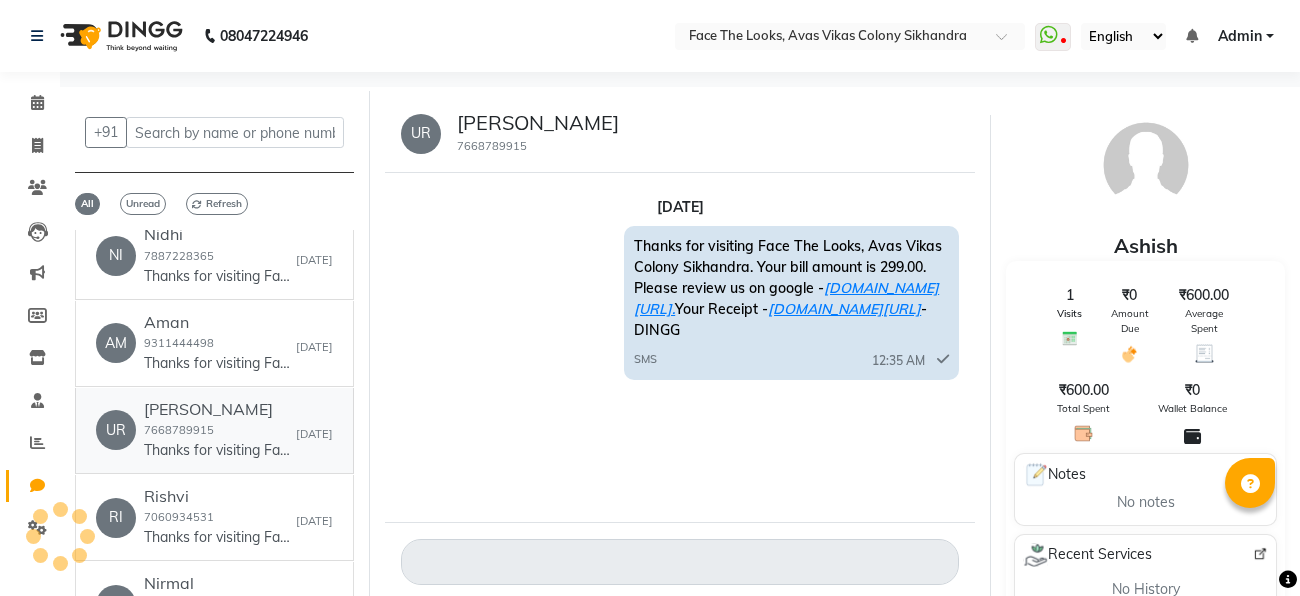 scroll, scrollTop: 15, scrollLeft: 0, axis: vertical 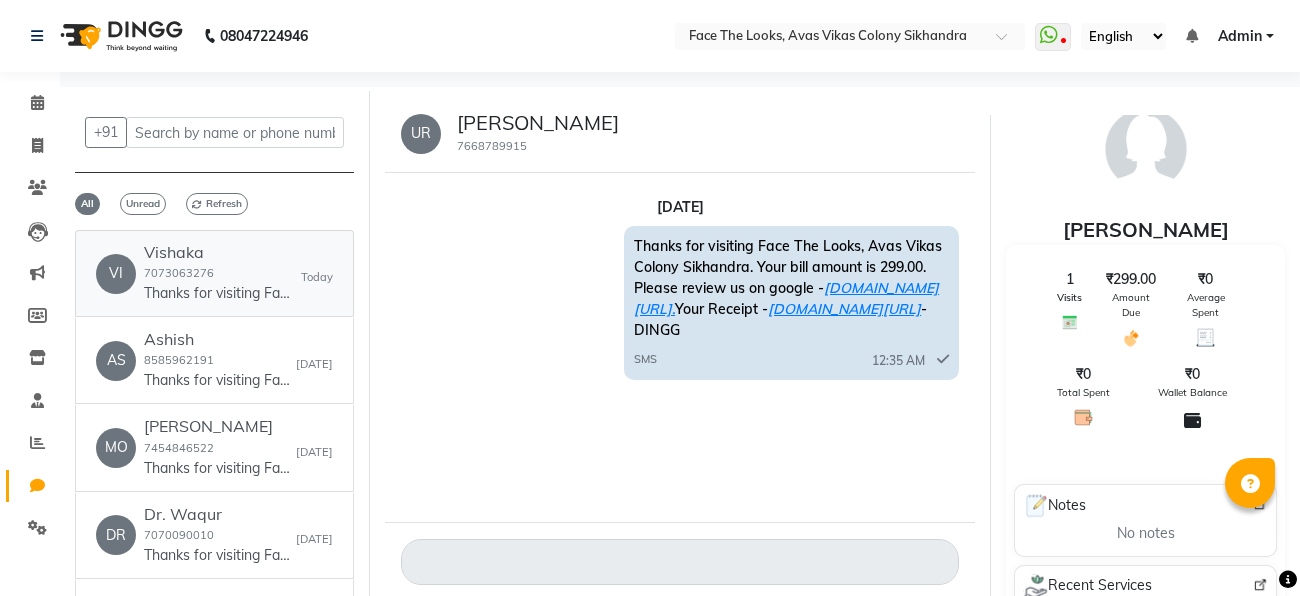 click on "Vishaka" 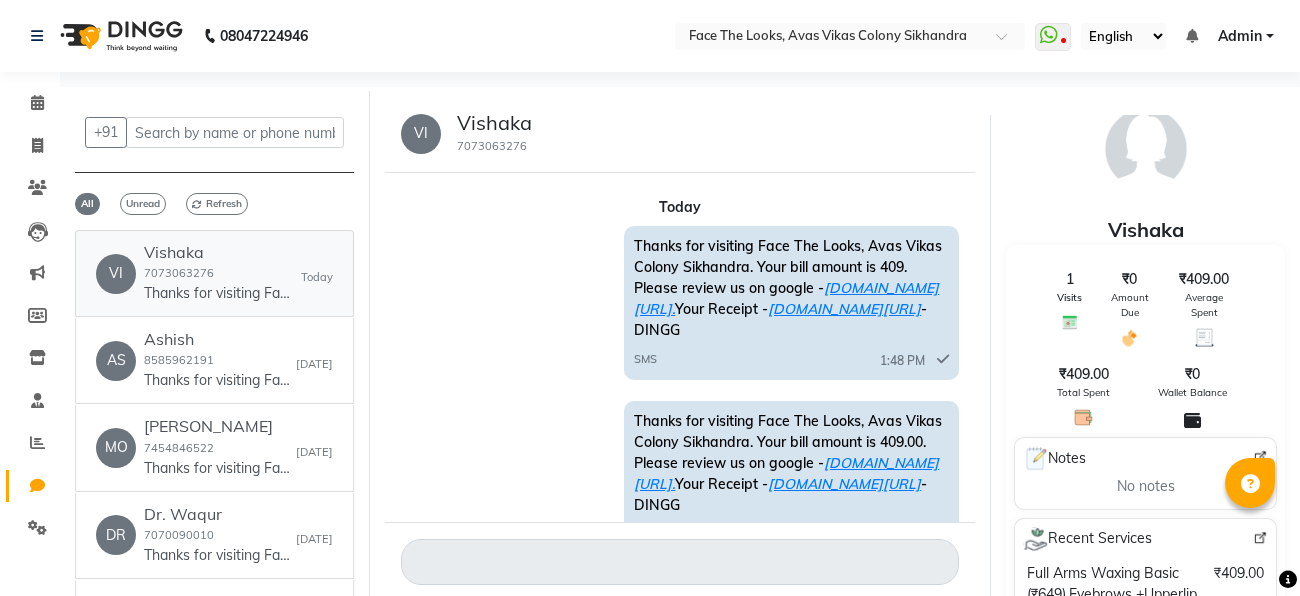 scroll, scrollTop: 37, scrollLeft: 0, axis: vertical 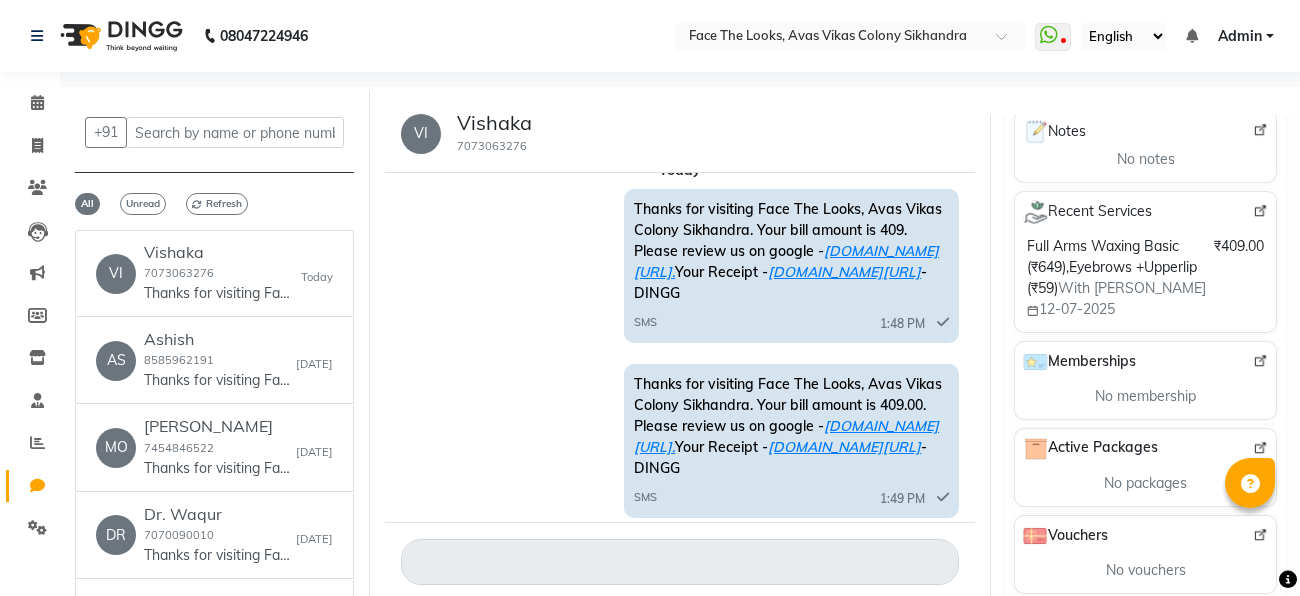 click 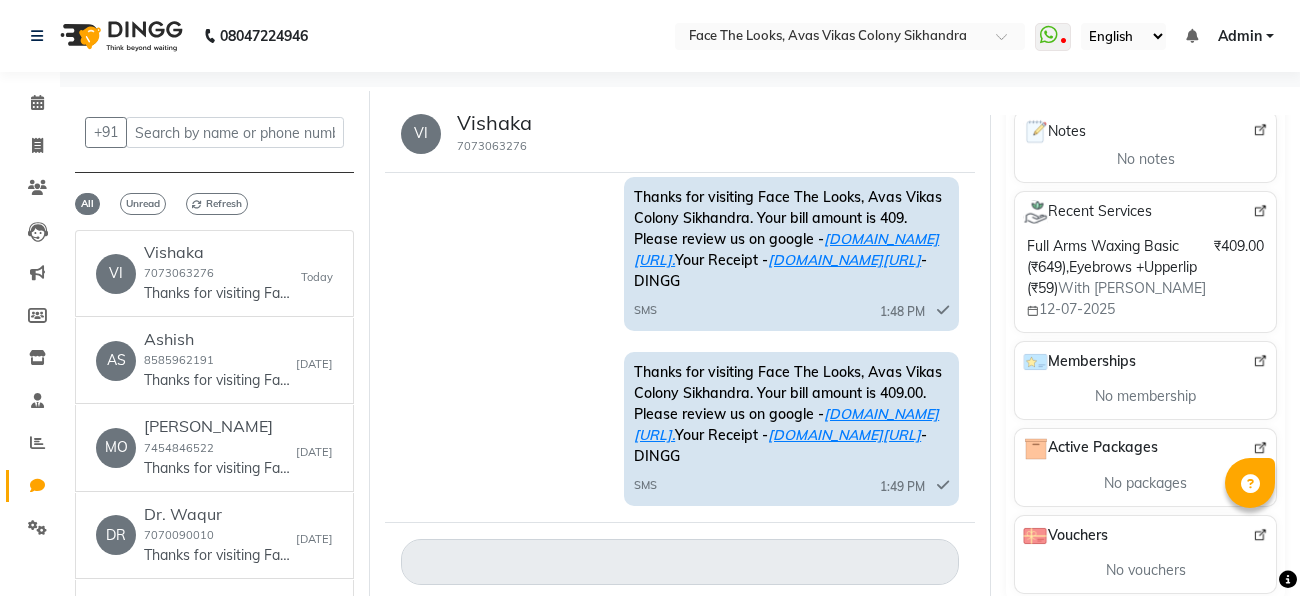 scroll, scrollTop: 69, scrollLeft: 0, axis: vertical 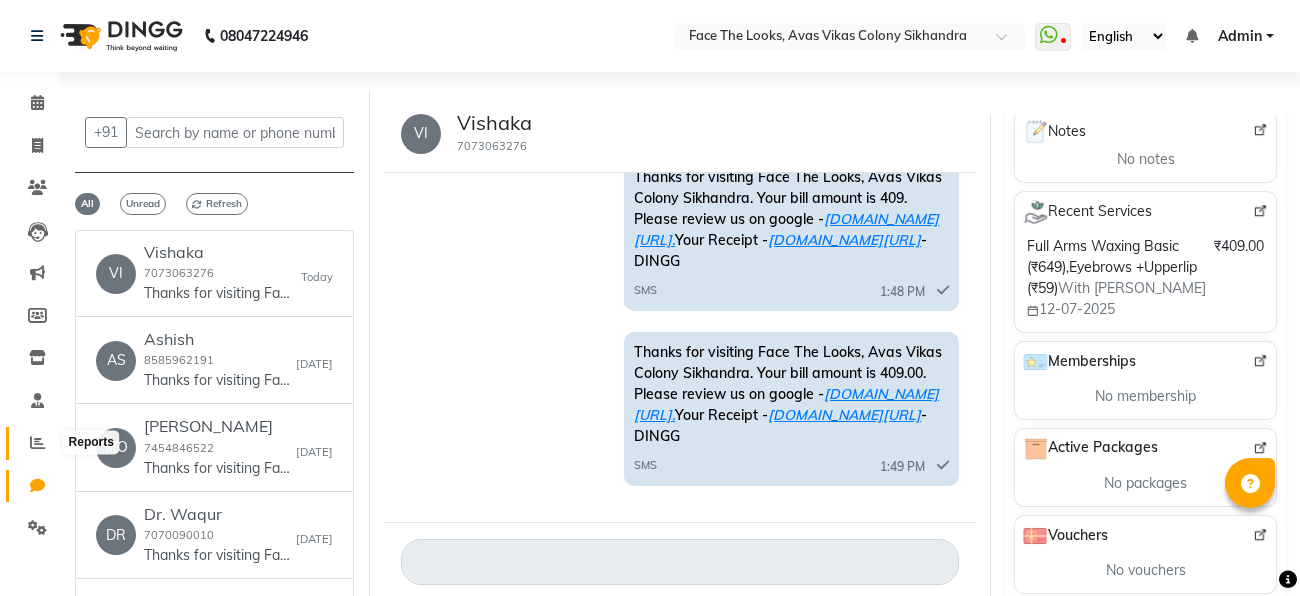 click 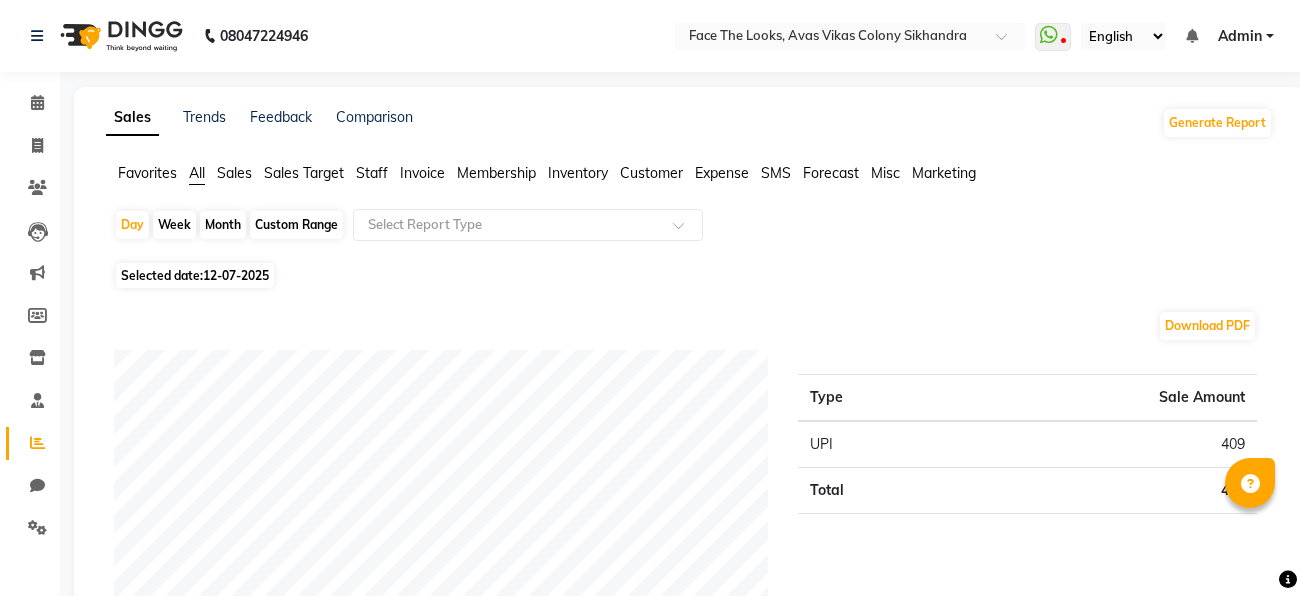 click at bounding box center [60, 536] 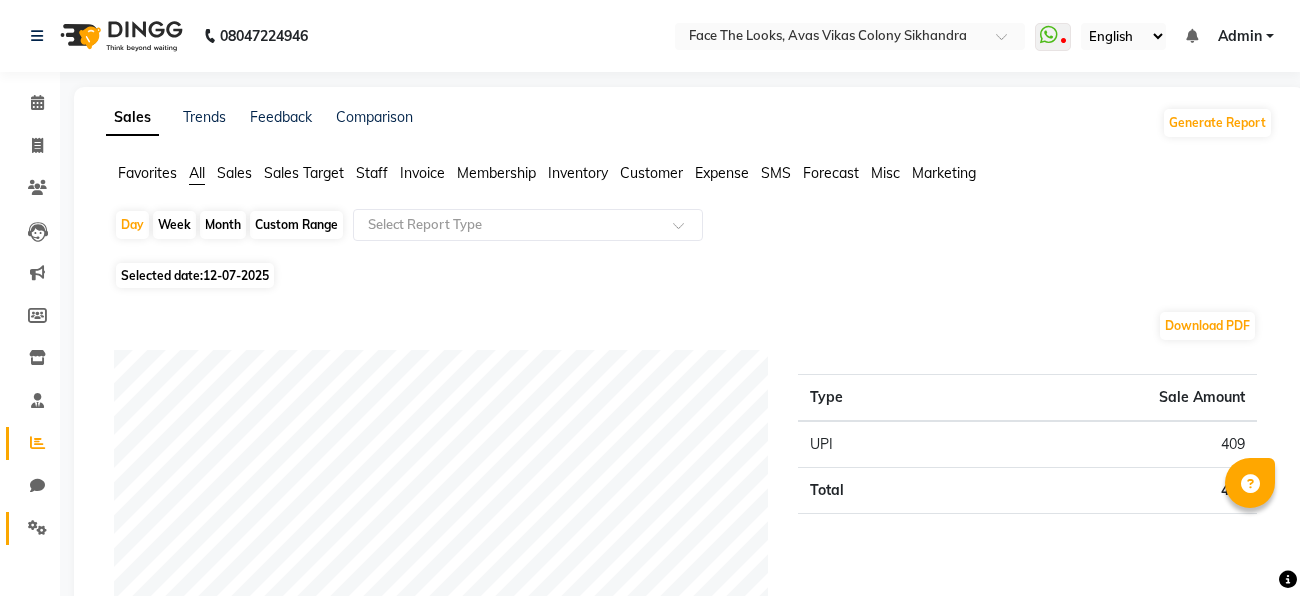 click 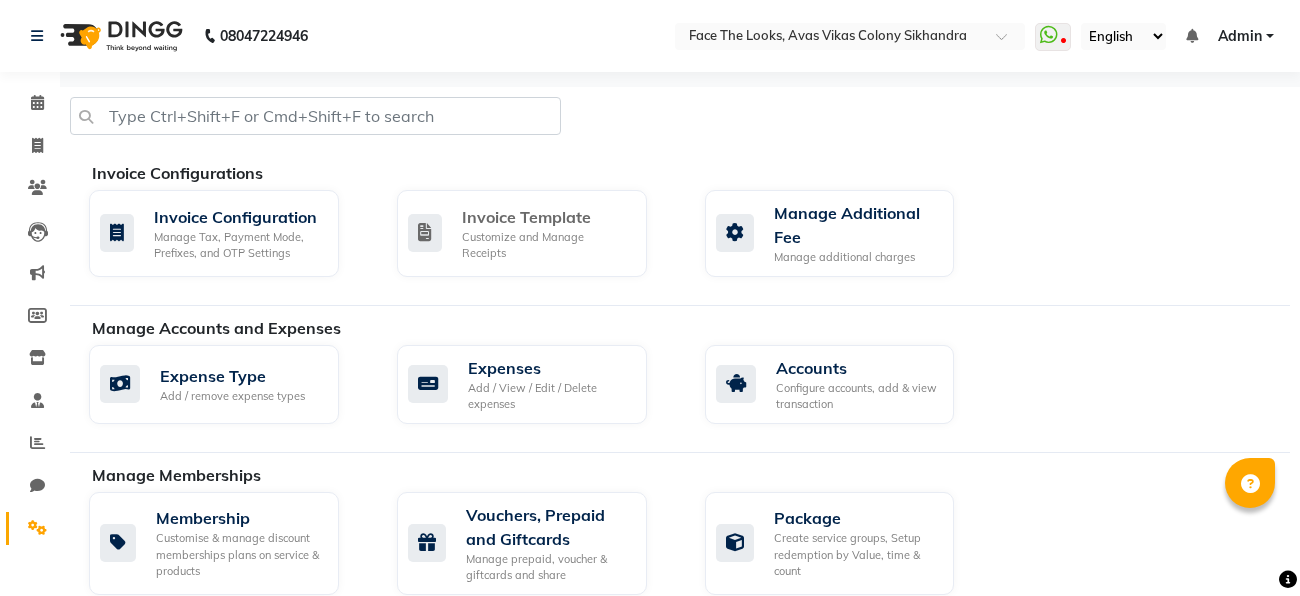 click on "Expense Type Add / remove expense types  Expenses Add / View / Edit / Delete expenses  Accounts Configure accounts, add & view transaction" 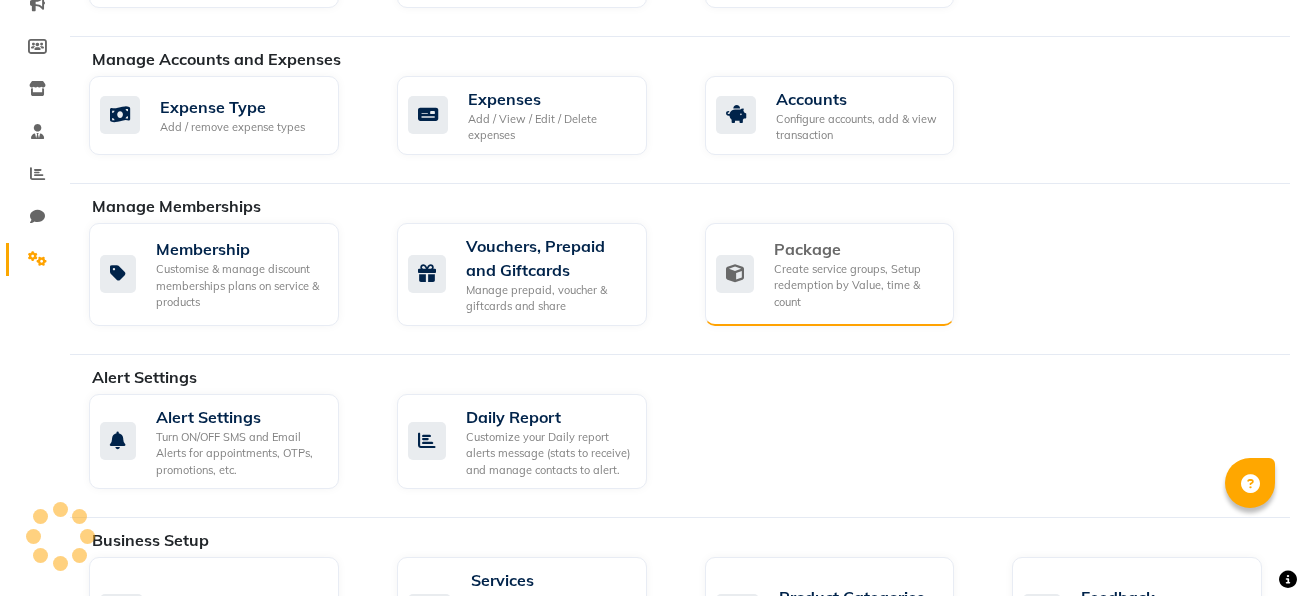 click on "Package" 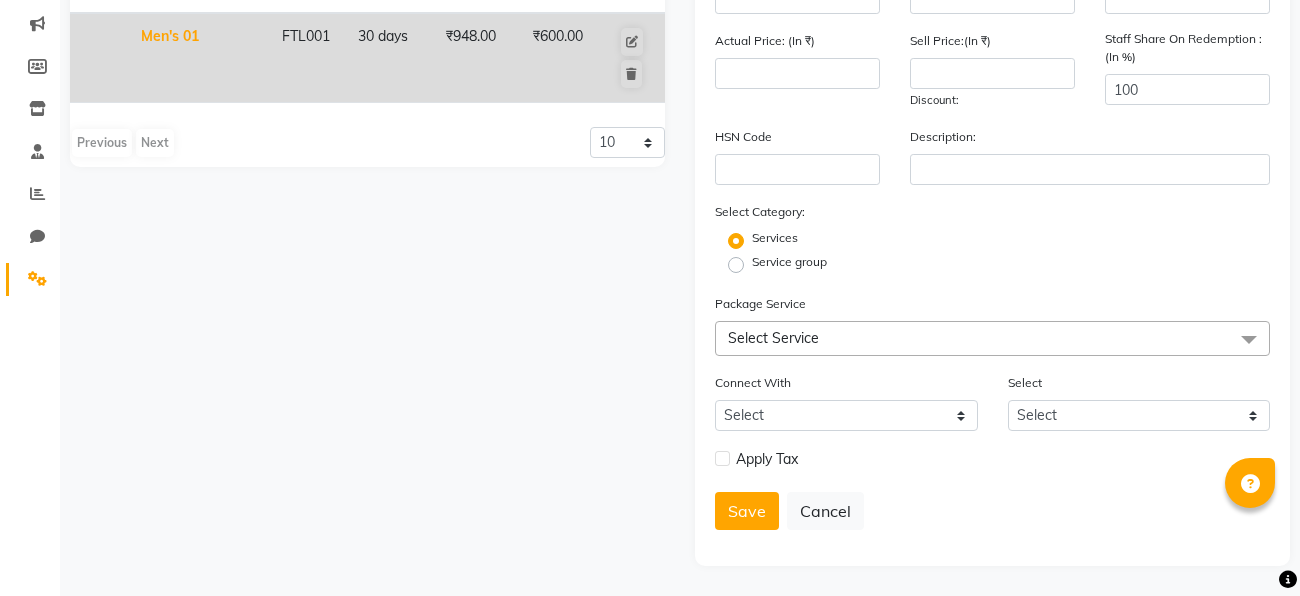 scroll, scrollTop: 0, scrollLeft: 0, axis: both 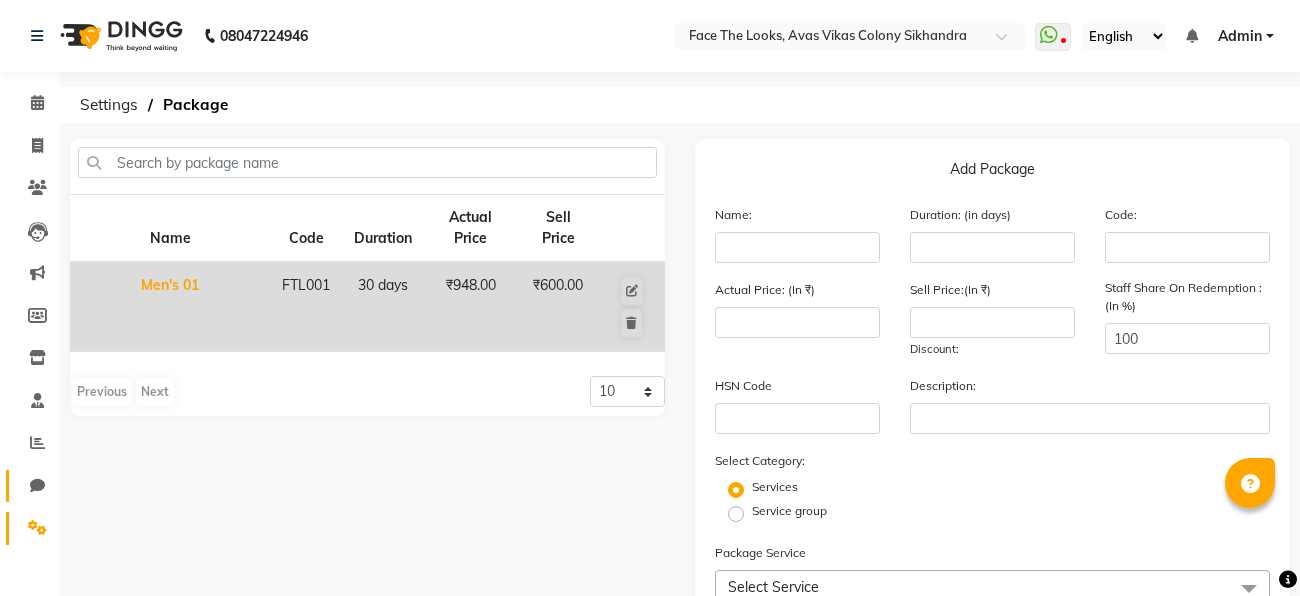 click on "Chat" 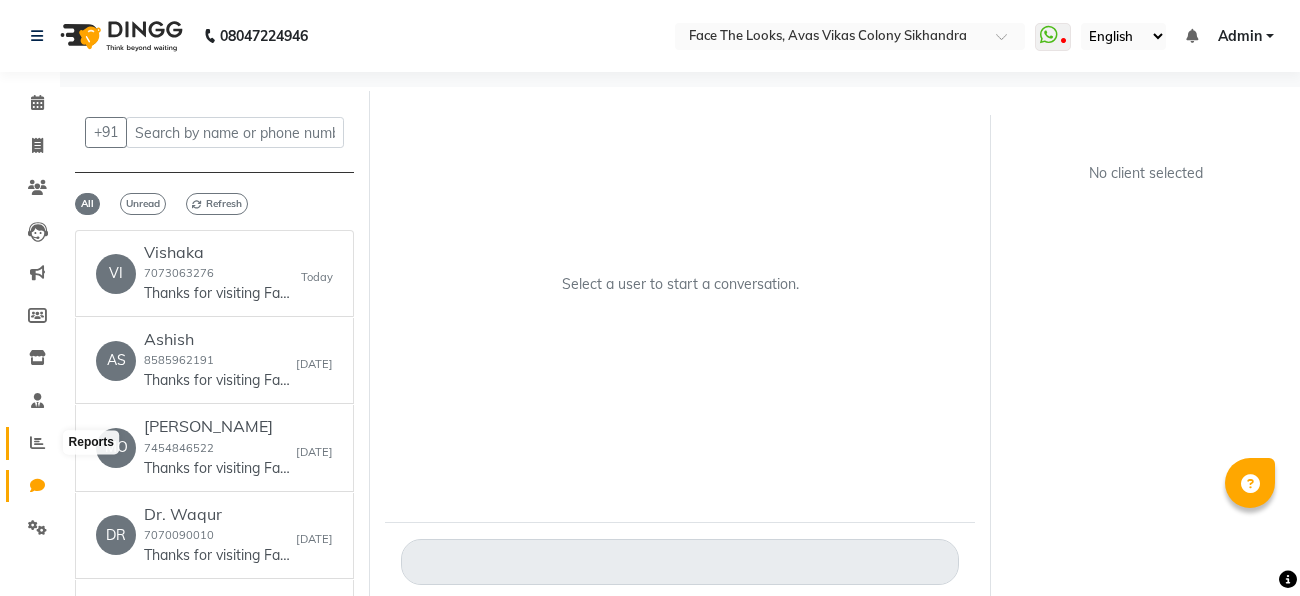 click 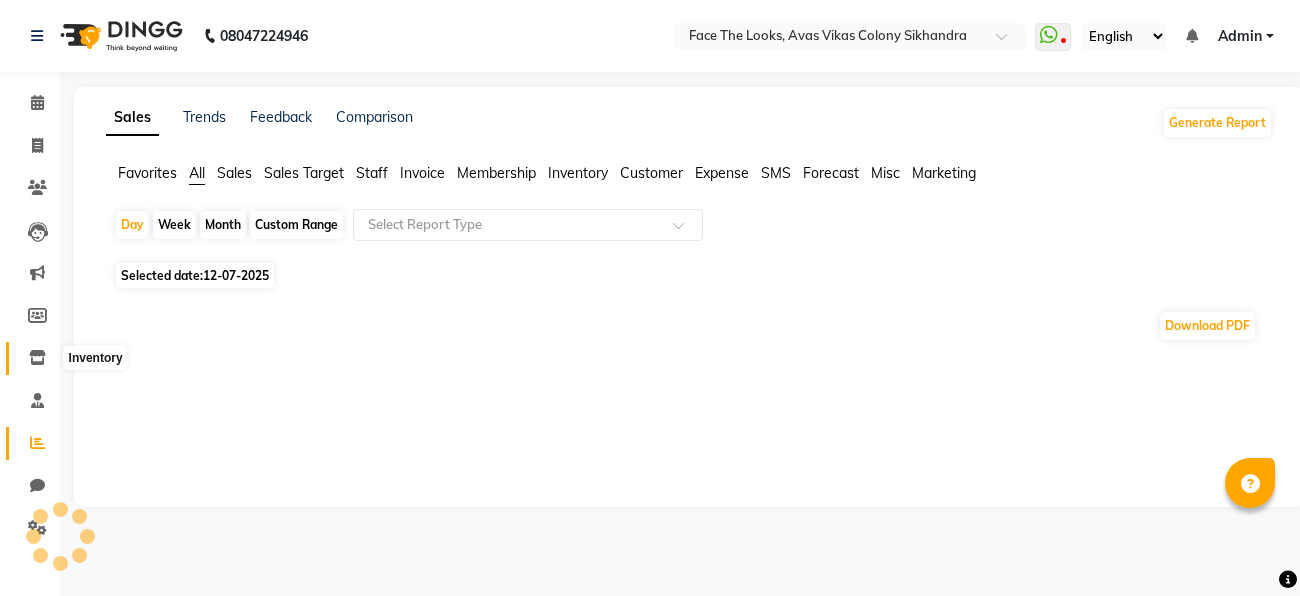 click 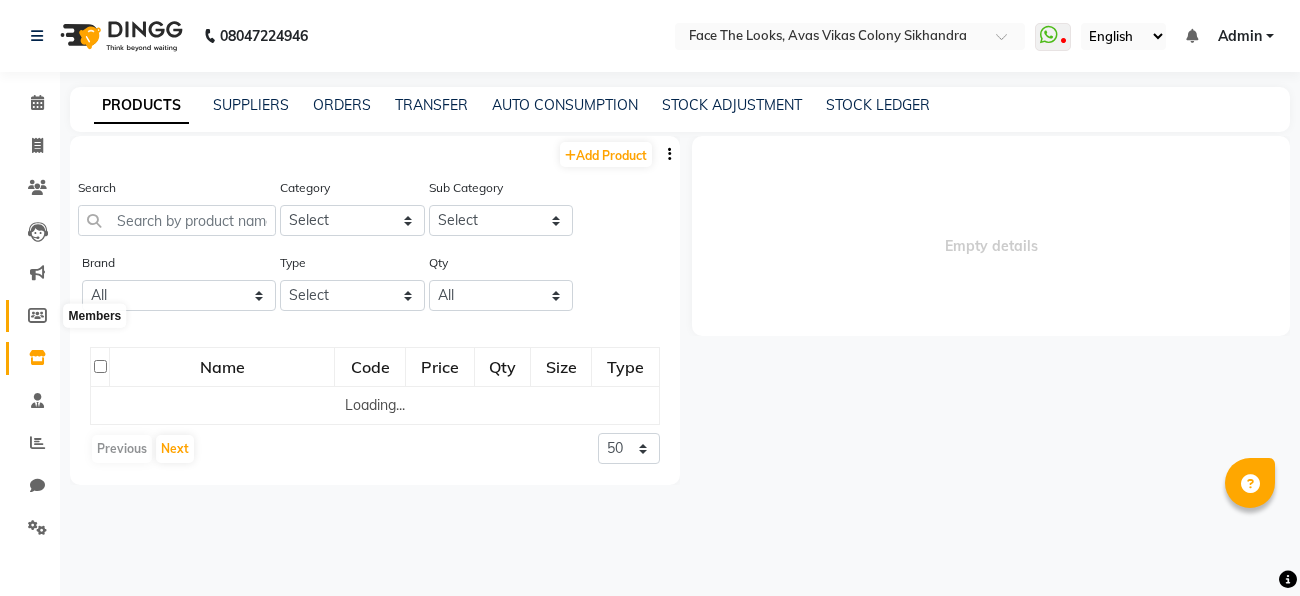 click 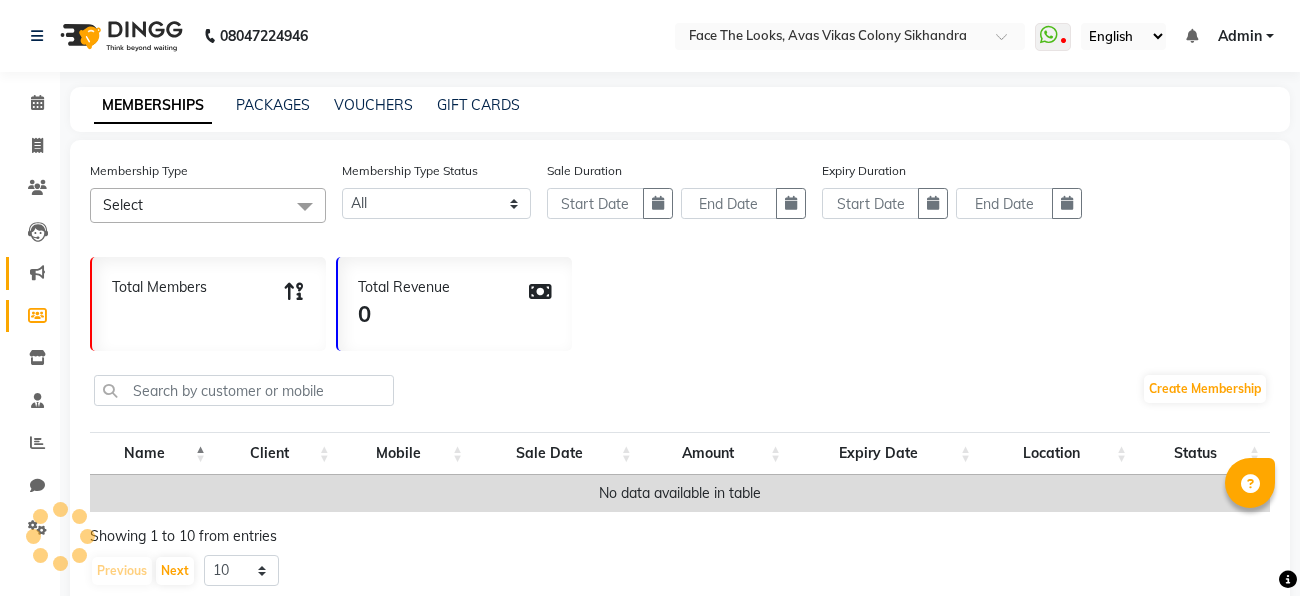 click 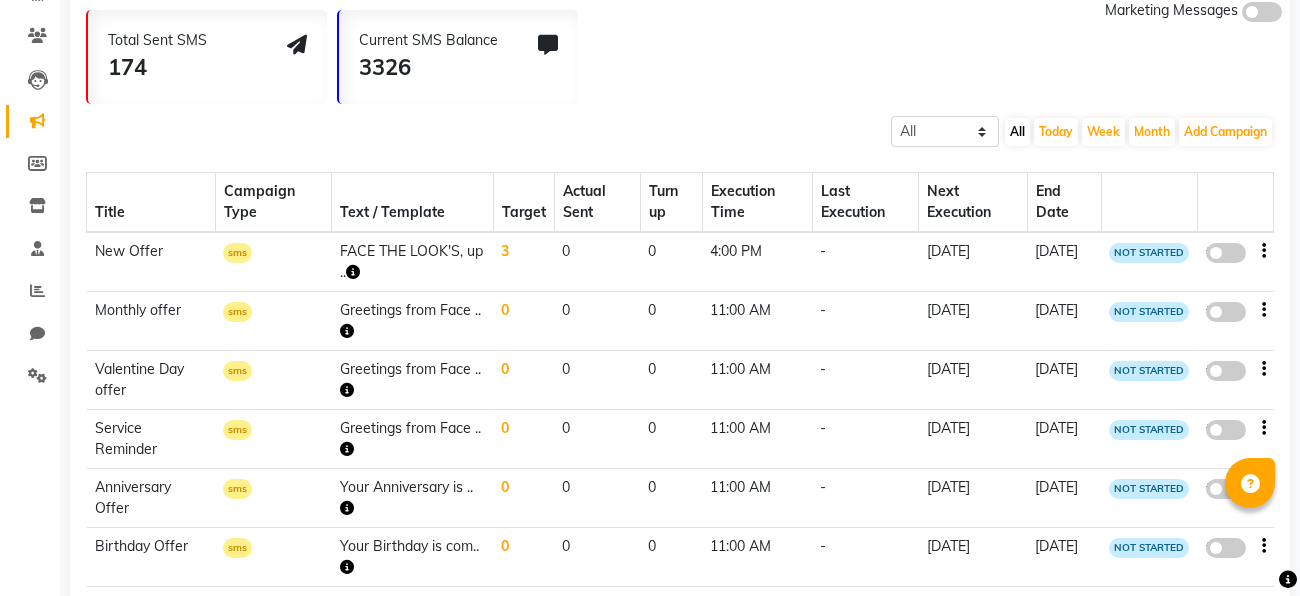 scroll, scrollTop: 174, scrollLeft: 0, axis: vertical 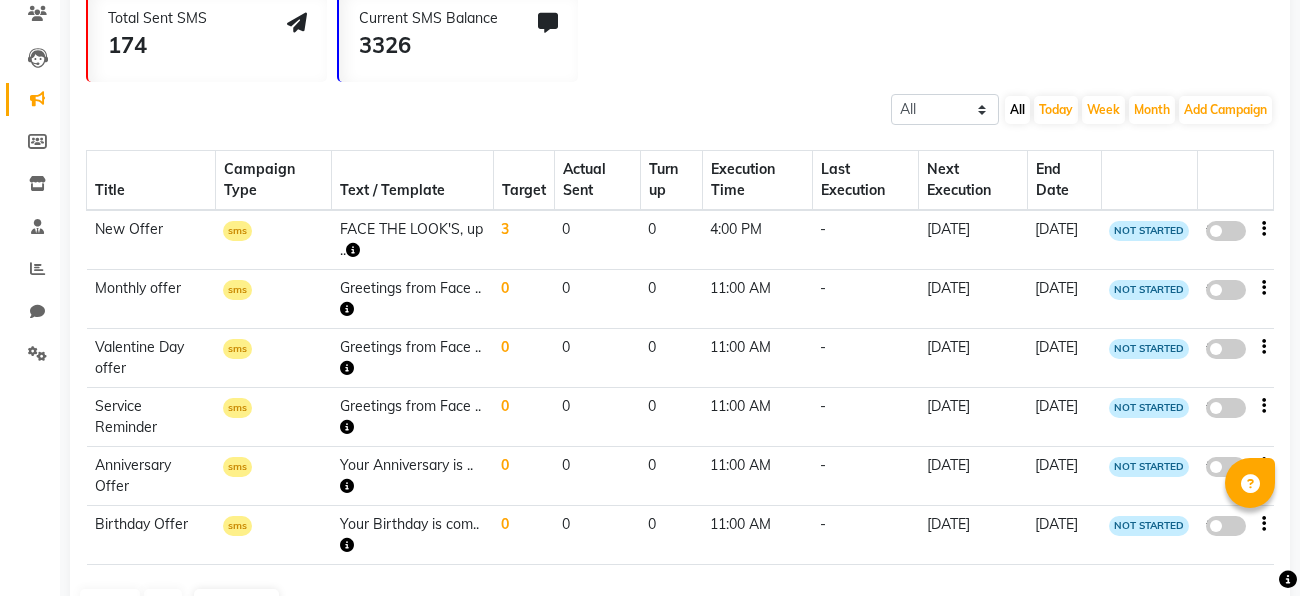 click on "0" 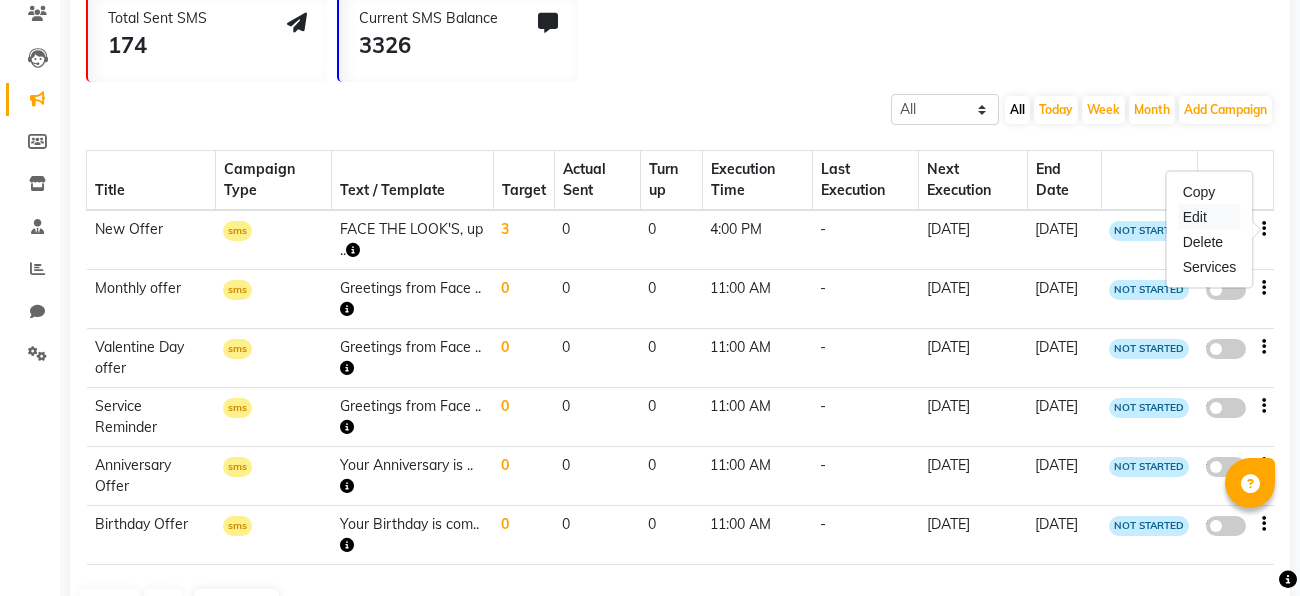 click on "Edit" at bounding box center (1210, 217) 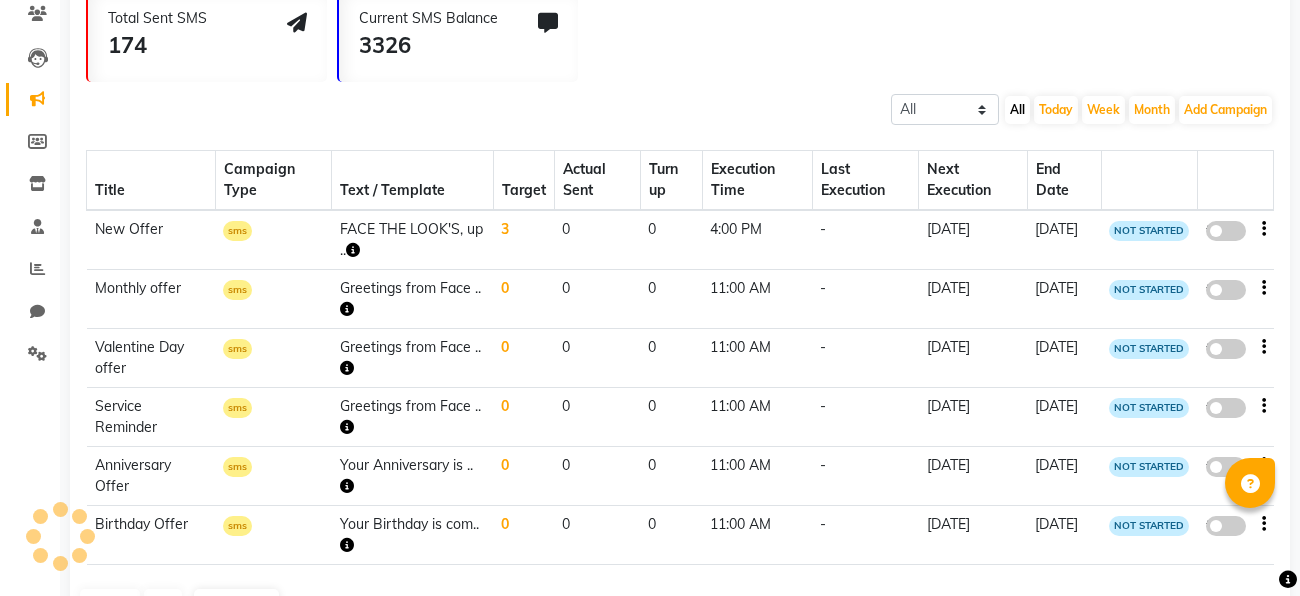 select on "3" 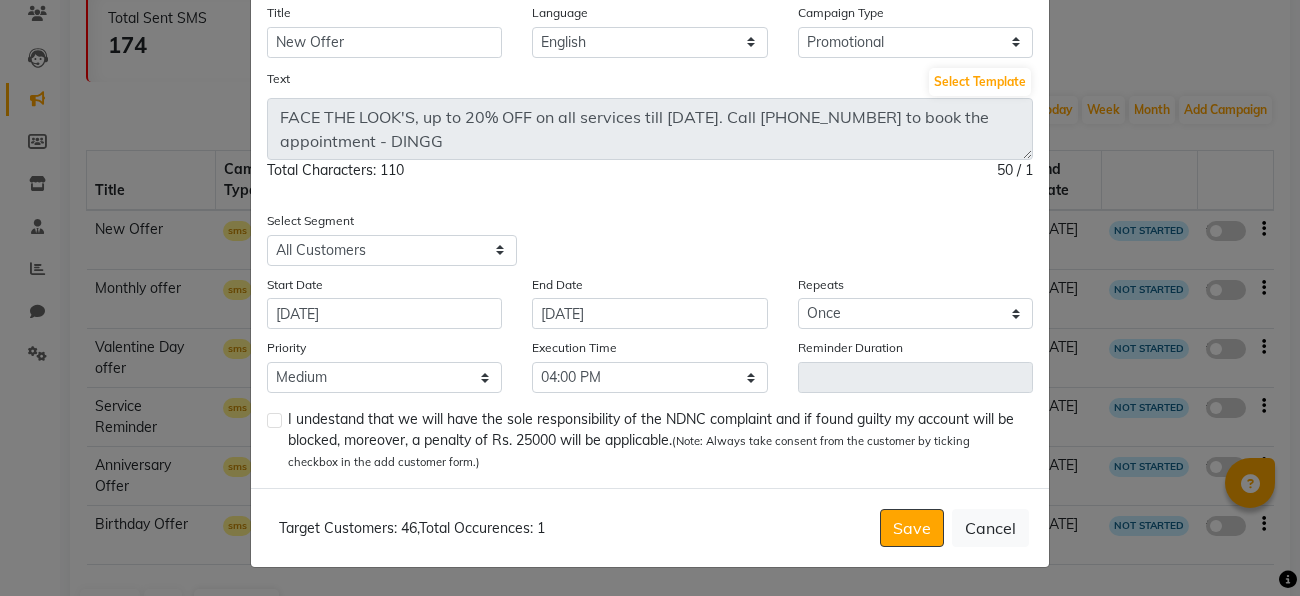 scroll, scrollTop: 0, scrollLeft: 0, axis: both 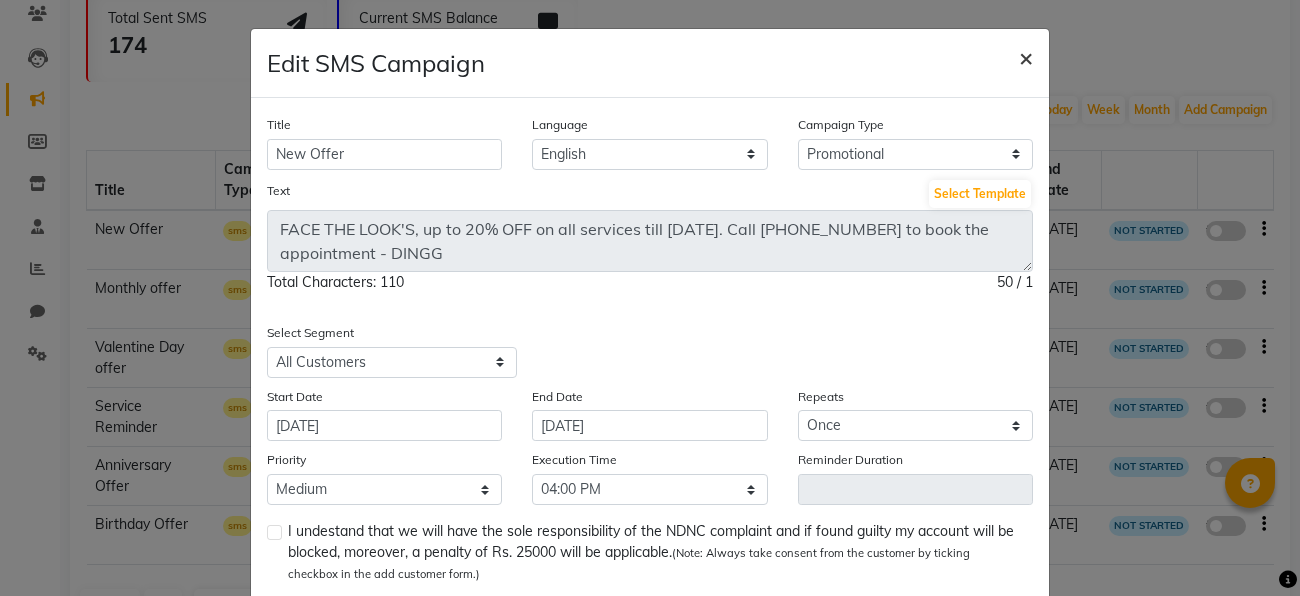 click on "×" 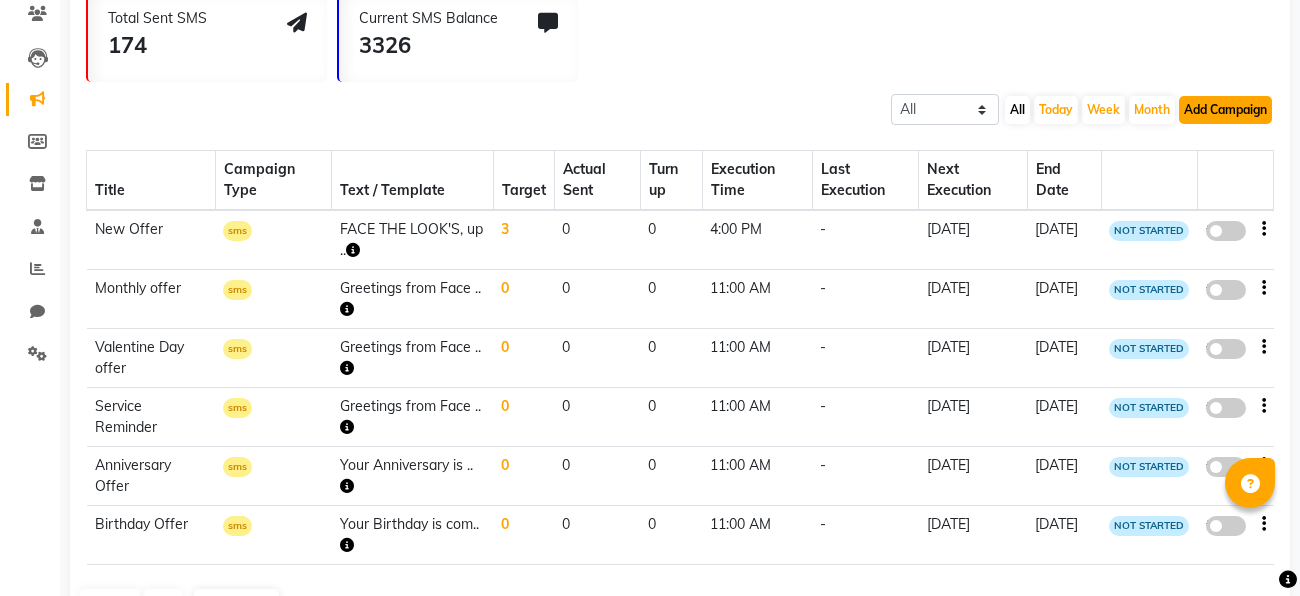 click on "Add Campaign" at bounding box center (1225, 110) 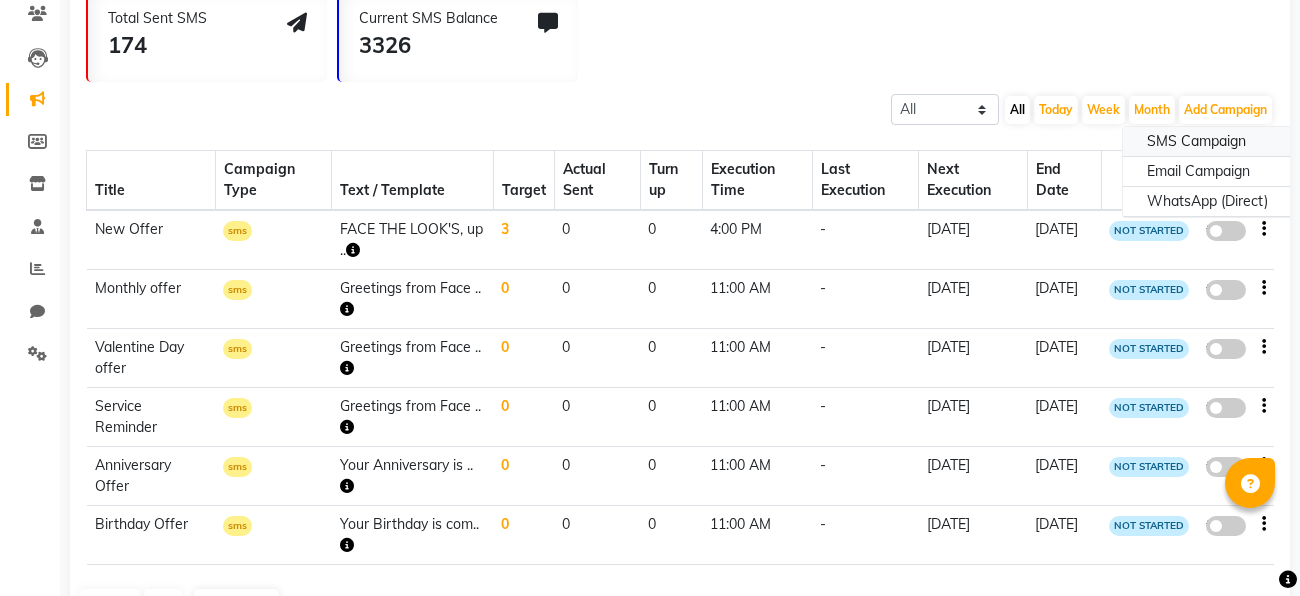 click on "SMS Campaign" 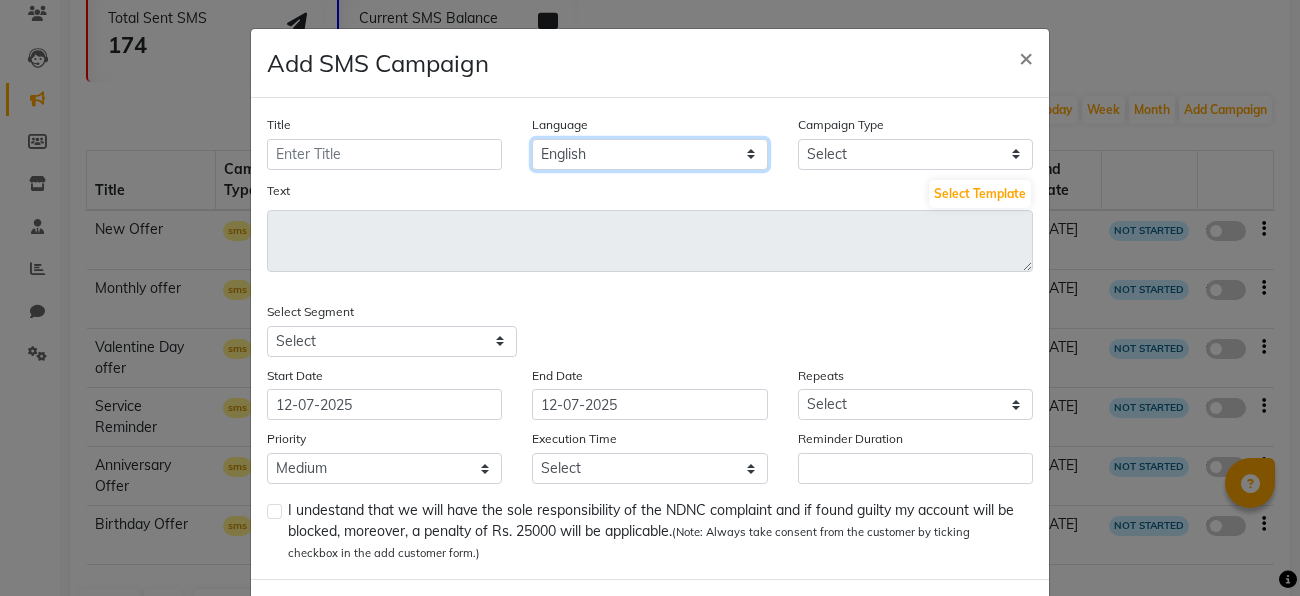 click on "English" at bounding box center (649, 154) 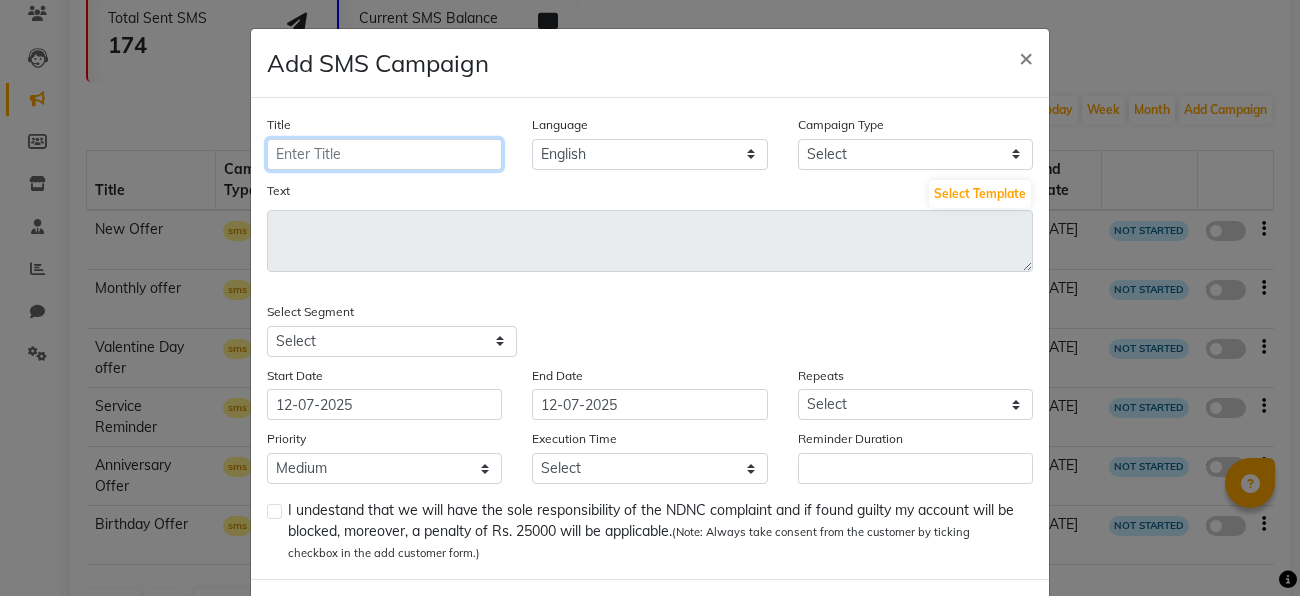 click on "Title" at bounding box center [384, 154] 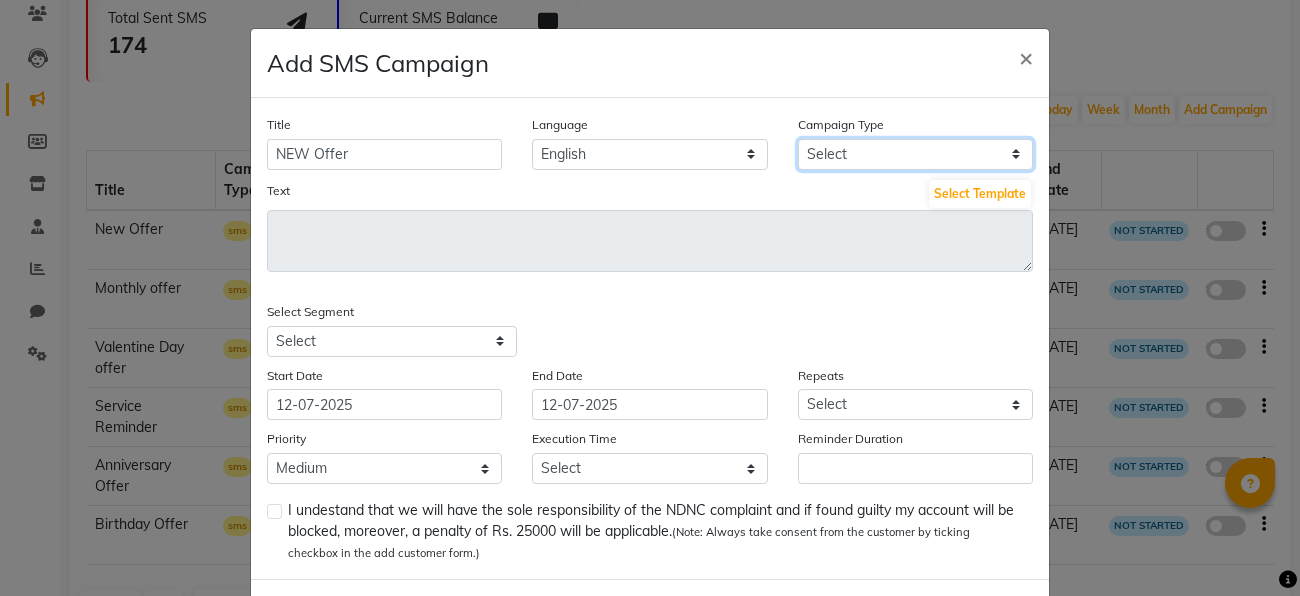 click on "Select Birthday Anniversary Promotional Service reminder" at bounding box center [915, 154] 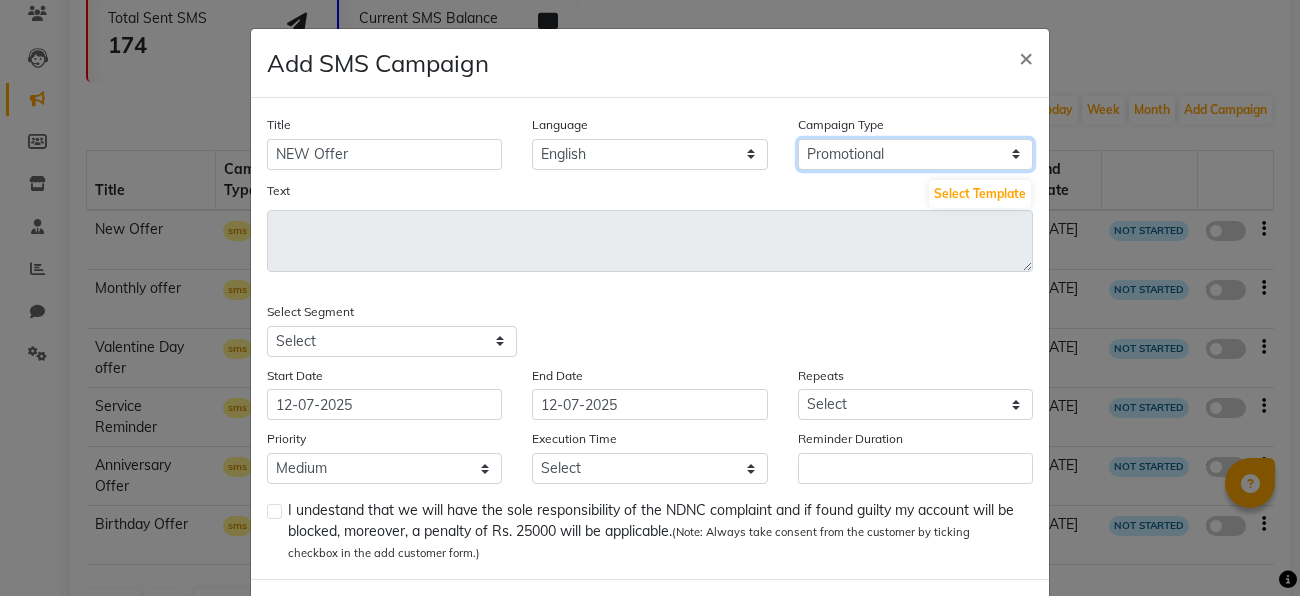 click on "Select Birthday Anniversary Promotional Service reminder" at bounding box center [915, 154] 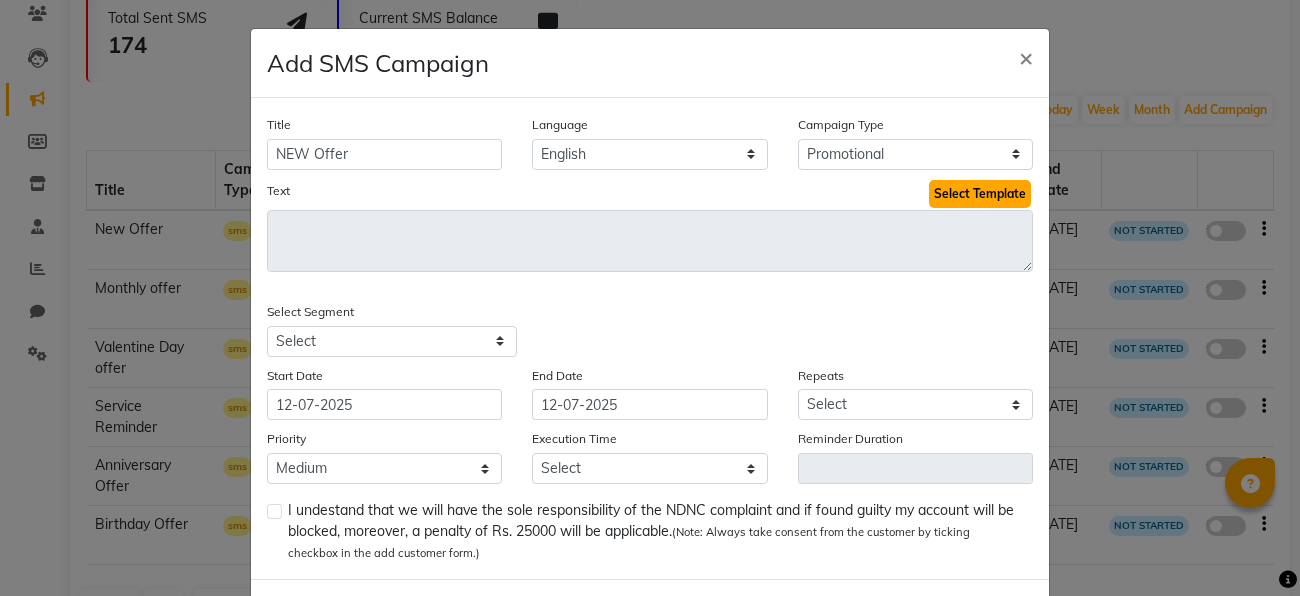 click on "Select Template" 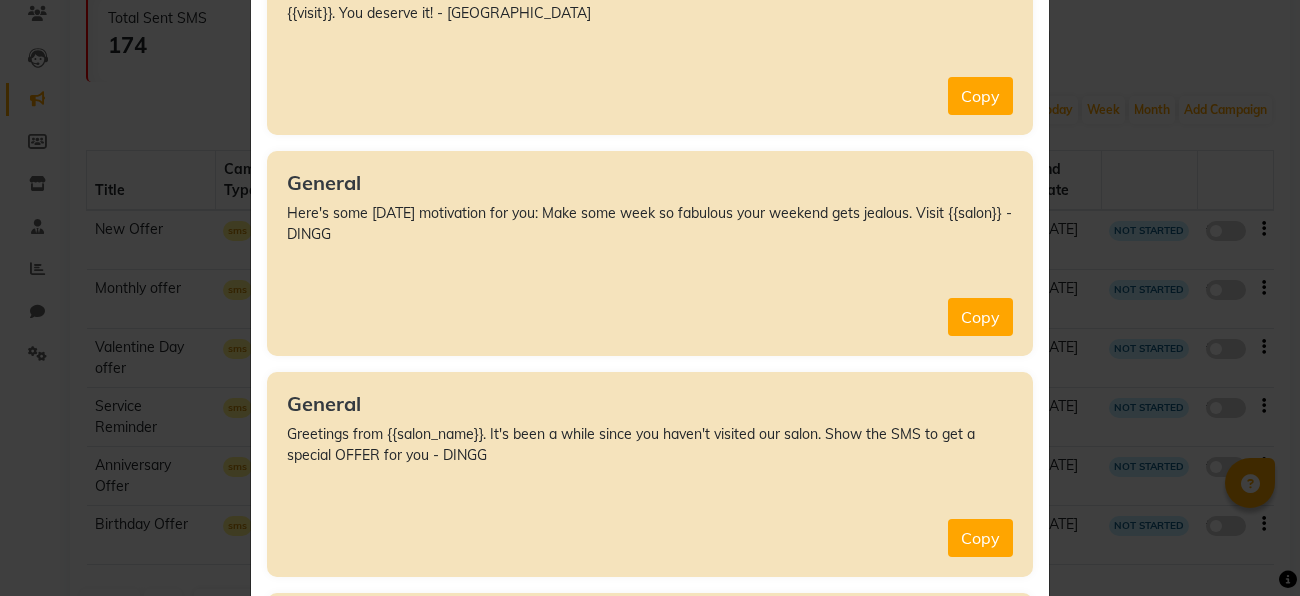 scroll, scrollTop: 7720, scrollLeft: 0, axis: vertical 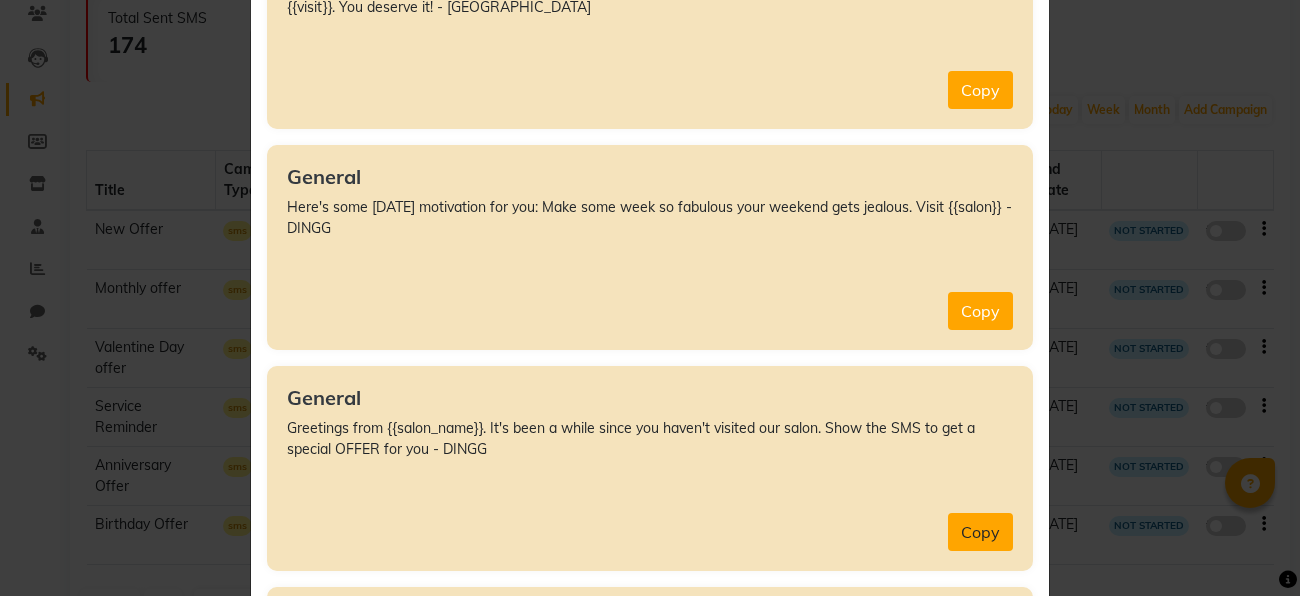 click on "Copy" 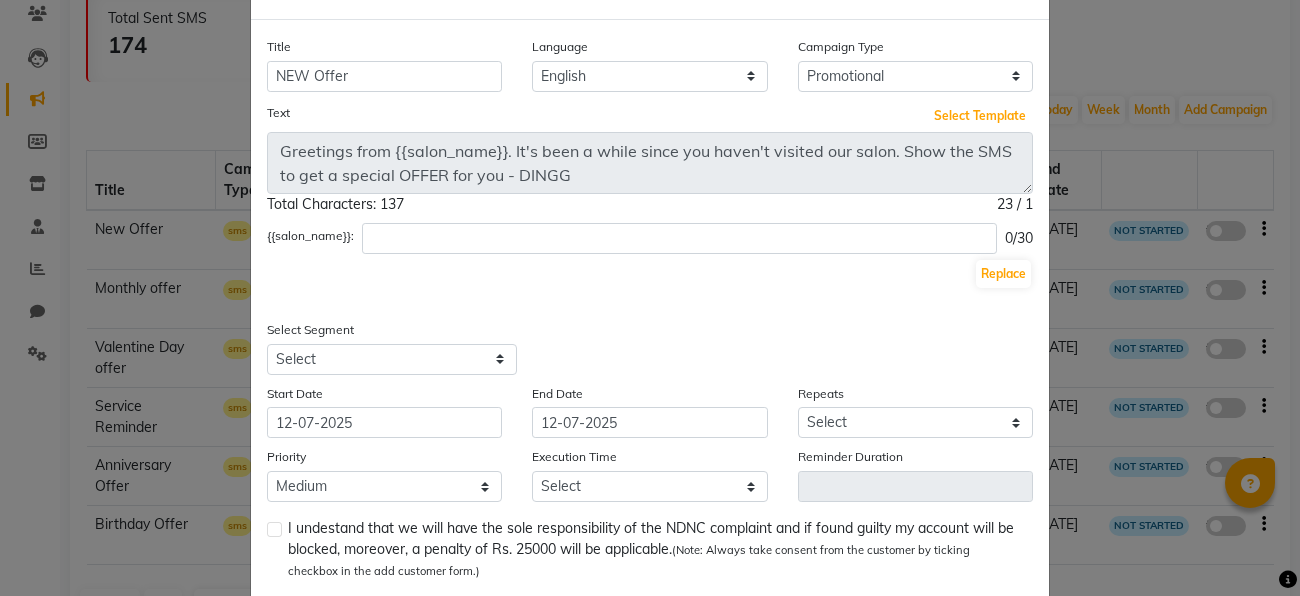 scroll, scrollTop: 86, scrollLeft: 0, axis: vertical 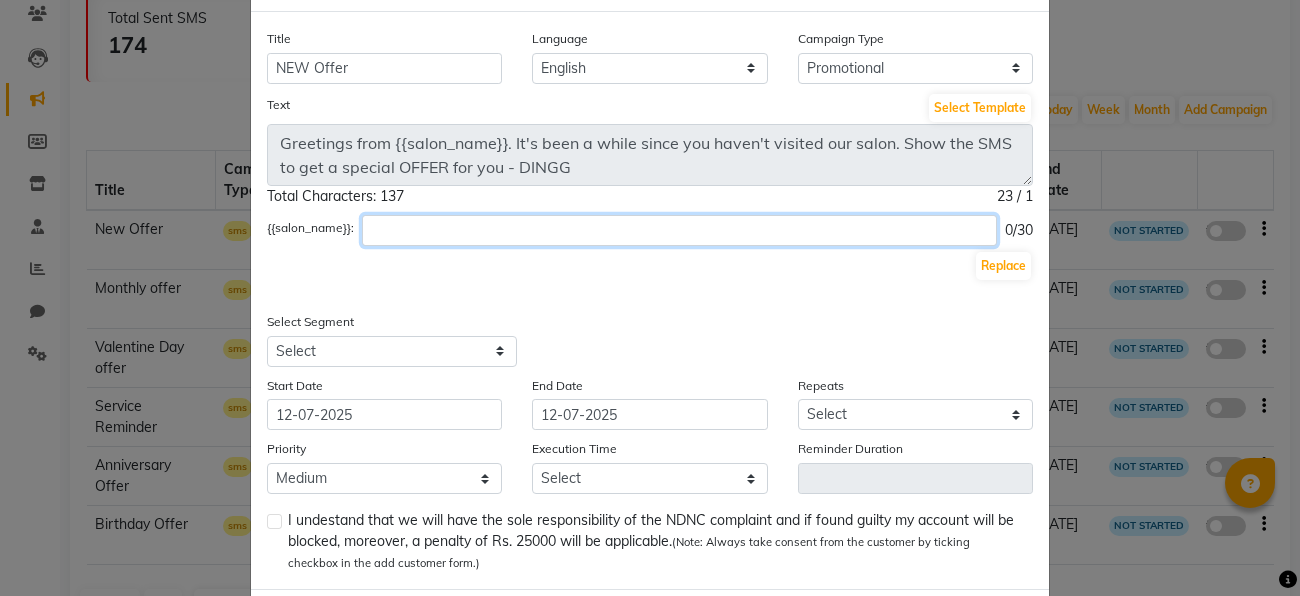 click 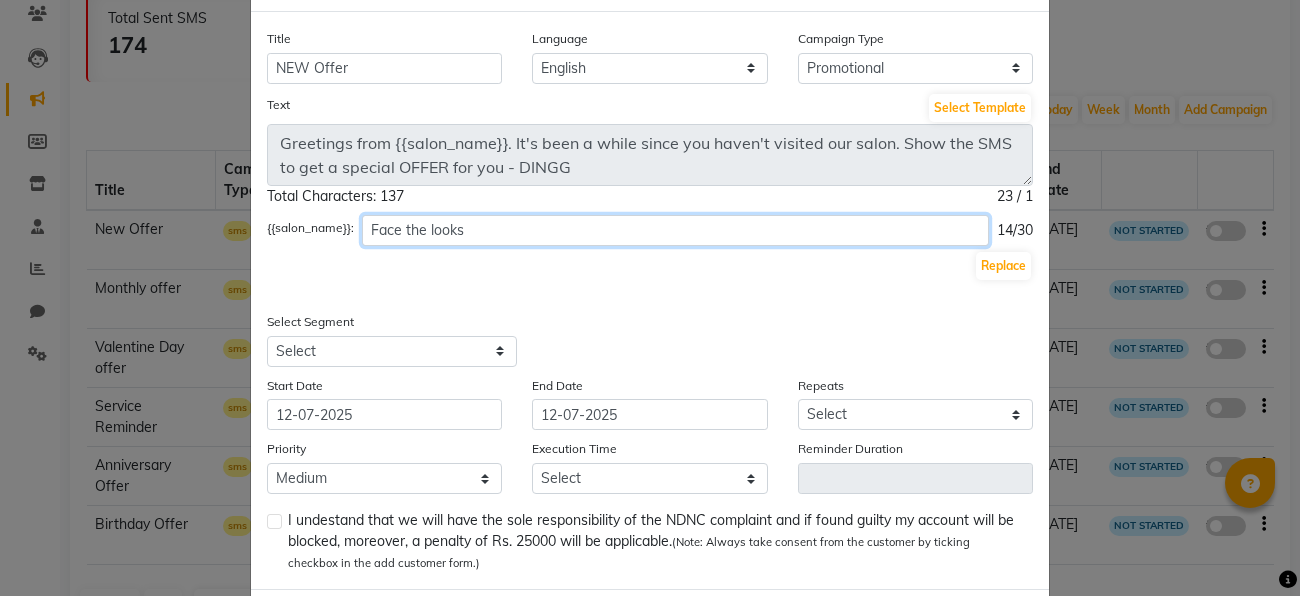 type on "Face the looks" 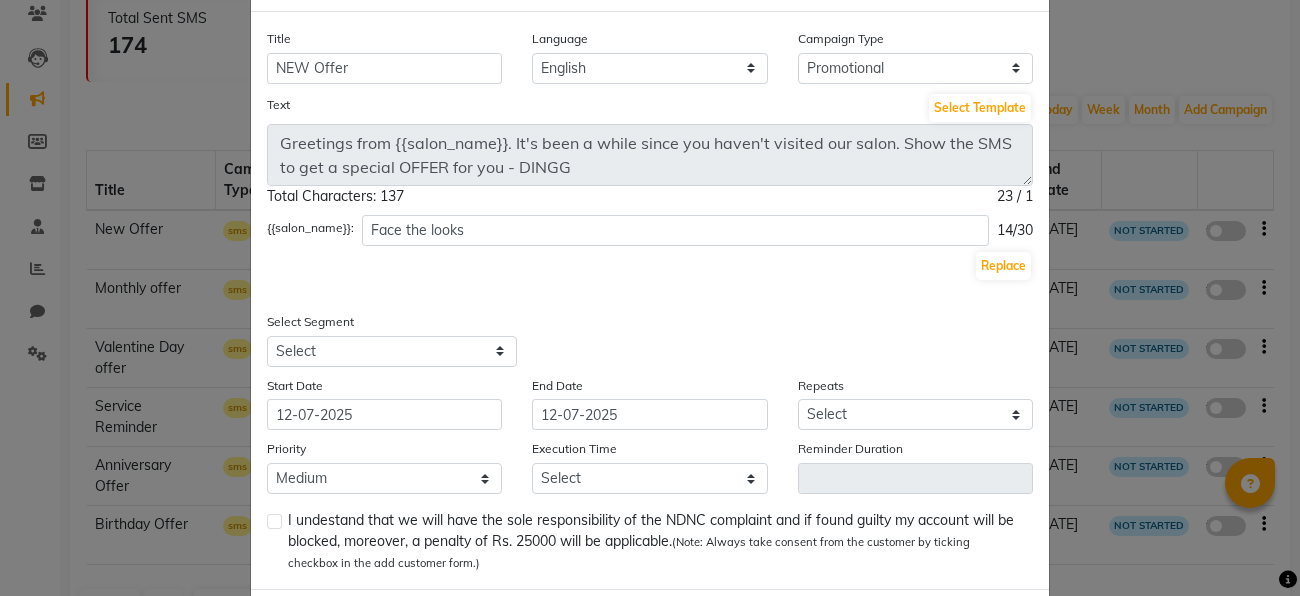 click on "End Date 12-07-2025" 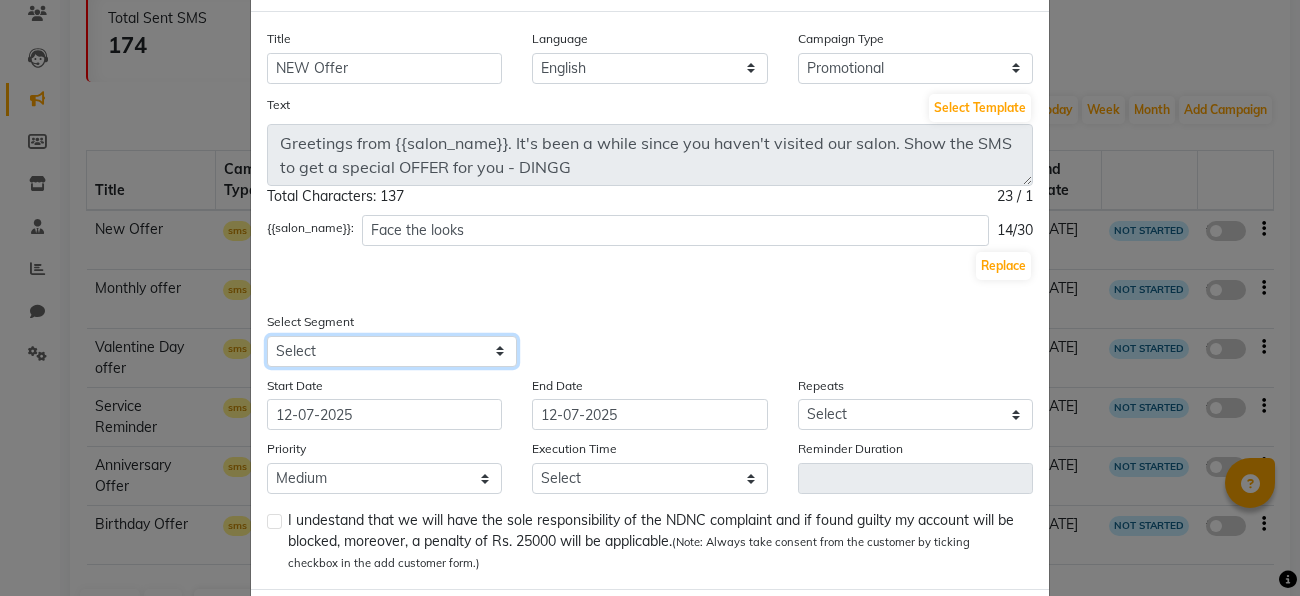 click on "Select All Customers All Male Customer All Female Customer All Members All Customers Visited in last 30 days All Customers Visited in last 60 days but not in last 30 days Inactive/Lost Customers High Ticket Customers Low Ticket Customers Frequent Customers Regular Customers New Customers All Customers with Valid Birthdays All Customers with Valid Anniversary All Customer Visited in 2020" at bounding box center (392, 351) 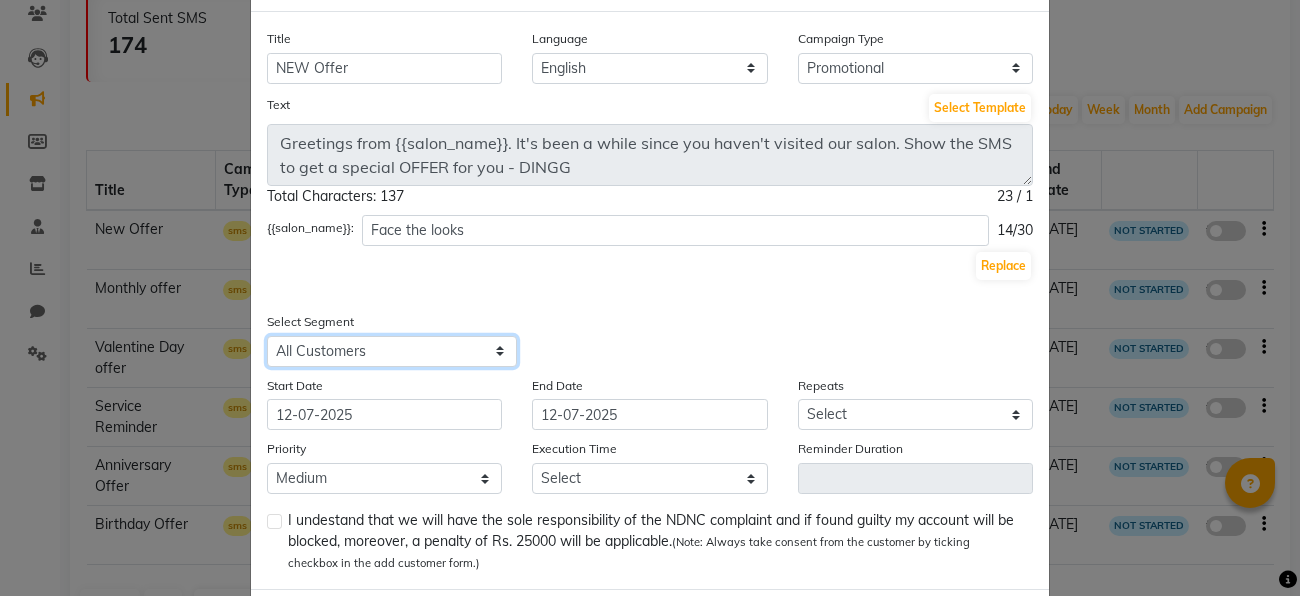 click on "Select All Customers All Male Customer All Female Customer All Members All Customers Visited in last 30 days All Customers Visited in last 60 days but not in last 30 days Inactive/Lost Customers High Ticket Customers Low Ticket Customers Frequent Customers Regular Customers New Customers All Customers with Valid Birthdays All Customers with Valid Anniversary All Customer Visited in 2020" at bounding box center [392, 351] 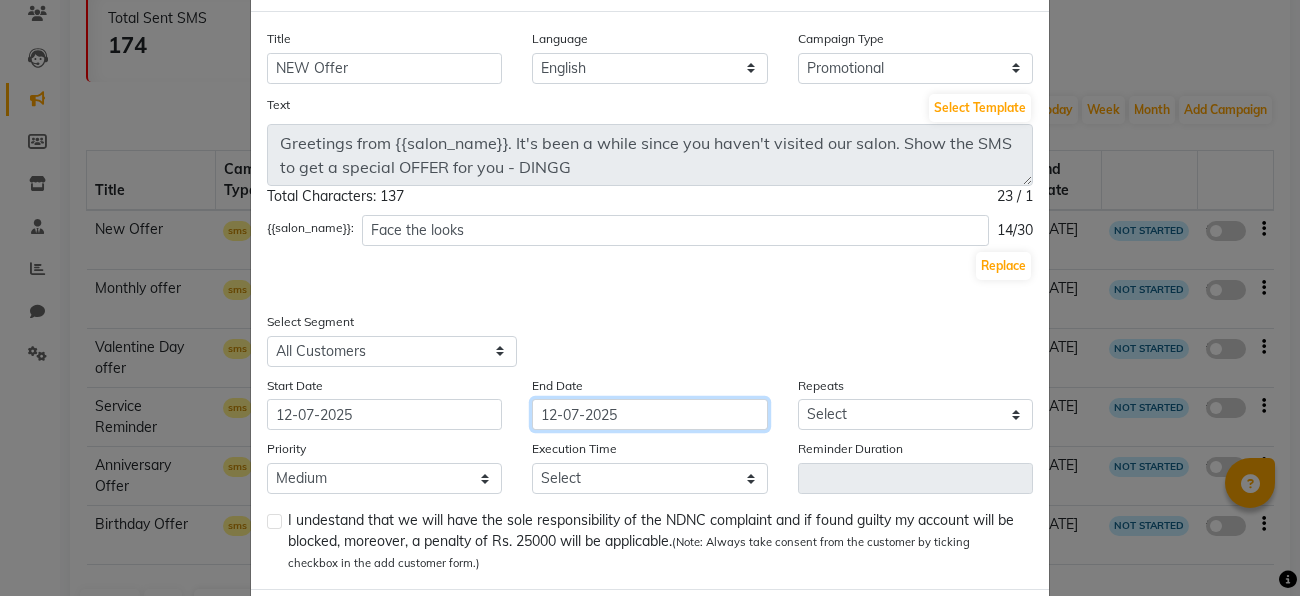 click on "12-07-2025" 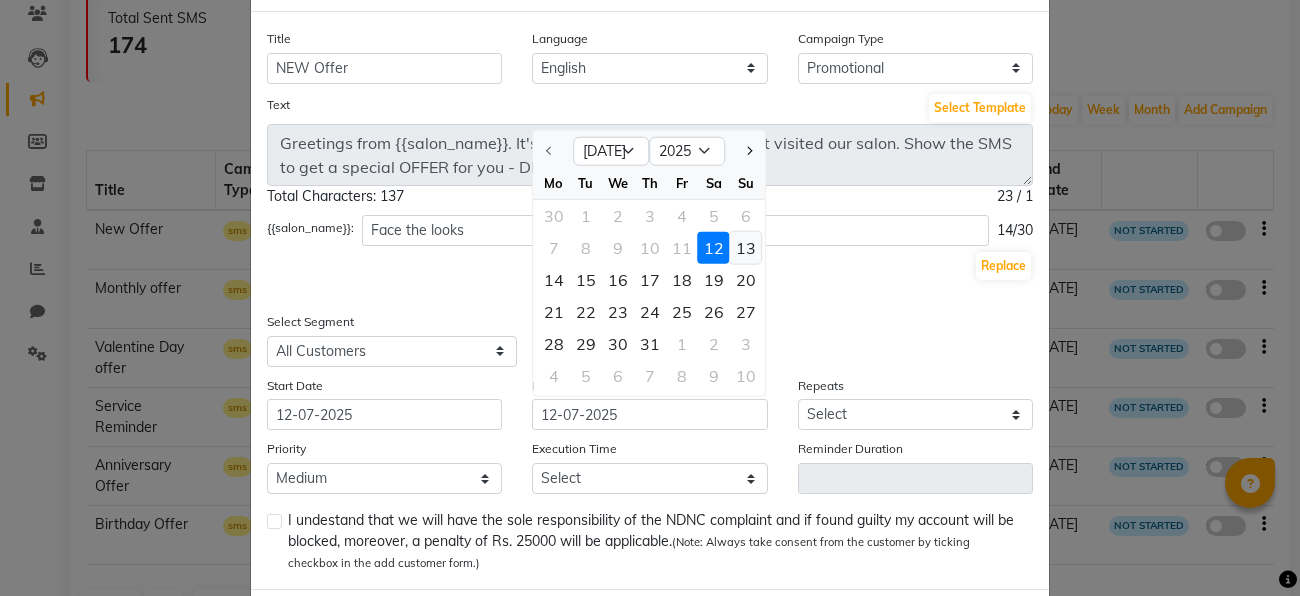 click on "13" 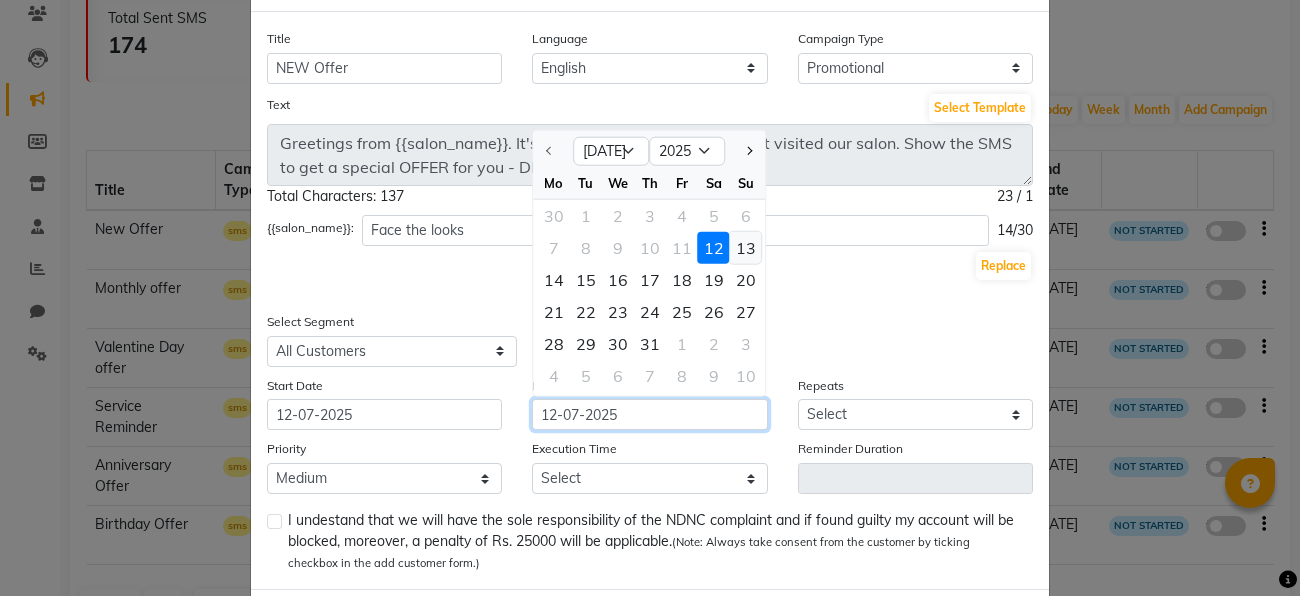 type on "13-07-2025" 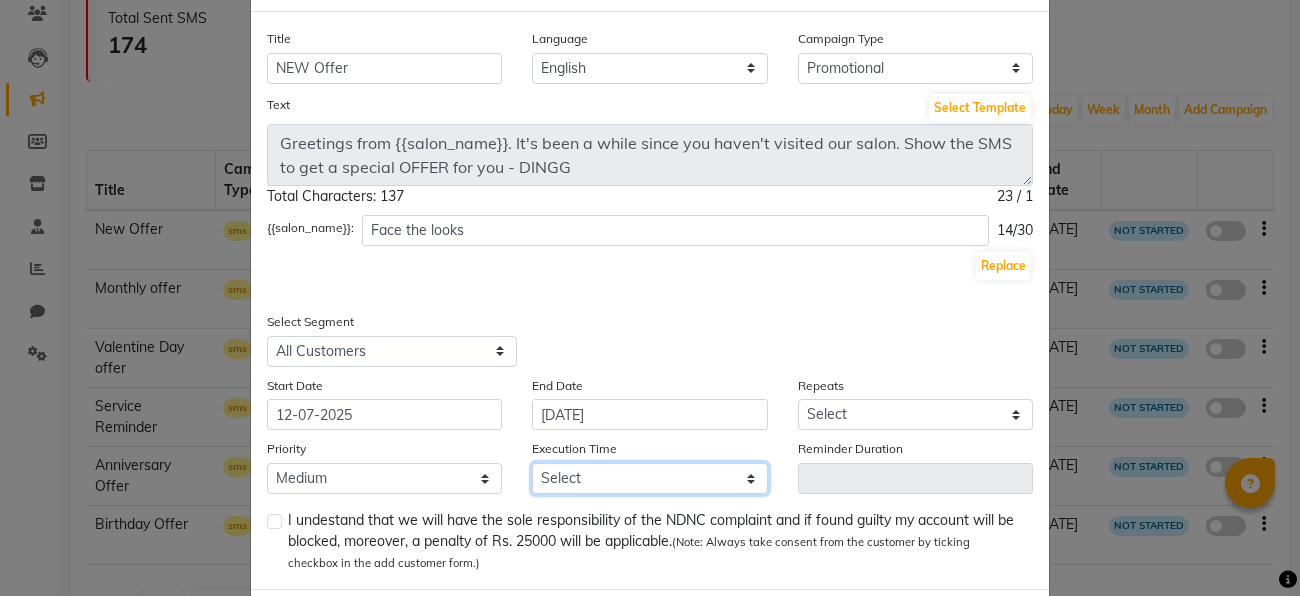 click on "Select 09:00 AM 09:15 AM 09:30 AM 09:45 AM 10:00 AM 10:15 AM 10:30 AM 10:45 AM 11:00 AM 11:15 AM 11:30 AM 11:45 AM 12:00 PM 12:15 PM 12:30 PM 12:45 PM 01:00 PM 01:15 PM 01:30 PM 01:45 PM 02:00 PM 02:15 PM 02:30 PM 02:45 PM 03:00 PM 03:15 PM 03:30 PM 03:45 PM 04:00 PM 04:15 PM 04:30 PM 04:45 PM 05:00 PM 05:15 PM 05:30 PM 05:45 PM 06:00 PM 06:15 PM 06:30 PM 06:45 PM 07:00 PM 07:15 PM 07:30 PM 07:45 PM 08:00 PM 08:15 PM 08:30 PM 08:45 PM" at bounding box center [649, 478] 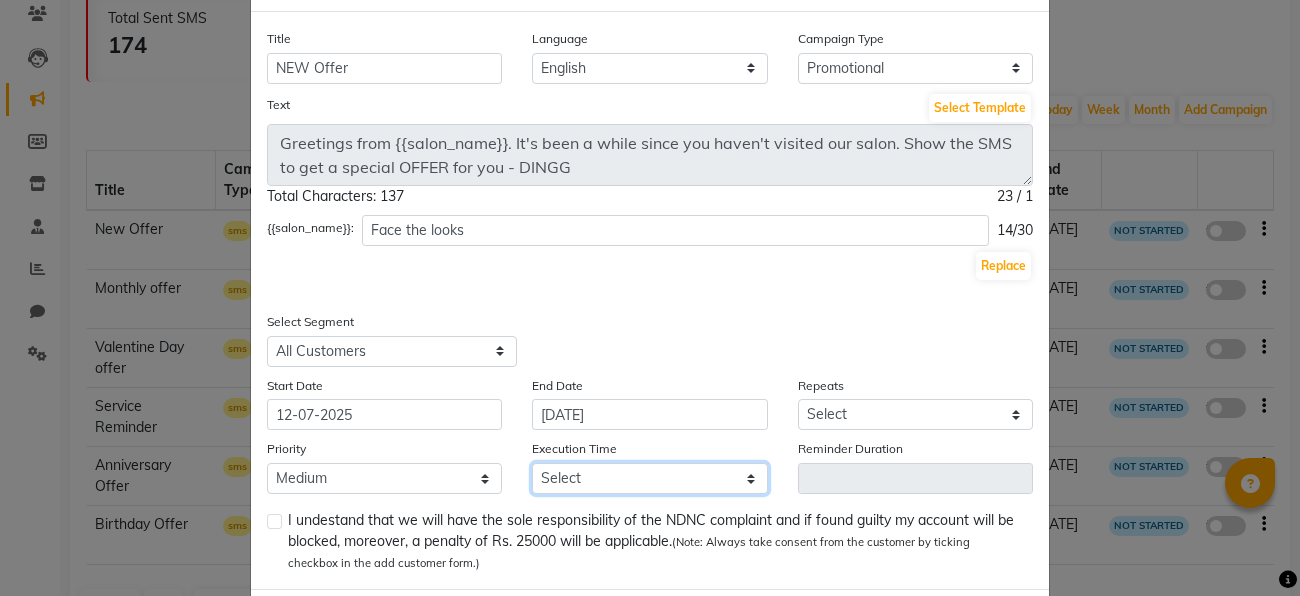 select on "990" 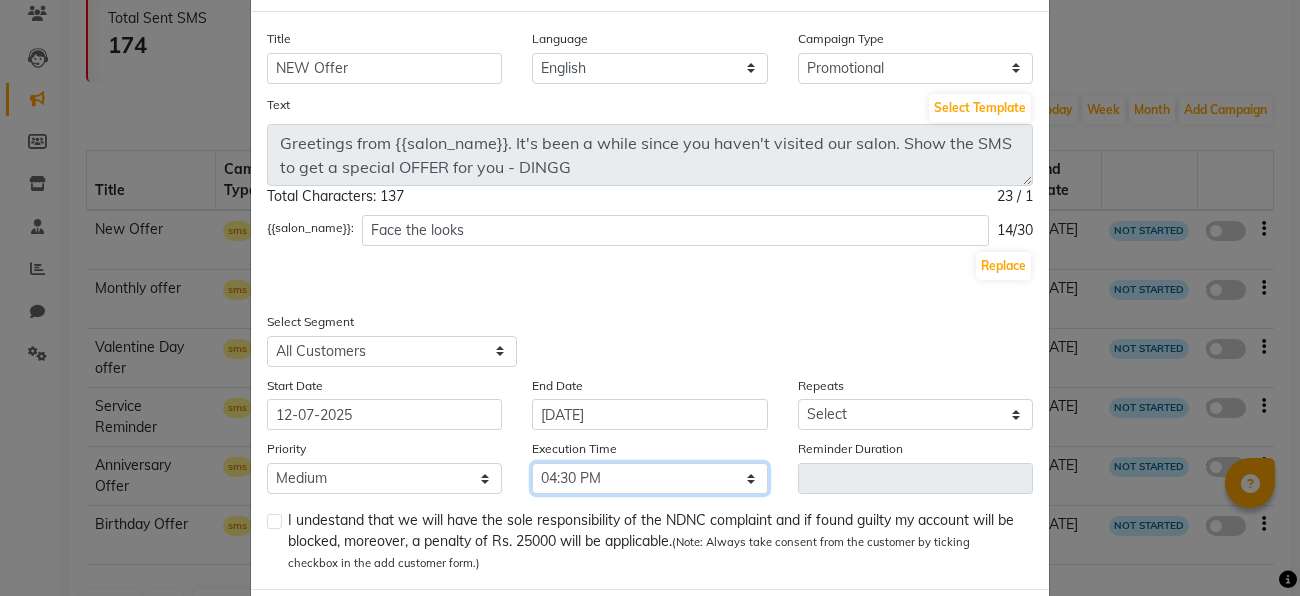 click on "Select 09:00 AM 09:15 AM 09:30 AM 09:45 AM 10:00 AM 10:15 AM 10:30 AM 10:45 AM 11:00 AM 11:15 AM 11:30 AM 11:45 AM 12:00 PM 12:15 PM 12:30 PM 12:45 PM 01:00 PM 01:15 PM 01:30 PM 01:45 PM 02:00 PM 02:15 PM 02:30 PM 02:45 PM 03:00 PM 03:15 PM 03:30 PM 03:45 PM 04:00 PM 04:15 PM 04:30 PM 04:45 PM 05:00 PM 05:15 PM 05:30 PM 05:45 PM 06:00 PM 06:15 PM 06:30 PM 06:45 PM 07:00 PM 07:15 PM 07:30 PM 07:45 PM 08:00 PM 08:15 PM 08:30 PM 08:45 PM" at bounding box center (649, 478) 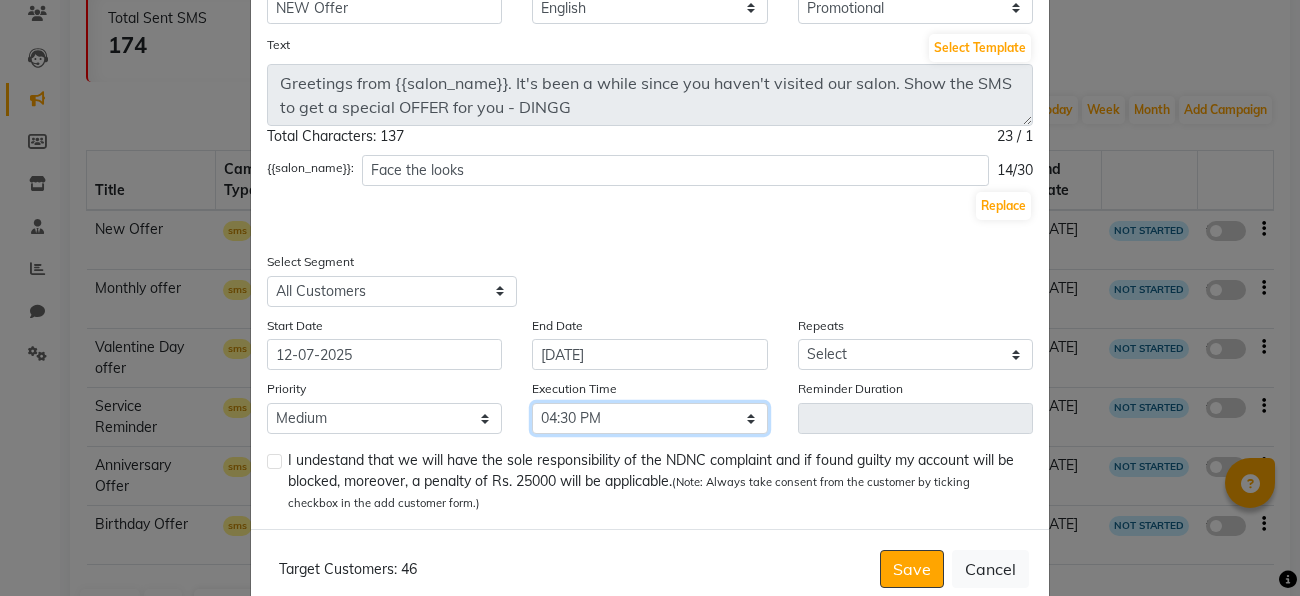 scroll, scrollTop: 190, scrollLeft: 0, axis: vertical 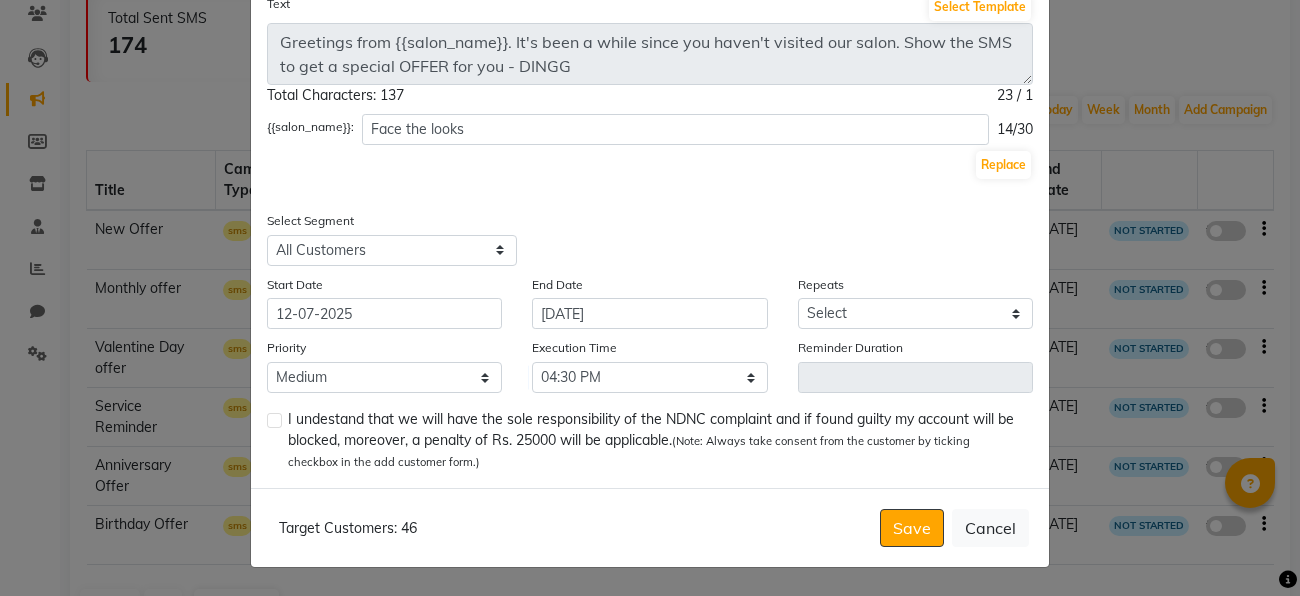 click 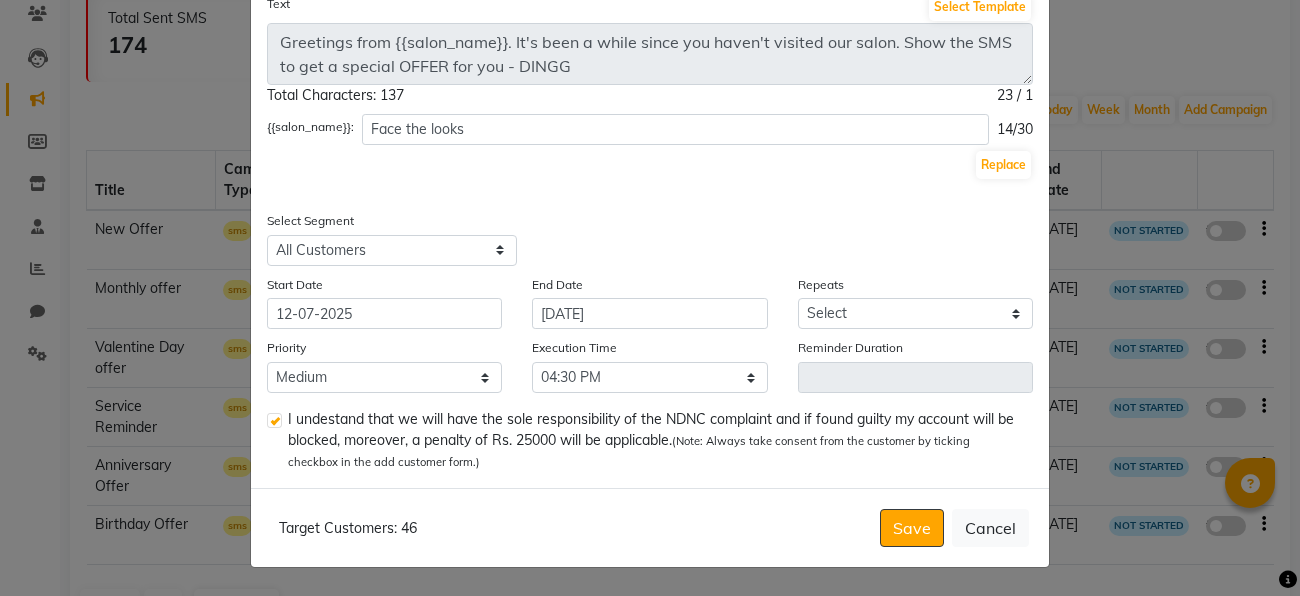 click 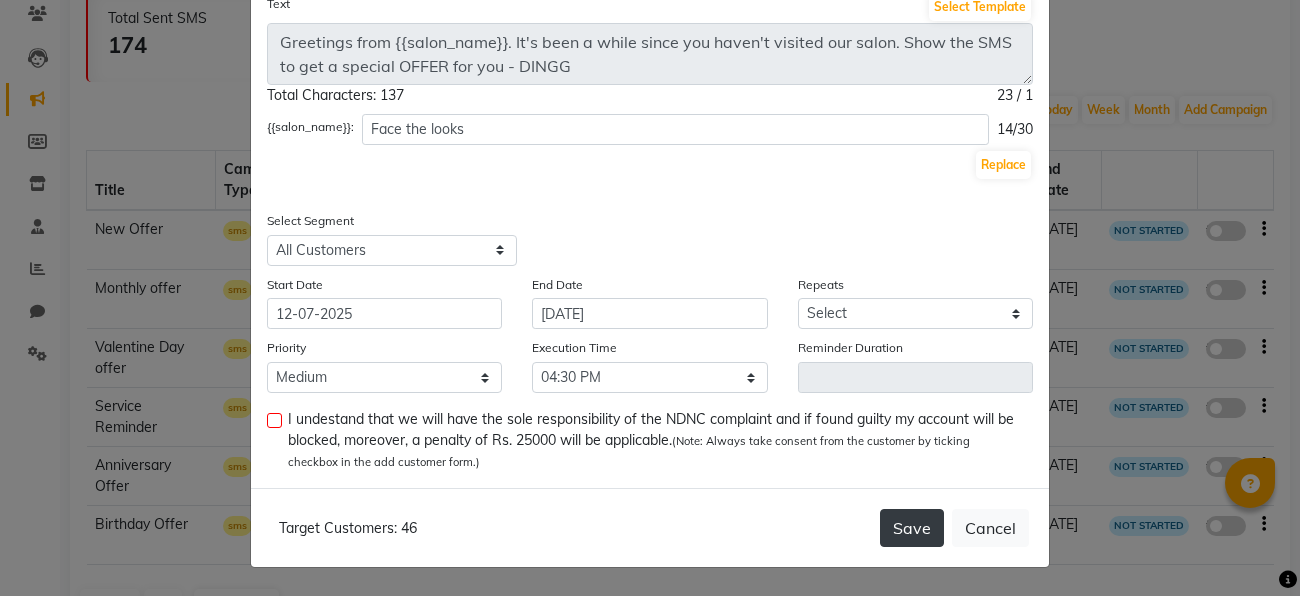 click on "Save" 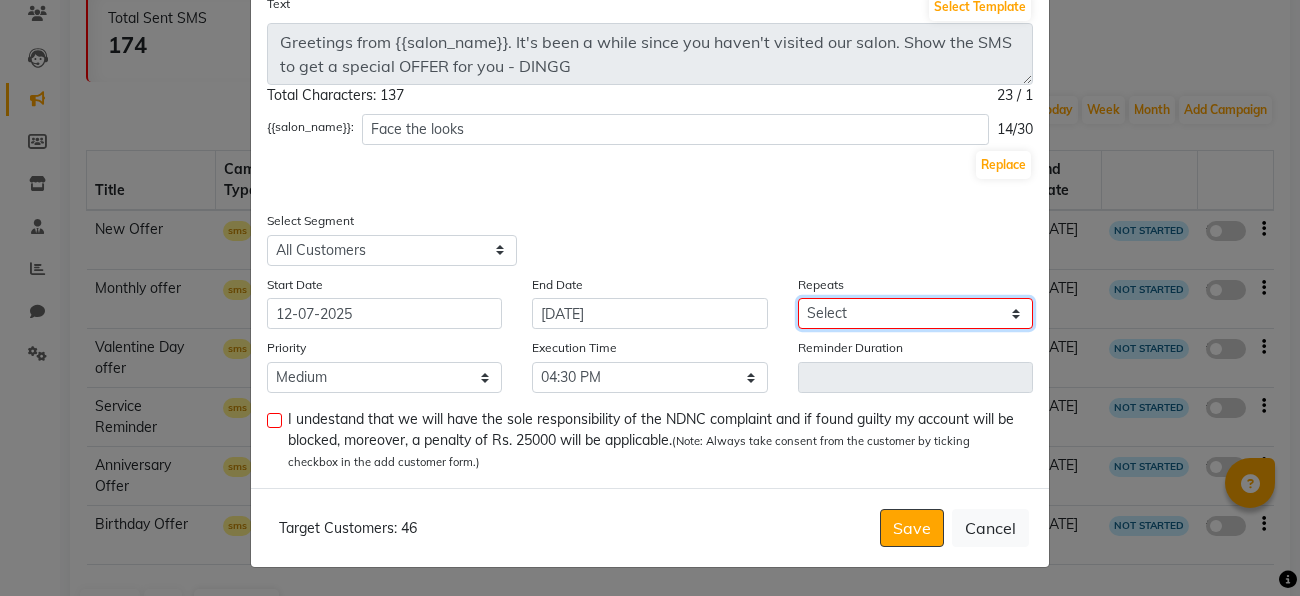 click on "Select Once Daily Alternate Day Weekly Monthly Yearly" at bounding box center (915, 313) 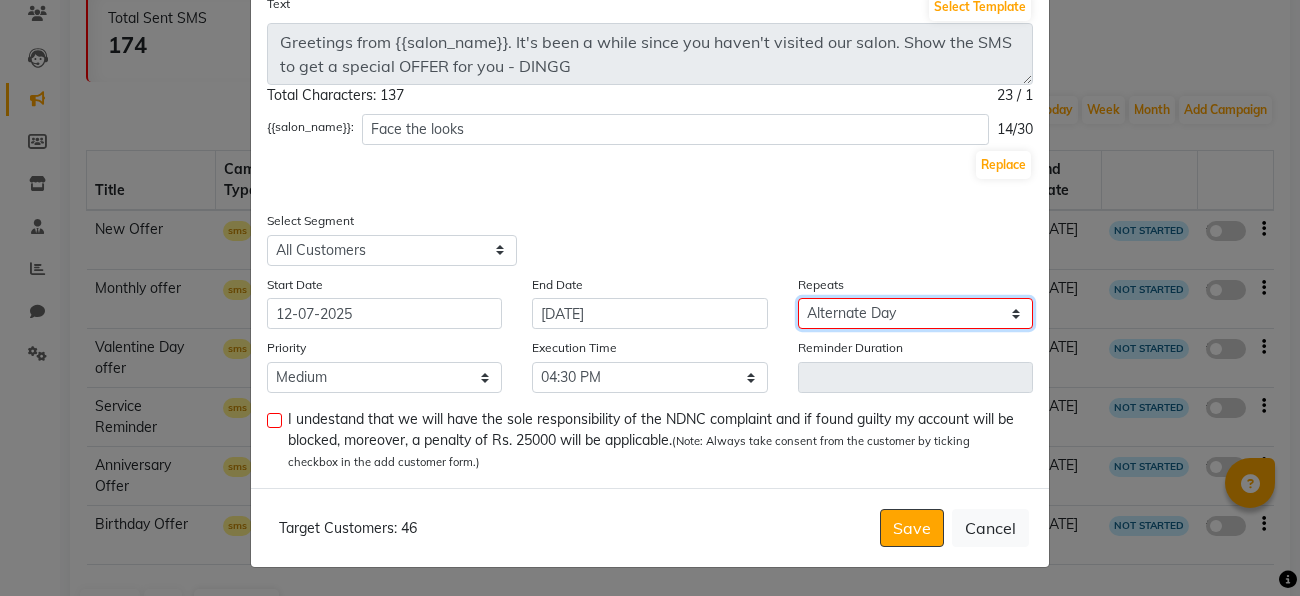 click on "Select Once Daily Alternate Day Weekly Monthly Yearly" at bounding box center (915, 313) 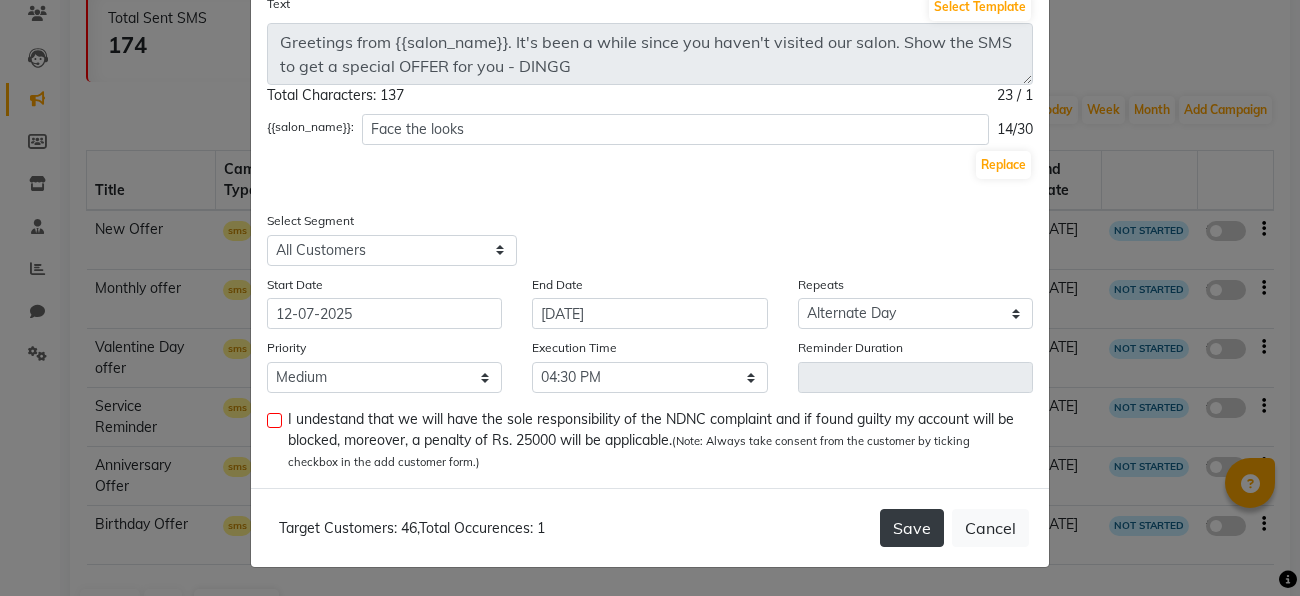 click on "Save" 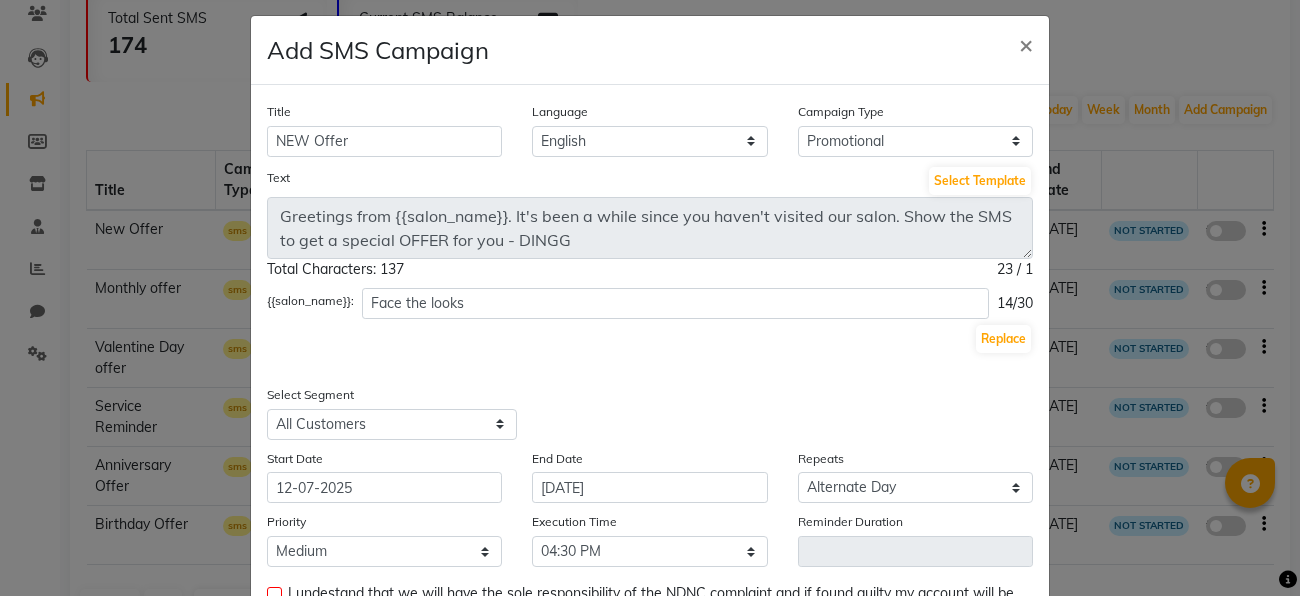 scroll, scrollTop: 190, scrollLeft: 0, axis: vertical 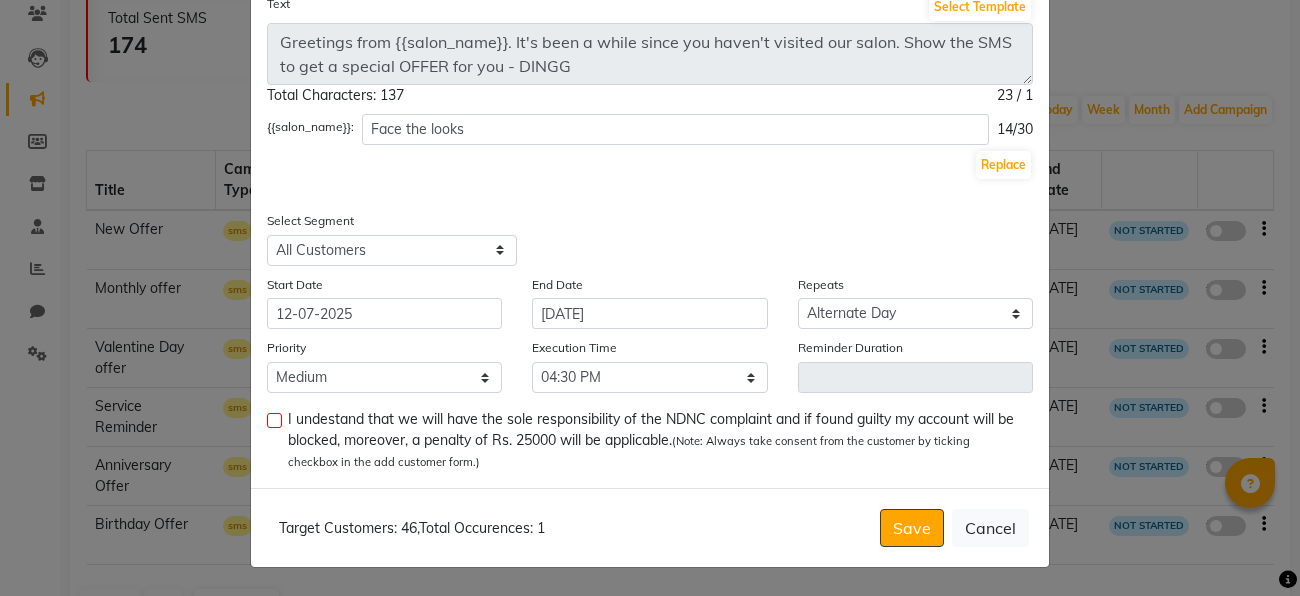 click on "Target Customers: 46  ,  Total Occurences: 1   Save   Cancel" 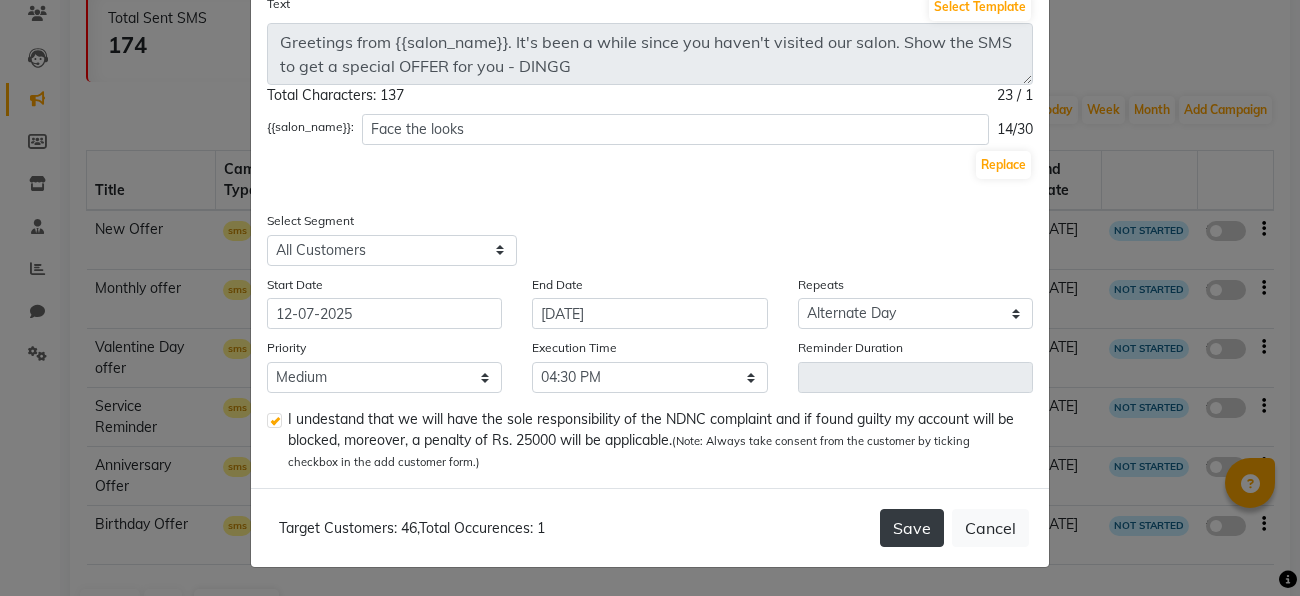 click on "Save" 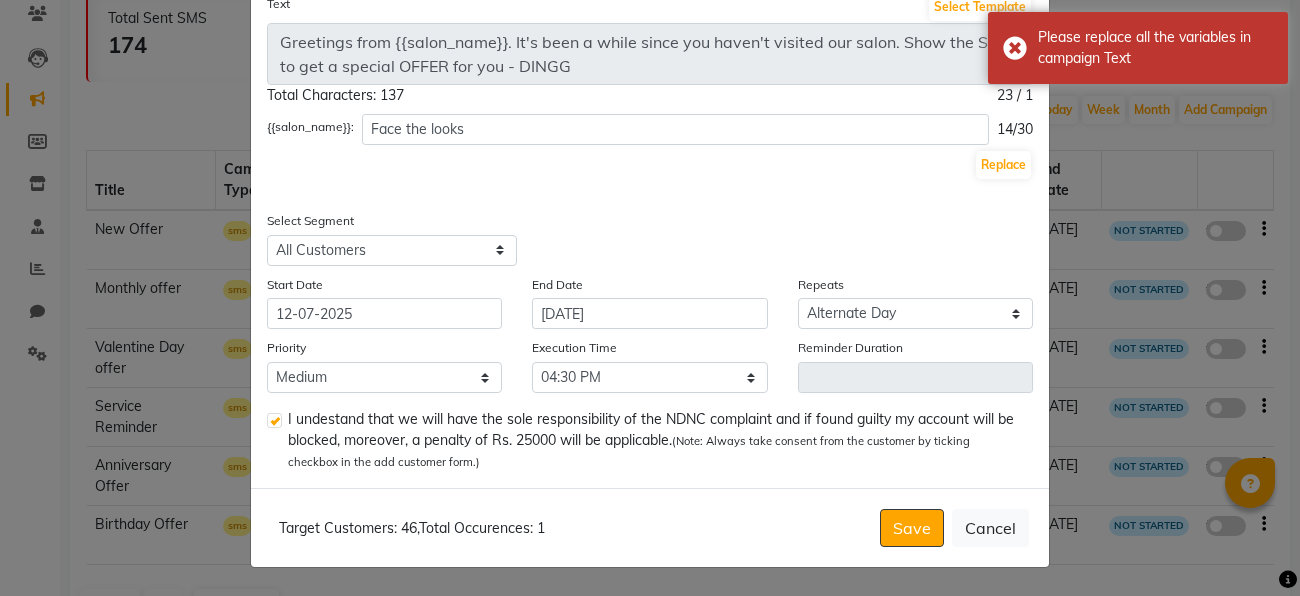 scroll, scrollTop: 0, scrollLeft: 0, axis: both 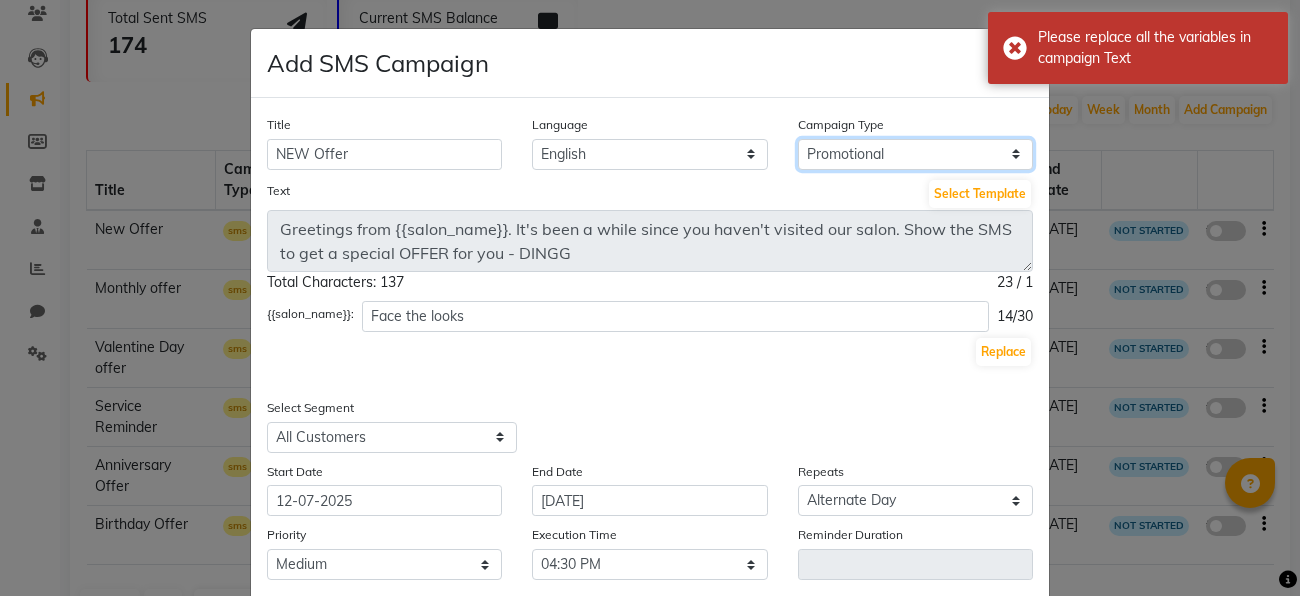 click on "Select Birthday Anniversary Promotional Service reminder" at bounding box center (915, 154) 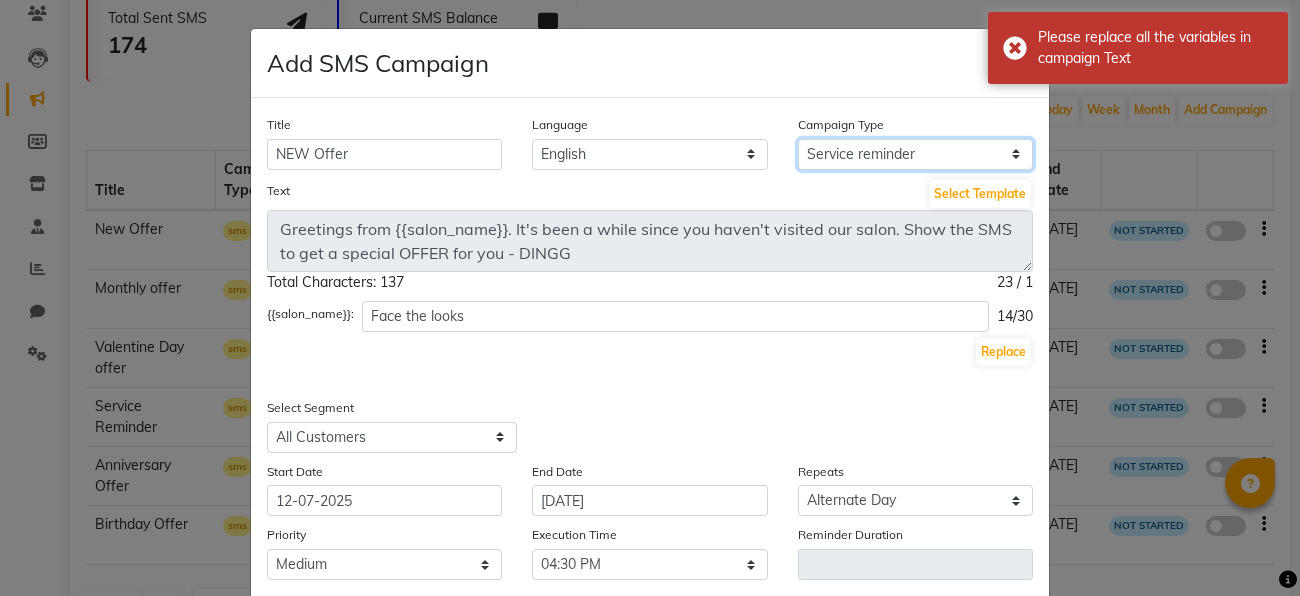 click on "Select Birthday Anniversary Promotional Service reminder" at bounding box center [915, 154] 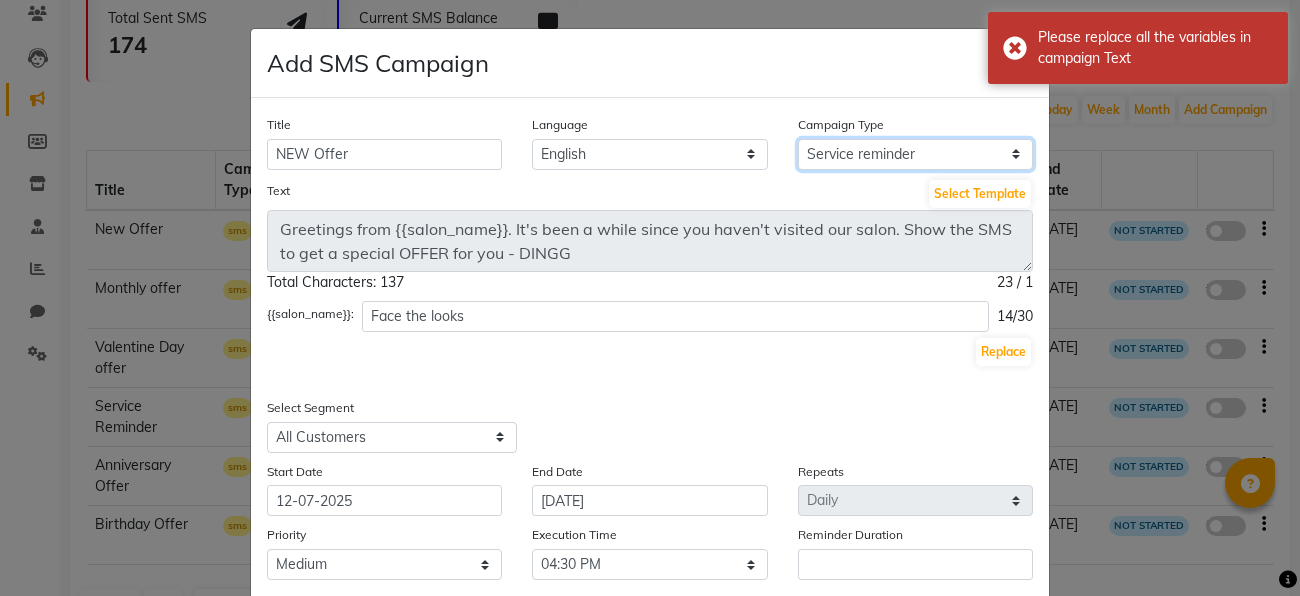 scroll, scrollTop: 190, scrollLeft: 0, axis: vertical 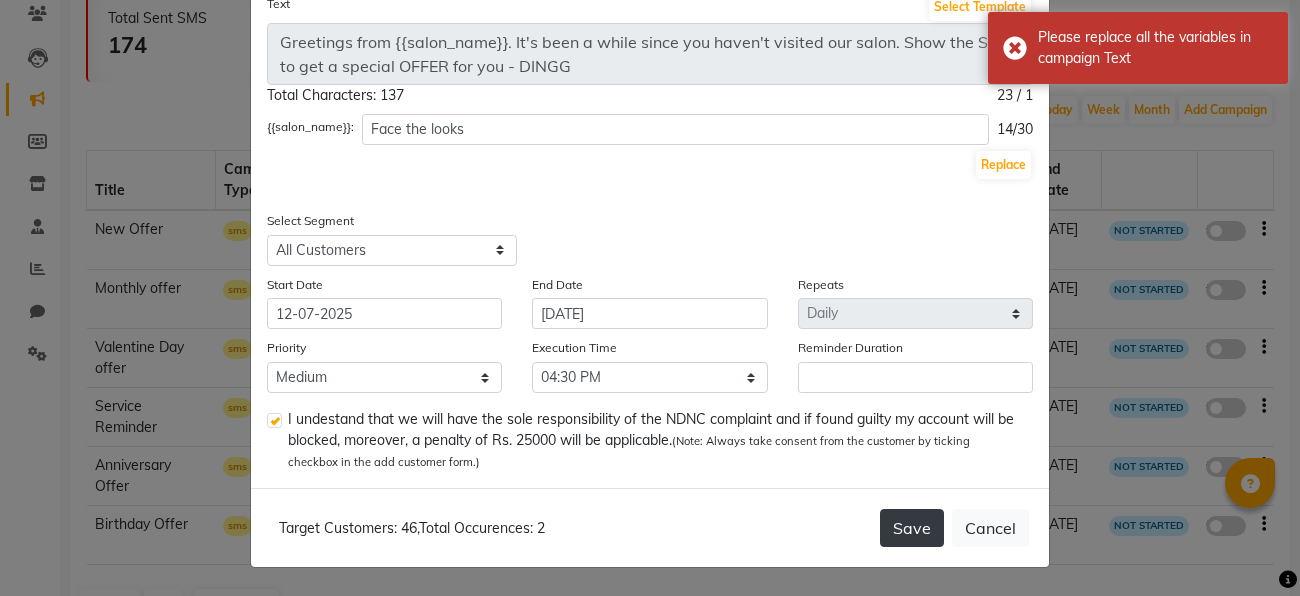 click on "Save" 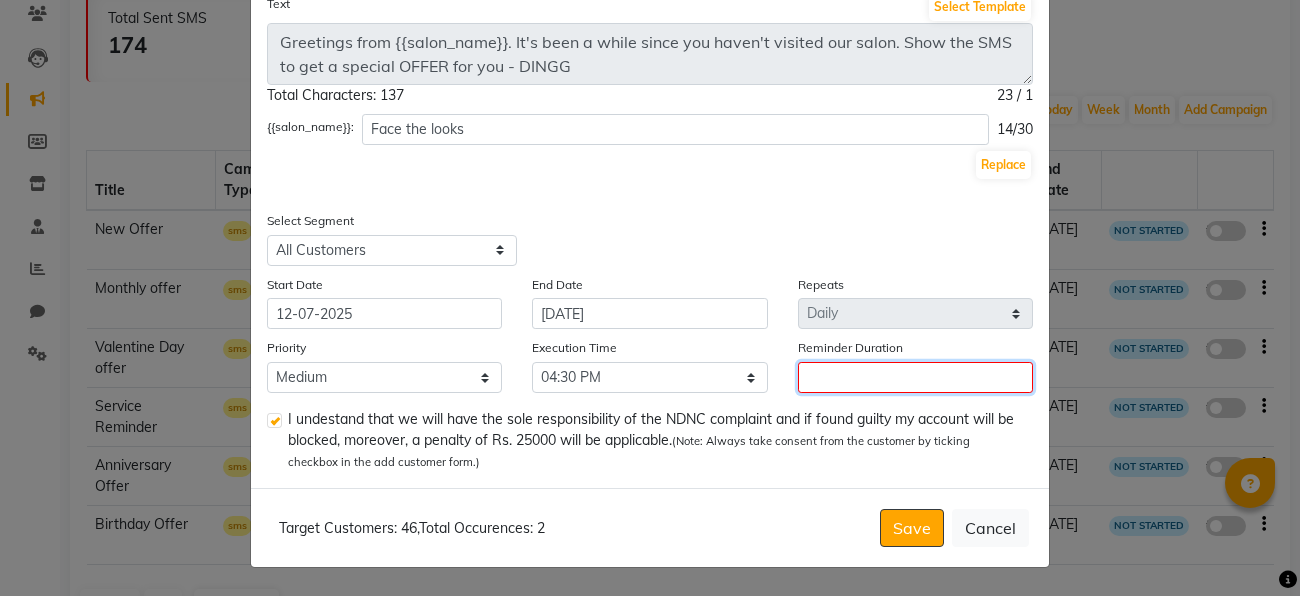 click on "Reminder Duration" at bounding box center (915, 377) 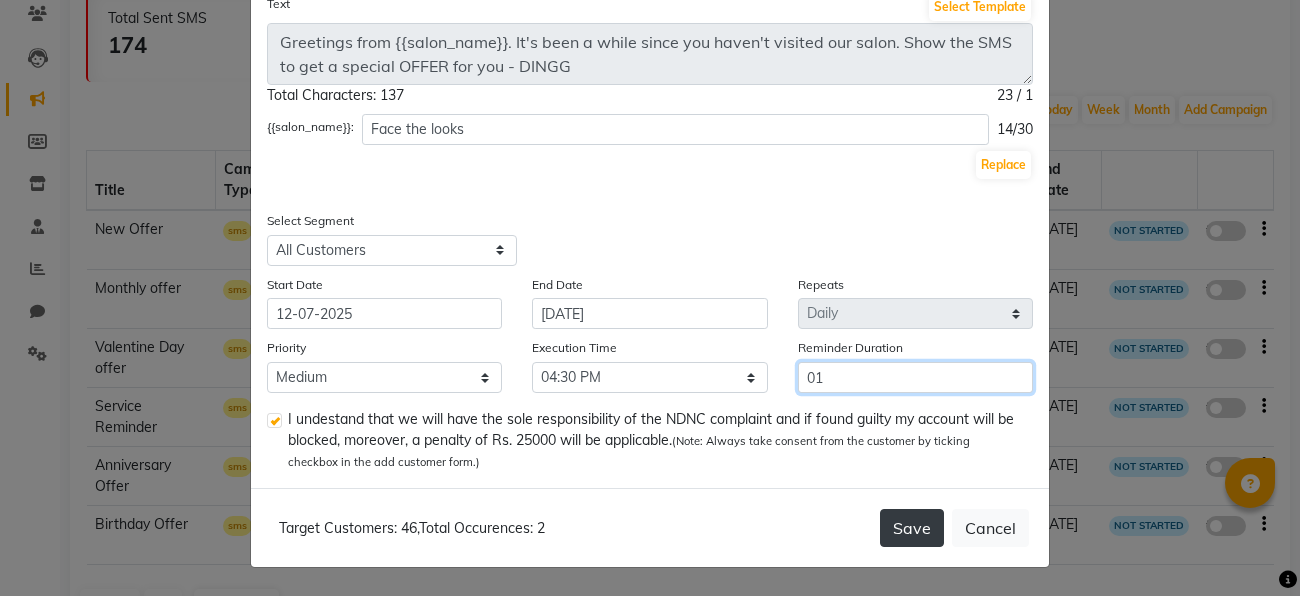 type on "01" 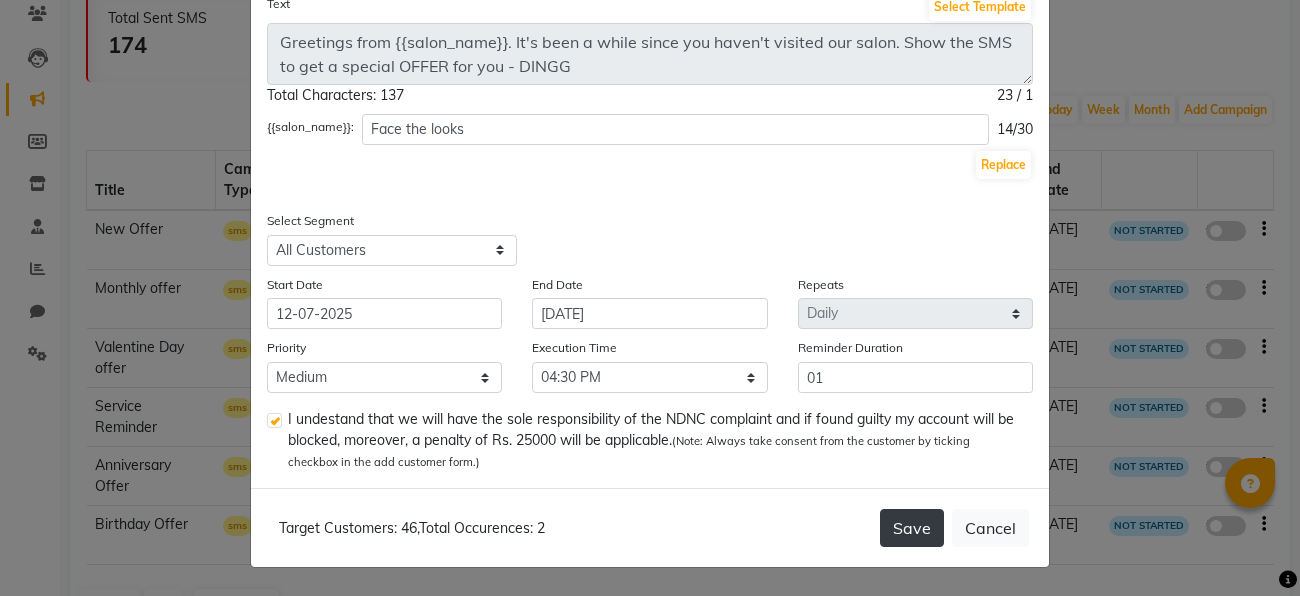 click on "Save" 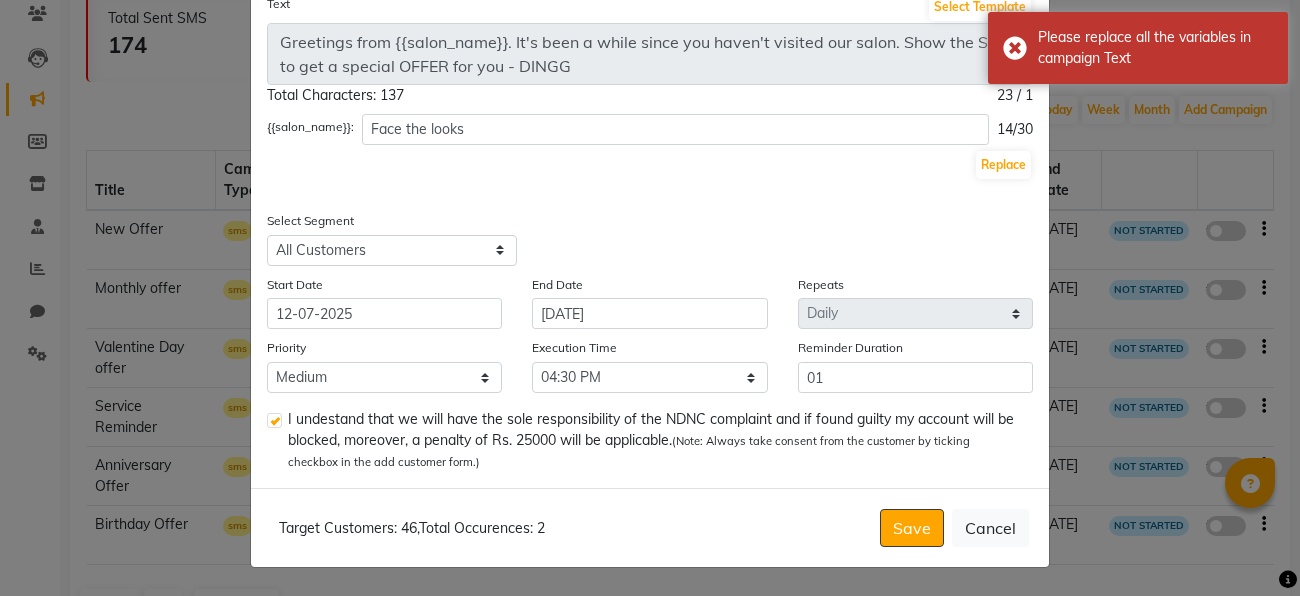scroll, scrollTop: 0, scrollLeft: 0, axis: both 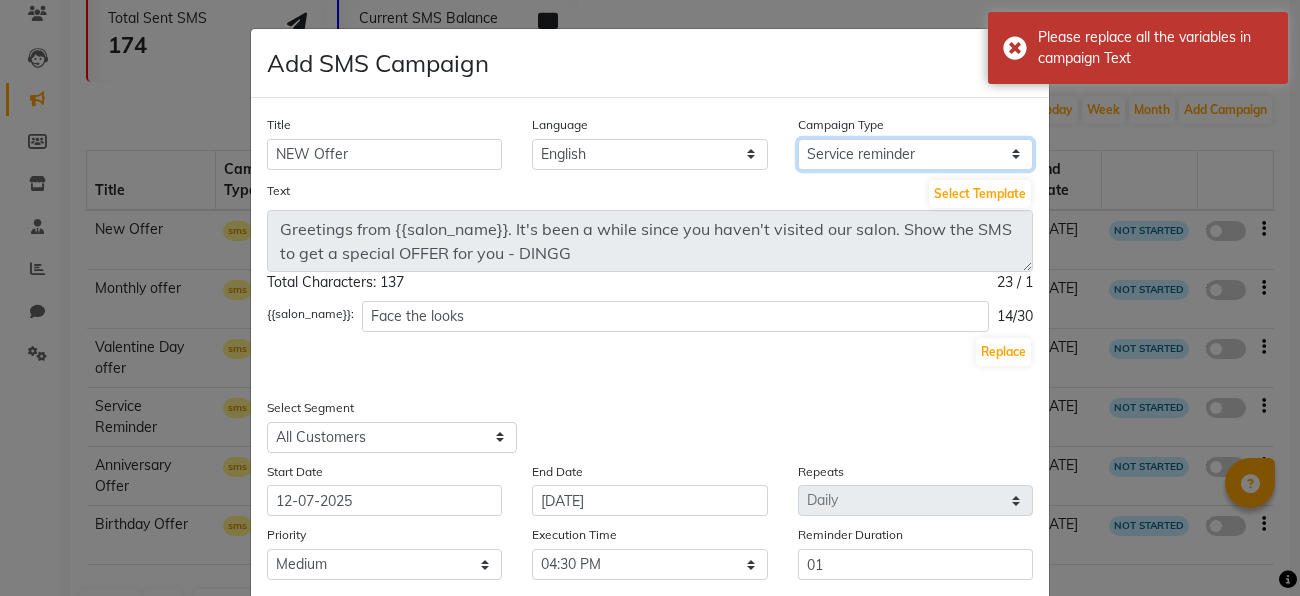 click on "Select Birthday Anniversary Promotional Service reminder" at bounding box center [915, 154] 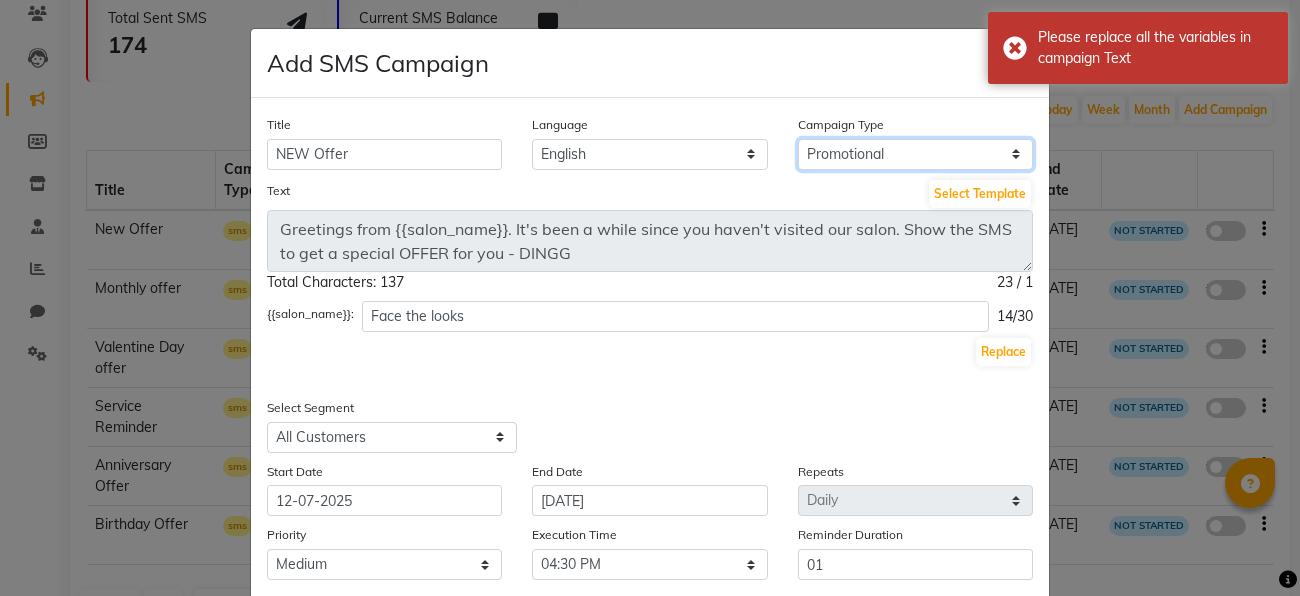 click on "Select Birthday Anniversary Promotional Service reminder" at bounding box center [915, 154] 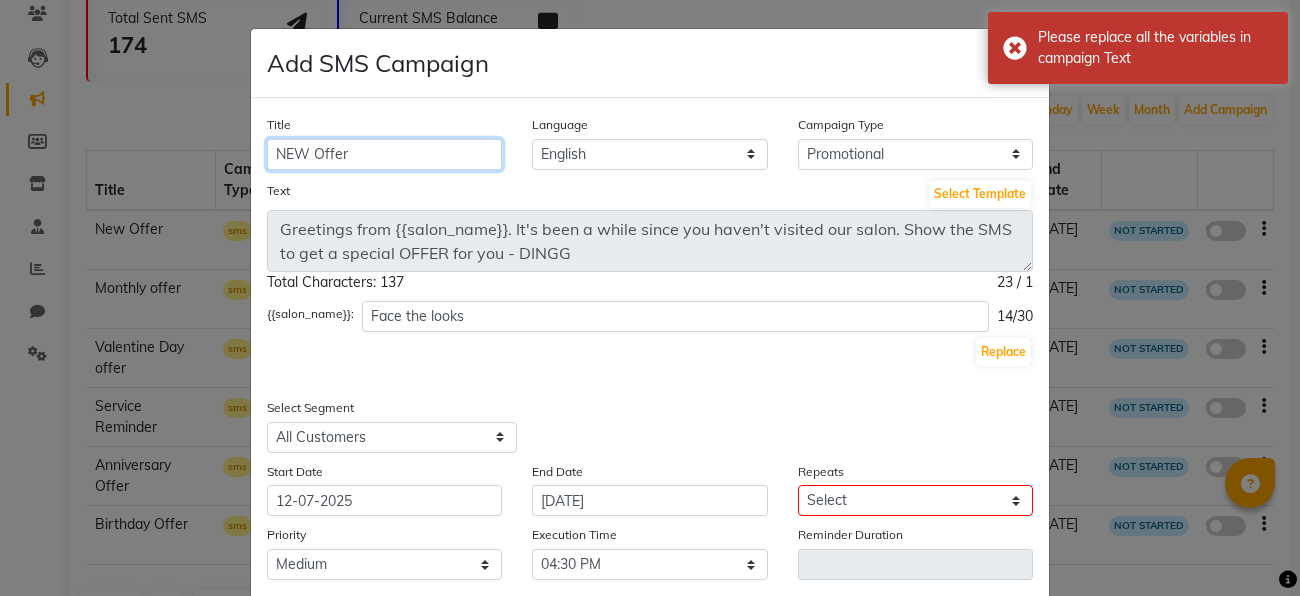 click on "NEW Offer" at bounding box center [384, 154] 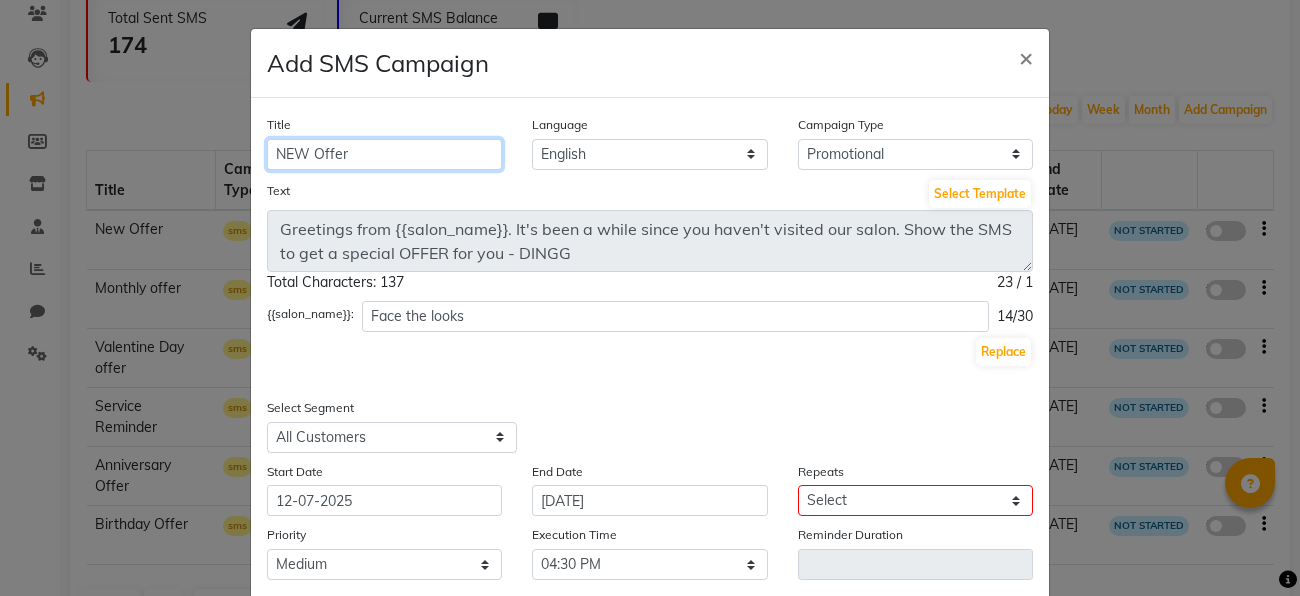 type on "New Offer" 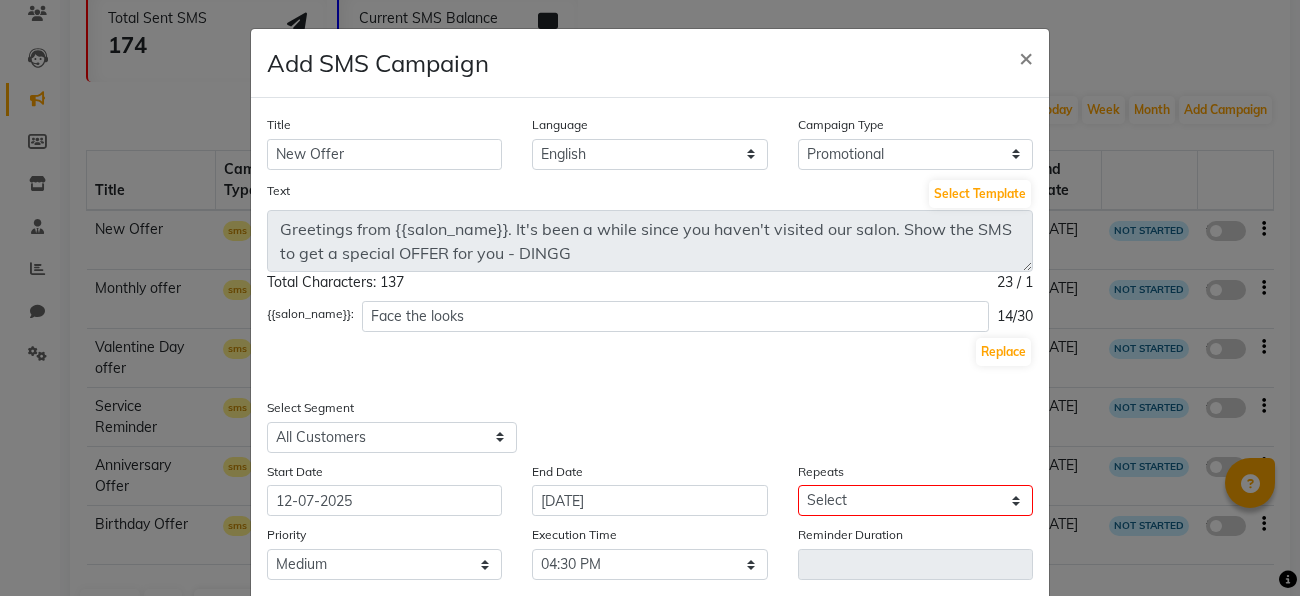 click on "Title New Offer Language English Campaign Type Select Birthday Anniversary Promotional Service reminder Text Select Template Greetings from {{salon_name}}. It's been a while since you haven't visited our salon. Show the SMS to get a special OFFER for you - DINGG Total Characters: 137 23 / 1  {{salon_name}}: Face the looks 14/30 Replace Select Segment Select All Customers All Male Customer All Female Customer All Members All Customers Visited in last 30 days All Customers Visited in last 60 days but not in last 30 days Inactive/Lost Customers High Ticket Customers Low Ticket Customers Frequent Customers Regular Customers New Customers All Customers with Valid Birthdays All Customers with Valid Anniversary All Customer Visited in 2020 Start Date 12-07-2025 End Date 13-07-2025 Repeats Select Once Daily Alternate Day Weekly Monthly Yearly Priority Low Medium High Execution Time Select 09:00 AM 09:15 AM 09:30 AM 09:45 AM 10:00 AM 10:15 AM 10:30 AM 10:45 AM 11:00 AM 11:15 AM 11:30 AM 11:45 AM 12:00 PM 12:15 PM" 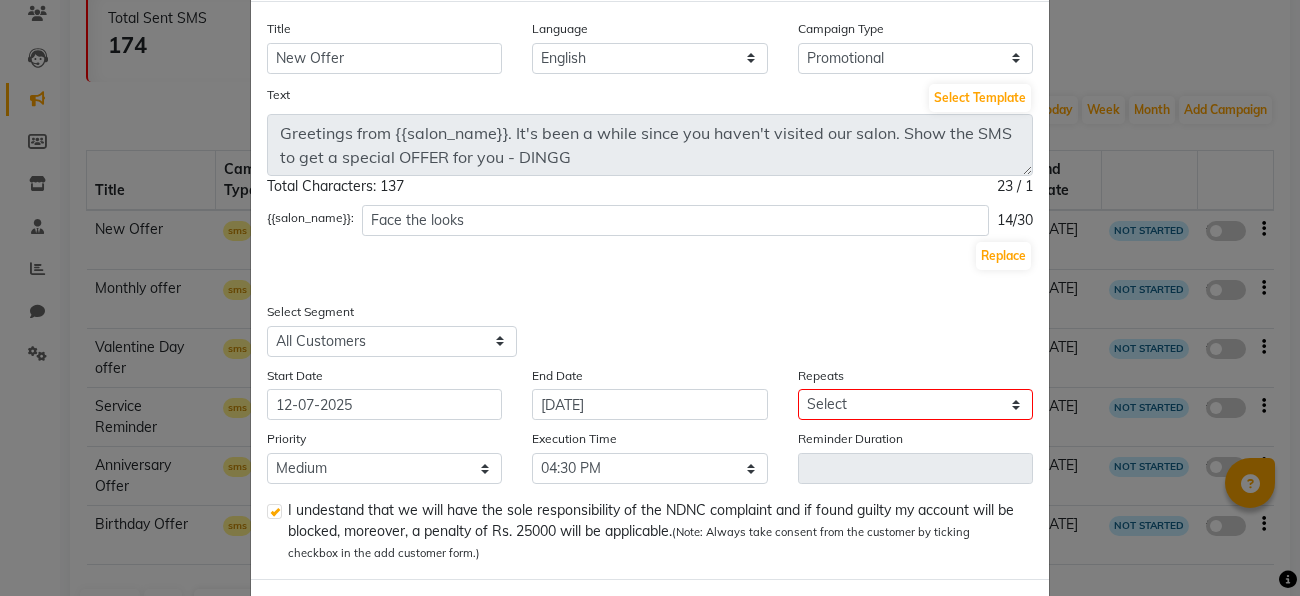 scroll, scrollTop: 190, scrollLeft: 0, axis: vertical 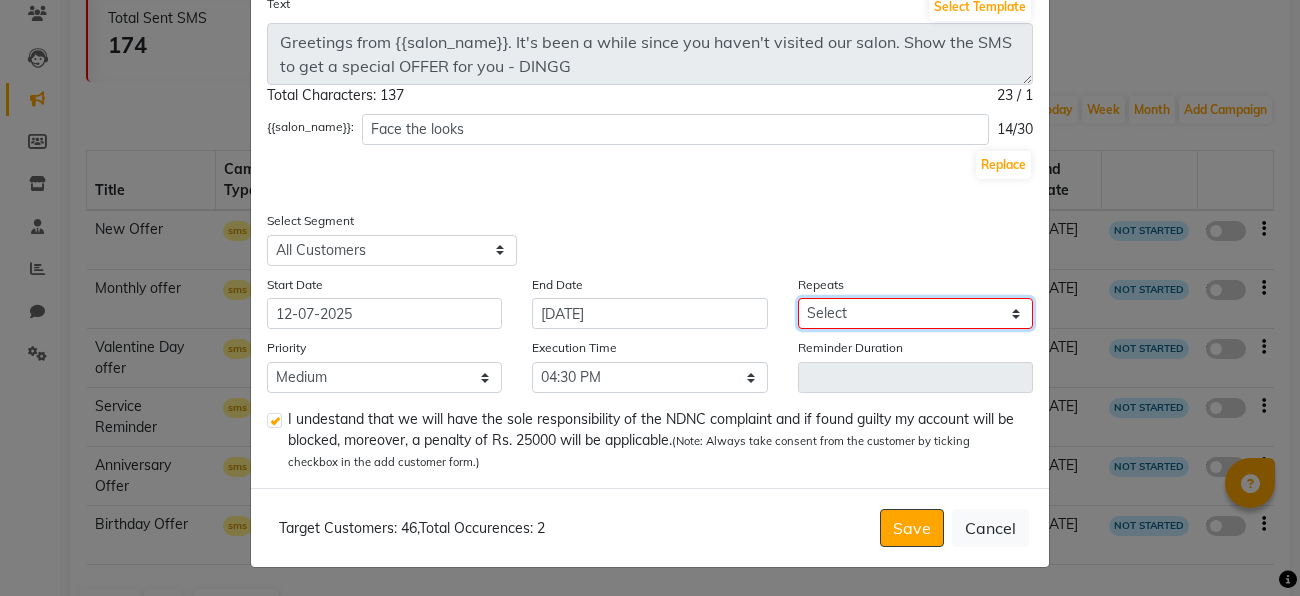 click on "Select Once Daily Alternate Day Weekly Monthly Yearly" at bounding box center (915, 313) 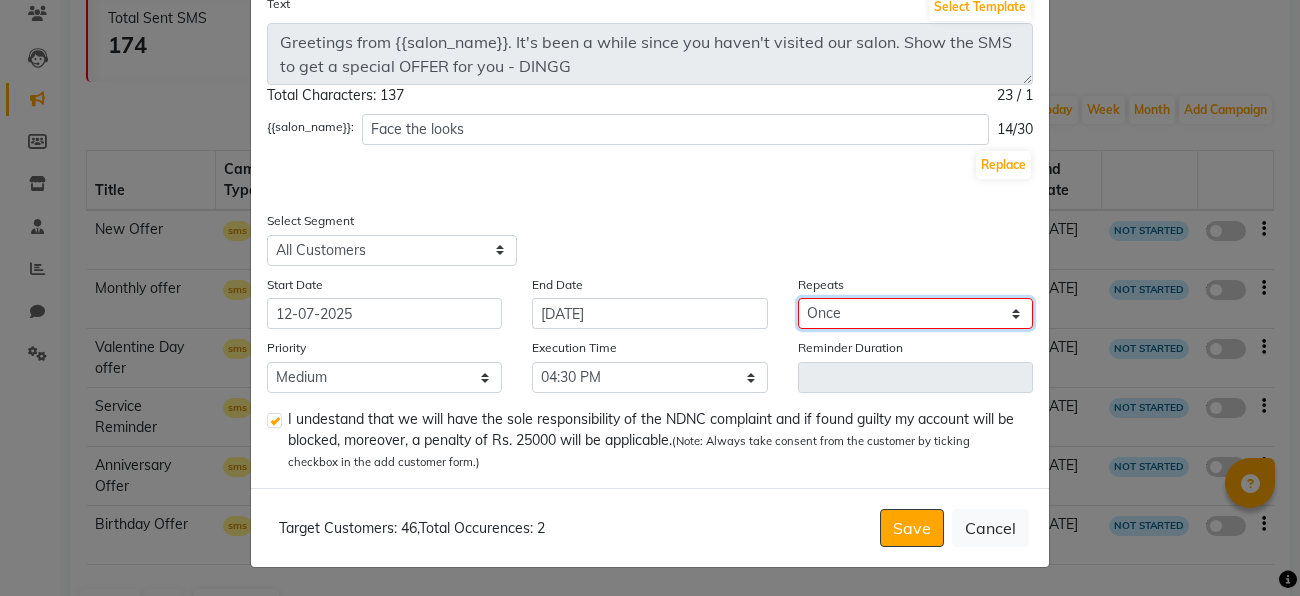 click on "Select Once Daily Alternate Day Weekly Monthly Yearly" at bounding box center (915, 313) 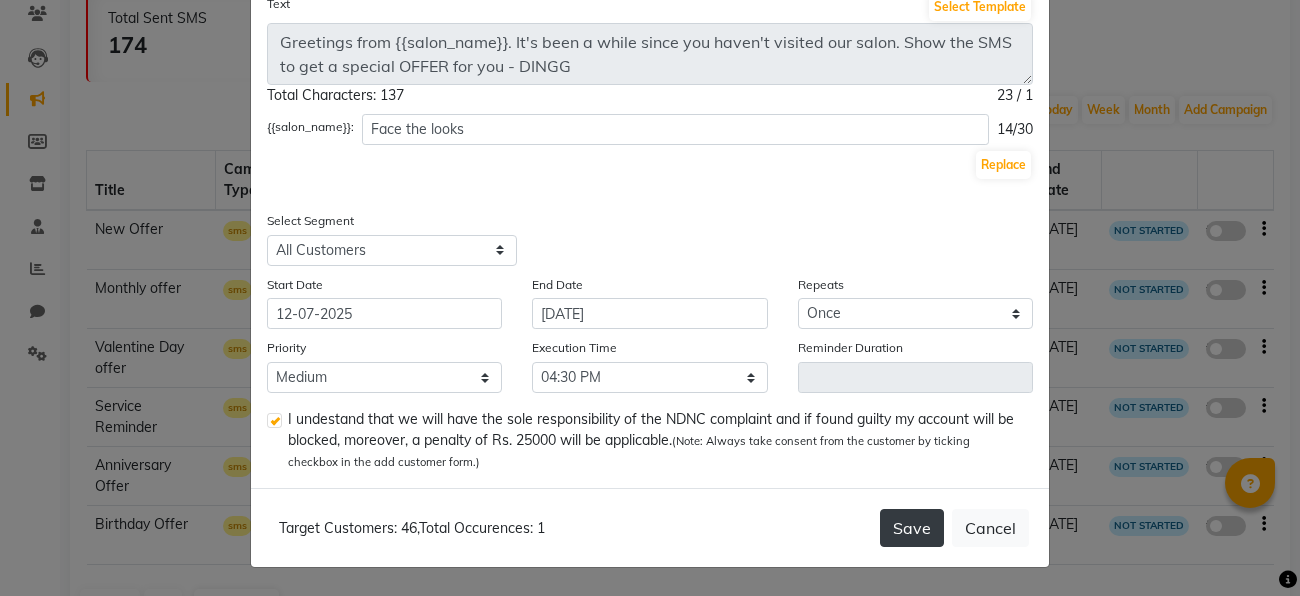 click on "Save" 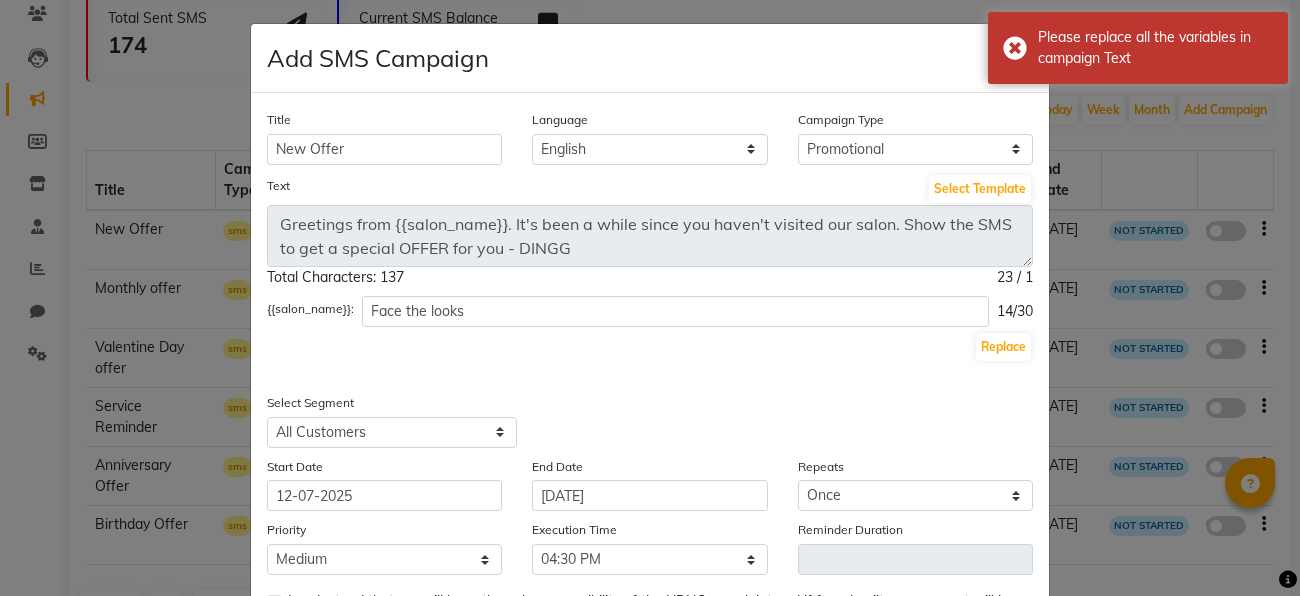 scroll, scrollTop: 0, scrollLeft: 0, axis: both 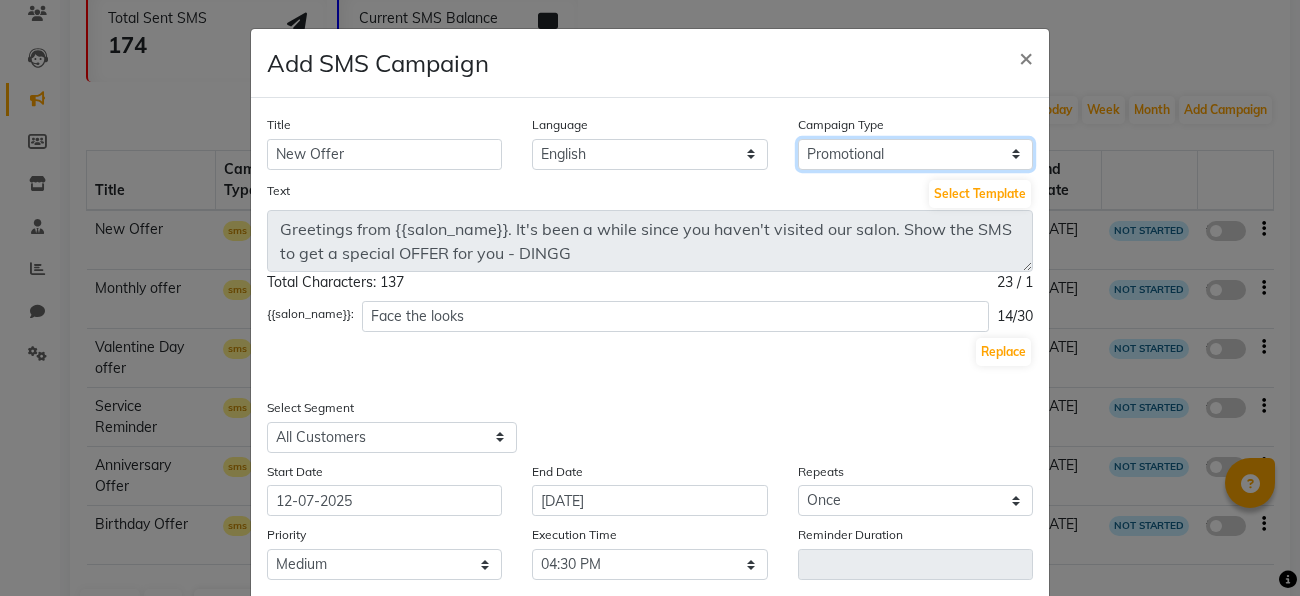 click on "Select Birthday Anniversary Promotional Service reminder" at bounding box center [915, 154] 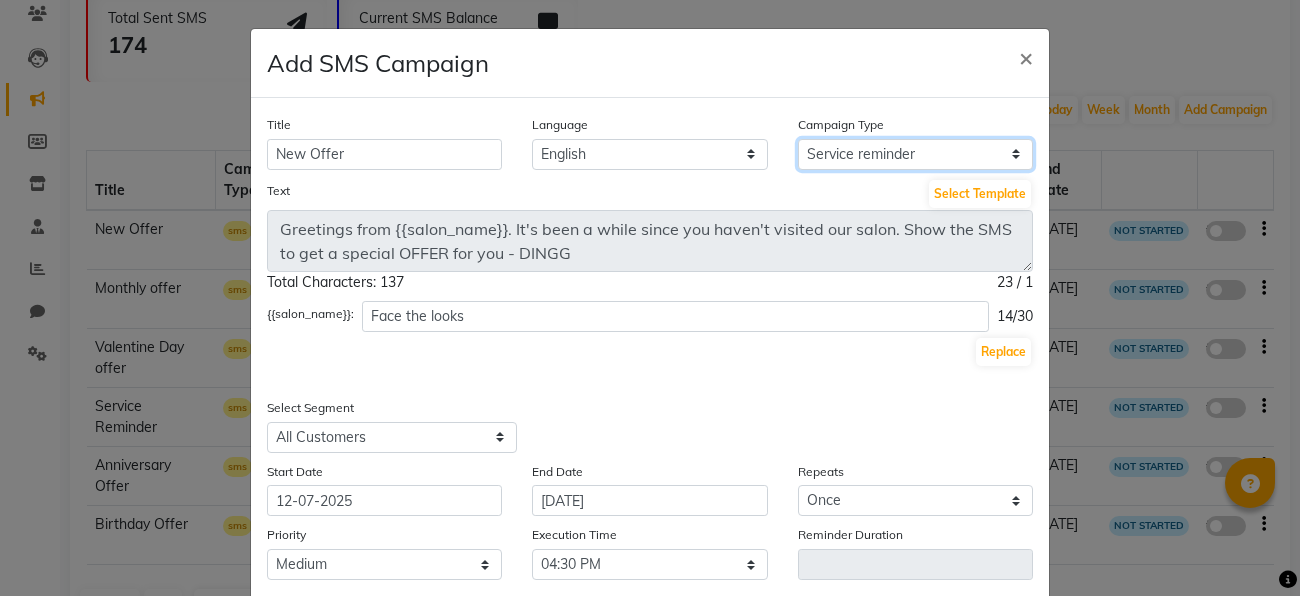 click on "Select Birthday Anniversary Promotional Service reminder" at bounding box center (915, 154) 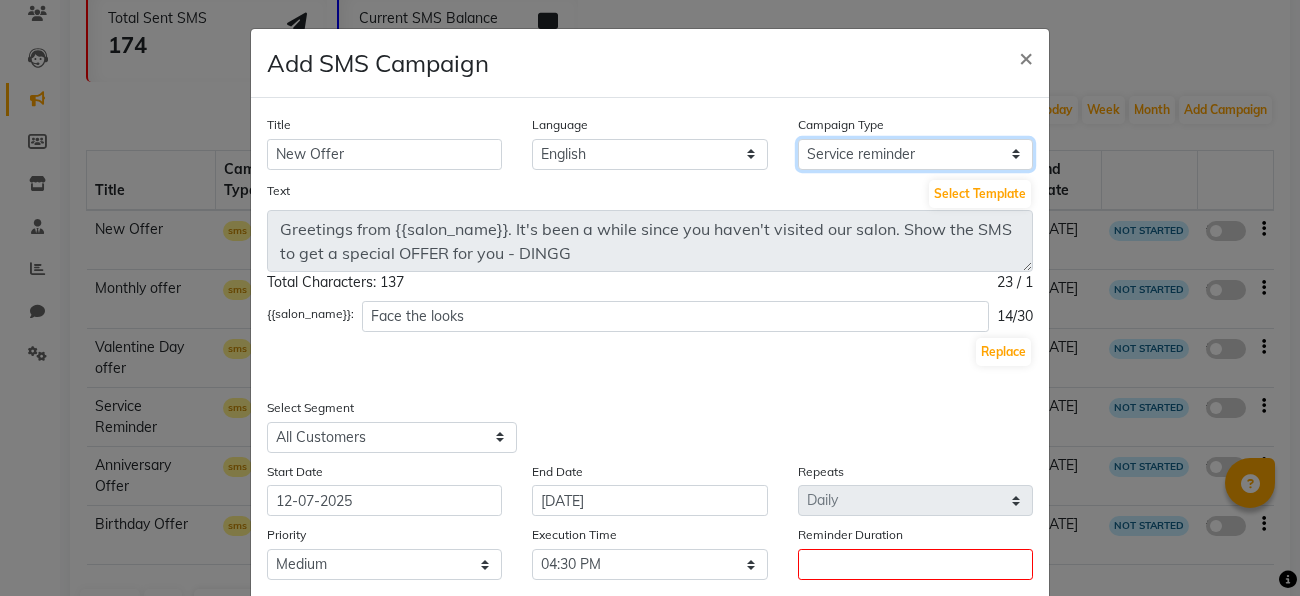 scroll, scrollTop: 190, scrollLeft: 0, axis: vertical 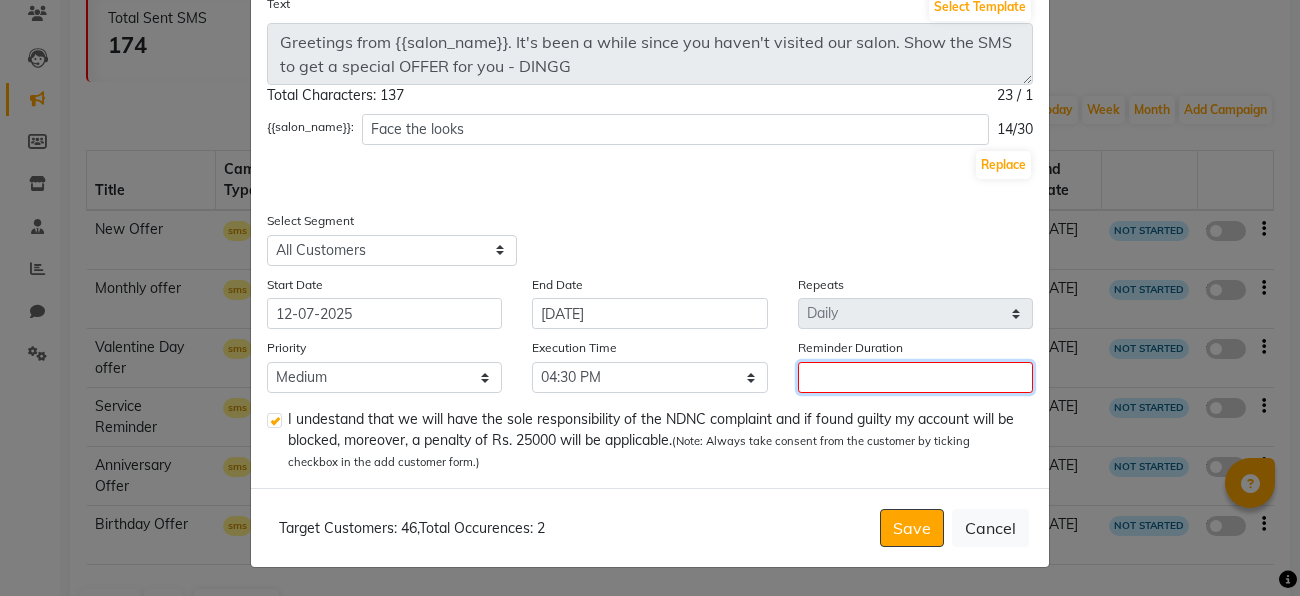 click on "Reminder Duration" at bounding box center (915, 377) 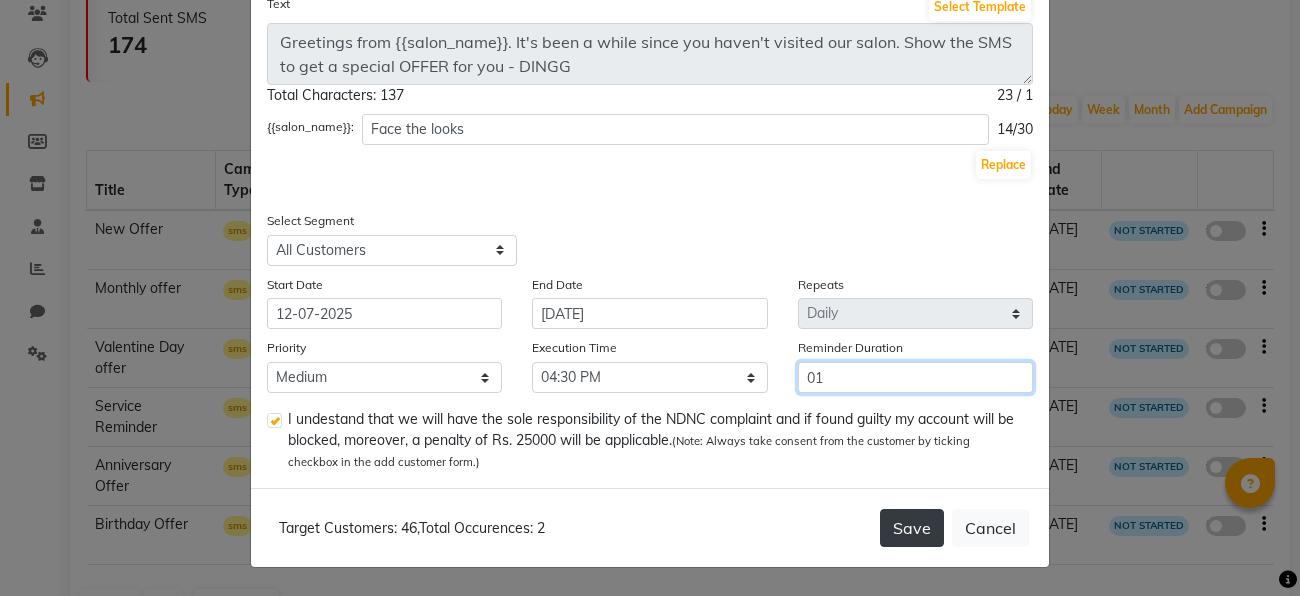 type on "01" 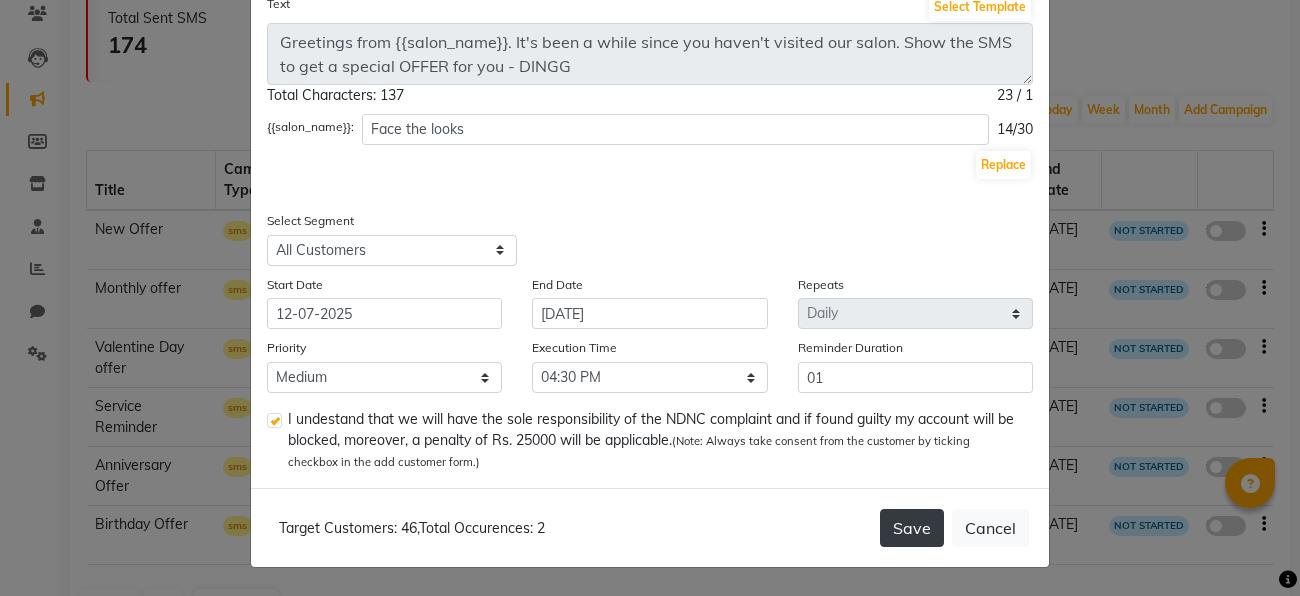 click on "Save" 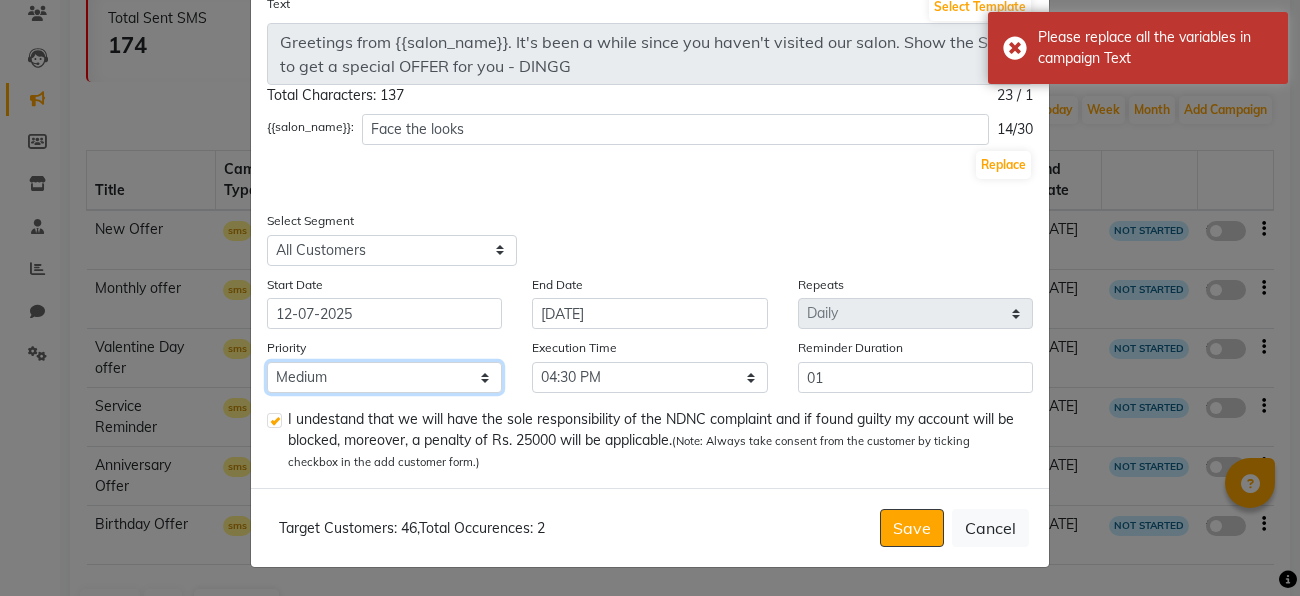 click on "Low Medium High" at bounding box center (384, 377) 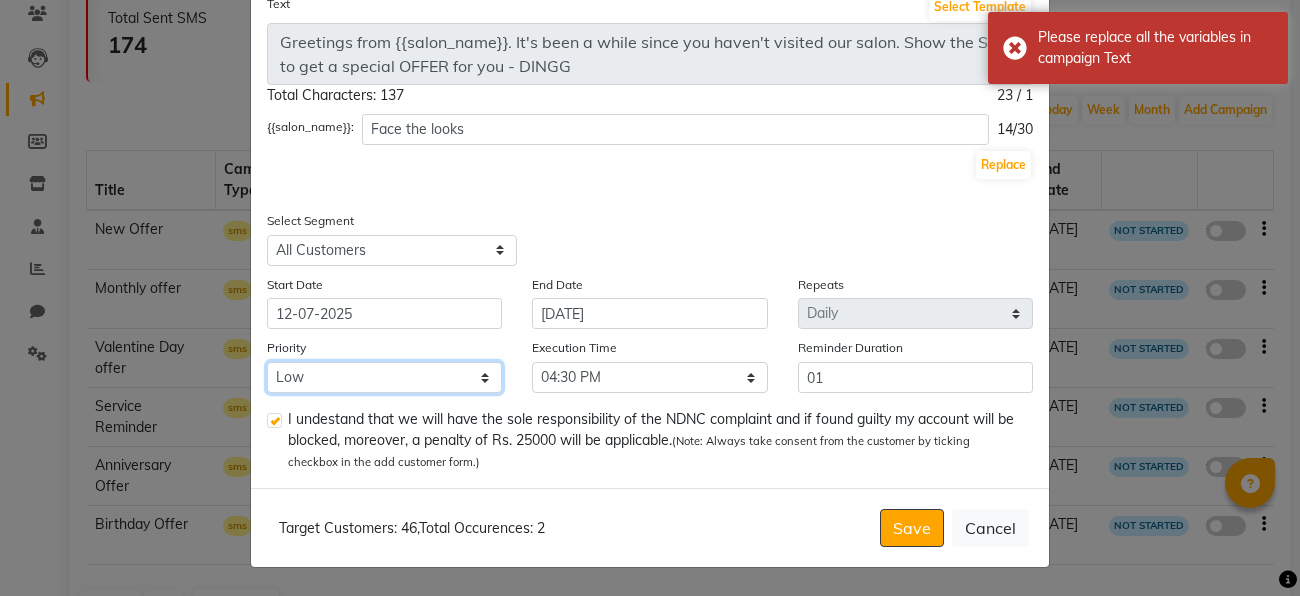 click on "Low Medium High" at bounding box center [384, 377] 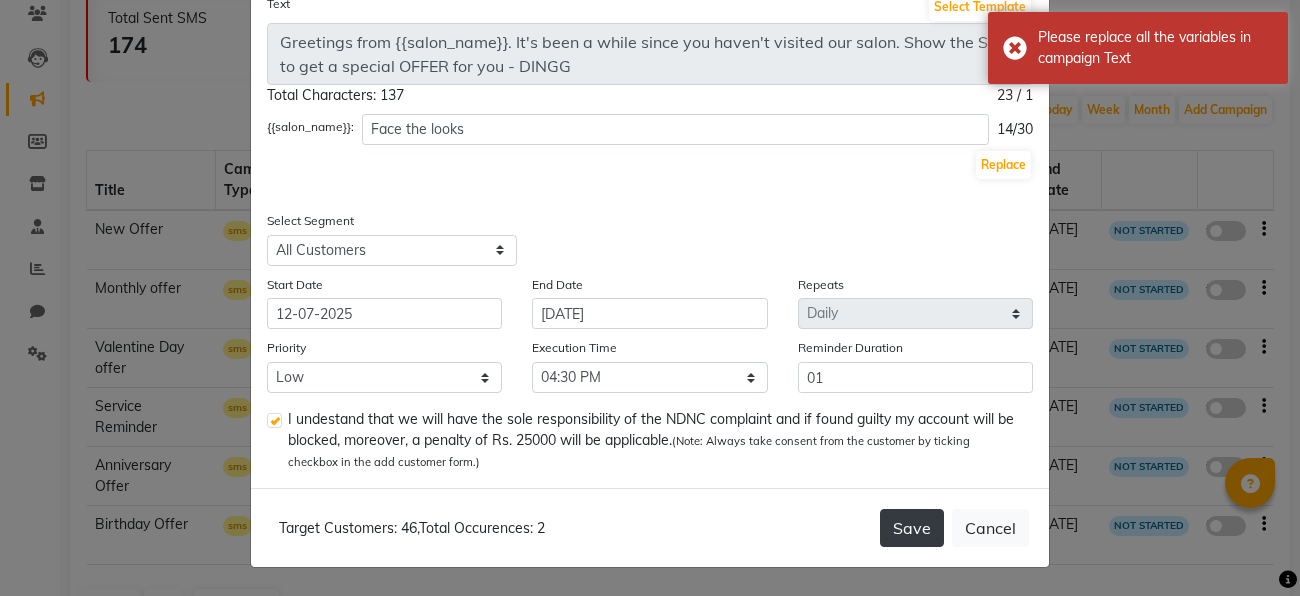 click on "Save" 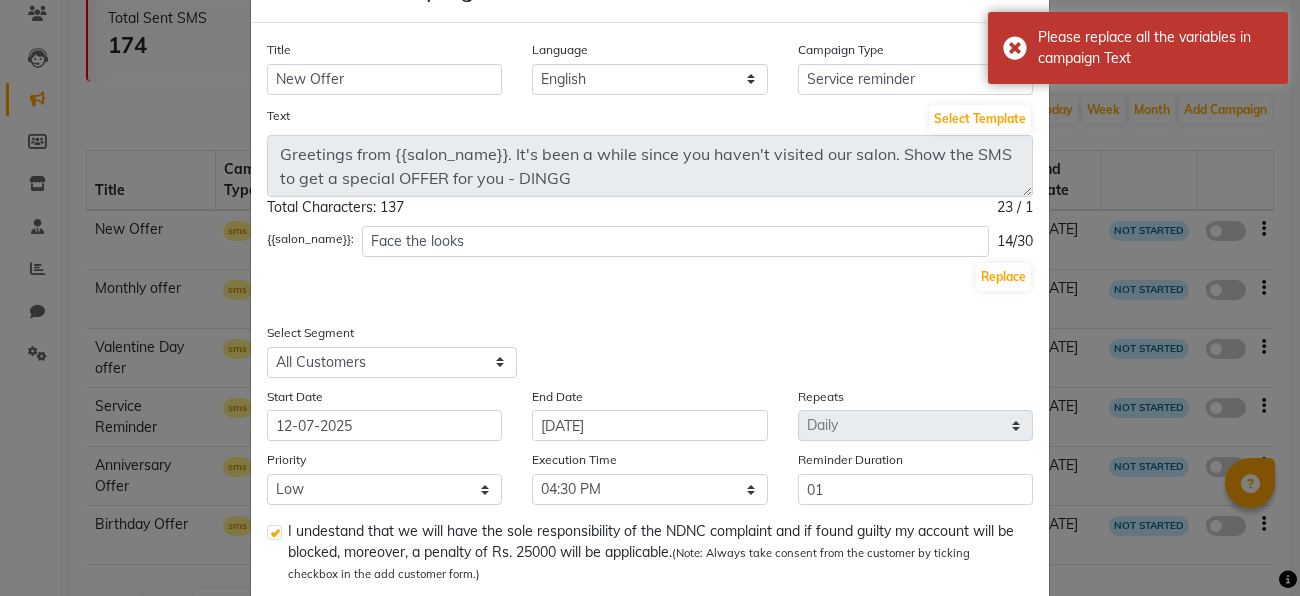 scroll, scrollTop: 0, scrollLeft: 0, axis: both 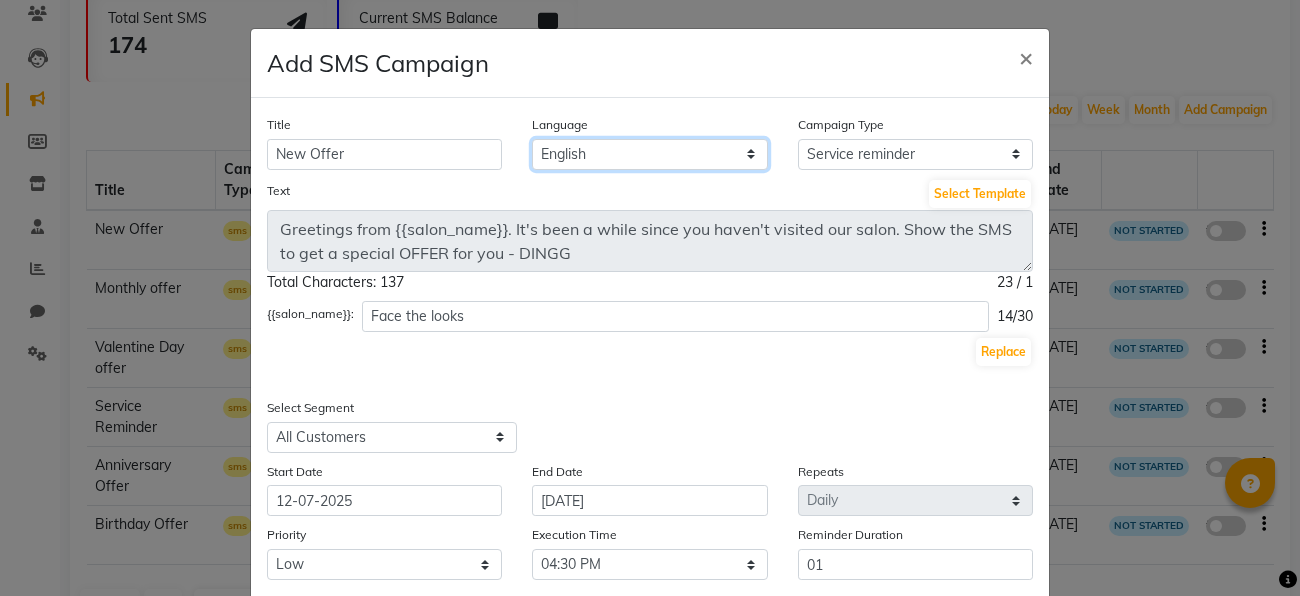 click on "English" at bounding box center (649, 154) 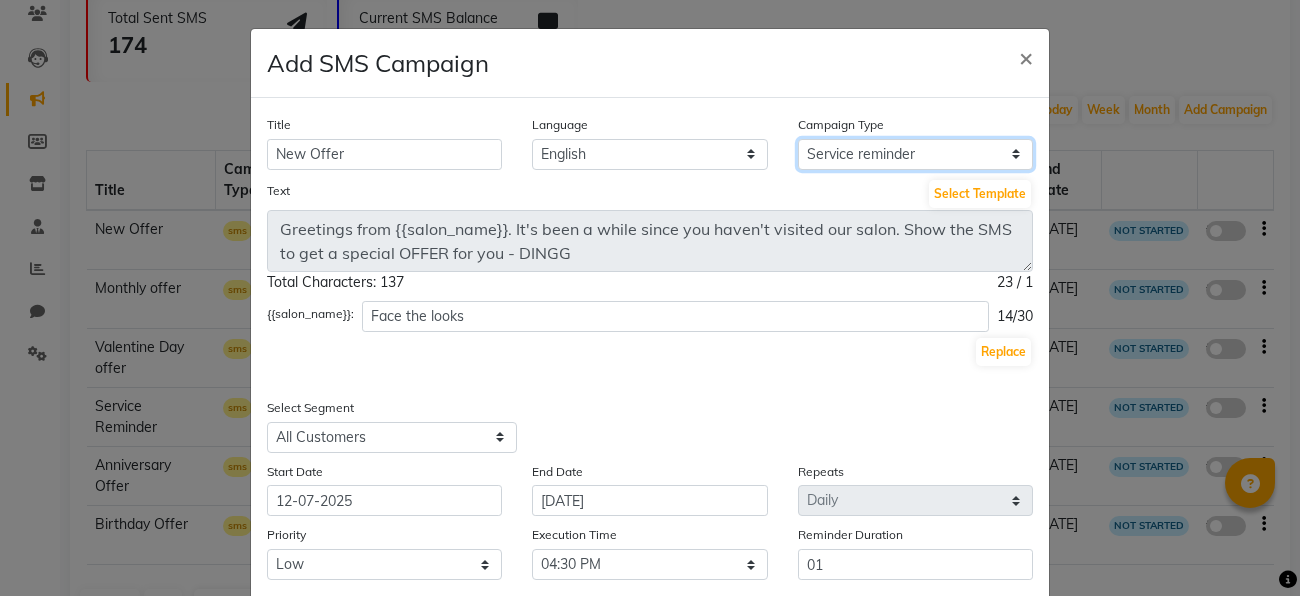 click on "Select Birthday Anniversary Promotional Service reminder" at bounding box center [915, 154] 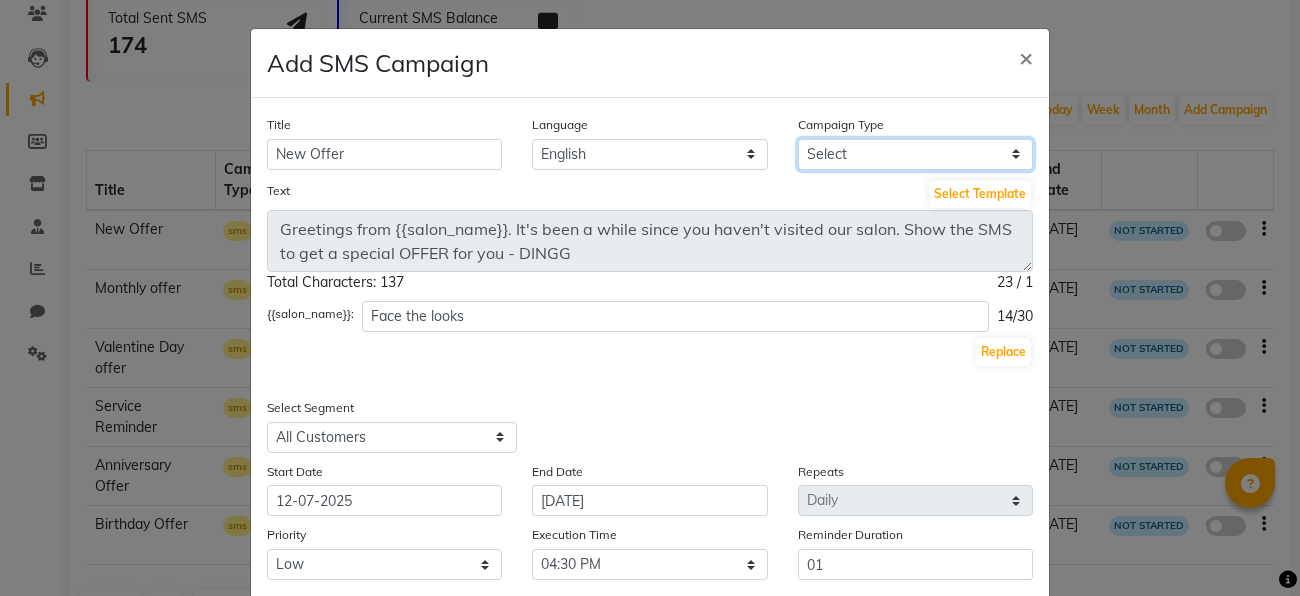 click on "Select Birthday Anniversary Promotional Service reminder" at bounding box center [915, 154] 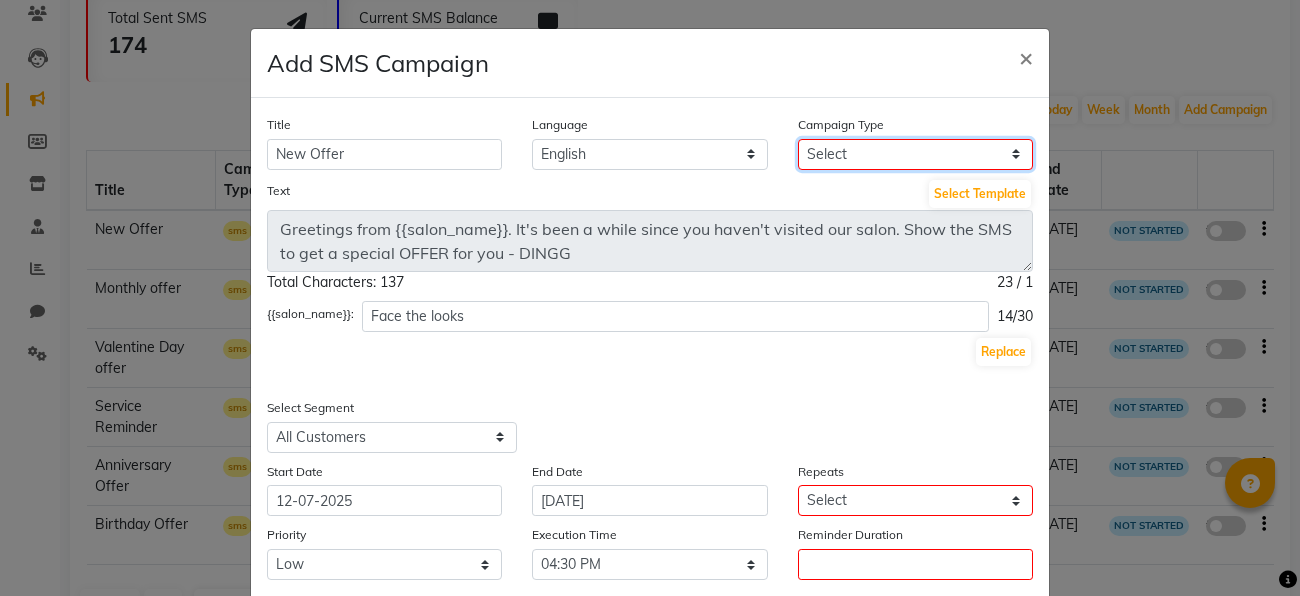 click on "Select Birthday Anniversary Promotional Service reminder" at bounding box center [915, 154] 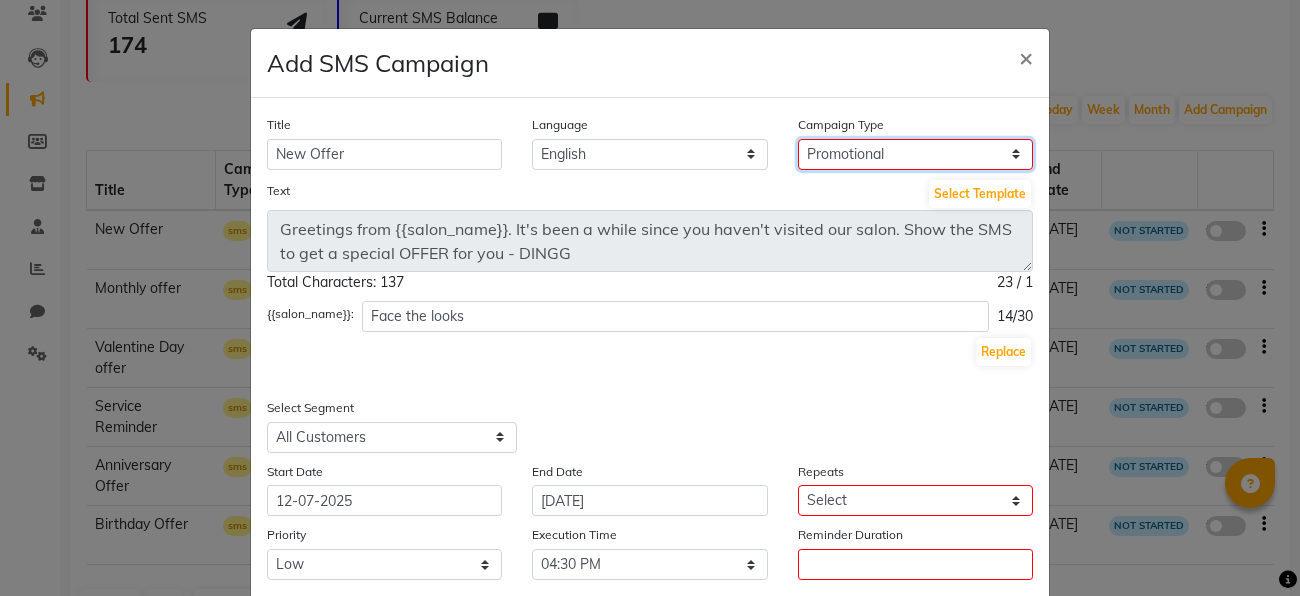 click on "Select Birthday Anniversary Promotional Service reminder" at bounding box center (915, 154) 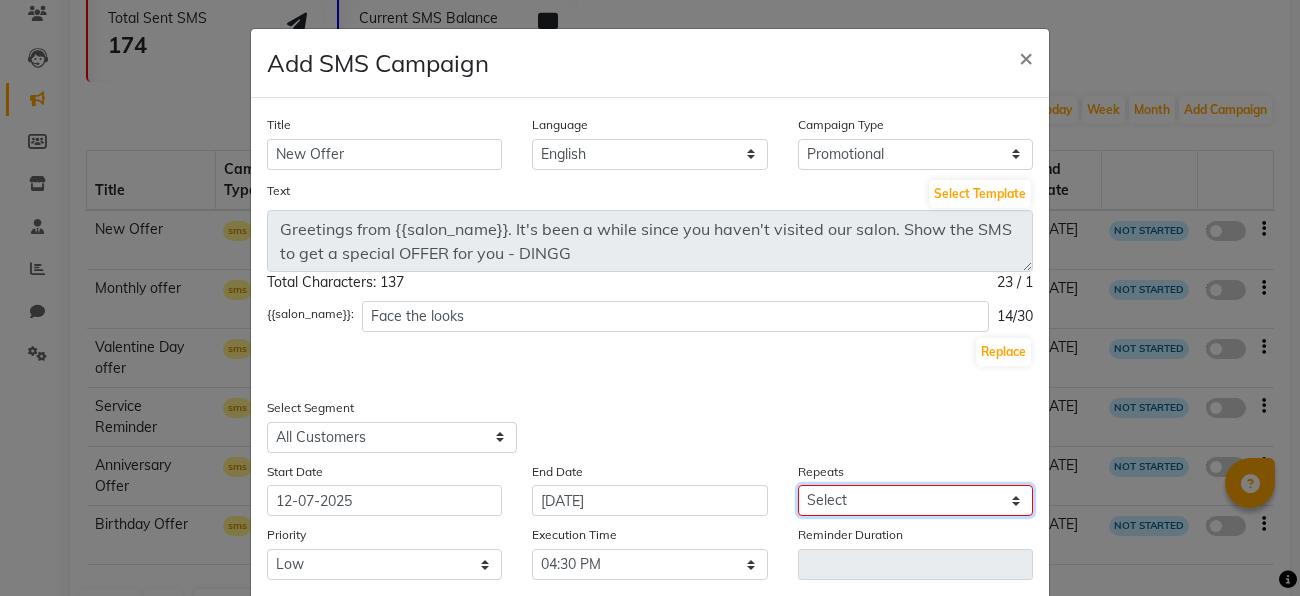 click on "Select Once Daily Alternate Day Weekly Monthly Yearly" at bounding box center [915, 500] 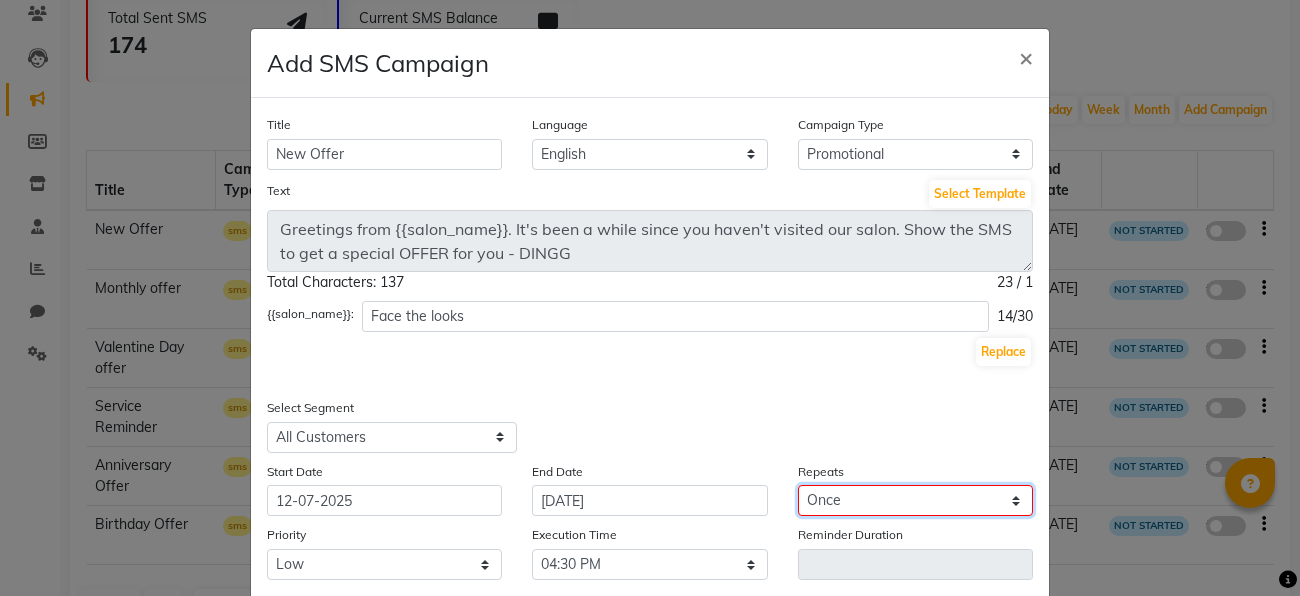 click on "Select Once Daily Alternate Day Weekly Monthly Yearly" at bounding box center (915, 500) 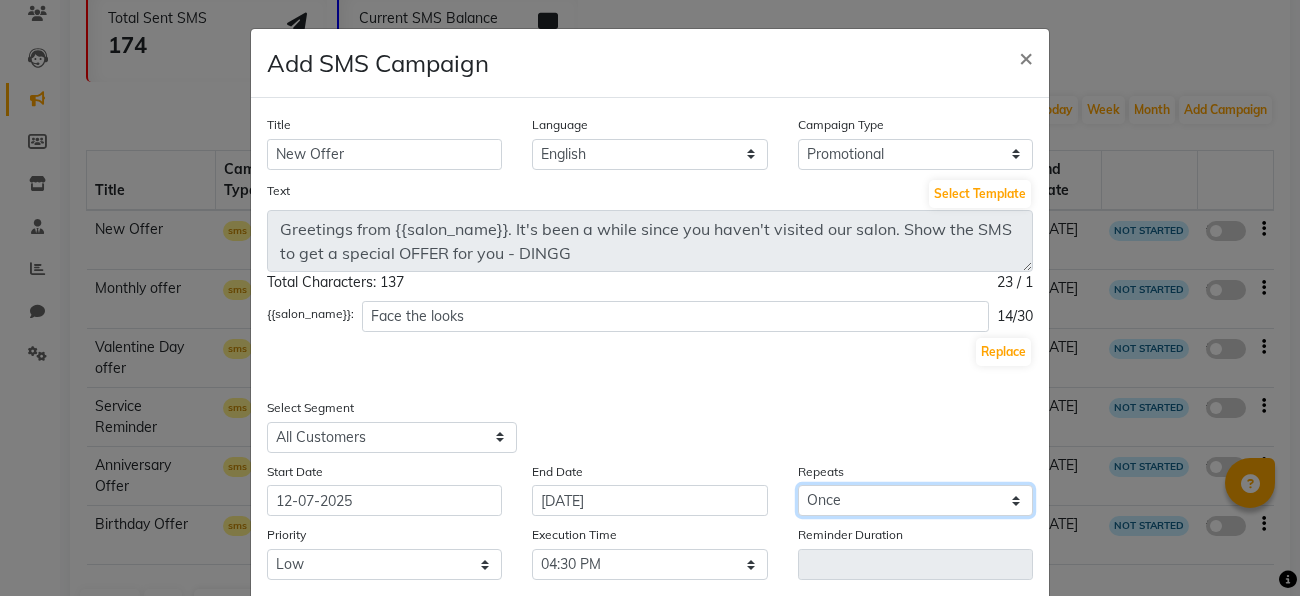 scroll, scrollTop: 190, scrollLeft: 0, axis: vertical 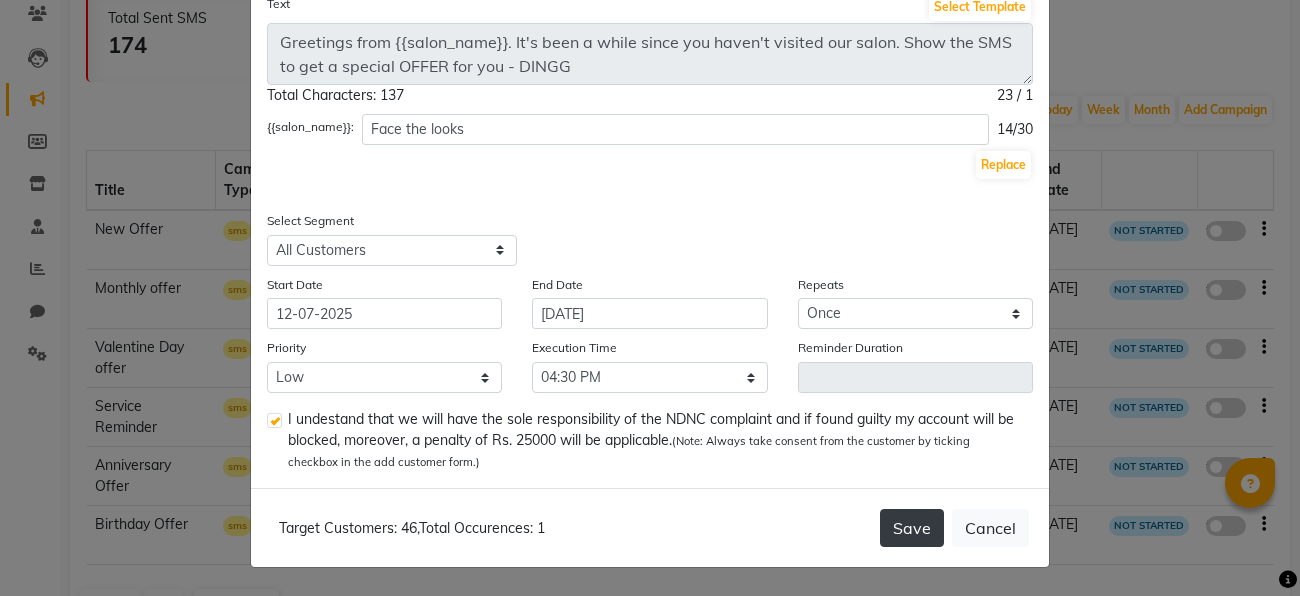 click on "Save" 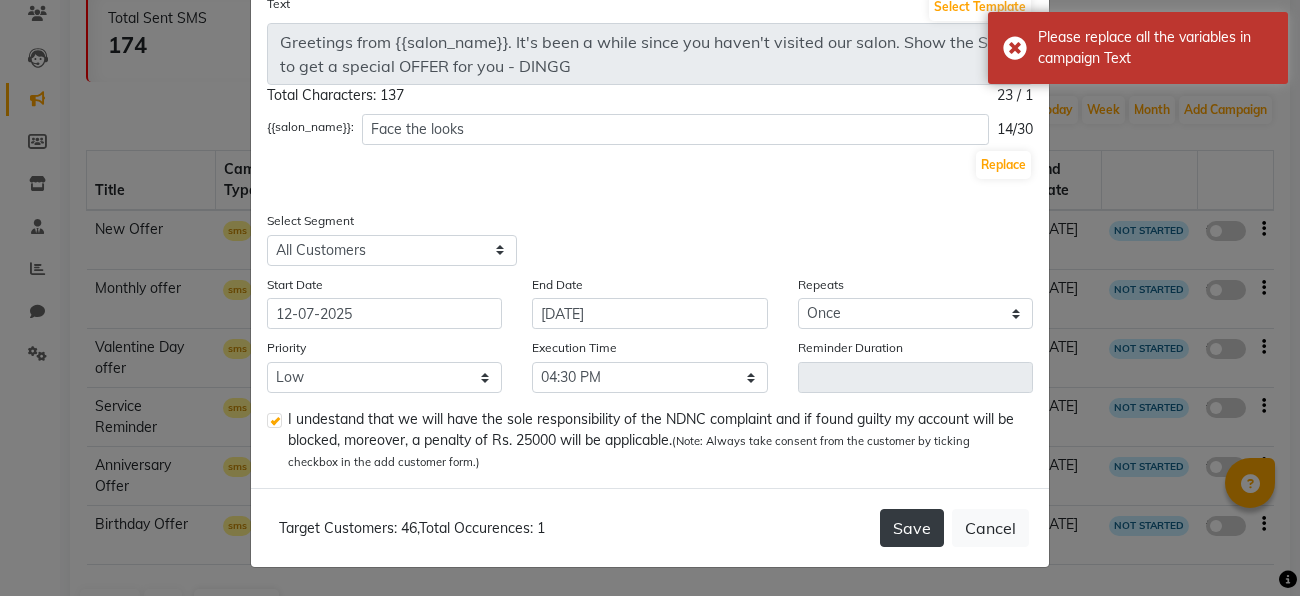 click on "Save" 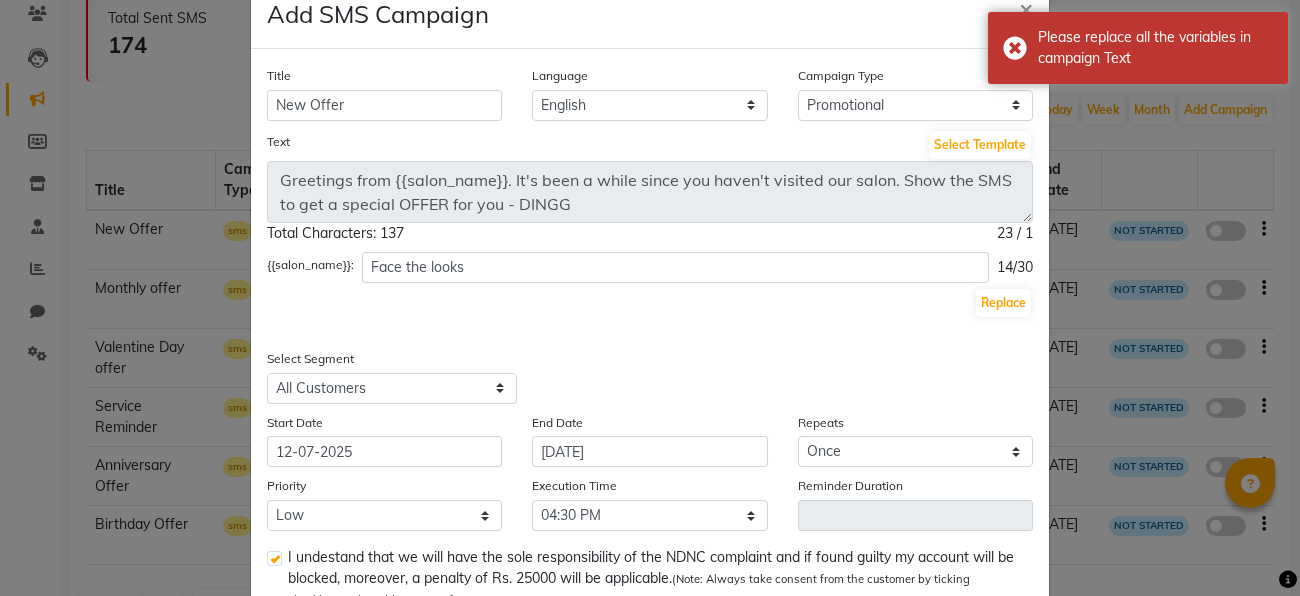 scroll, scrollTop: 17, scrollLeft: 0, axis: vertical 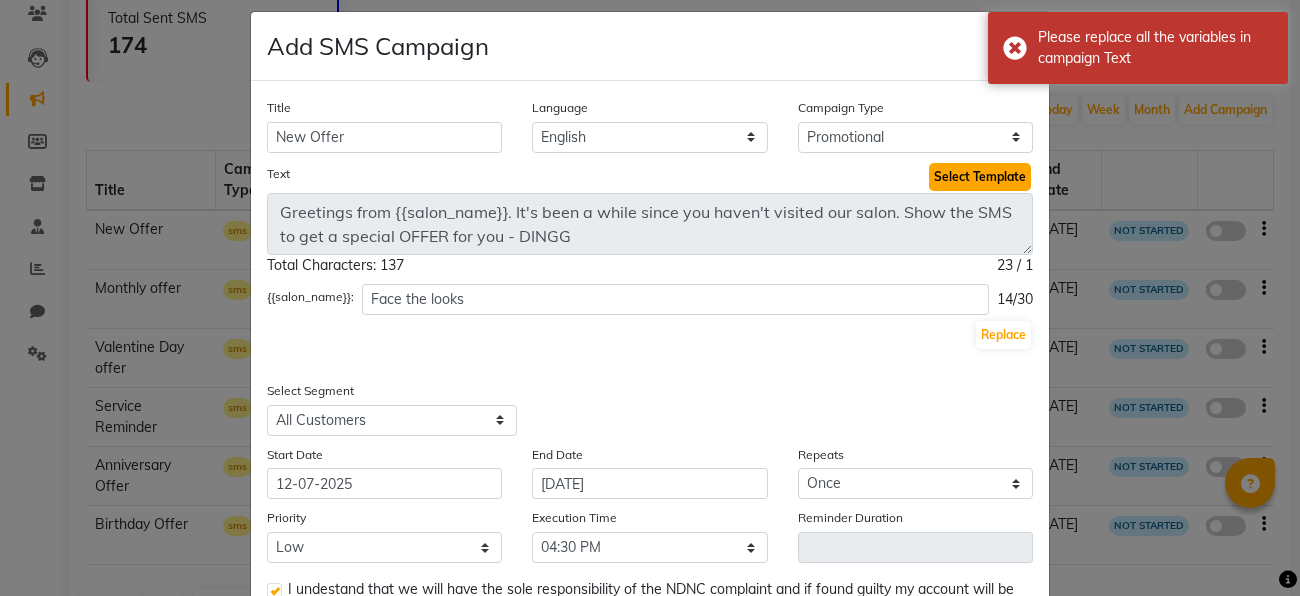 click on "Select Template" 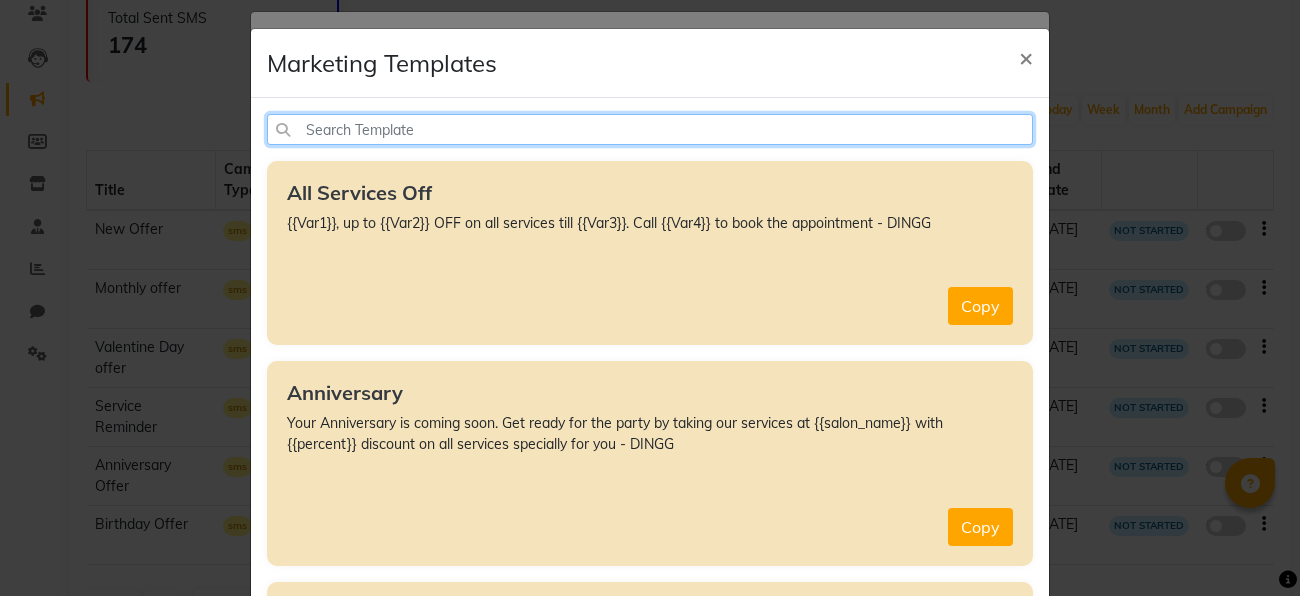 click 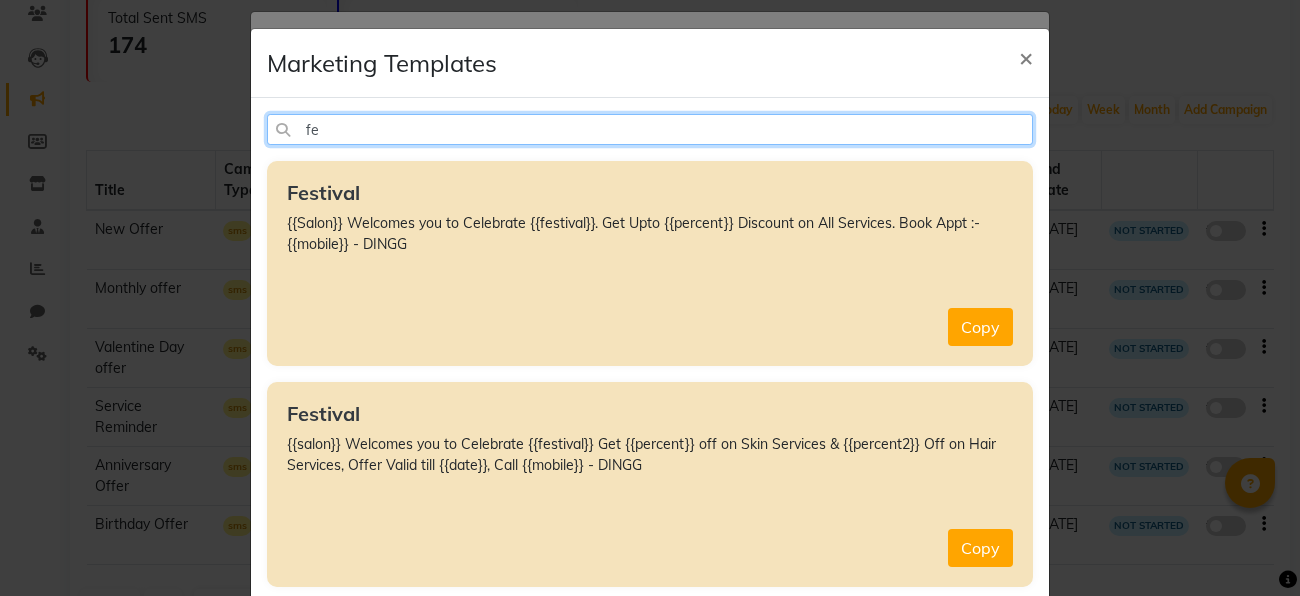 type on "f" 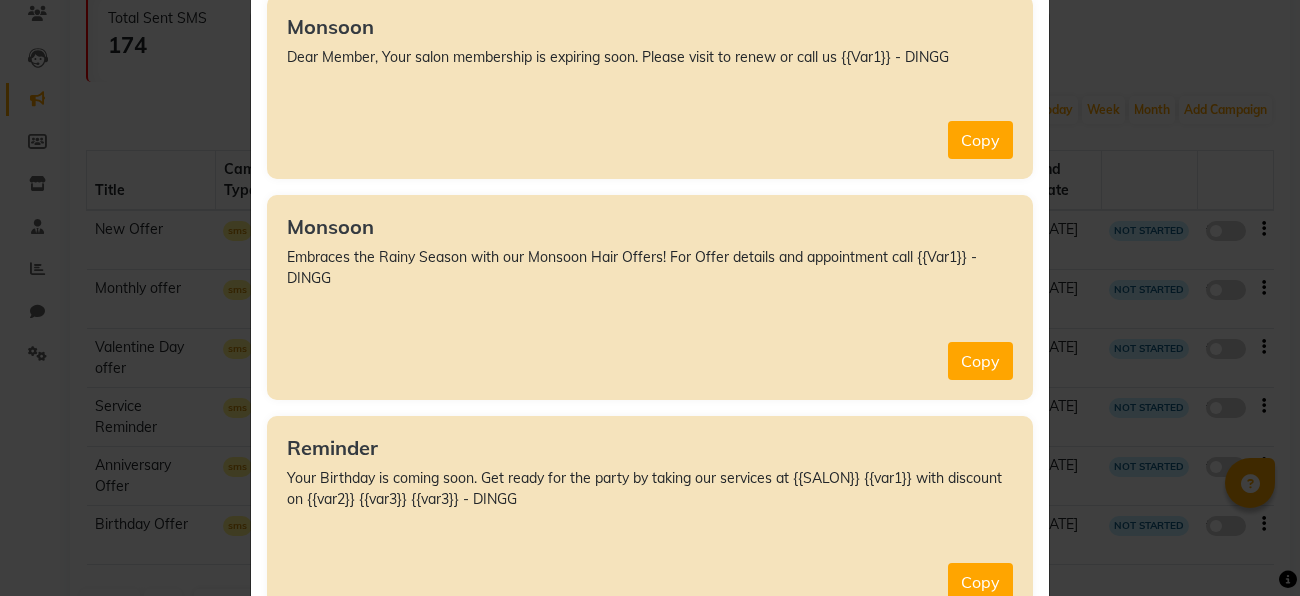 scroll, scrollTop: 1254, scrollLeft: 0, axis: vertical 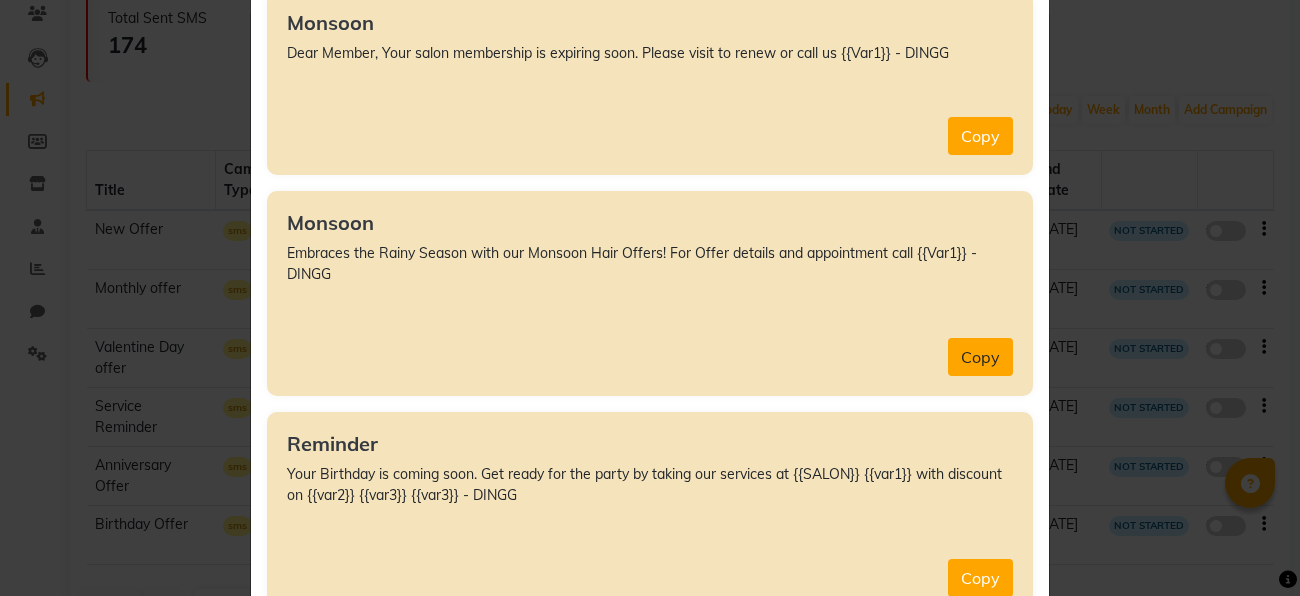 type on "r" 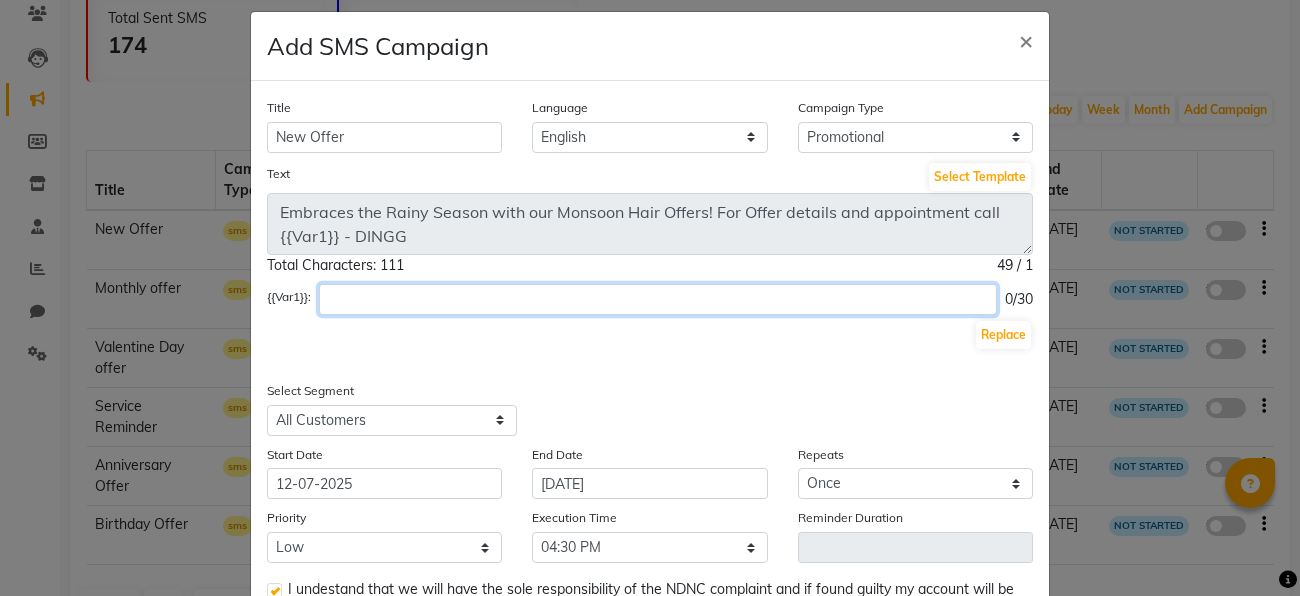 click 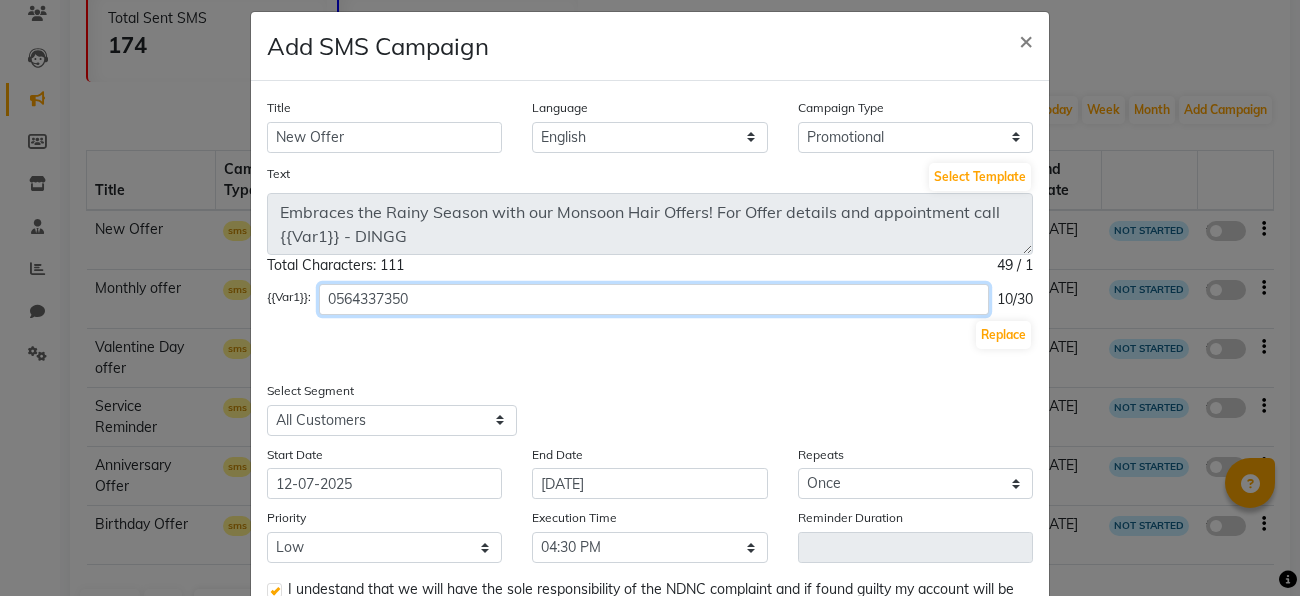 type on "0564337350" 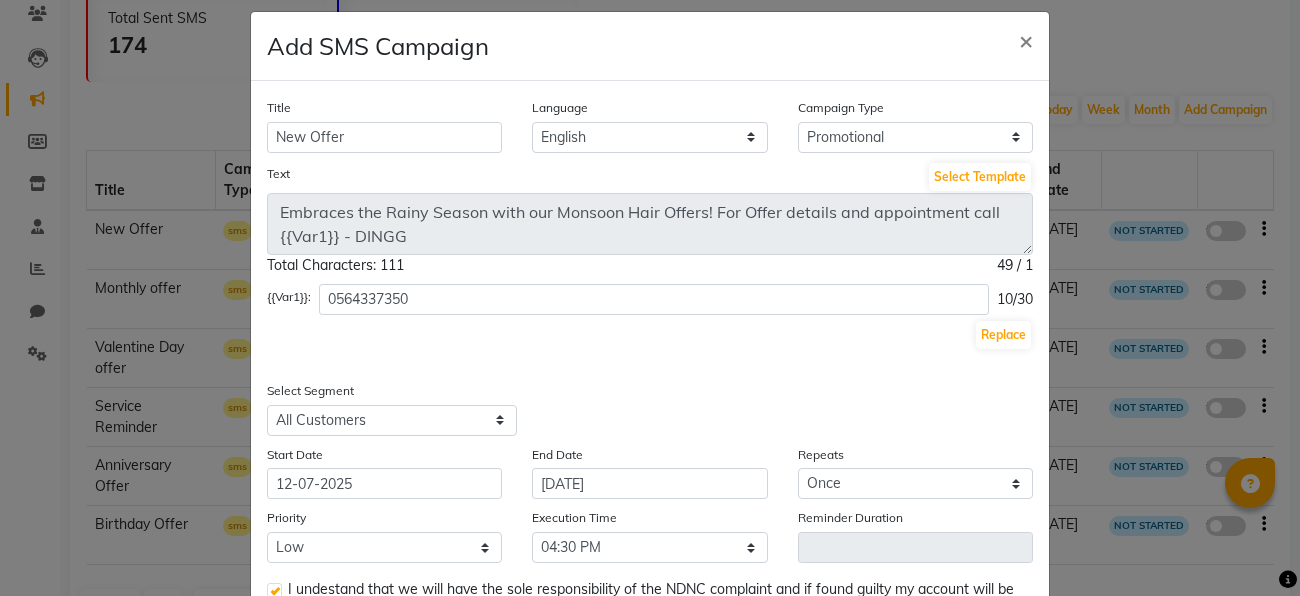 click on "Replace" 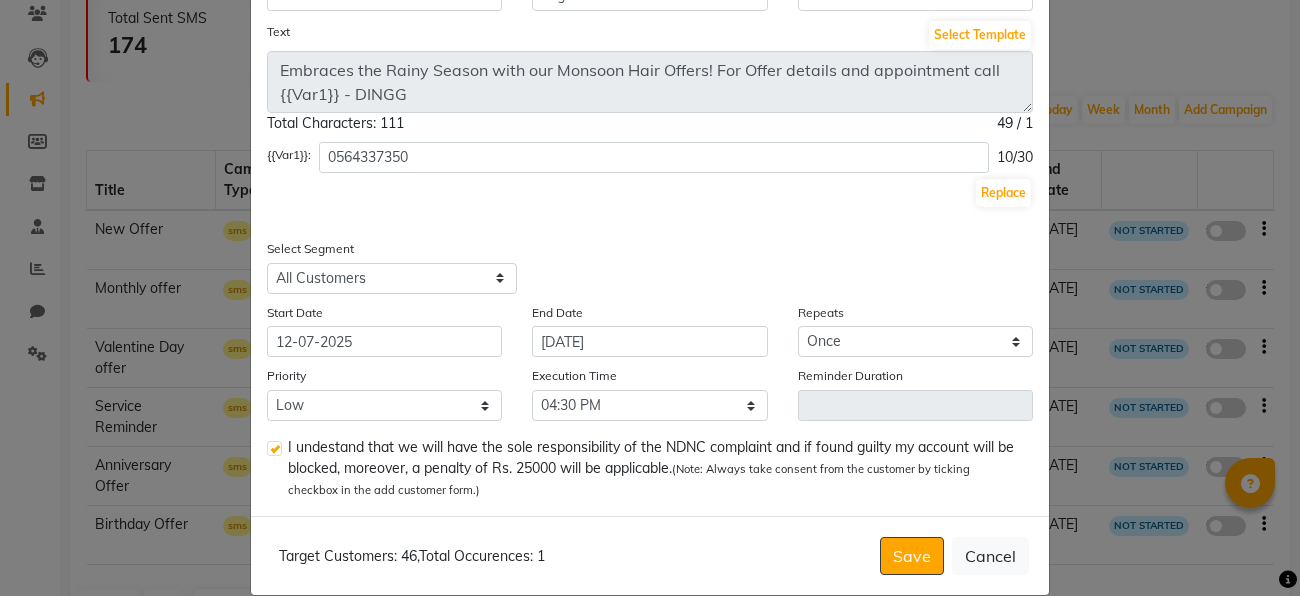 scroll, scrollTop: 190, scrollLeft: 0, axis: vertical 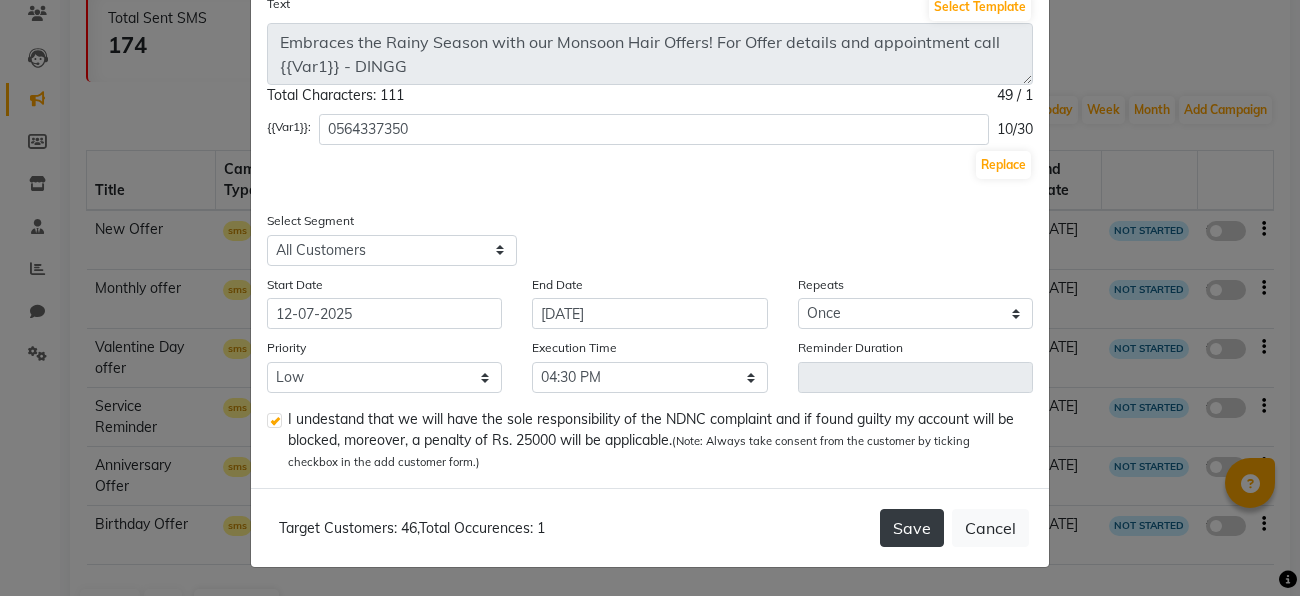 click on "Save" 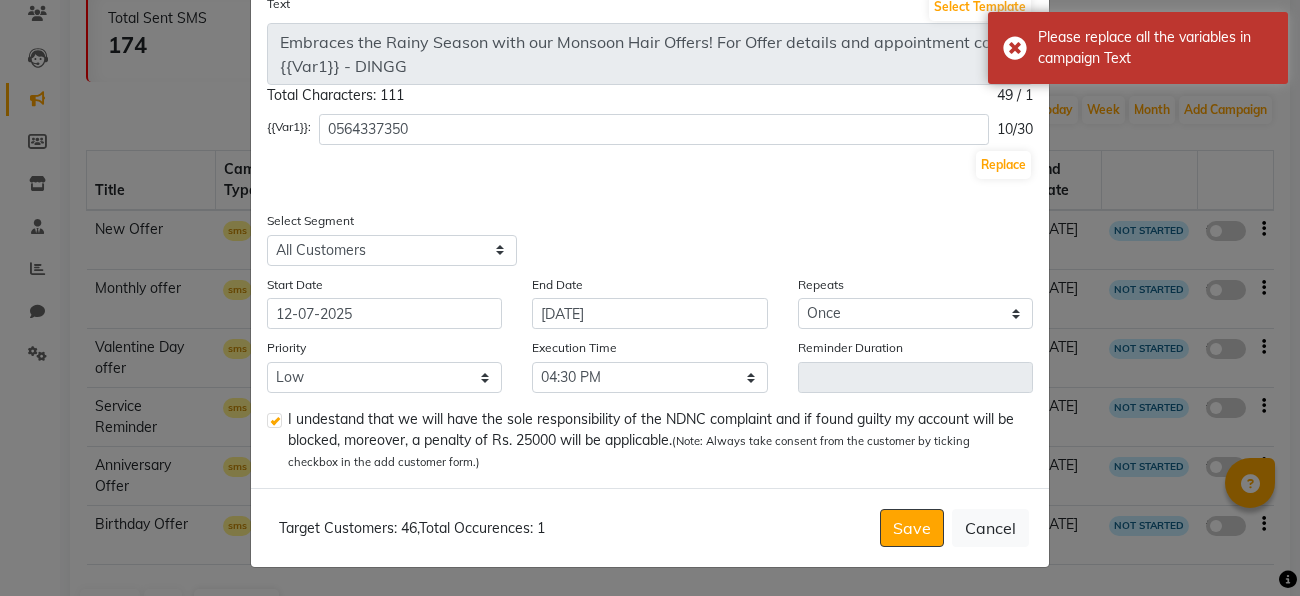 click on "Title New Offer Language English Campaign Type Select Birthday Anniversary Promotional Service reminder Text Select Template Embraces the Rainy Season with our Monsoon Hair Offers! For Offer details and appointment call {{Var1}} - DINGG Total Characters: 111 49 / 1  {{Var1}}: 0564337350 10/30 Replace Select Segment Select All Customers All Male Customer All Female Customer All Members All Customers Visited in last 30 days All Customers Visited in last 60 days but not in last 30 days Inactive/Lost Customers High Ticket Customers Low Ticket Customers Frequent Customers Regular Customers New Customers All Customers with Valid Birthdays All Customers with Valid Anniversary All Customer Visited in 2020 Start Date 12-07-2025 End Date 13-07-2025 Repeats Select Once Daily Alternate Day Weekly Monthly Yearly Priority Low Medium High Execution Time Select 09:00 AM 09:15 AM 09:30 AM 09:45 AM 10:00 AM 10:15 AM 10:30 AM 10:45 AM 11:00 AM 11:15 AM 11:30 AM 11:45 AM 12:00 PM 12:15 PM 12:30 PM 12:45 PM 01:00 PM 01:15 PM" 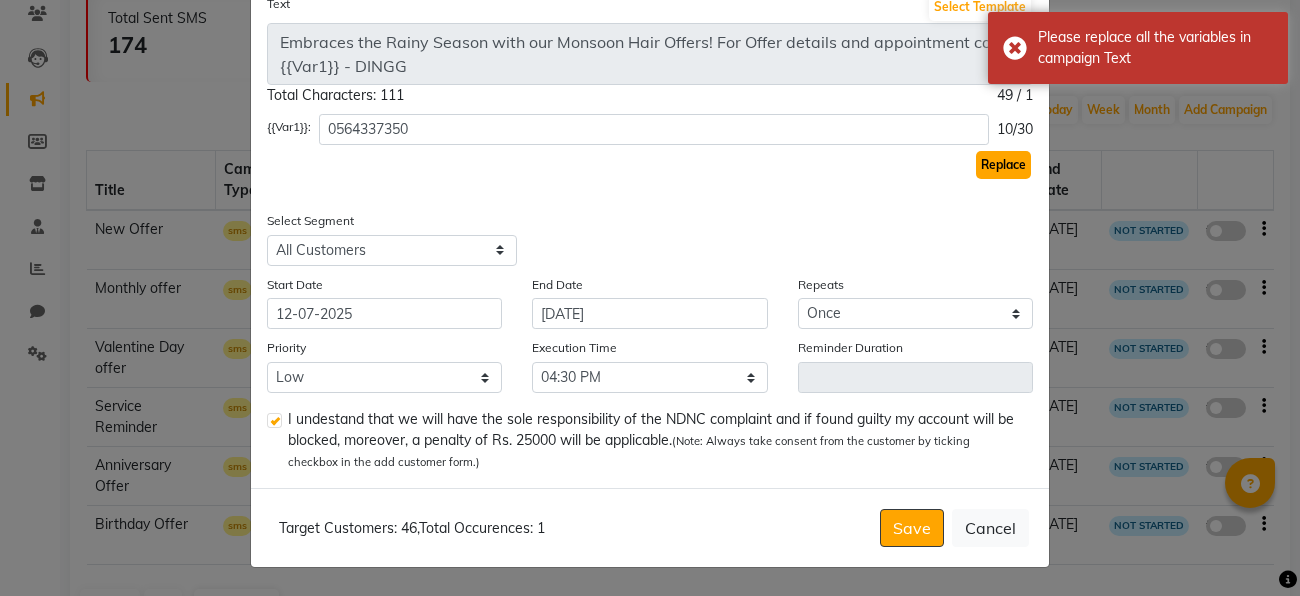 click on "Replace" 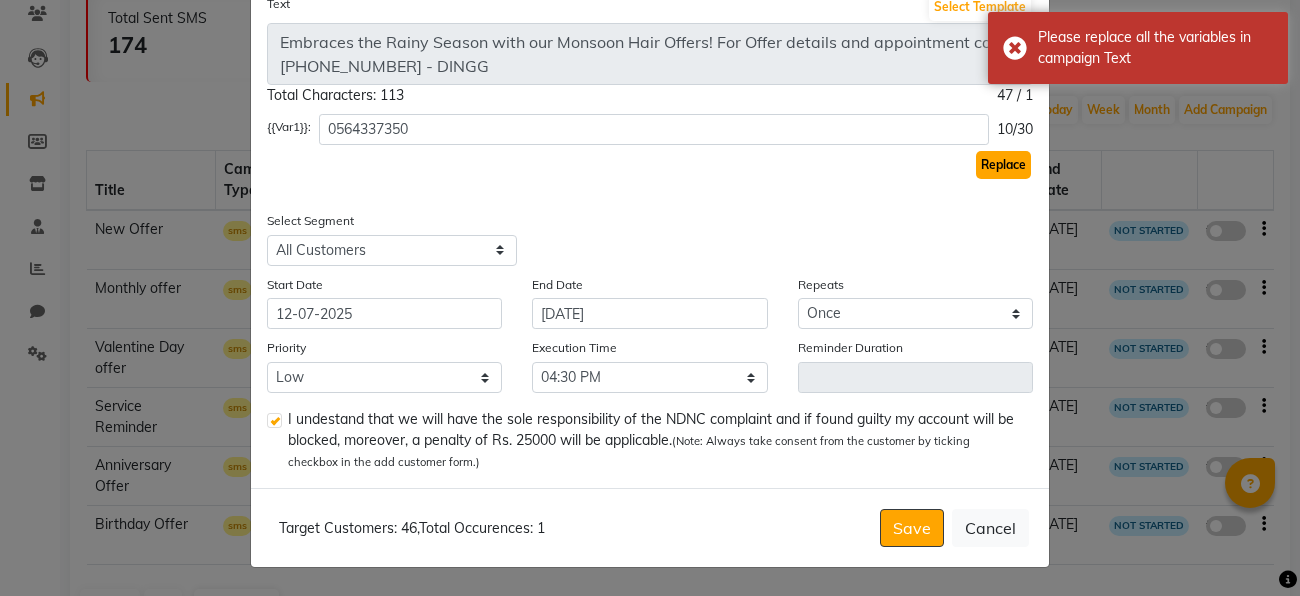 click on "Replace" 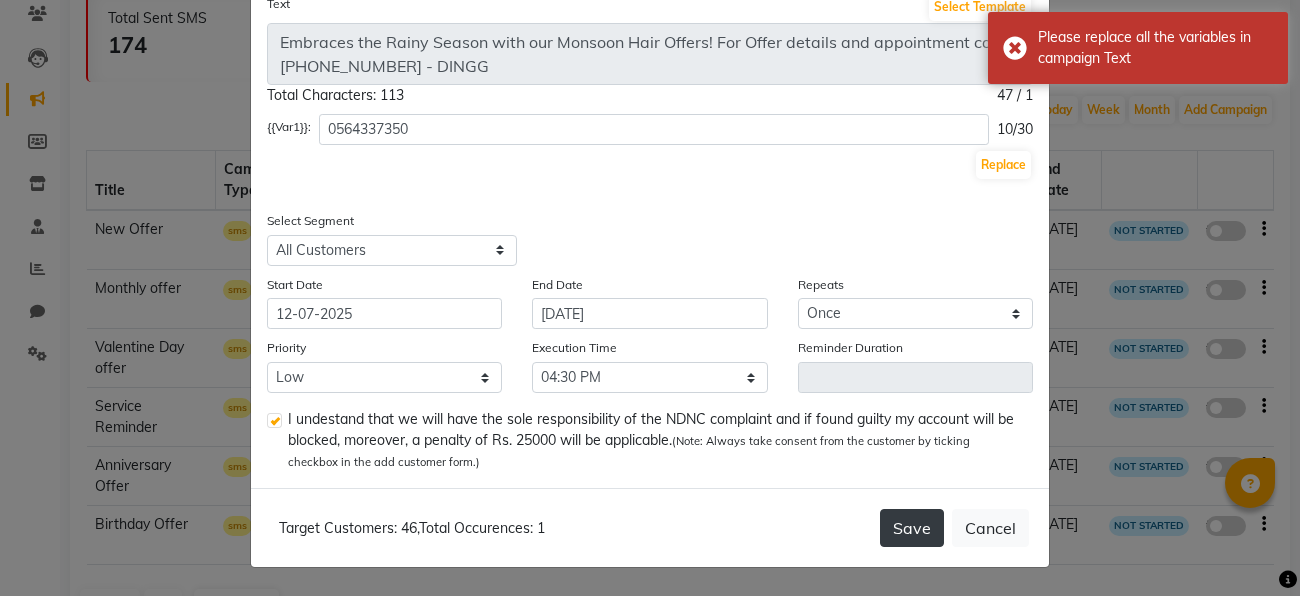 click on "Save" 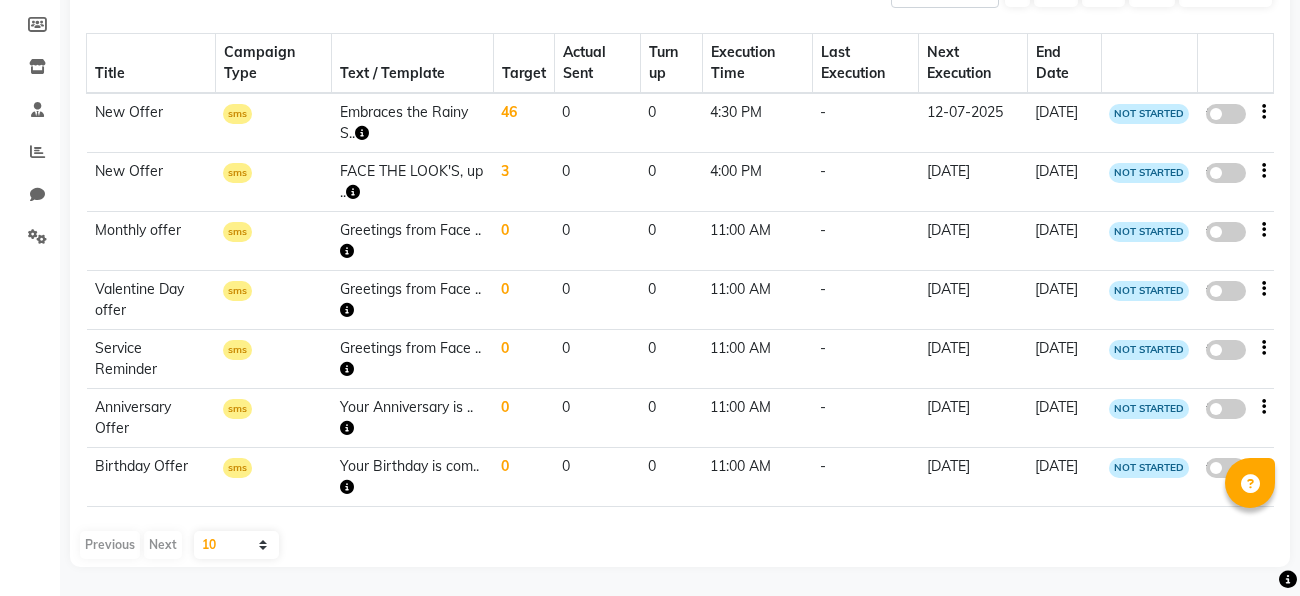 scroll, scrollTop: 0, scrollLeft: 0, axis: both 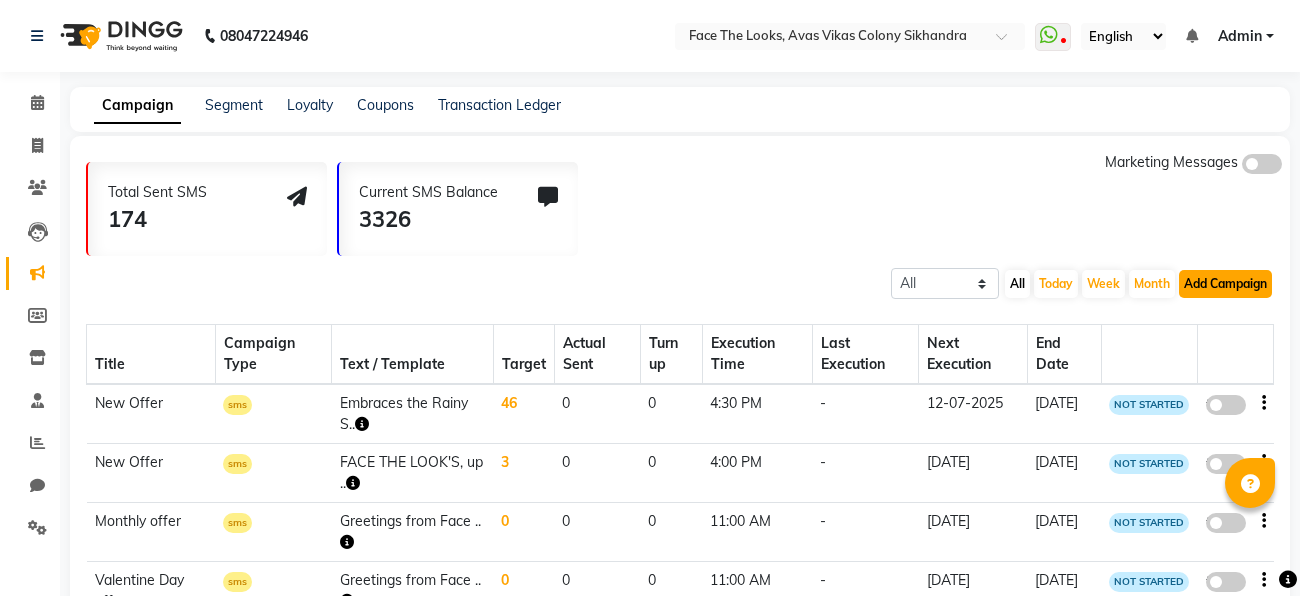 click on "Add Campaign" at bounding box center [1225, 284] 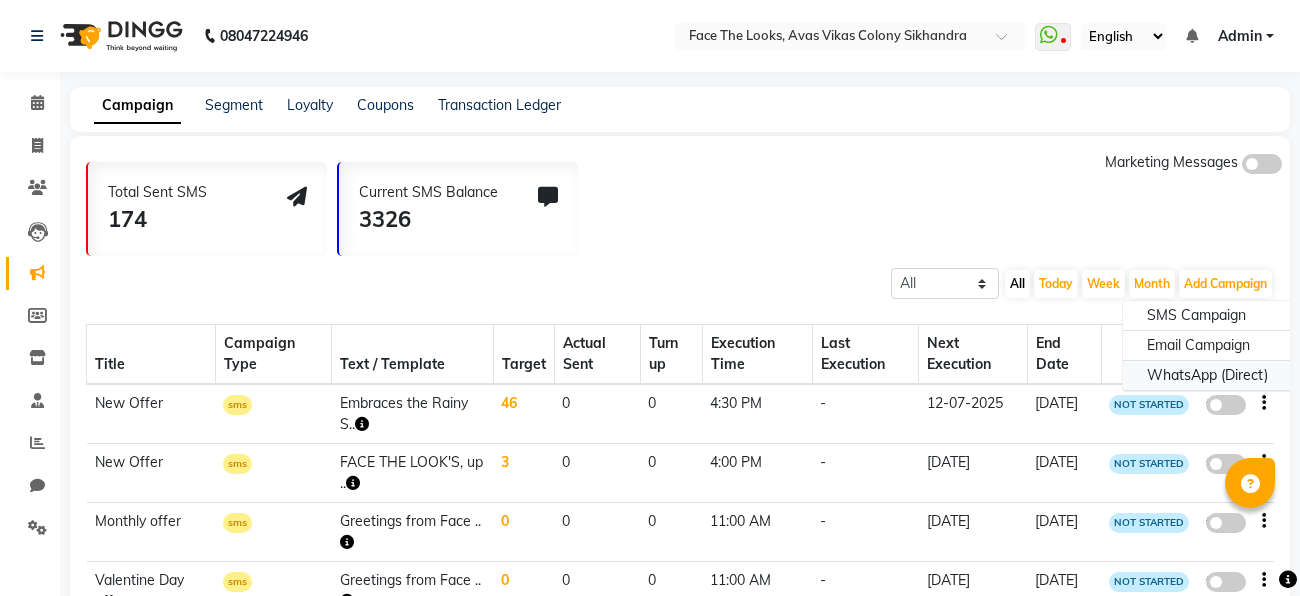 click on "WhatsApp (Direct)" 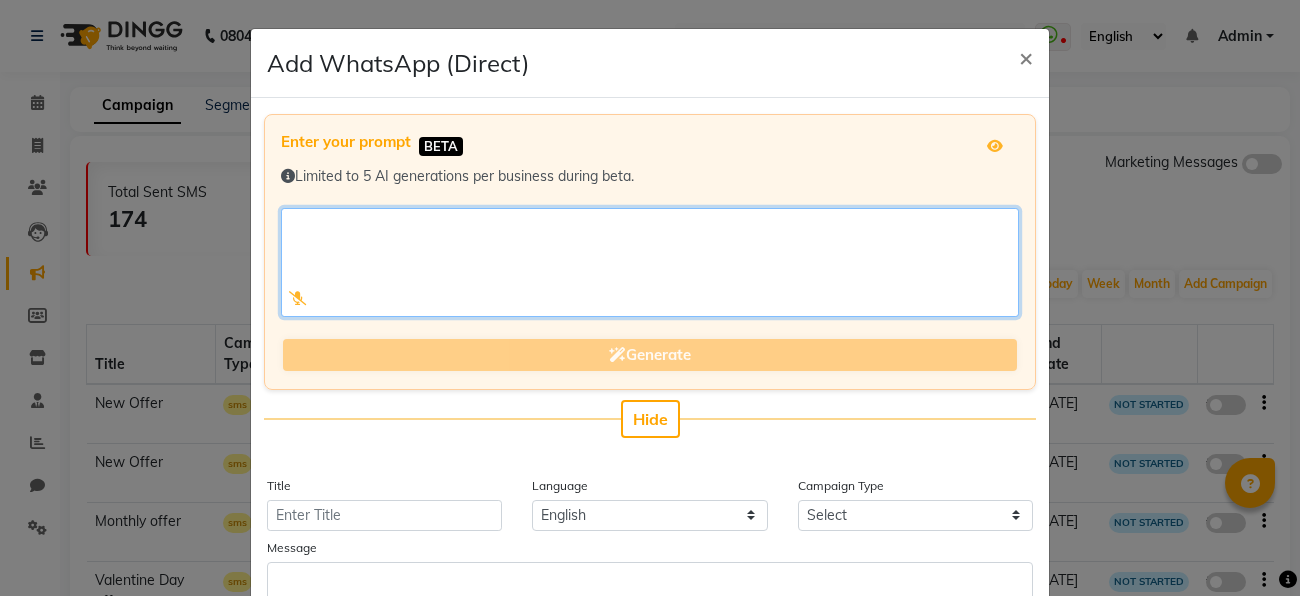 click 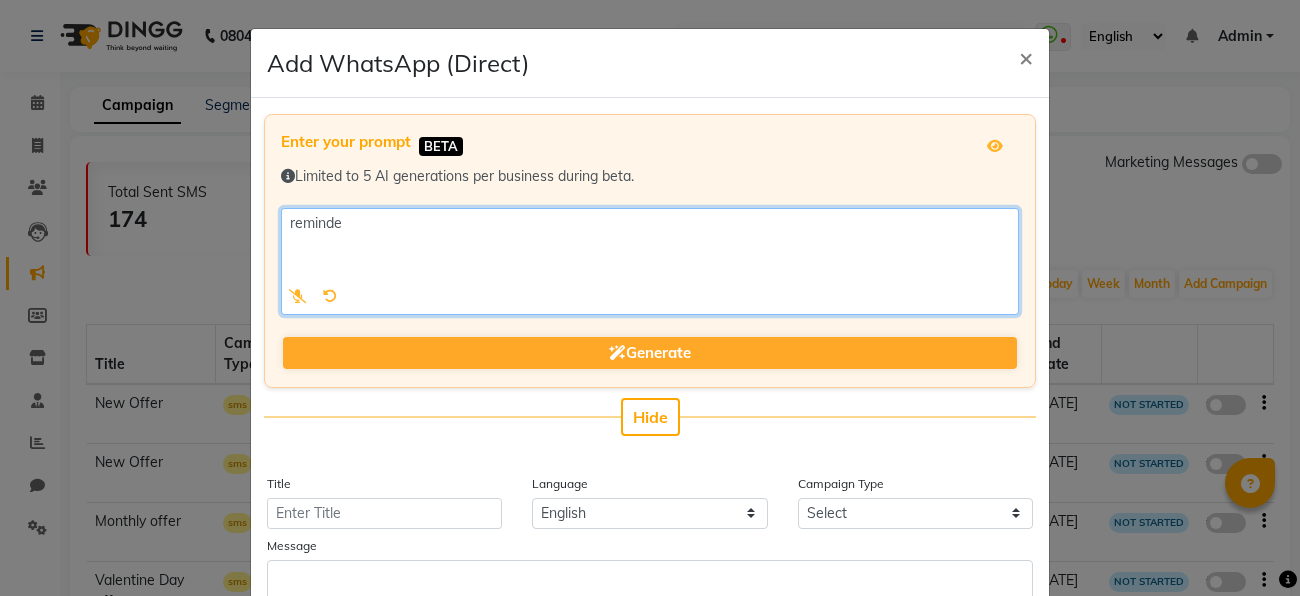 type on "remindee" 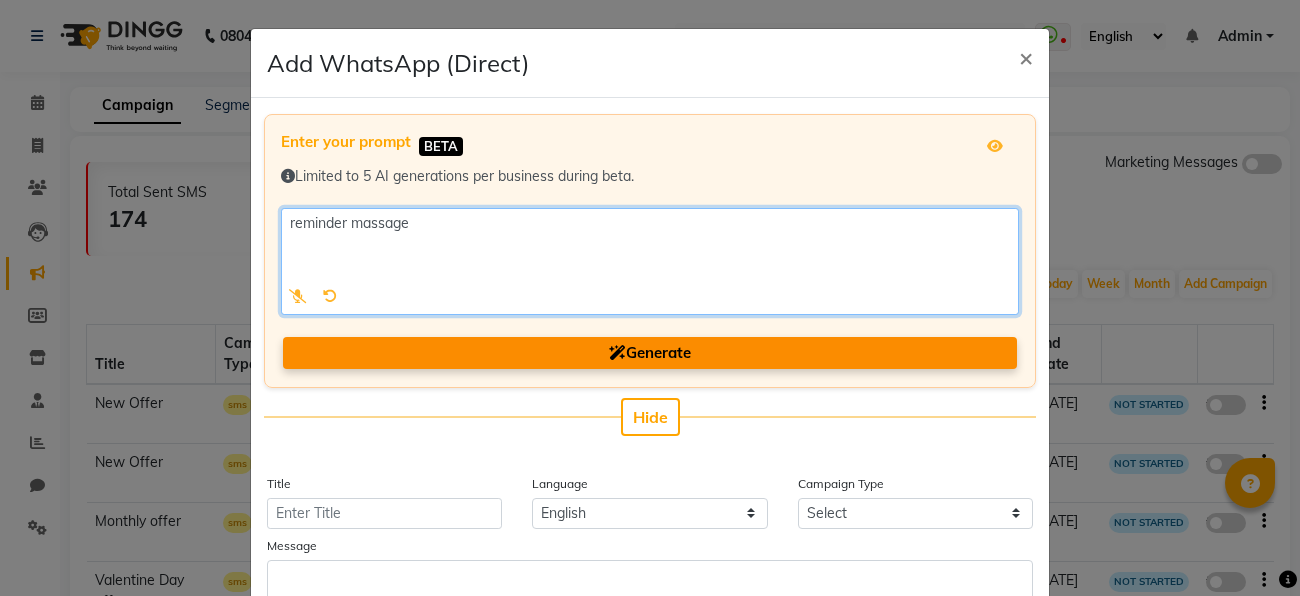 type on "reminder massage" 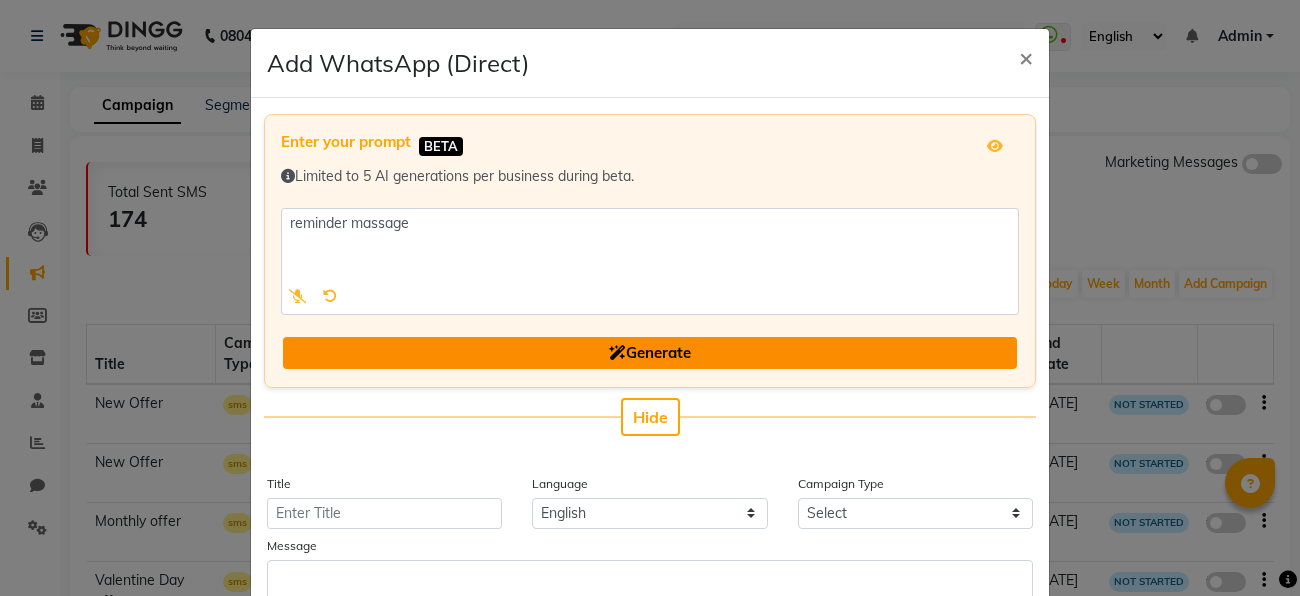 click on "Generate" 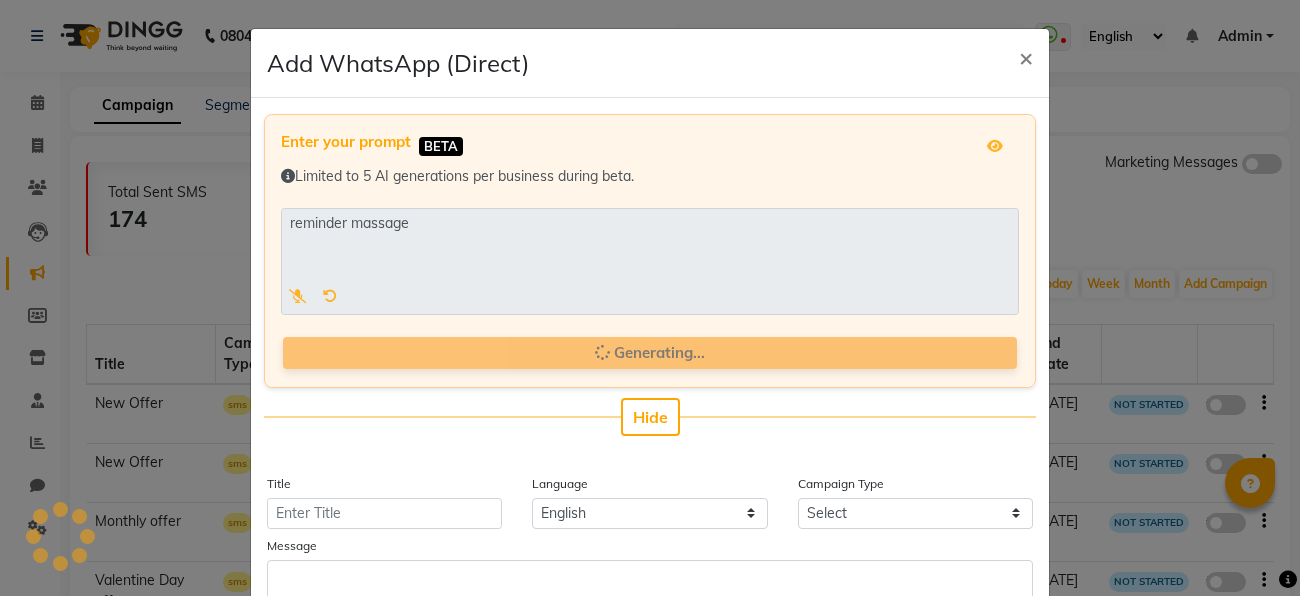 type on "Service Reminder" 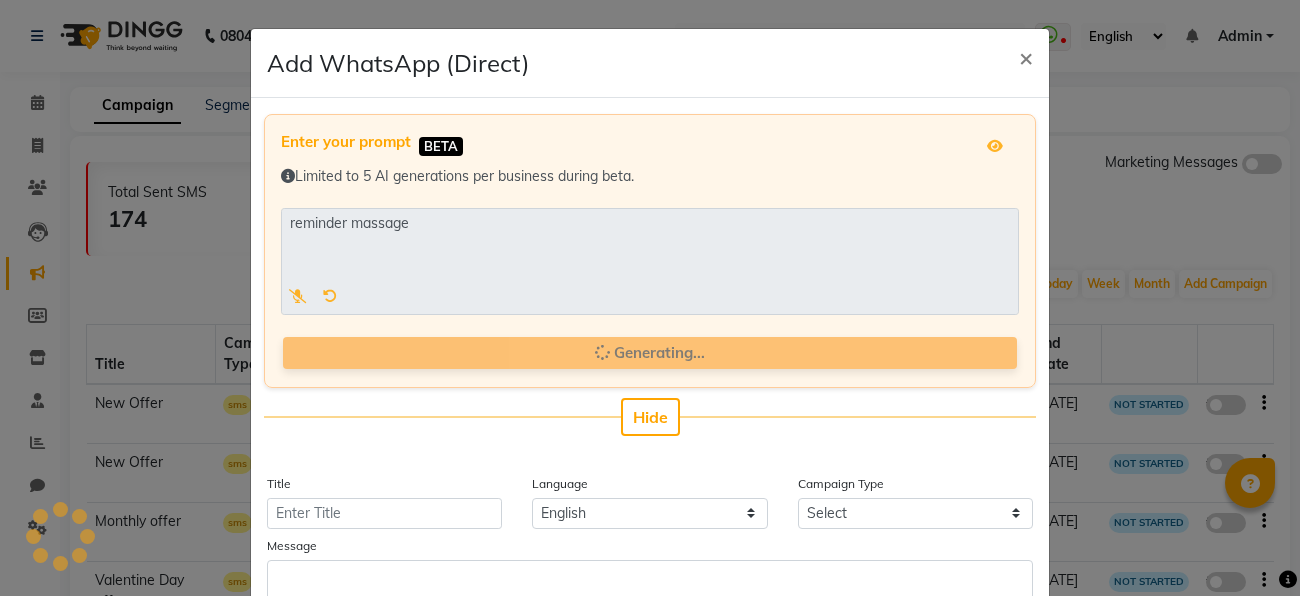 select on "4" 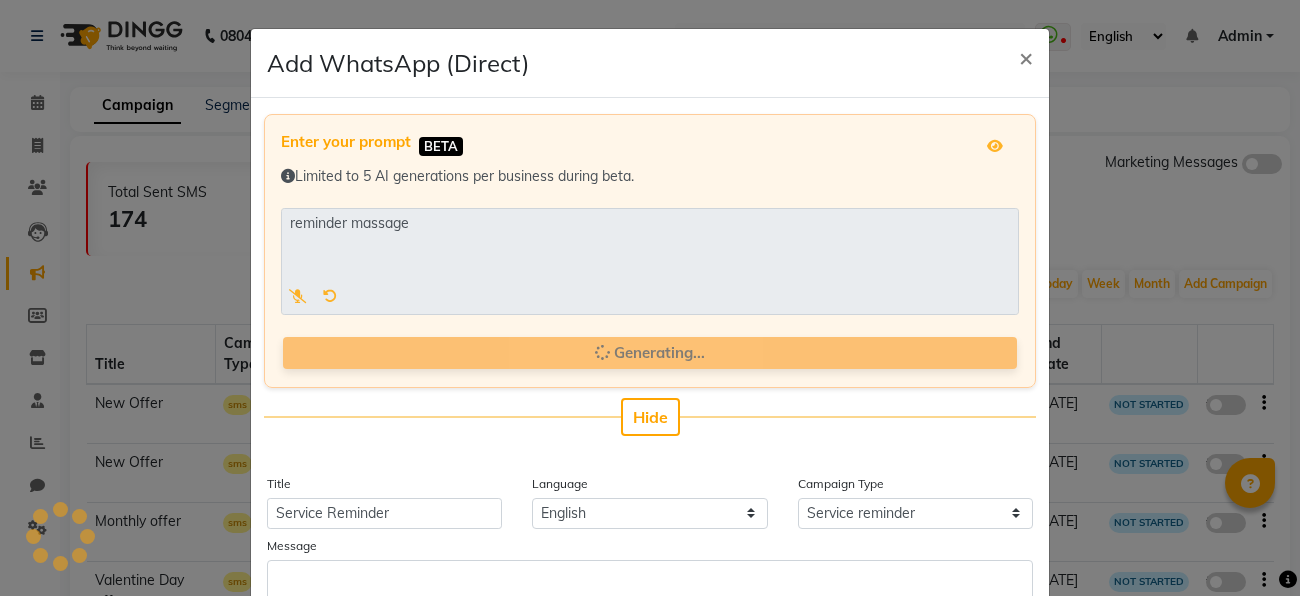 type on "This is a reminder for your scheduled service." 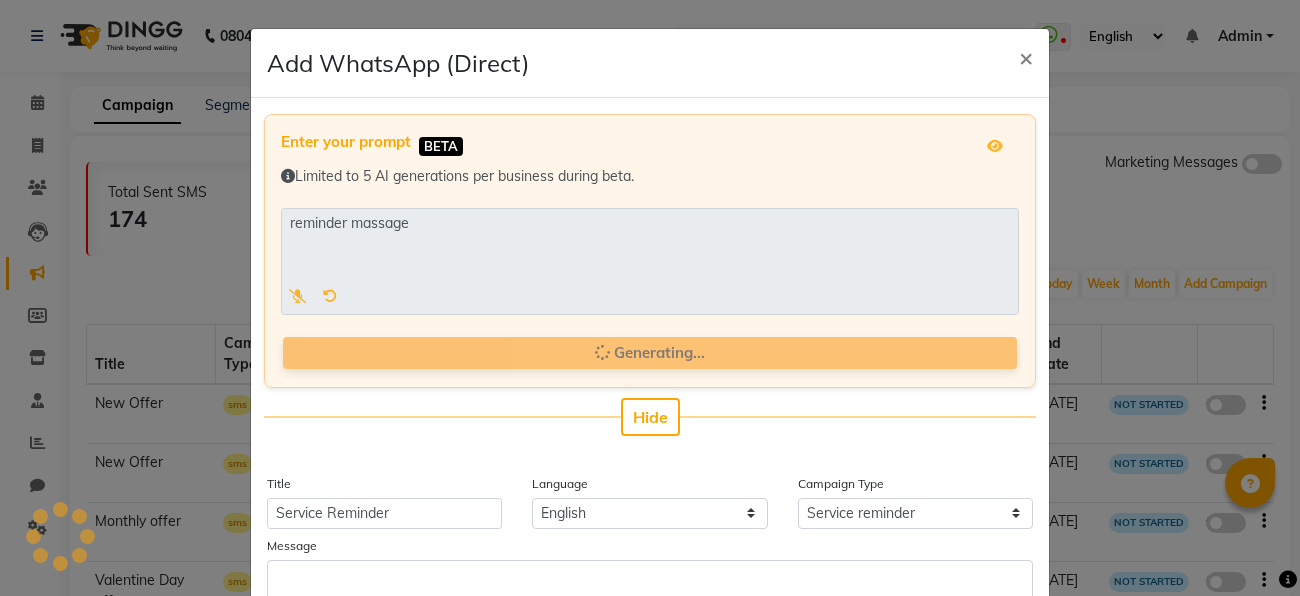 select on "40781" 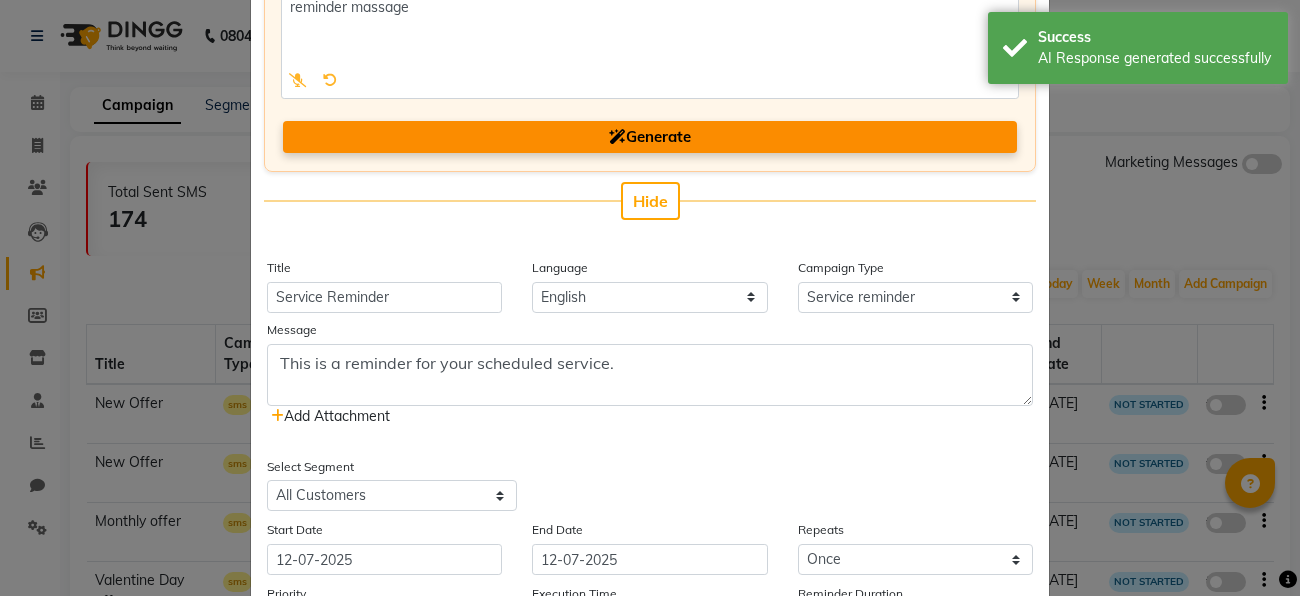 scroll, scrollTop: 225, scrollLeft: 0, axis: vertical 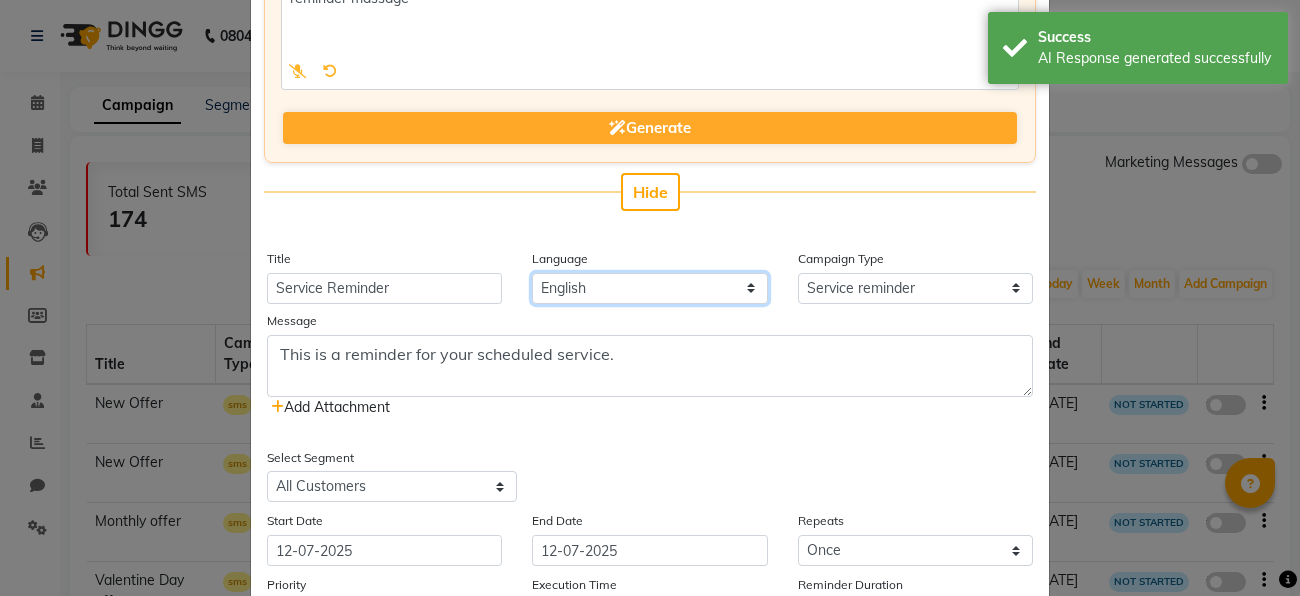 click on "English" at bounding box center [649, 288] 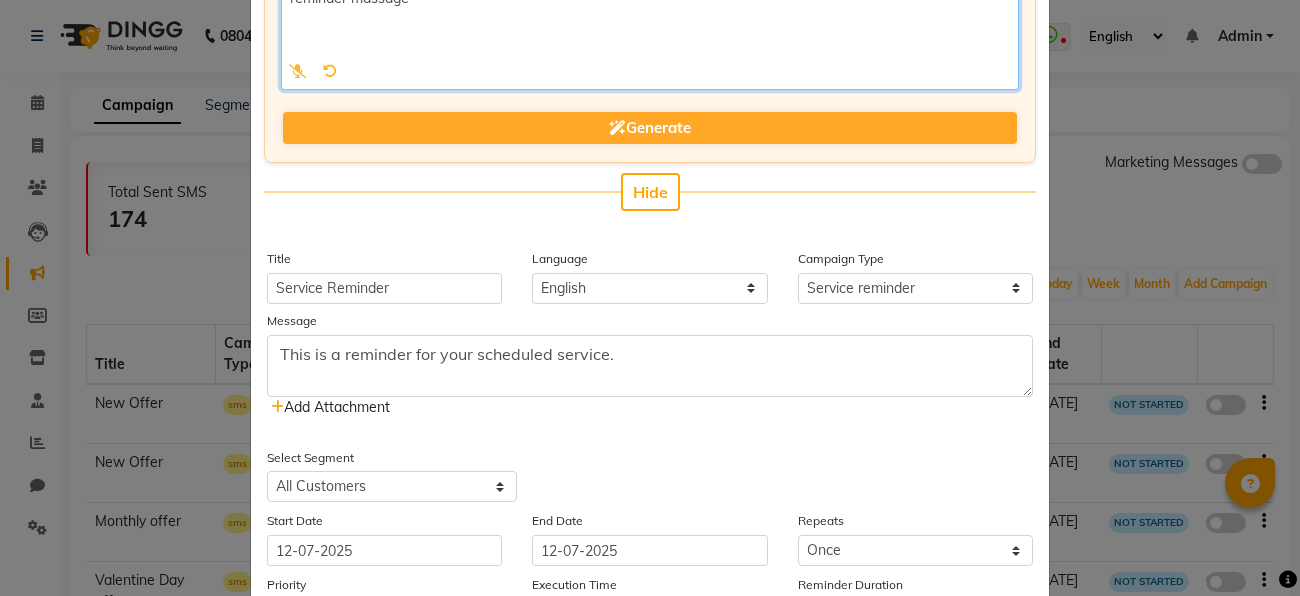 click 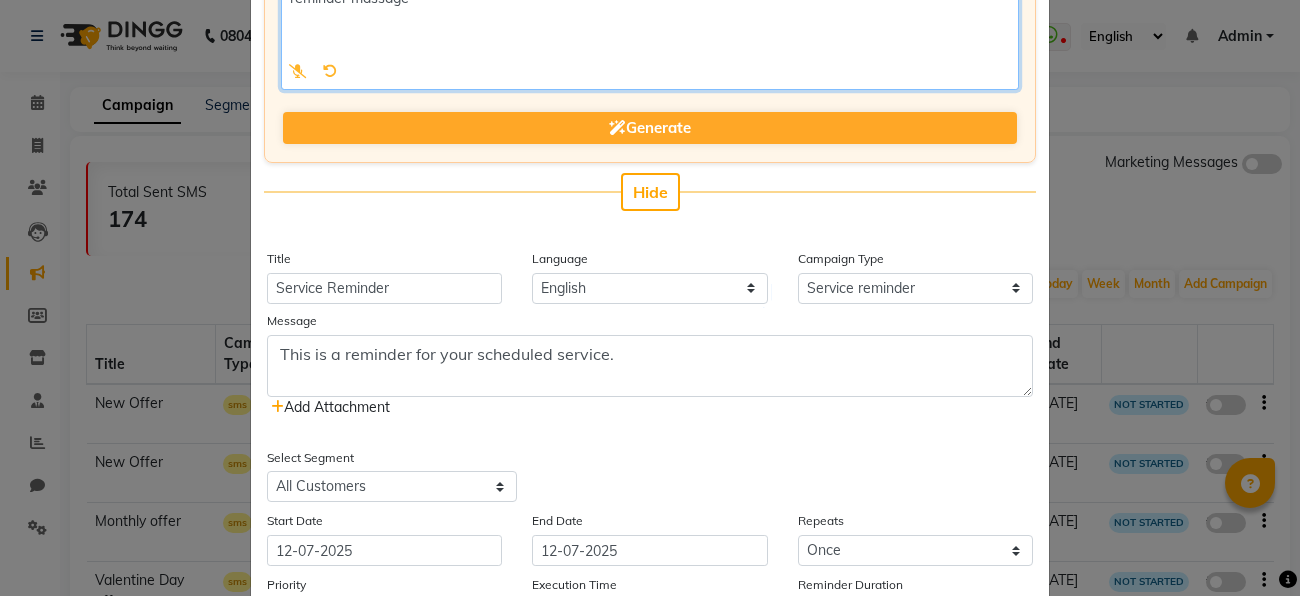 click 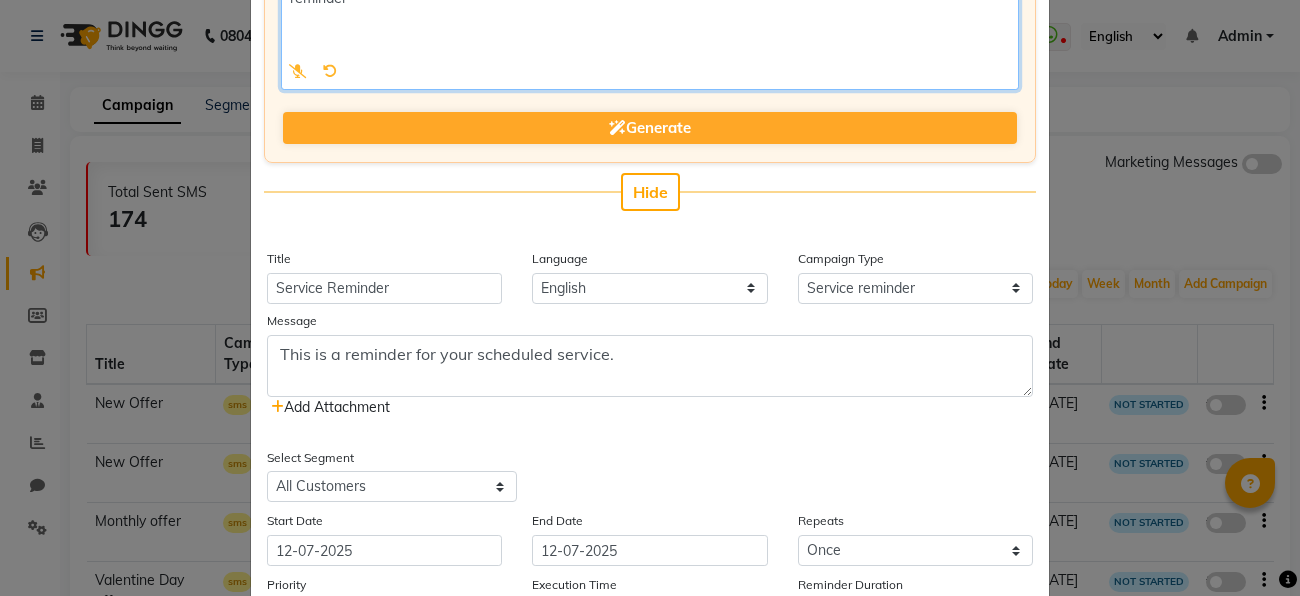 scroll, scrollTop: 212, scrollLeft: 0, axis: vertical 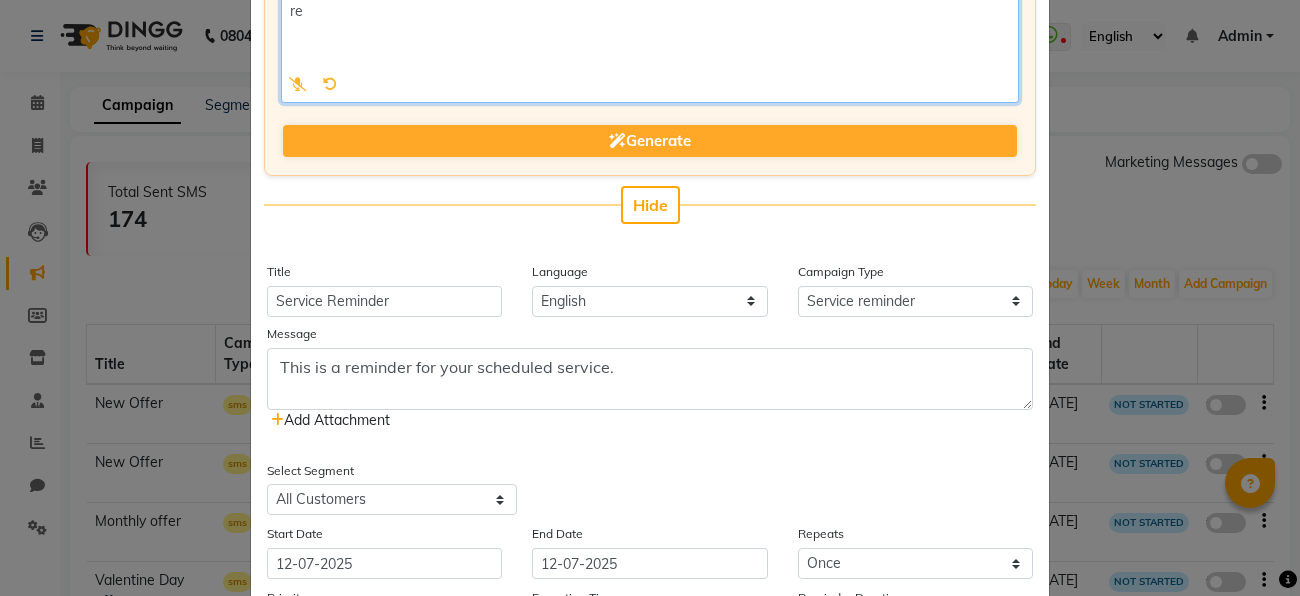 type on "r" 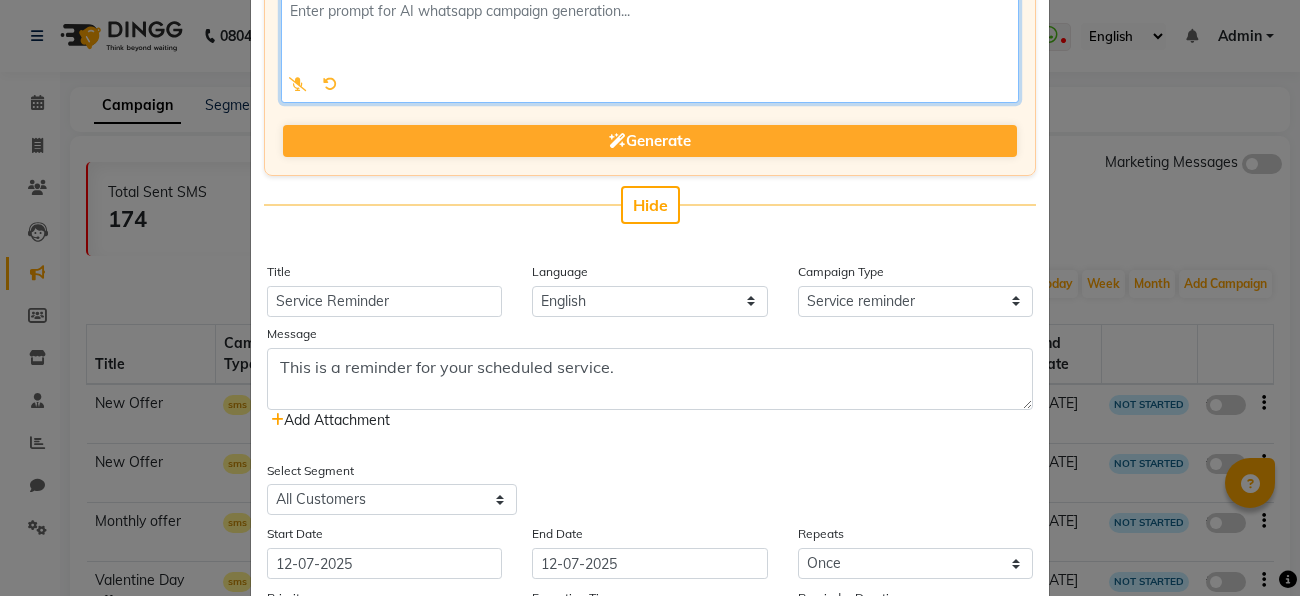 scroll, scrollTop: 211, scrollLeft: 0, axis: vertical 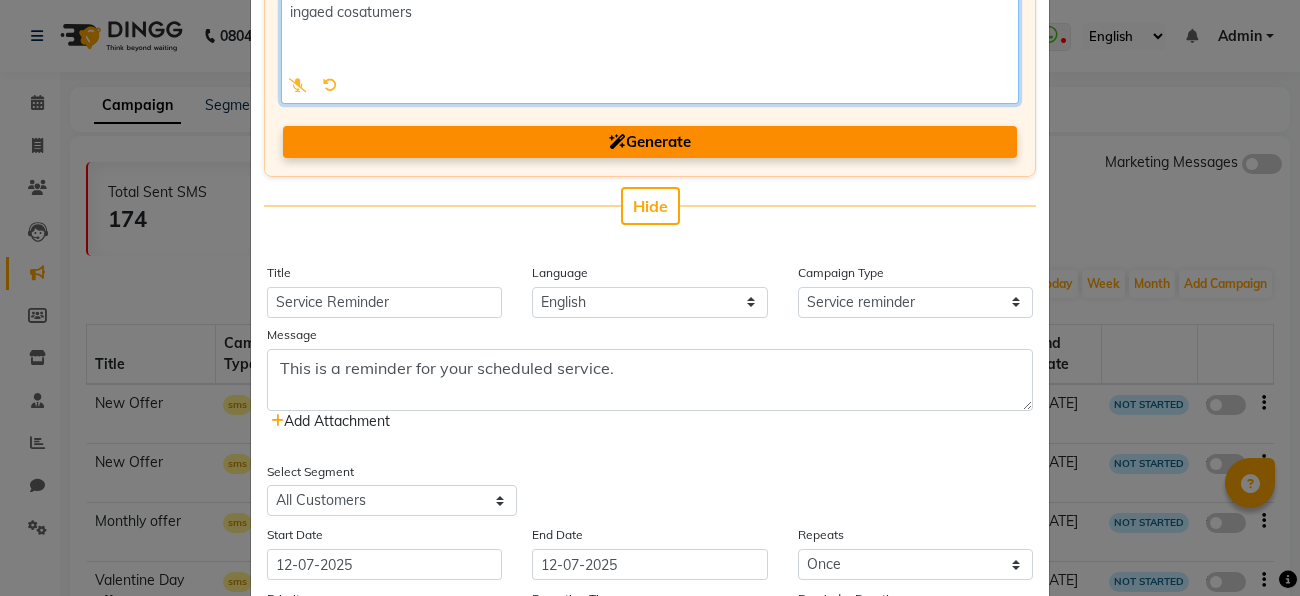 type on "ingaed cosatumers" 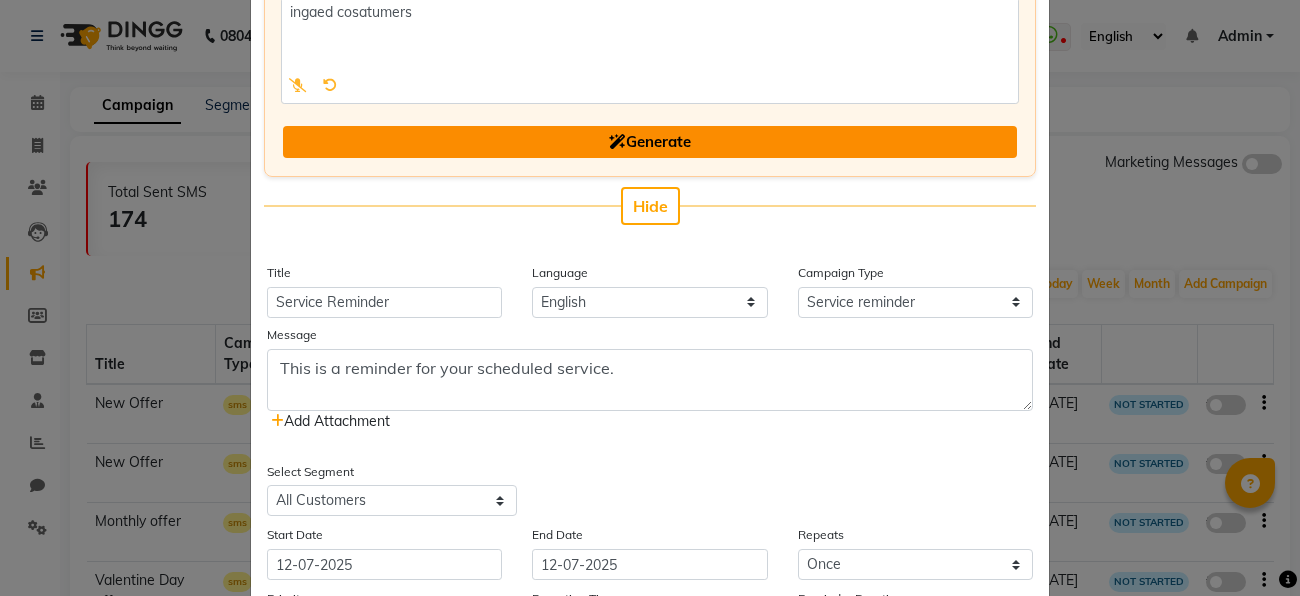 click on "Generate" 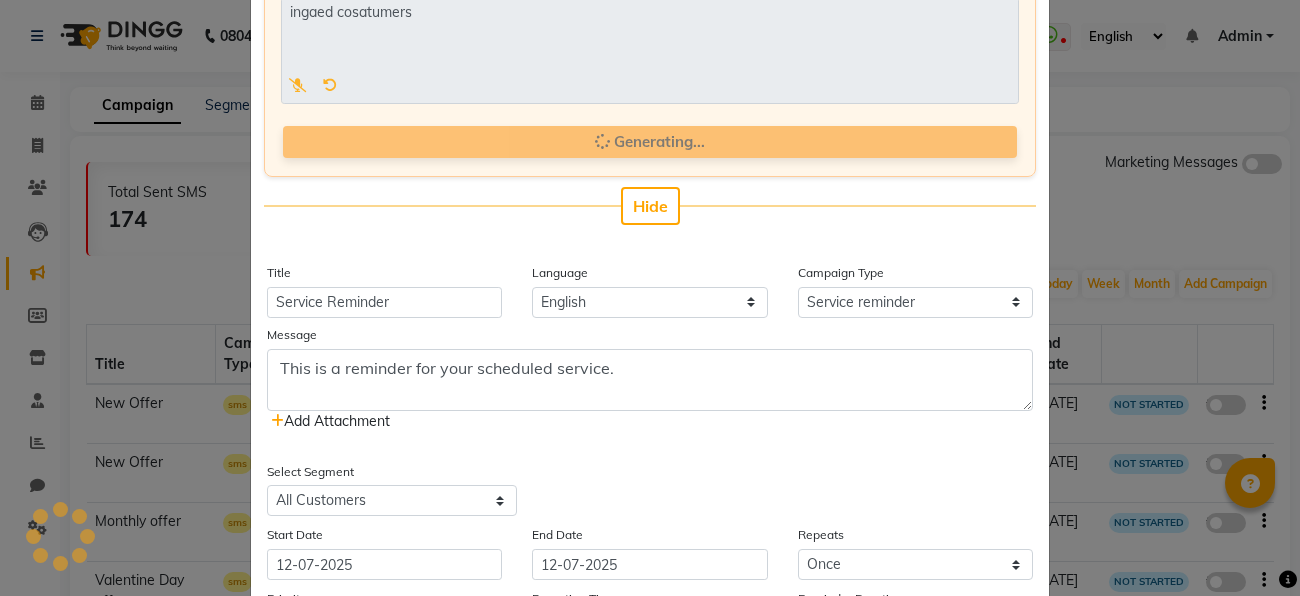 type on "Ingaed Cosatumers Campaign" 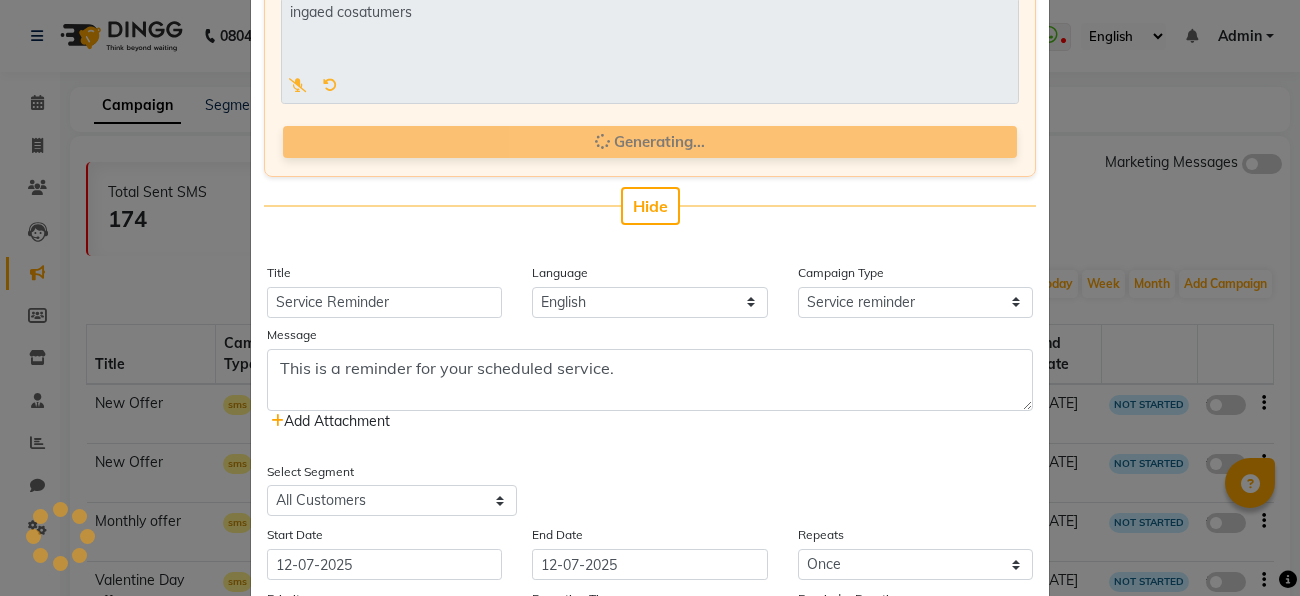 select on "3" 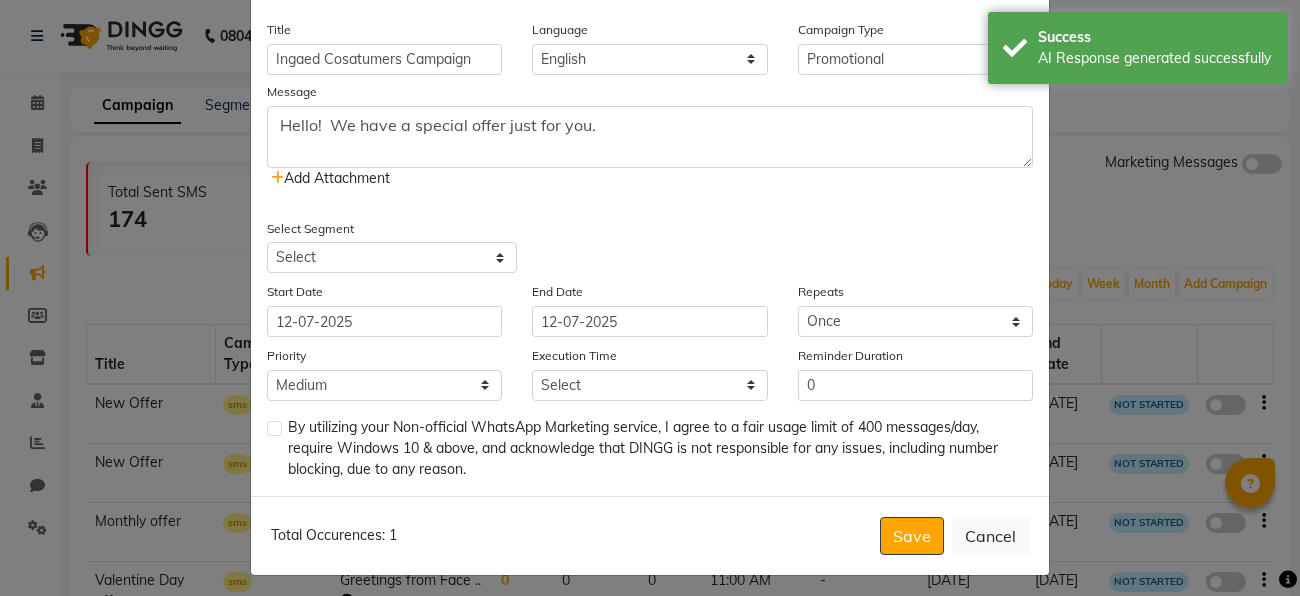 scroll, scrollTop: 464, scrollLeft: 0, axis: vertical 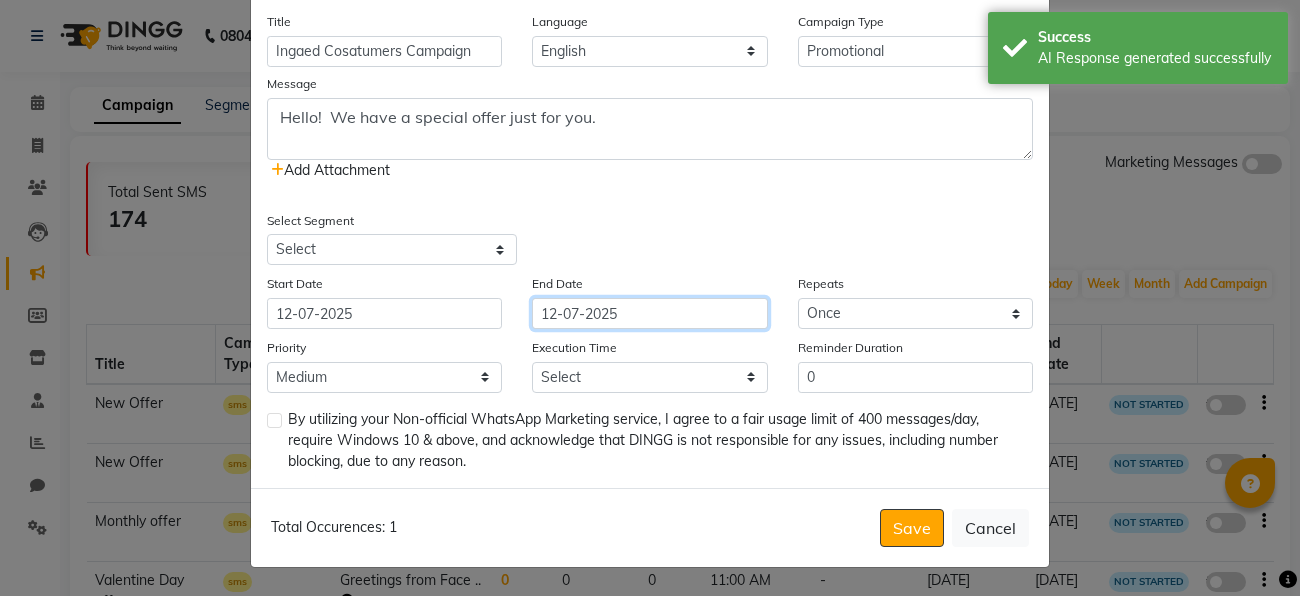 click on "12-07-2025" 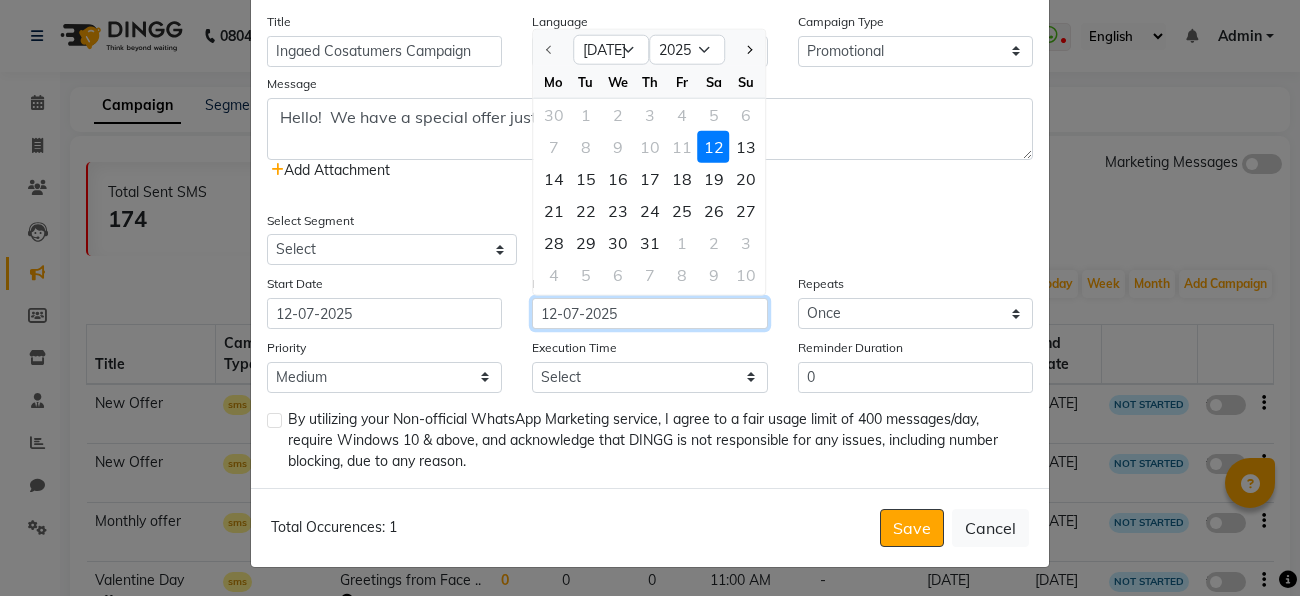 click on "12-07-2025" 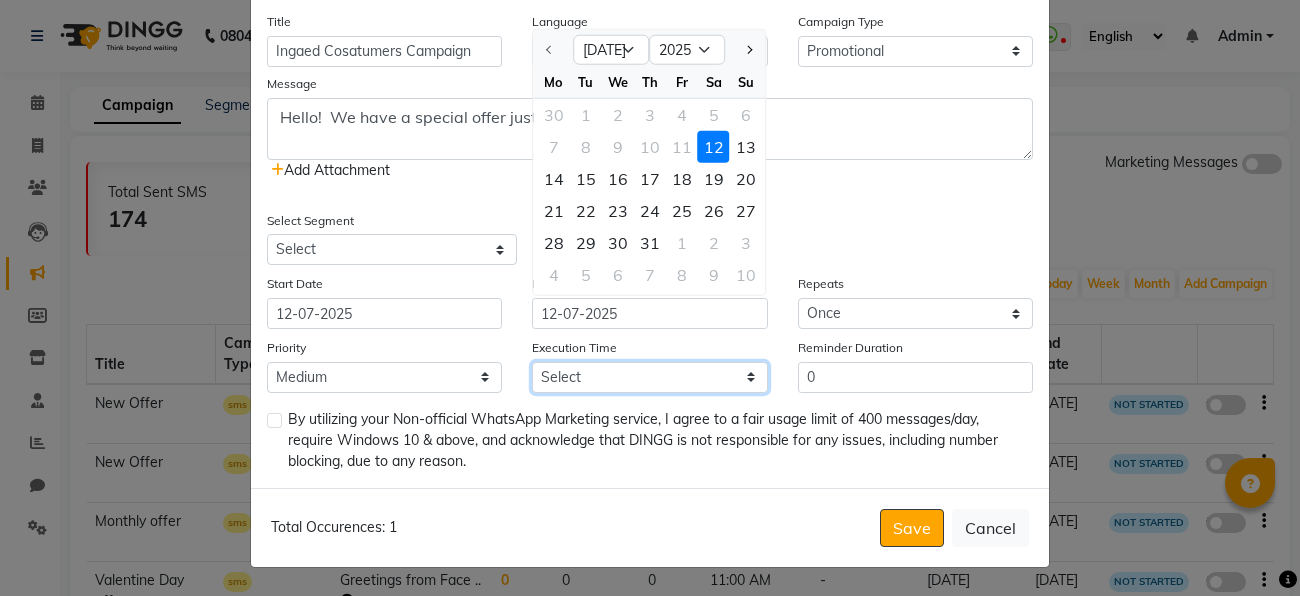click on "Select 09:00 AM 09:15 AM 09:30 AM 09:45 AM 10:00 AM 10:15 AM 10:30 AM 10:45 AM 11:00 AM 11:15 AM 11:30 AM 11:45 AM 12:00 PM 12:15 PM 12:30 PM 12:45 PM 01:00 PM 01:15 PM 01:30 PM 01:45 PM 02:00 PM 02:15 PM 02:30 PM 02:45 PM 03:00 PM 03:15 PM 03:30 PM 03:45 PM 04:00 PM 04:15 PM 04:30 PM 04:45 PM 05:00 PM 05:15 PM 05:30 PM 05:45 PM 06:00 PM 06:15 PM 06:30 PM 06:45 PM 07:00 PM 07:15 PM 07:30 PM 07:45 PM 08:00 PM 08:15 PM 08:30 PM 08:45 PM 09:00 PM 09:15 PM 09:30 PM 09:45 PM" at bounding box center (649, 377) 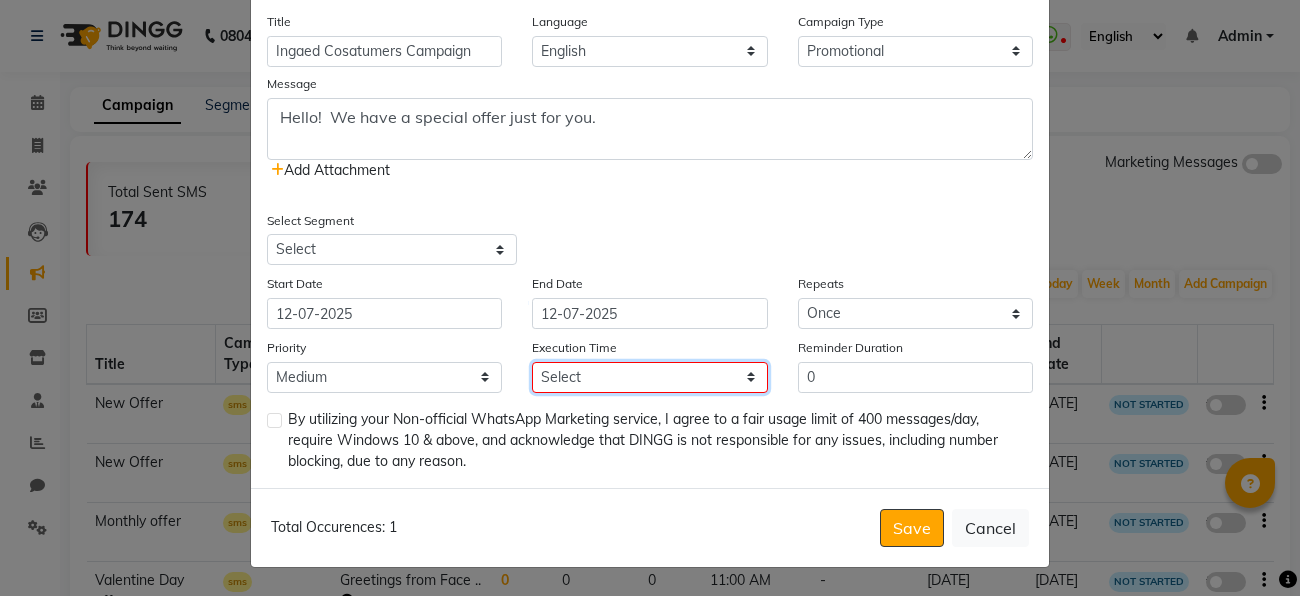 click on "Select 09:00 AM 09:15 AM 09:30 AM 09:45 AM 10:00 AM 10:15 AM 10:30 AM 10:45 AM 11:00 AM 11:15 AM 11:30 AM 11:45 AM 12:00 PM 12:15 PM 12:30 PM 12:45 PM 01:00 PM 01:15 PM 01:30 PM 01:45 PM 02:00 PM 02:15 PM 02:30 PM 02:45 PM 03:00 PM 03:15 PM 03:30 PM 03:45 PM 04:00 PM 04:15 PM 04:30 PM 04:45 PM 05:00 PM 05:15 PM 05:30 PM 05:45 PM 06:00 PM 06:15 PM 06:30 PM 06:45 PM 07:00 PM 07:15 PM 07:30 PM 07:45 PM 08:00 PM 08:15 PM 08:30 PM 08:45 PM 09:00 PM 09:15 PM 09:30 PM 09:45 PM" at bounding box center [649, 377] 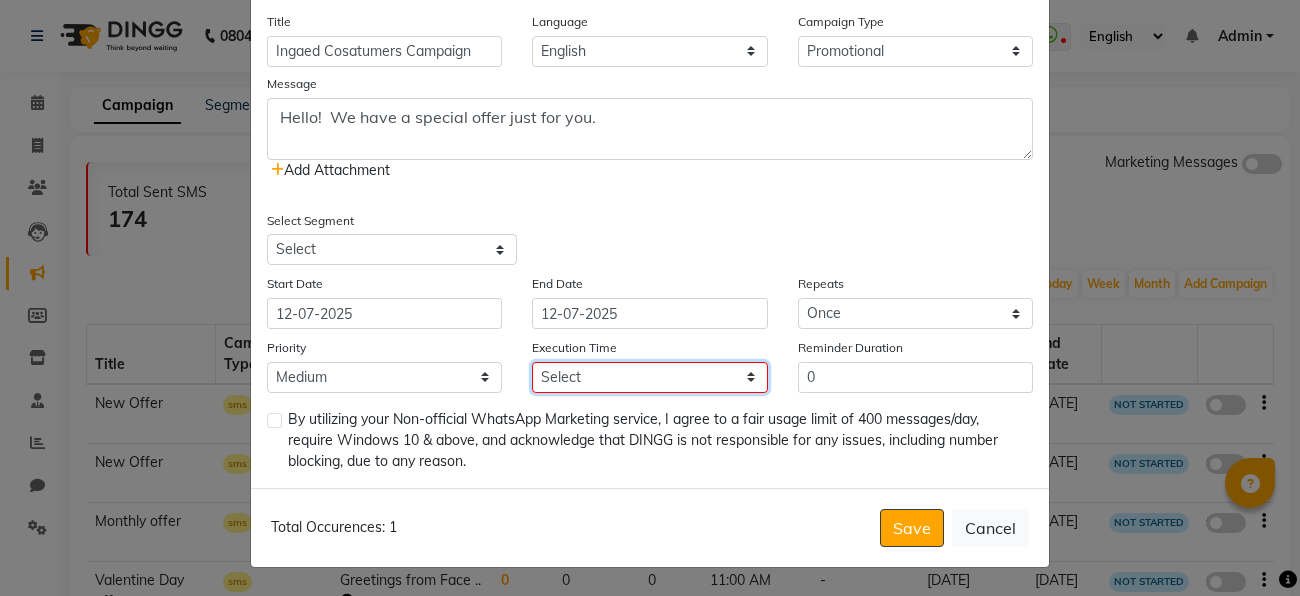 click on "Select 09:00 AM 09:15 AM 09:30 AM 09:45 AM 10:00 AM 10:15 AM 10:30 AM 10:45 AM 11:00 AM 11:15 AM 11:30 AM 11:45 AM 12:00 PM 12:15 PM 12:30 PM 12:45 PM 01:00 PM 01:15 PM 01:30 PM 01:45 PM 02:00 PM 02:15 PM 02:30 PM 02:45 PM 03:00 PM 03:15 PM 03:30 PM 03:45 PM 04:00 PM 04:15 PM 04:30 PM 04:45 PM 05:00 PM 05:15 PM 05:30 PM 05:45 PM 06:00 PM 06:15 PM 06:30 PM 06:45 PM 07:00 PM 07:15 PM 07:30 PM 07:45 PM 08:00 PM 08:15 PM 08:30 PM 08:45 PM 09:00 PM 09:15 PM 09:30 PM 09:45 PM" at bounding box center [649, 377] 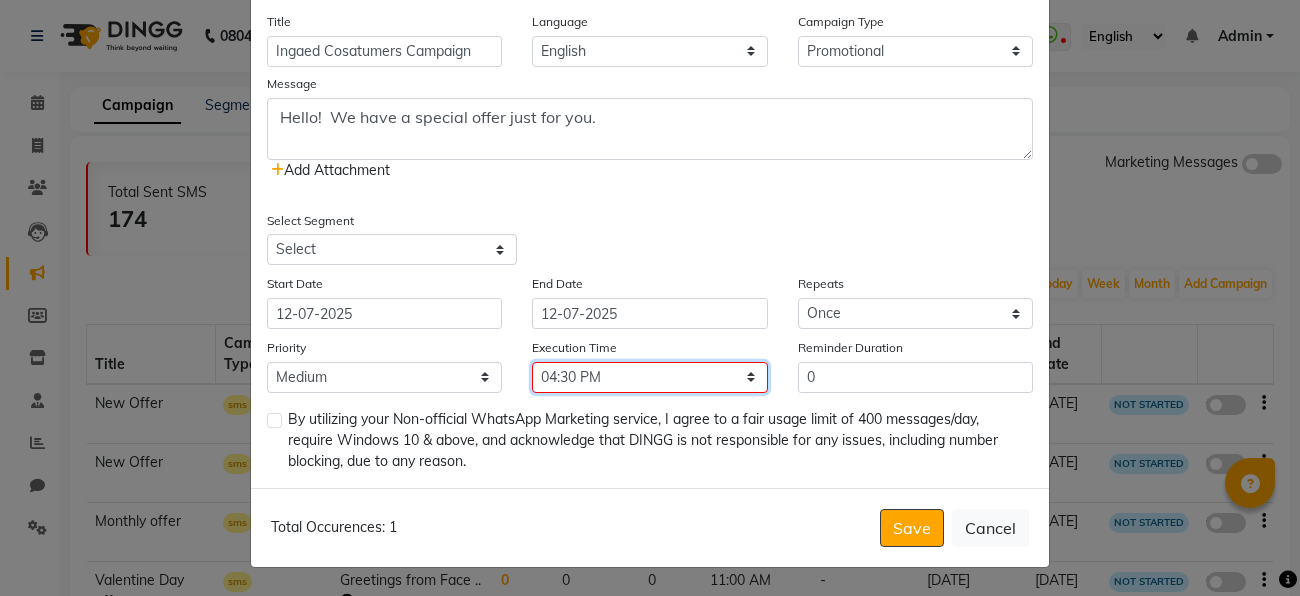 click on "Select 09:00 AM 09:15 AM 09:30 AM 09:45 AM 10:00 AM 10:15 AM 10:30 AM 10:45 AM 11:00 AM 11:15 AM 11:30 AM 11:45 AM 12:00 PM 12:15 PM 12:30 PM 12:45 PM 01:00 PM 01:15 PM 01:30 PM 01:45 PM 02:00 PM 02:15 PM 02:30 PM 02:45 PM 03:00 PM 03:15 PM 03:30 PM 03:45 PM 04:00 PM 04:15 PM 04:30 PM 04:45 PM 05:00 PM 05:15 PM 05:30 PM 05:45 PM 06:00 PM 06:15 PM 06:30 PM 06:45 PM 07:00 PM 07:15 PM 07:30 PM 07:45 PM 08:00 PM 08:15 PM 08:30 PM 08:45 PM 09:00 PM 09:15 PM 09:30 PM 09:45 PM" at bounding box center (649, 377) 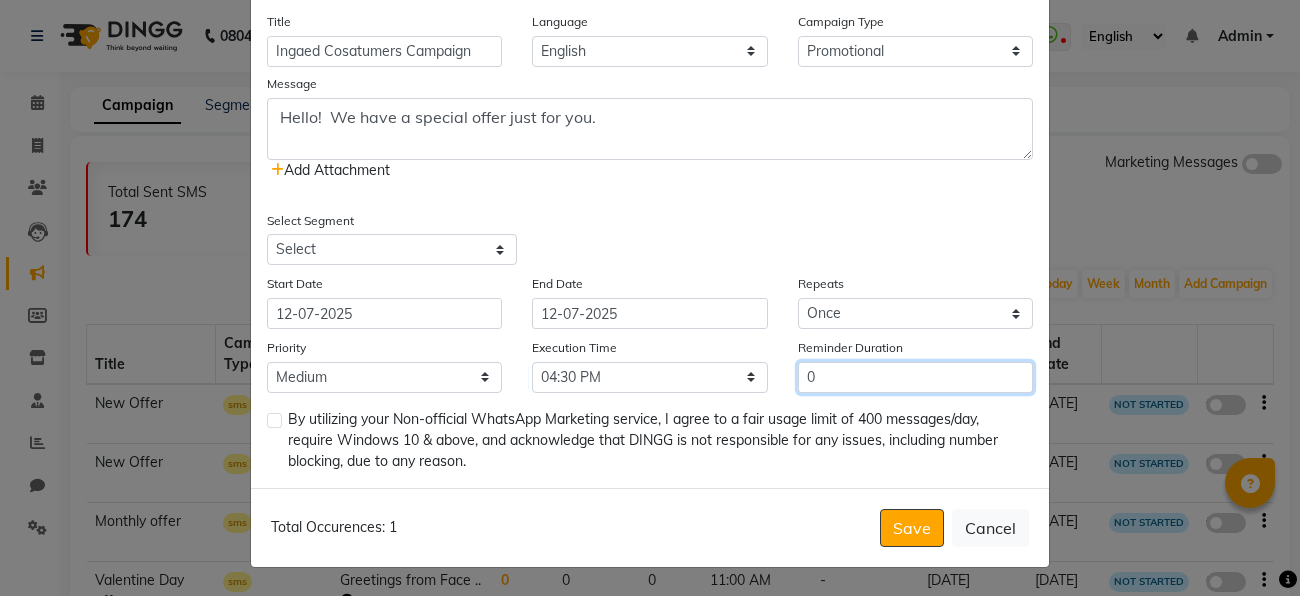 click on "0" at bounding box center [915, 377] 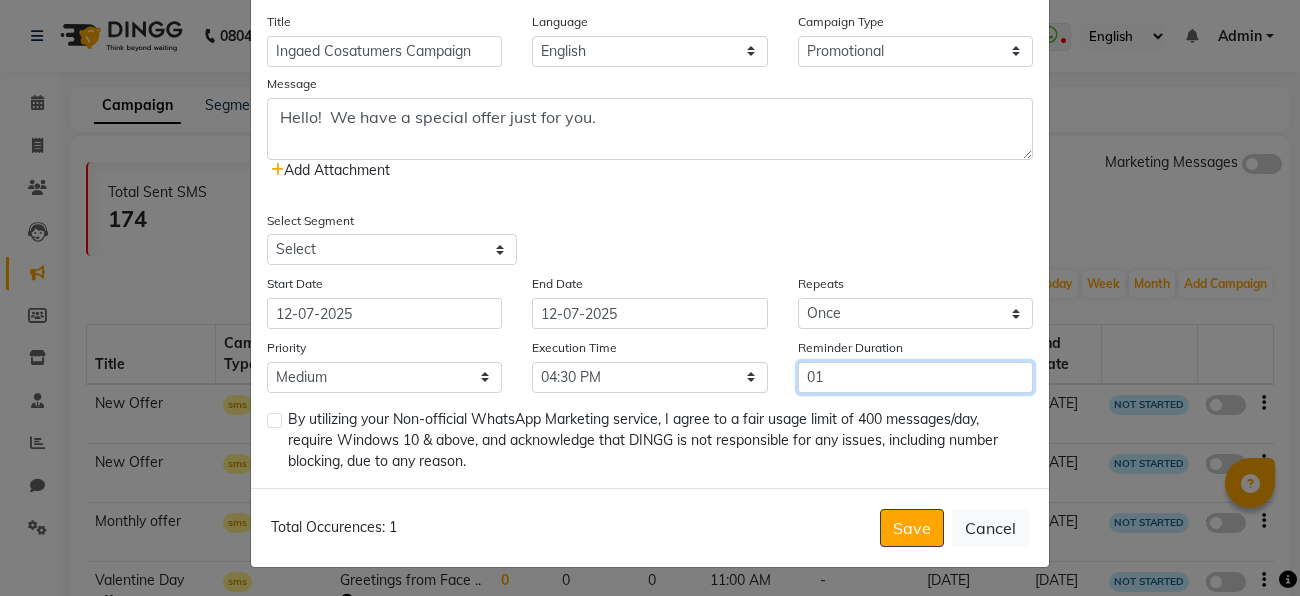 type on "01" 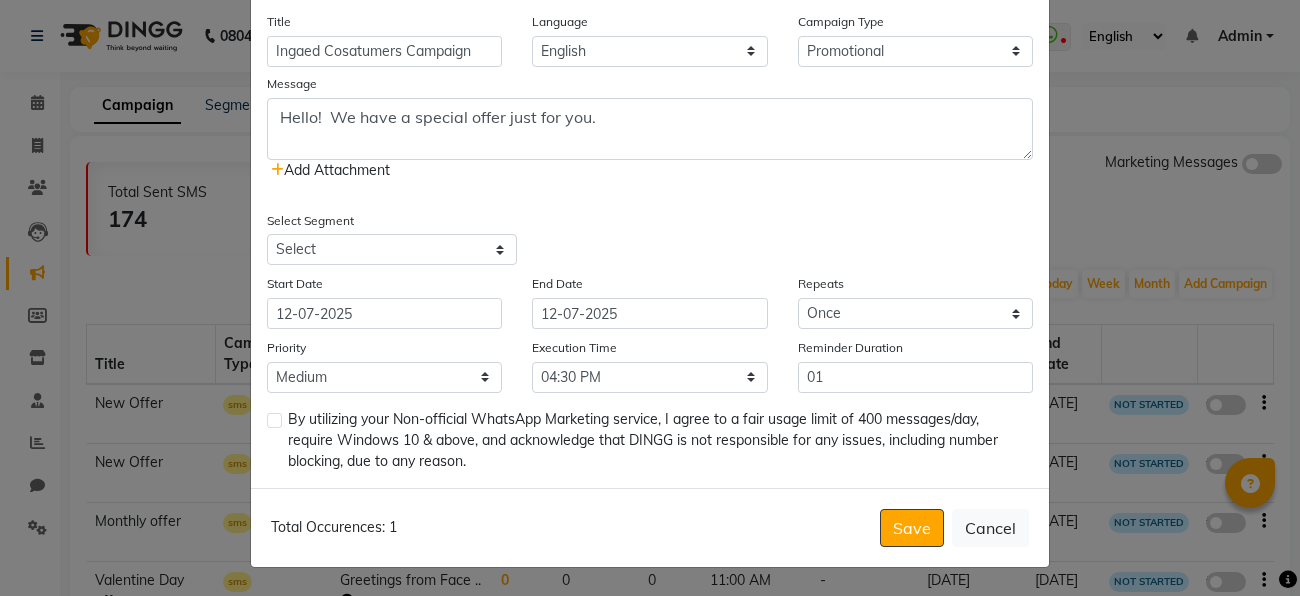 click 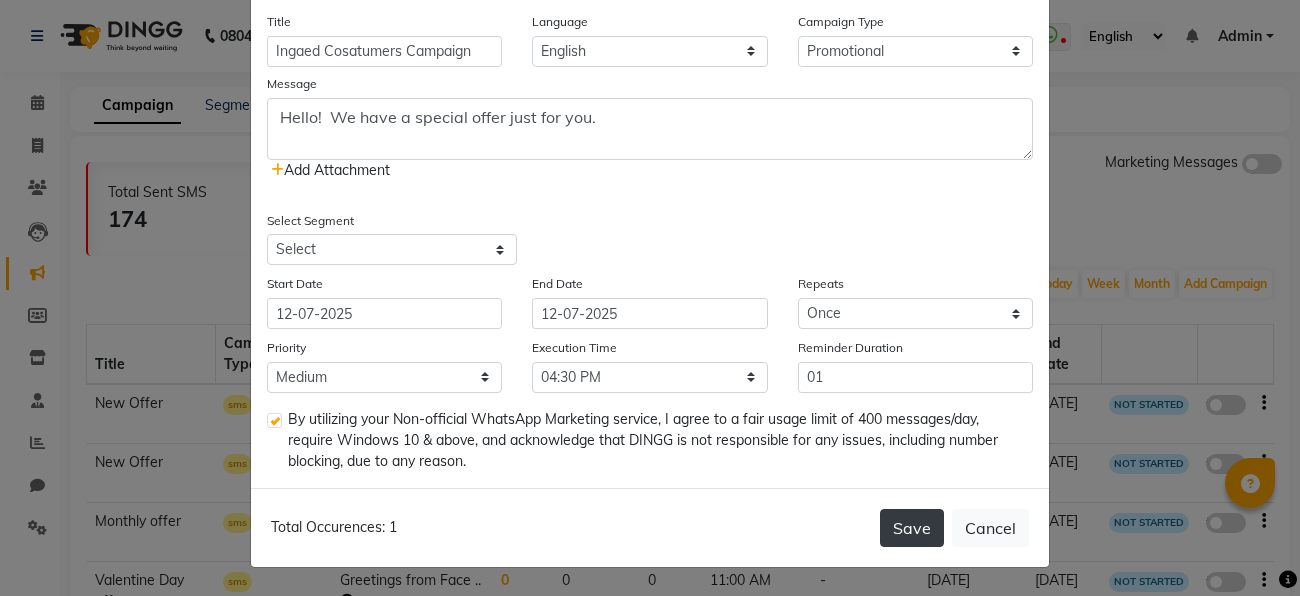 click on "Save" 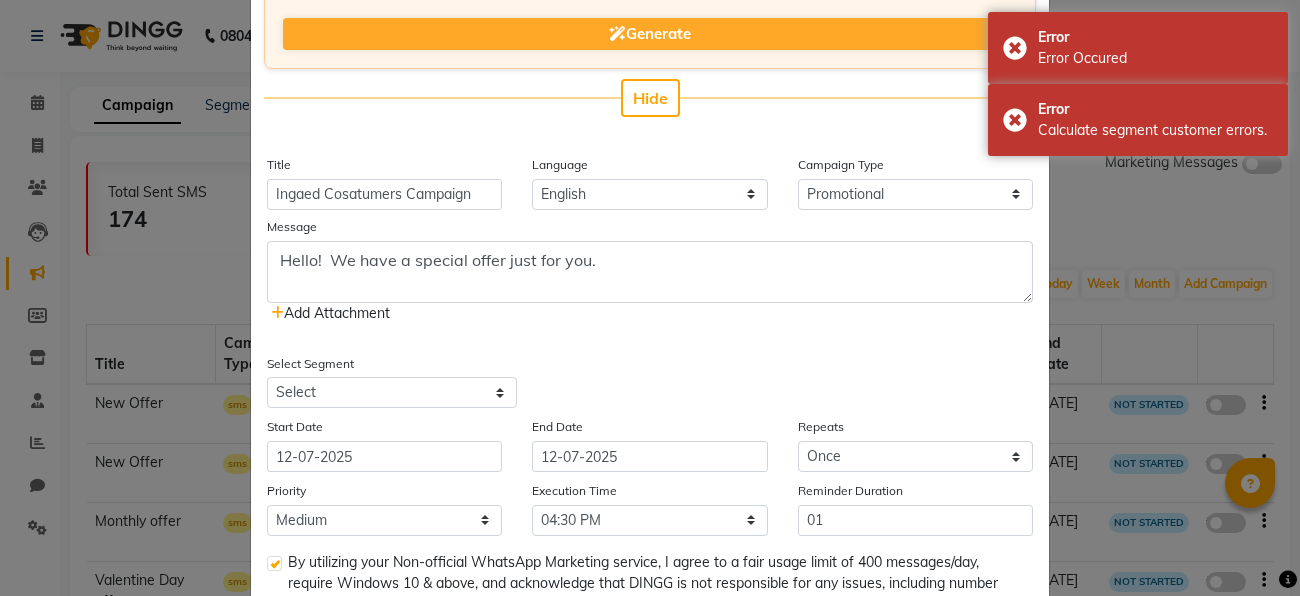 scroll, scrollTop: 367, scrollLeft: 0, axis: vertical 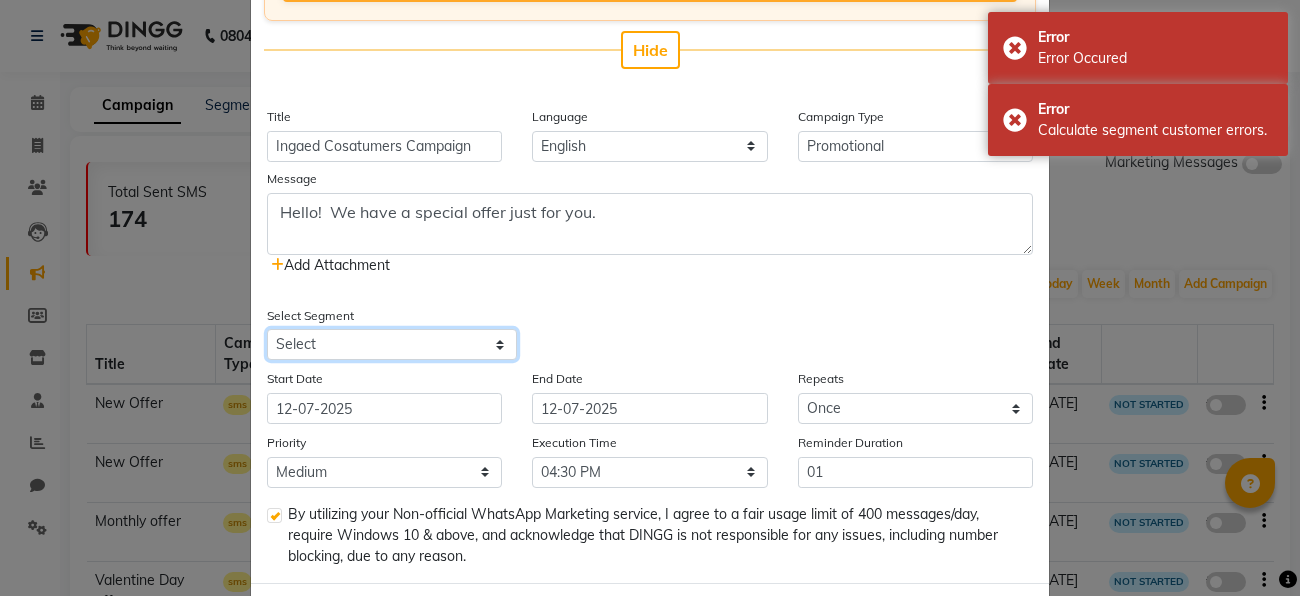 click on "Select All Customers All Male Customer All Female Customer All Members All Customers Visited in last 30 days All Customers Visited in last 60 days but not in last 30 days Inactive/Lost Customers High Ticket Customers Low Ticket Customers Frequent Customers Regular Customers New Customers All Customers with Valid Birthdays All Customers with Valid Anniversary All Customer Visited in 2020" at bounding box center (392, 344) 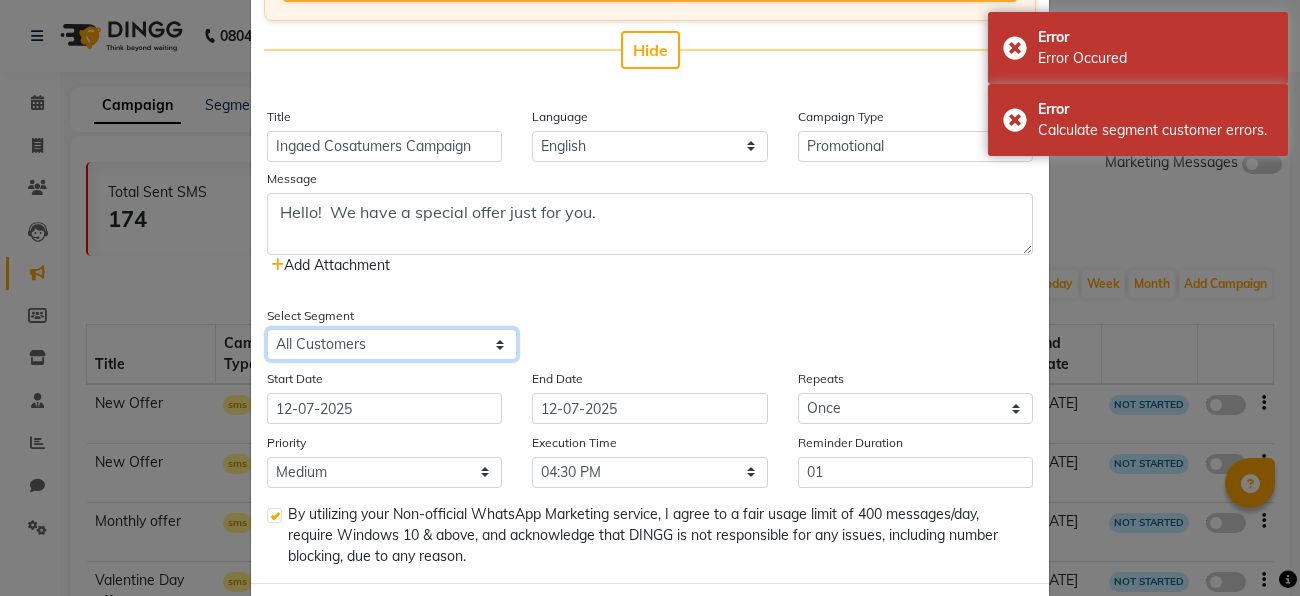 click on "Select All Customers All Male Customer All Female Customer All Members All Customers Visited in last 30 days All Customers Visited in last 60 days but not in last 30 days Inactive/Lost Customers High Ticket Customers Low Ticket Customers Frequent Customers Regular Customers New Customers All Customers with Valid Birthdays All Customers with Valid Anniversary All Customer Visited in 2020" at bounding box center [392, 344] 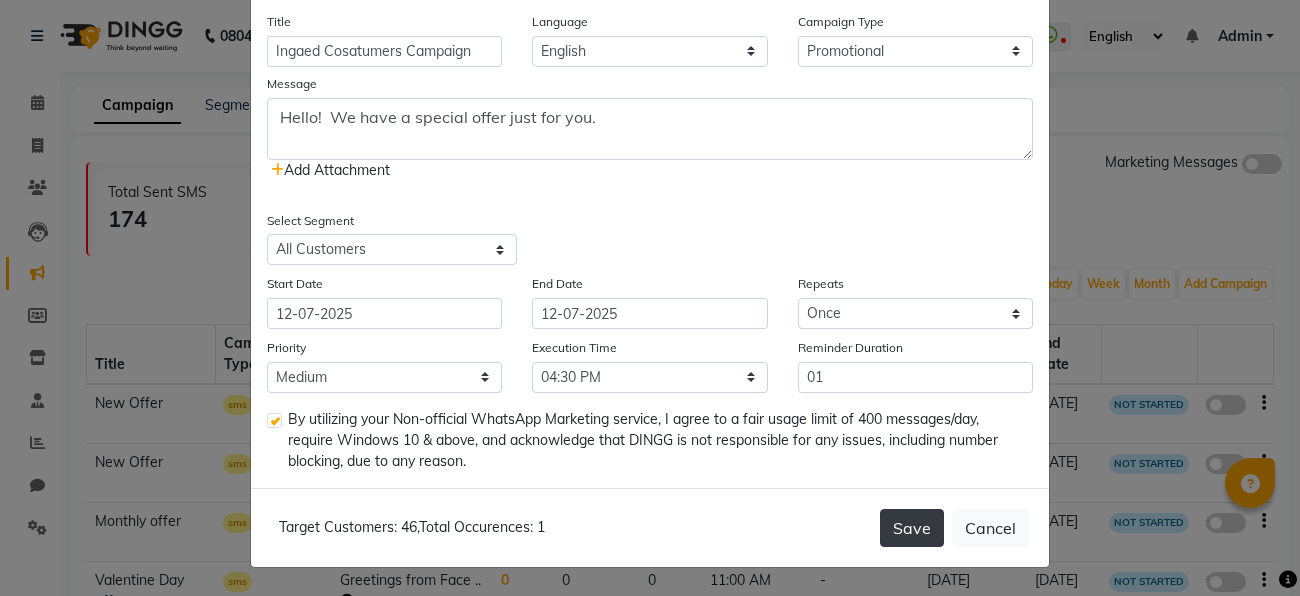 click on "Save" 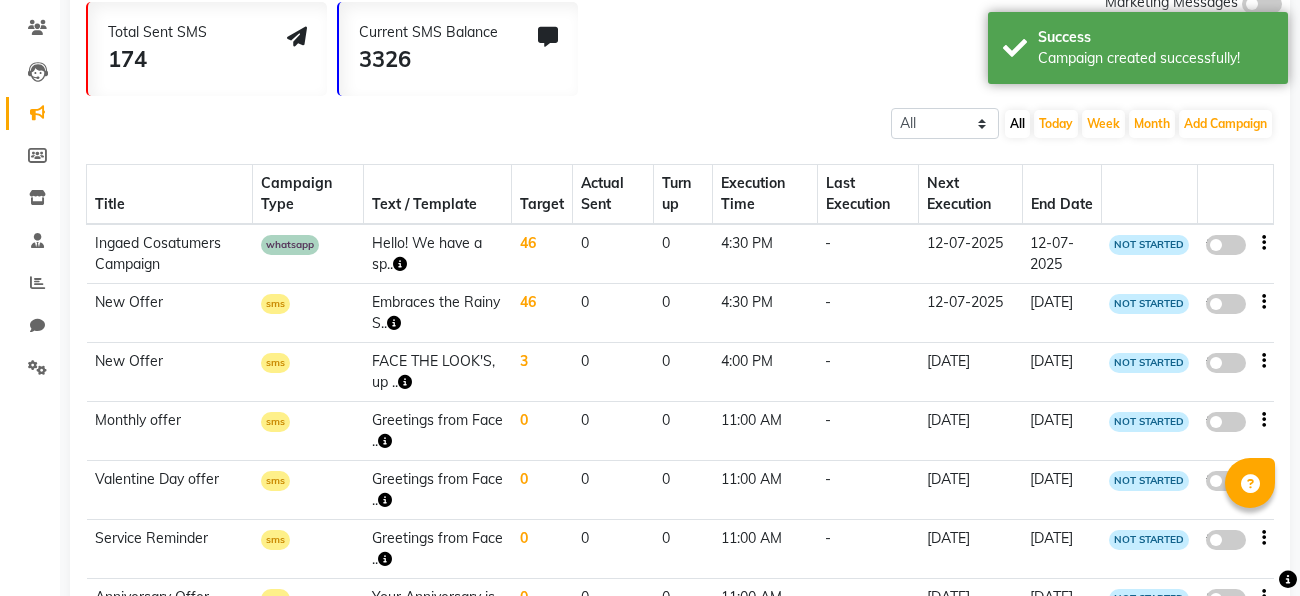 scroll, scrollTop: 0, scrollLeft: 0, axis: both 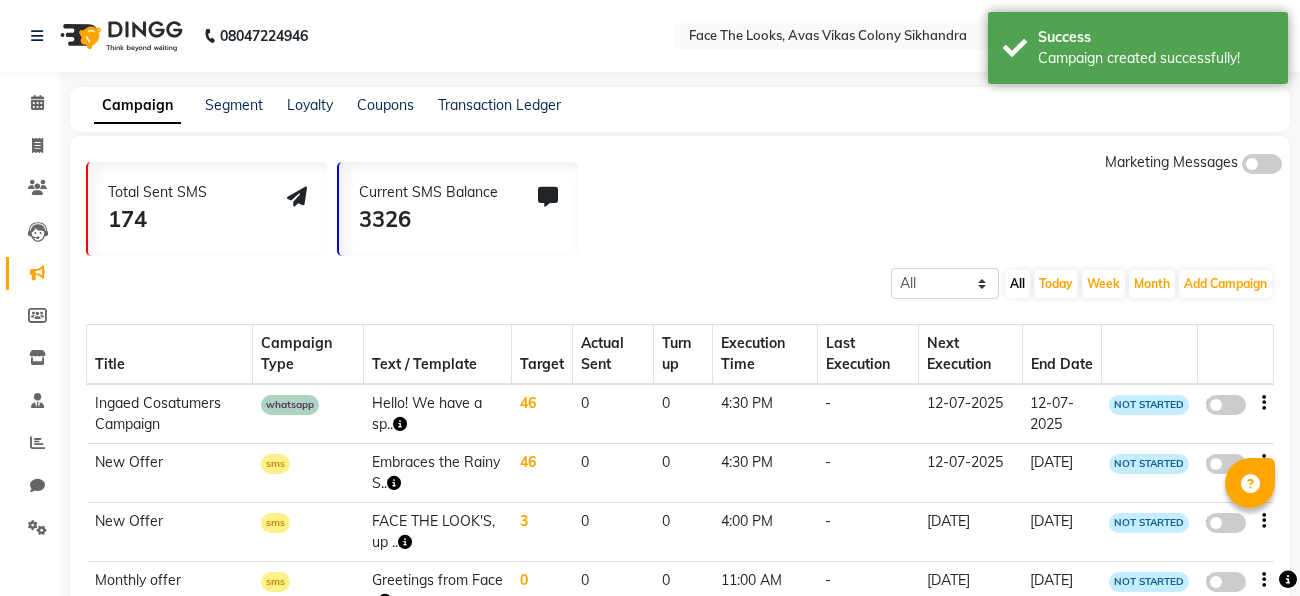 click on "whatsapp" 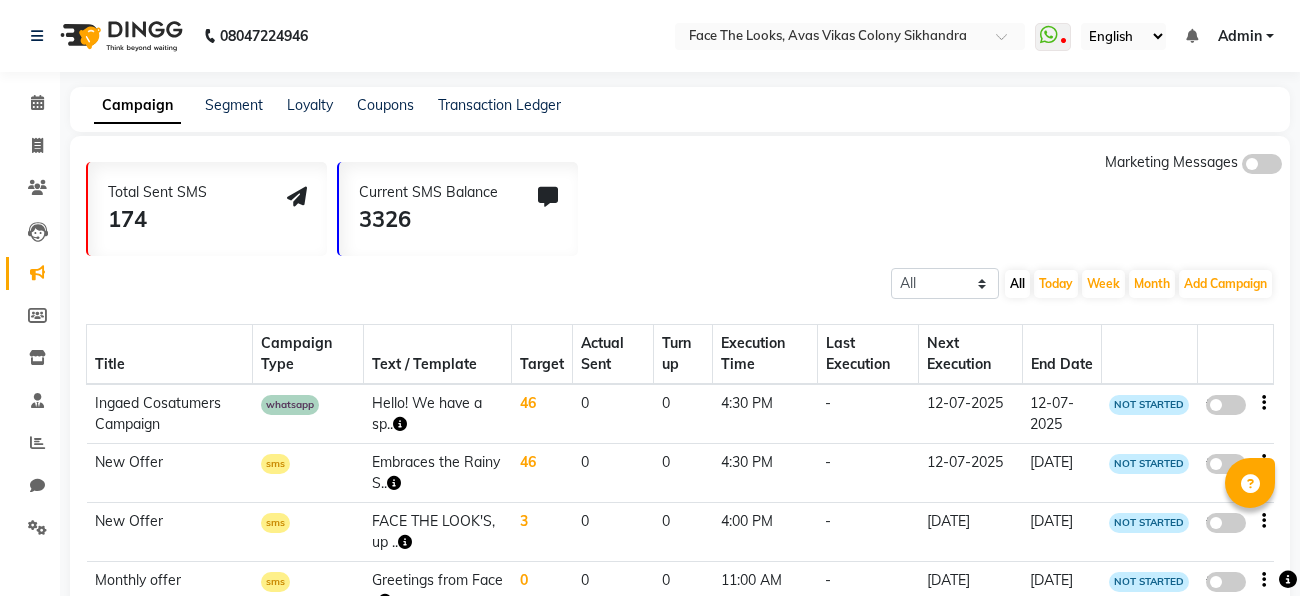 select 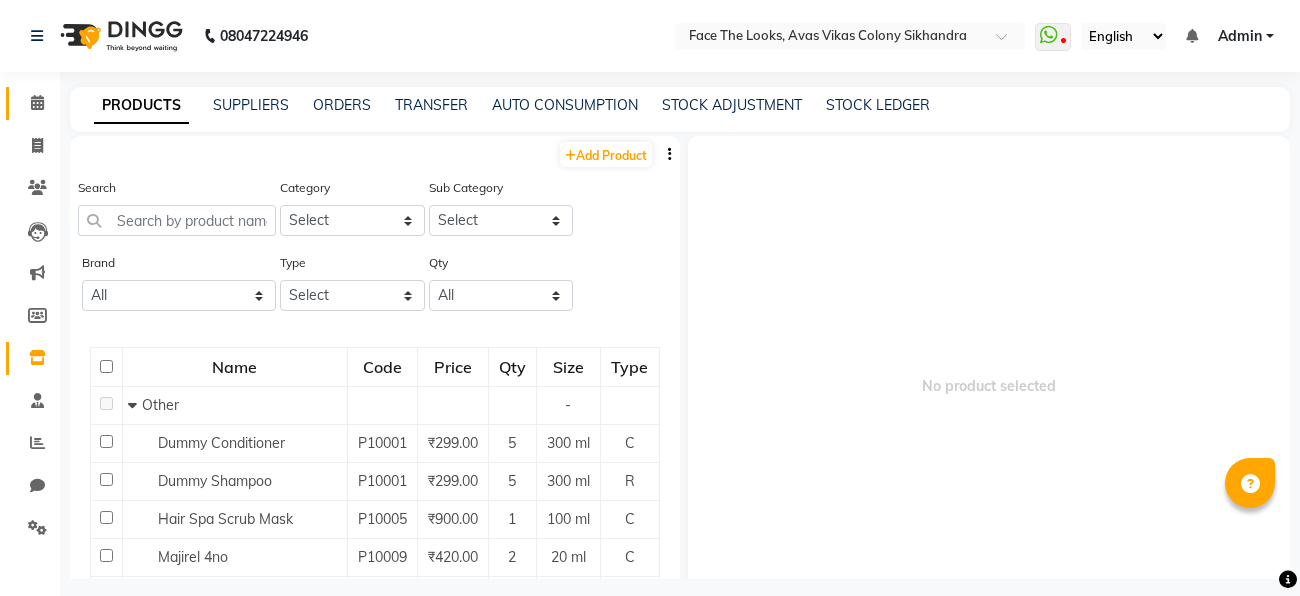 click on "Calendar" 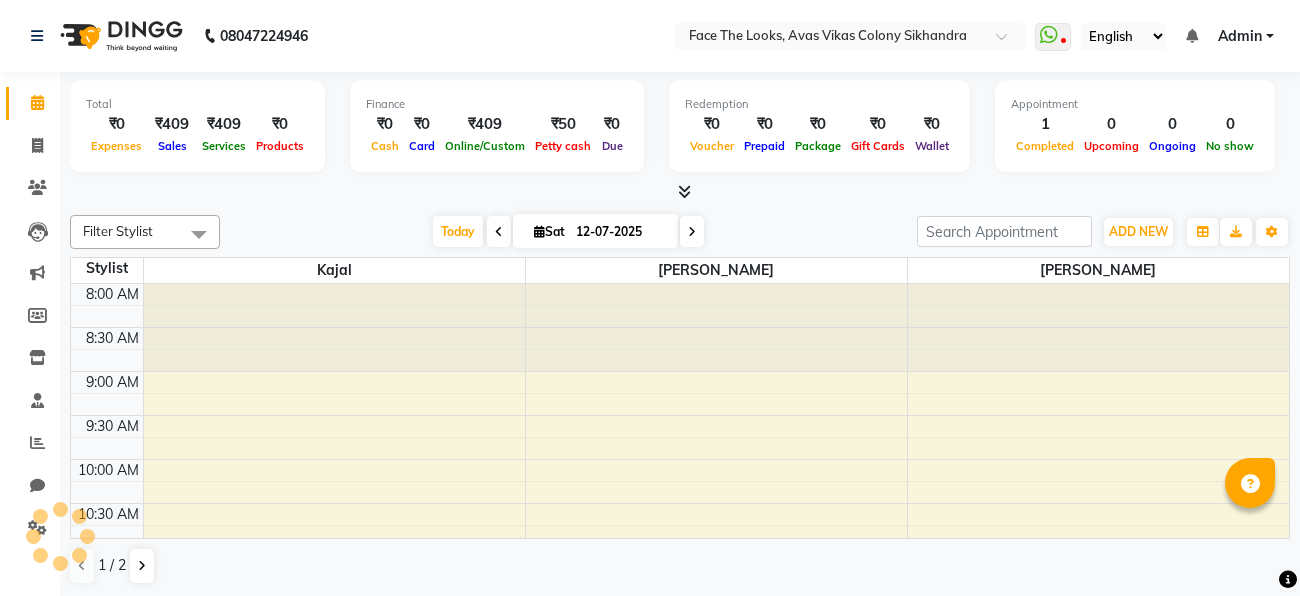 scroll, scrollTop: 703, scrollLeft: 0, axis: vertical 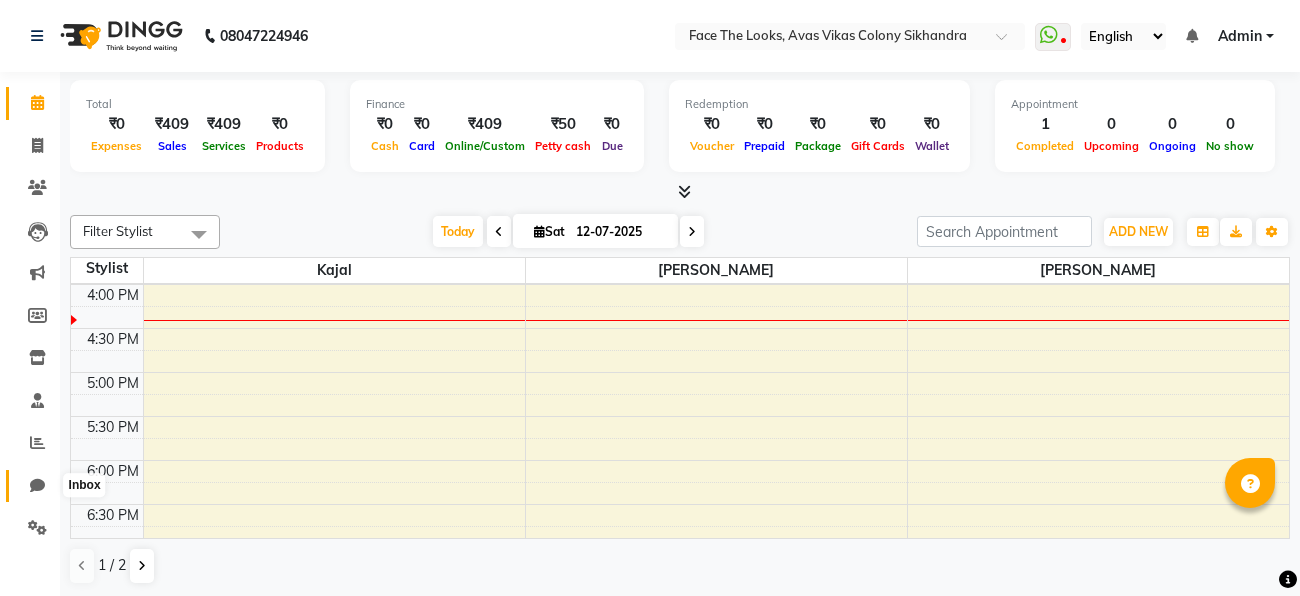 click 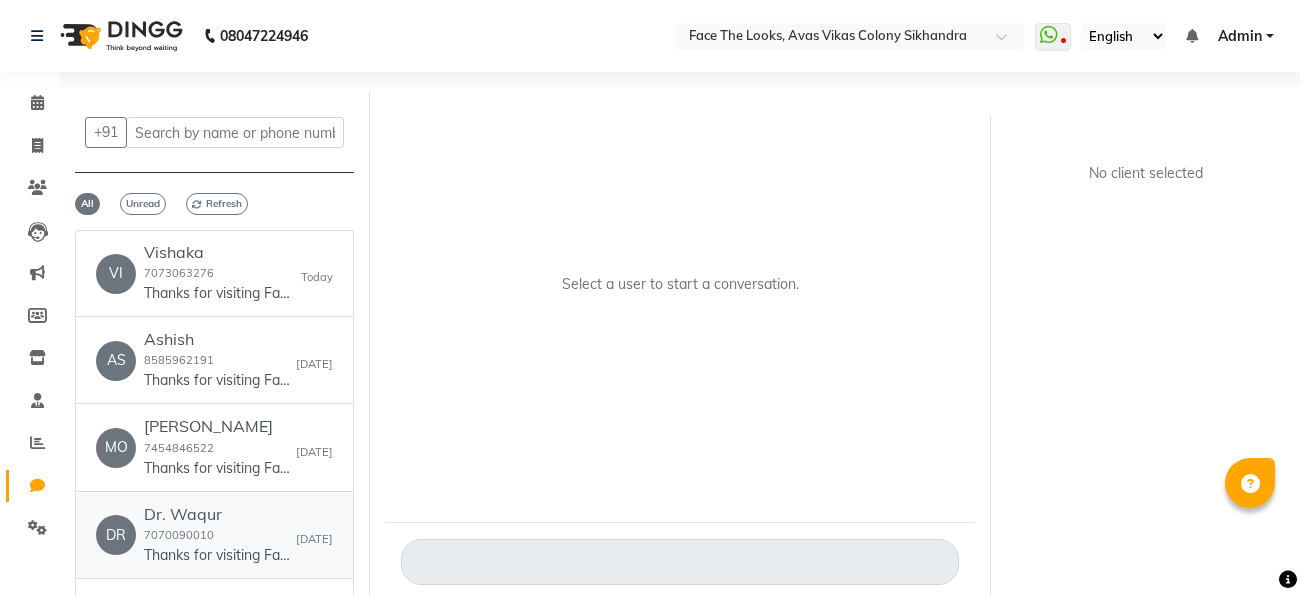 scroll, scrollTop: 1587, scrollLeft: 0, axis: vertical 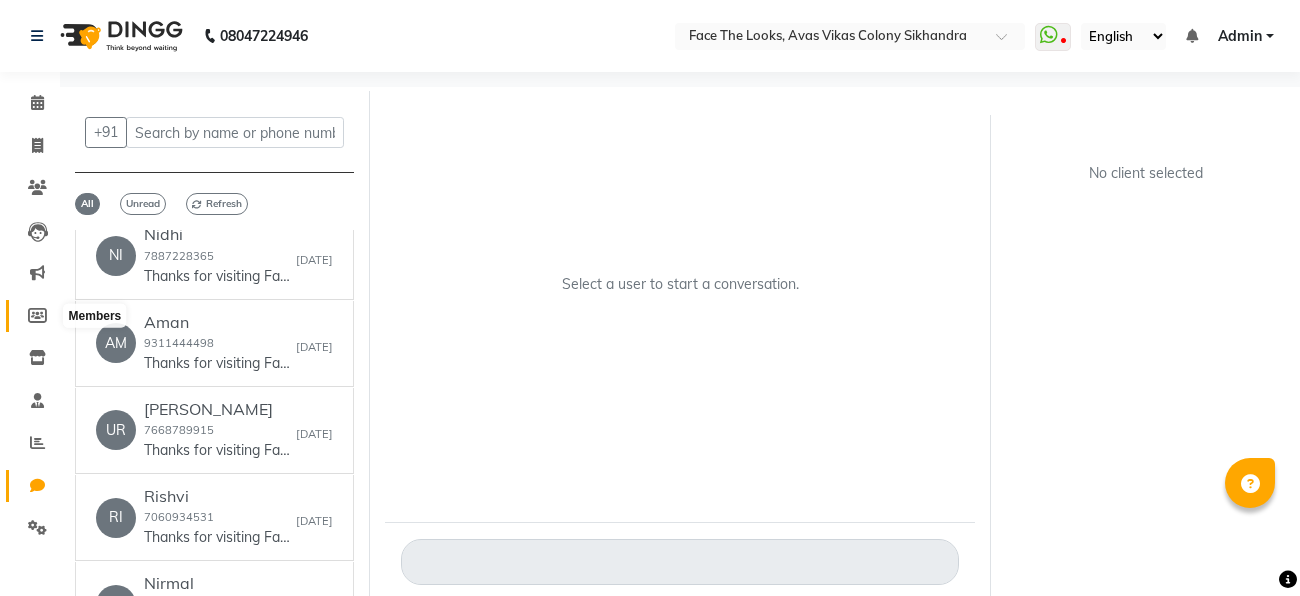 click 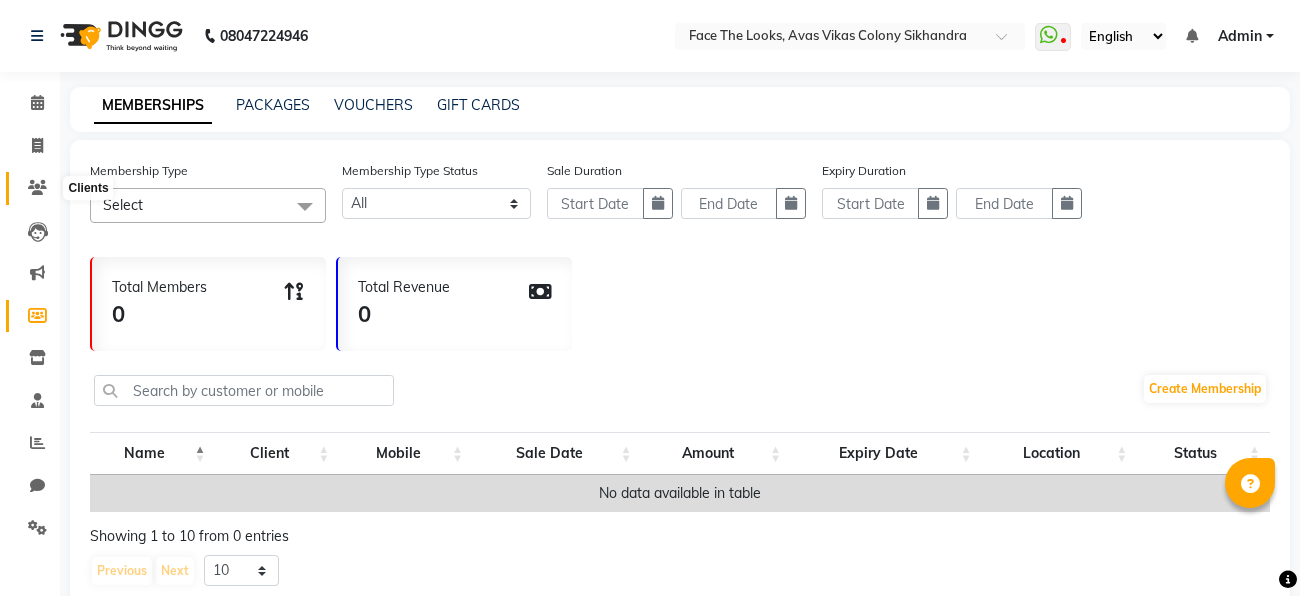 click 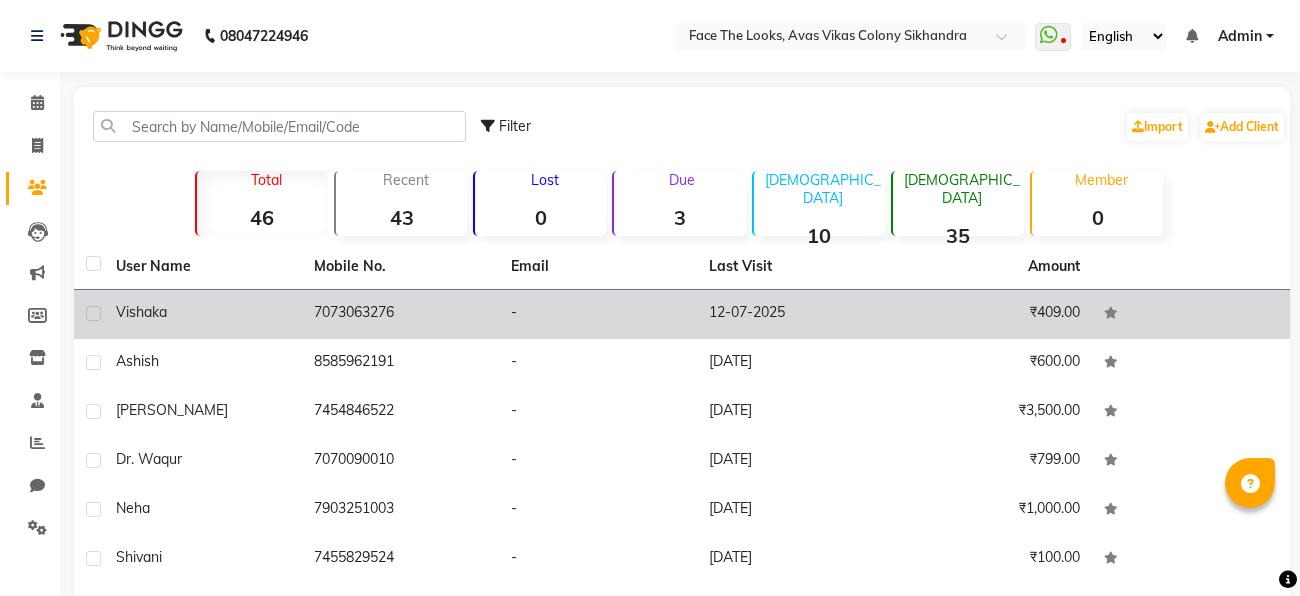 scroll, scrollTop: 269, scrollLeft: 0, axis: vertical 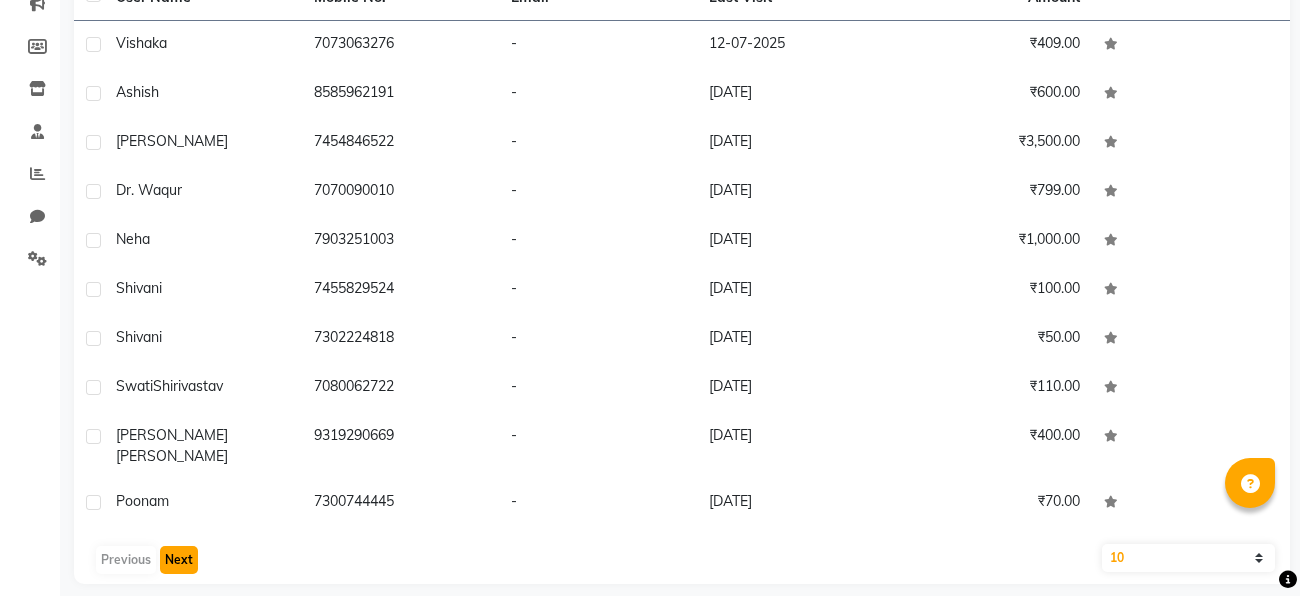 click on "Next" 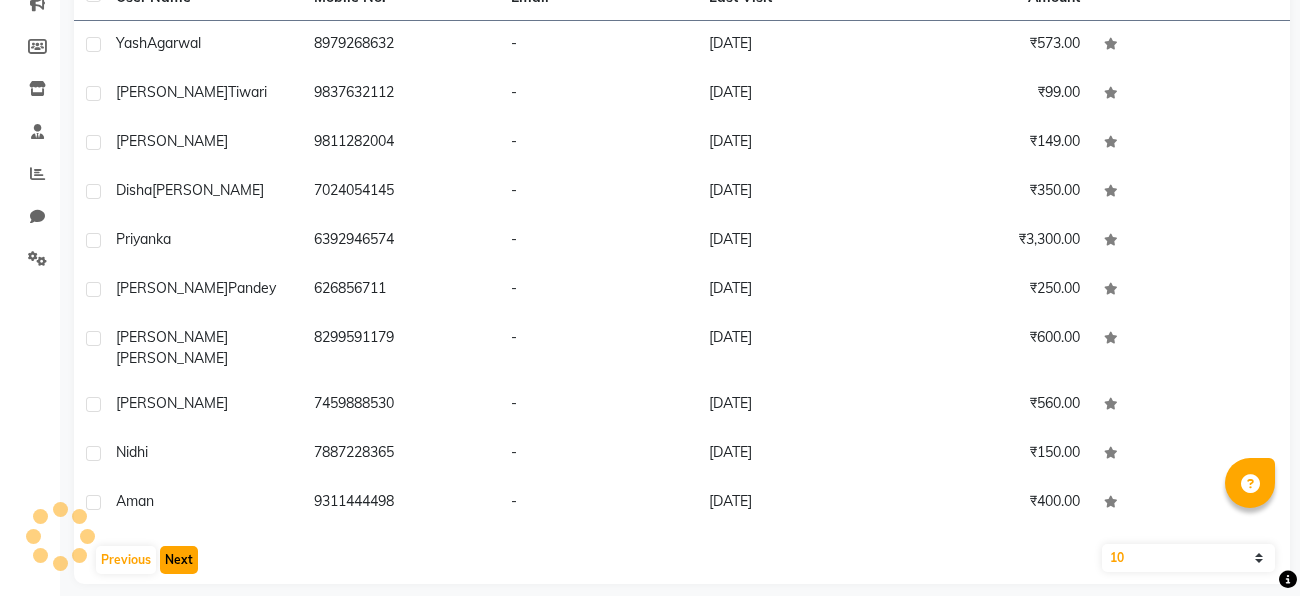 click on "Next" 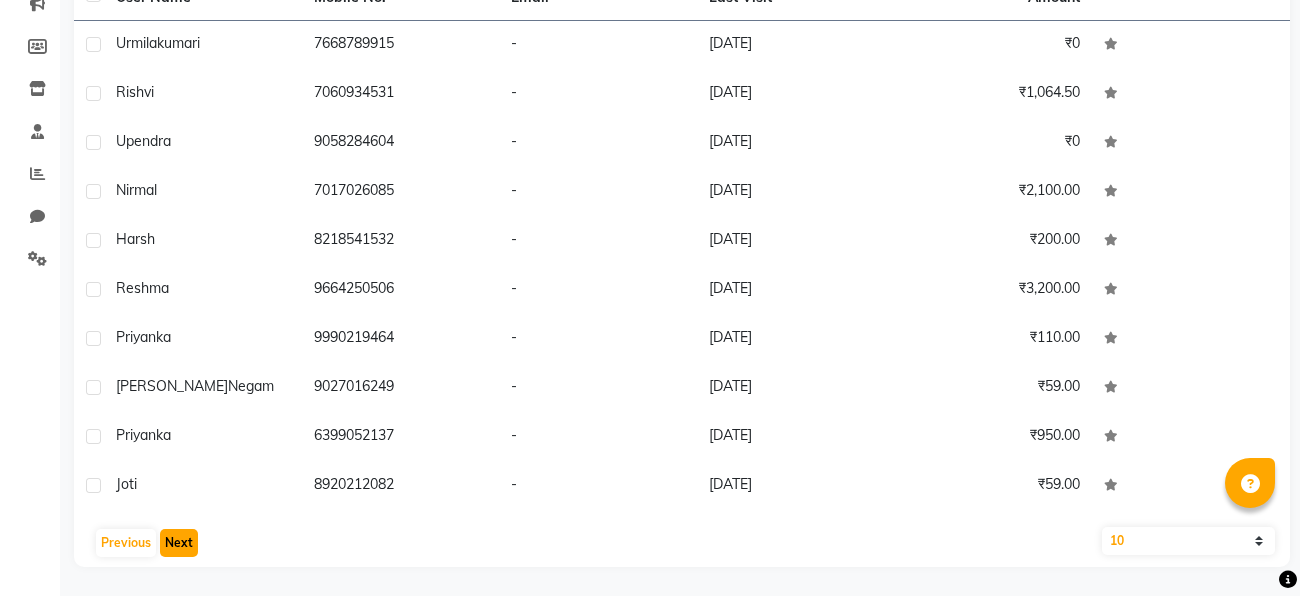 click on "Next" 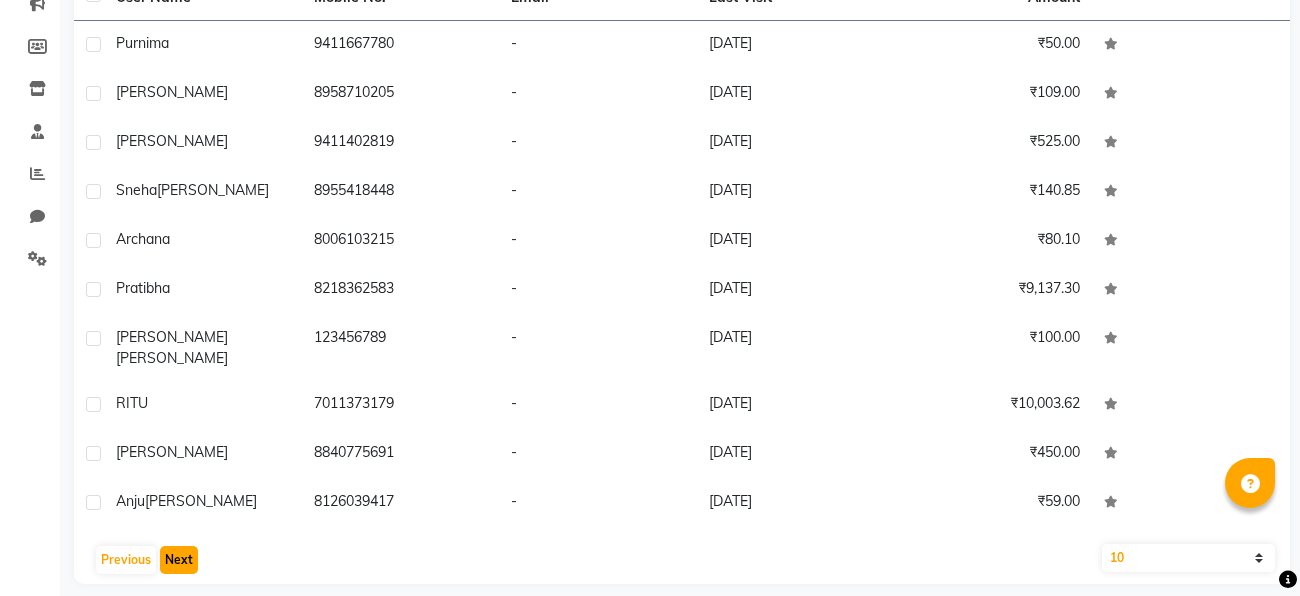 click on "Next" 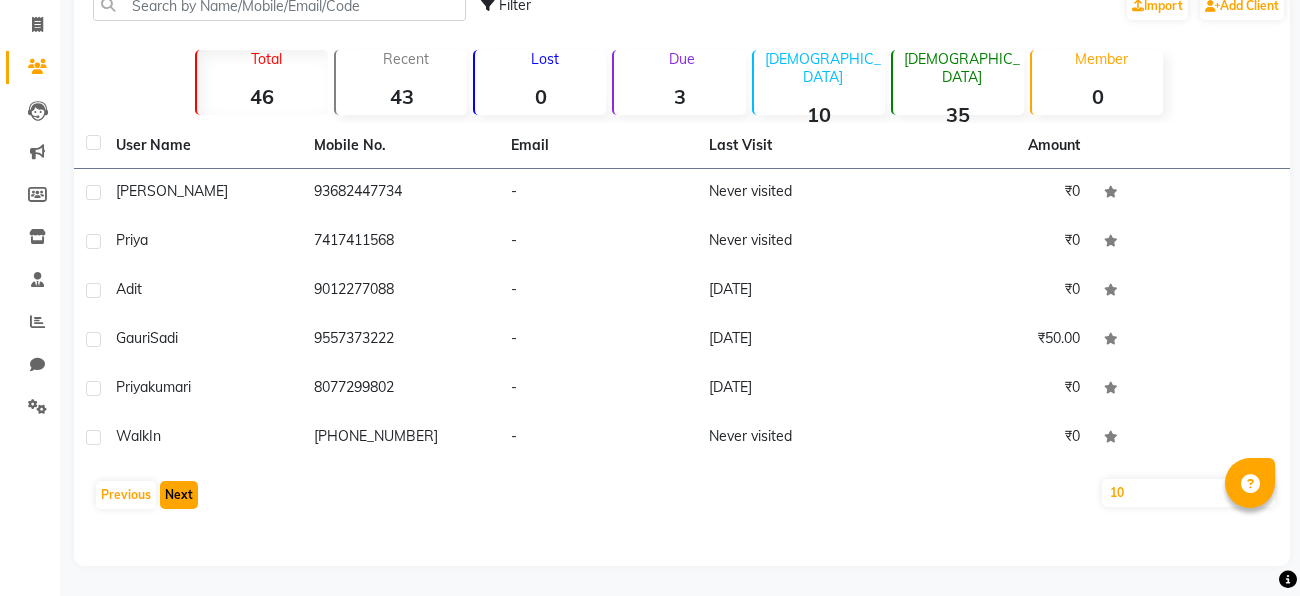 scroll, scrollTop: 120, scrollLeft: 0, axis: vertical 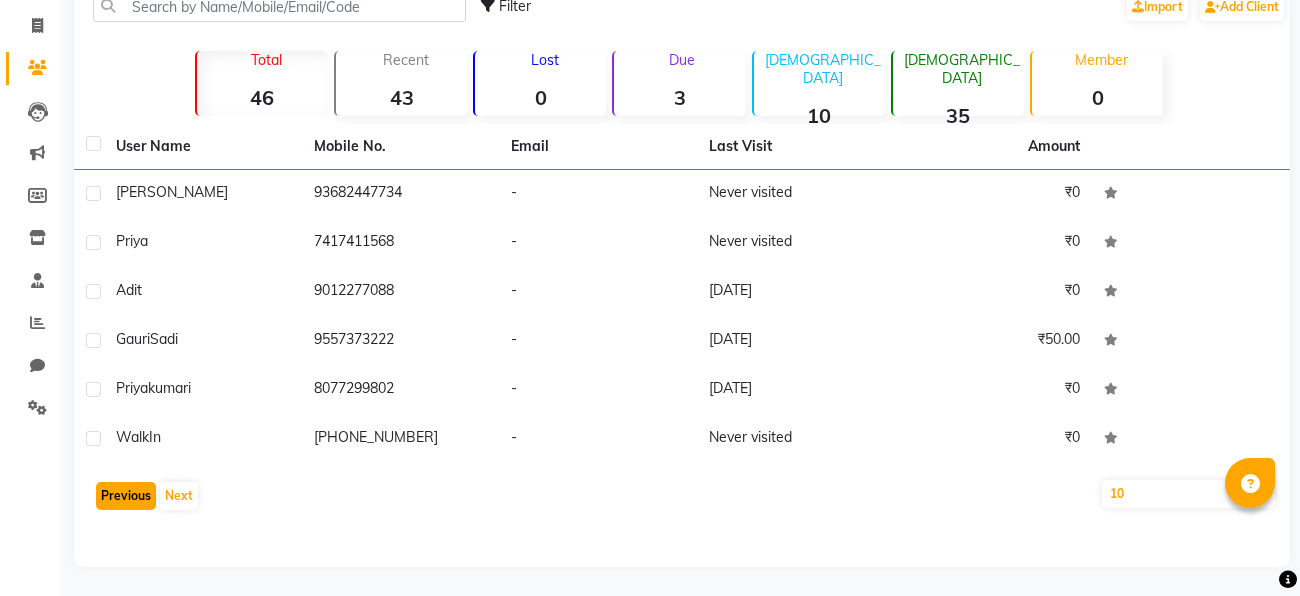 click on "Previous" 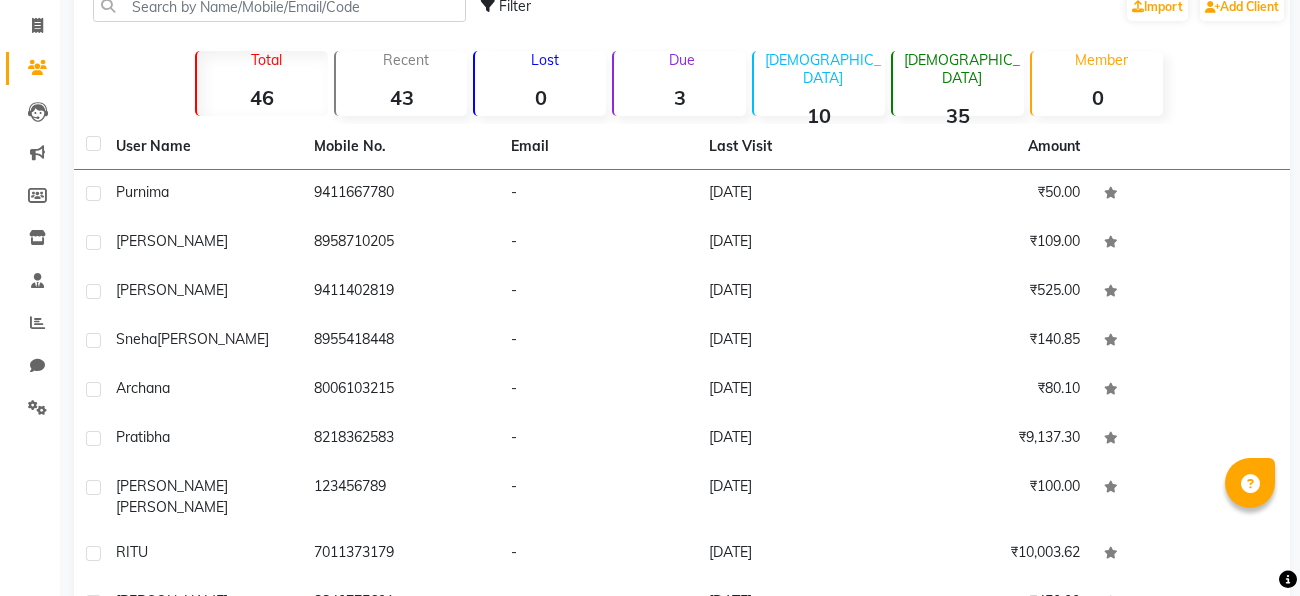 click on "Meenu  Yadav" 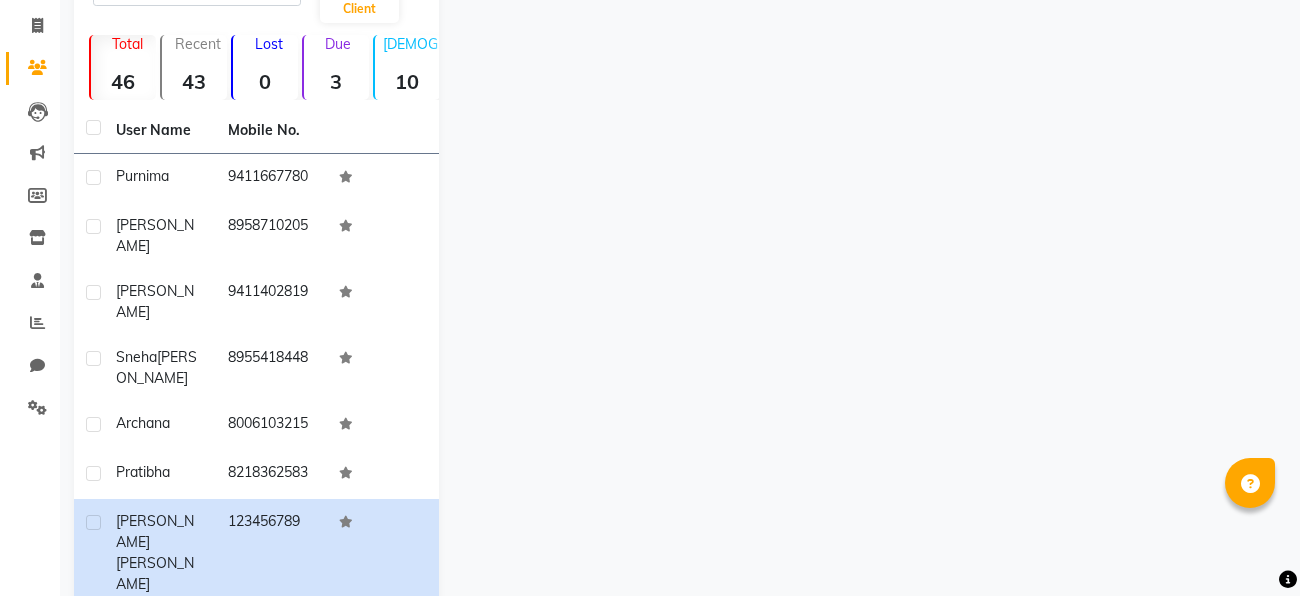 select 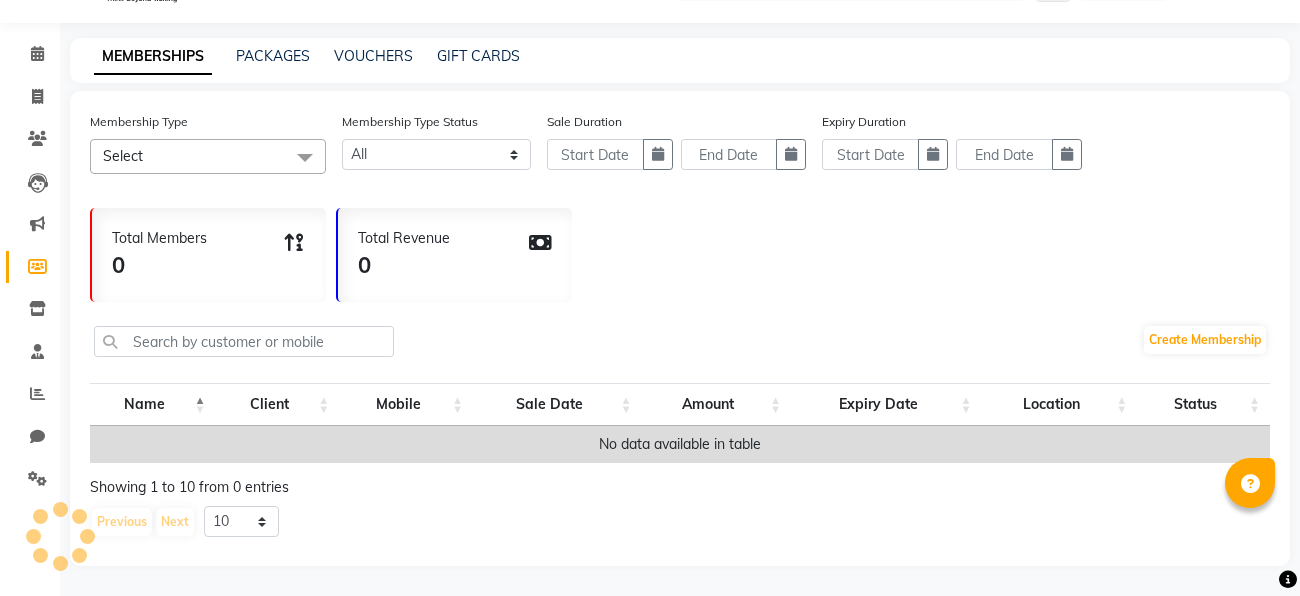scroll, scrollTop: 0, scrollLeft: 0, axis: both 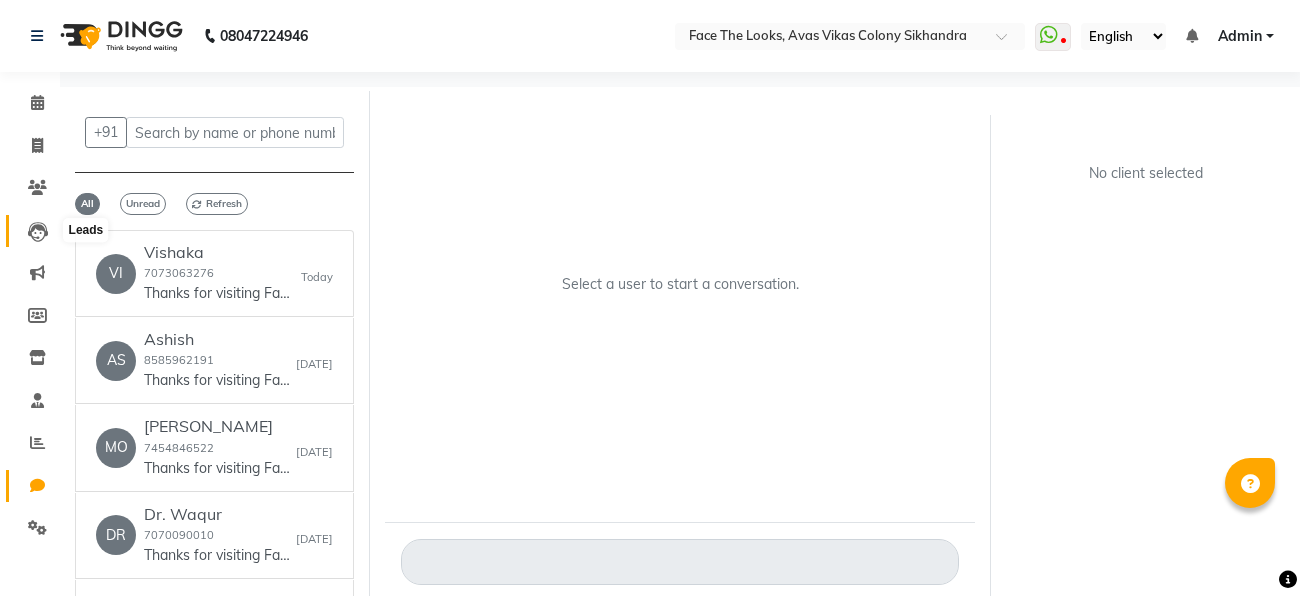 click 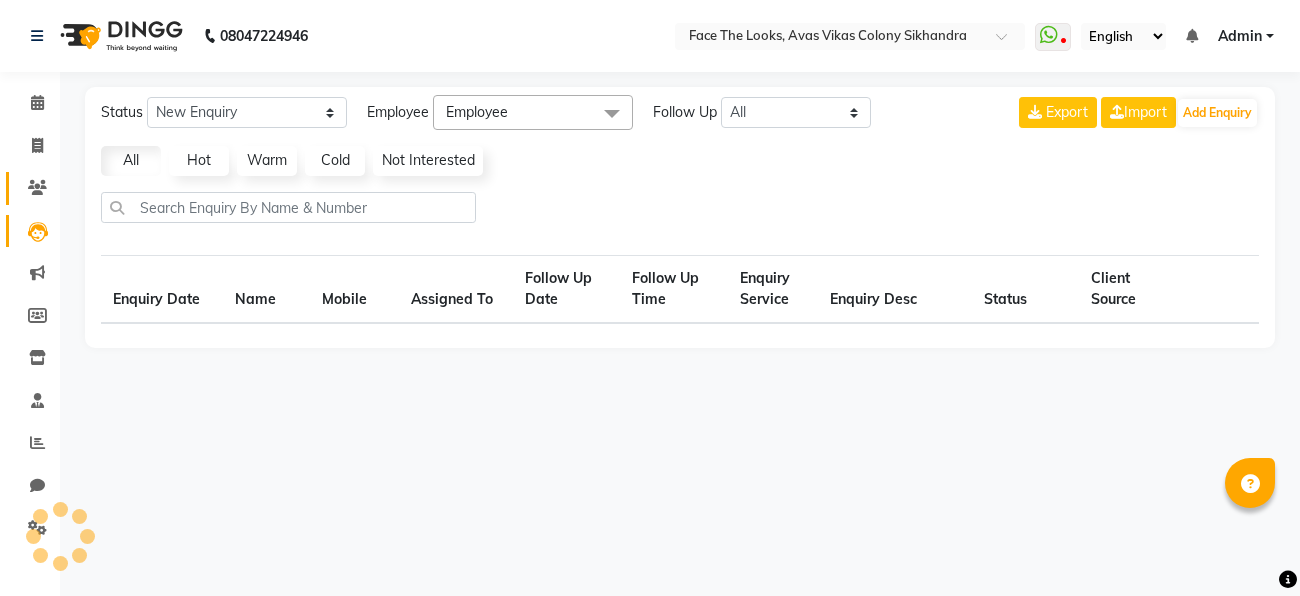 select on "10" 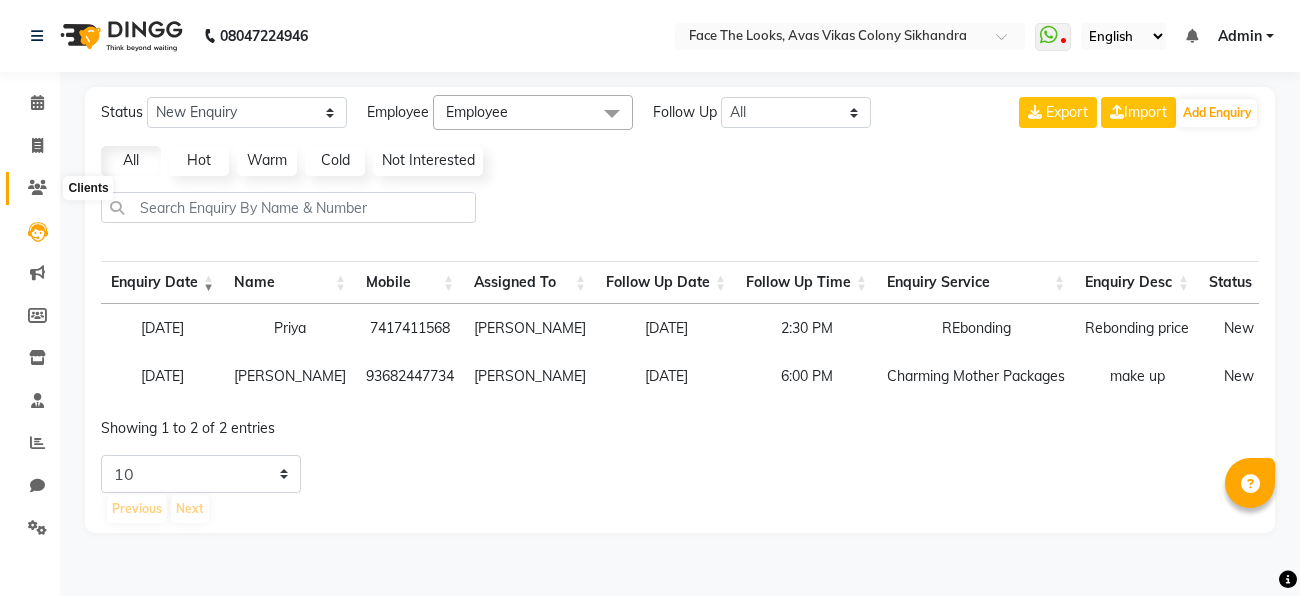 click 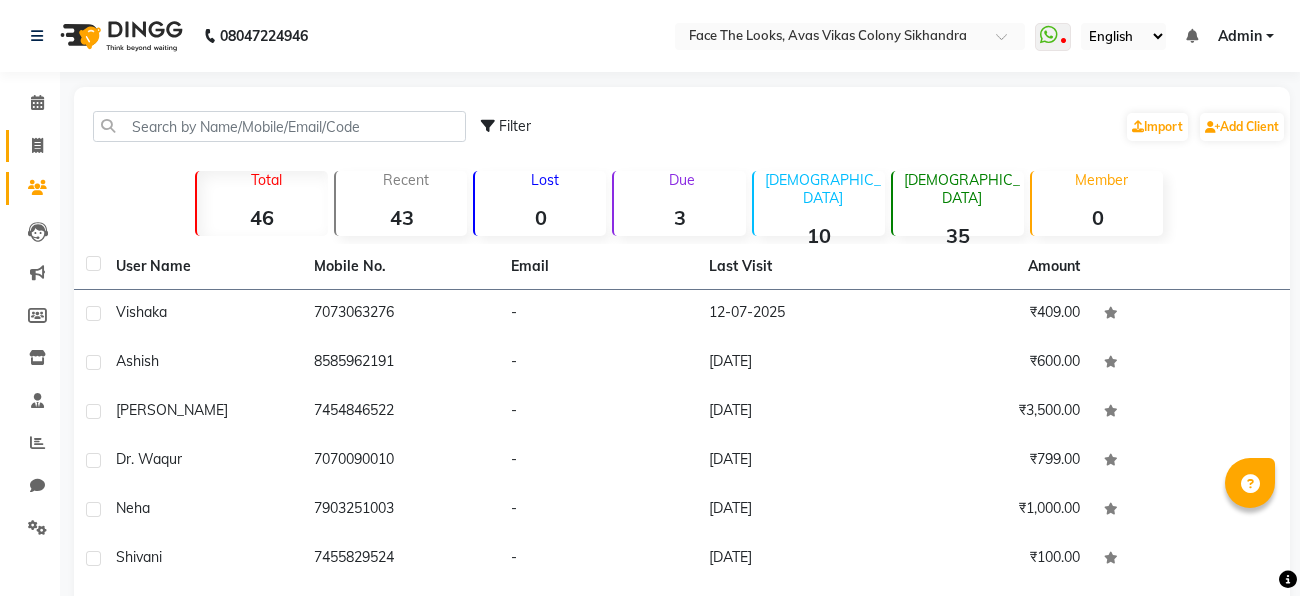 click on "Invoice" 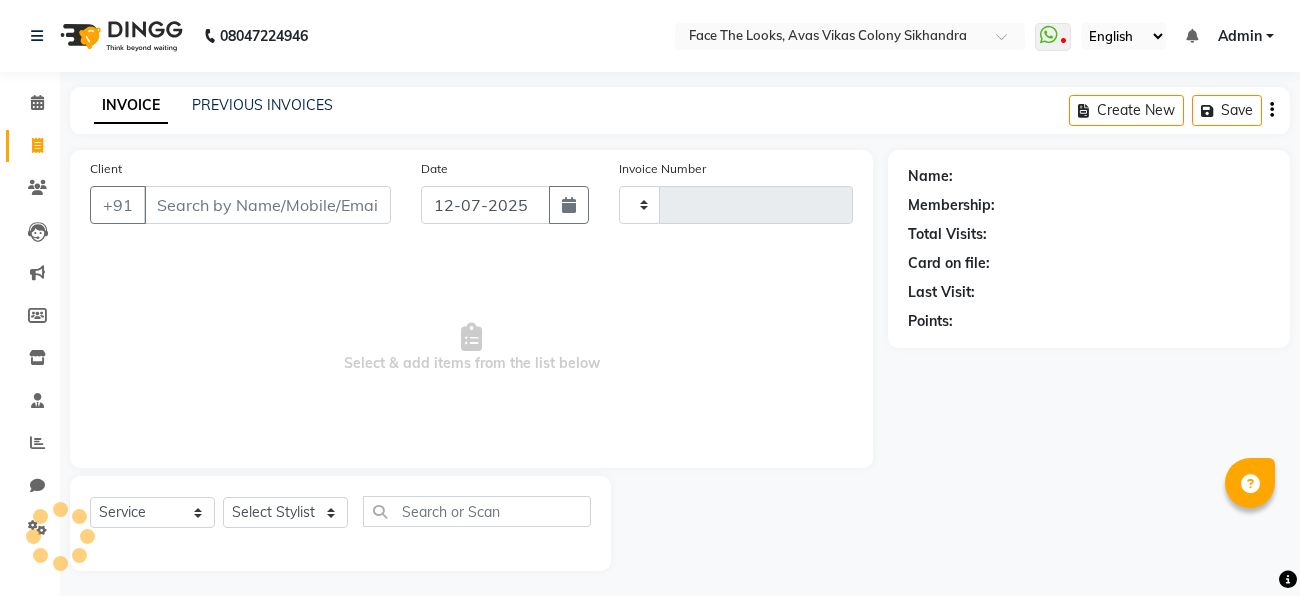 type on "0050" 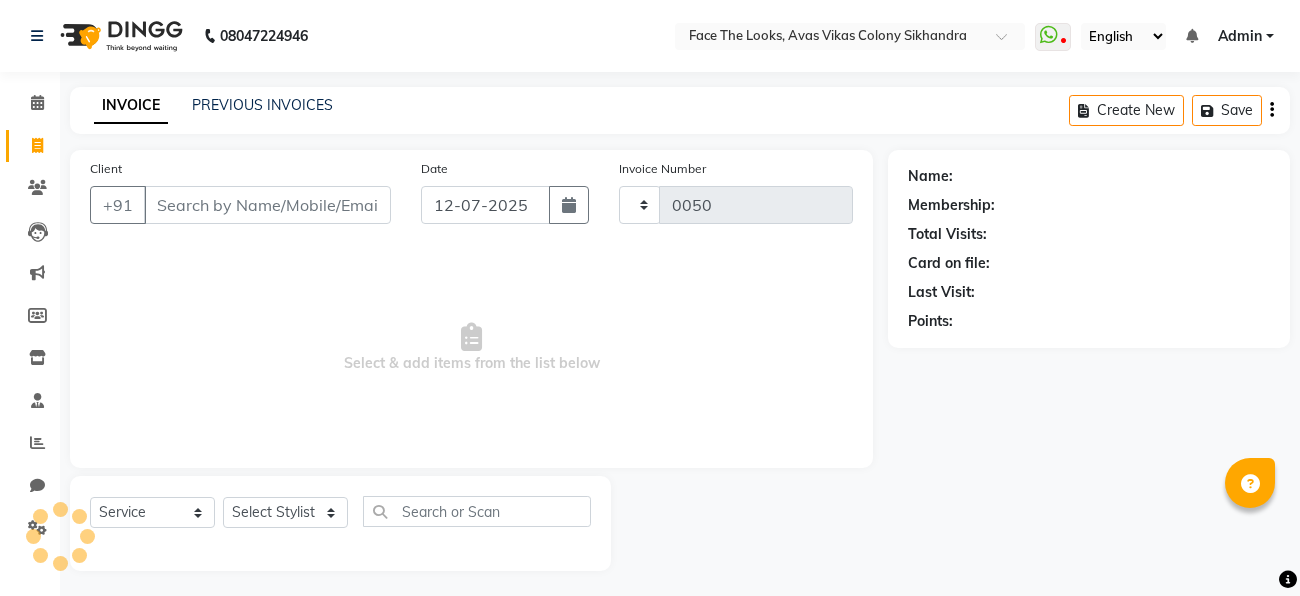scroll, scrollTop: 5, scrollLeft: 0, axis: vertical 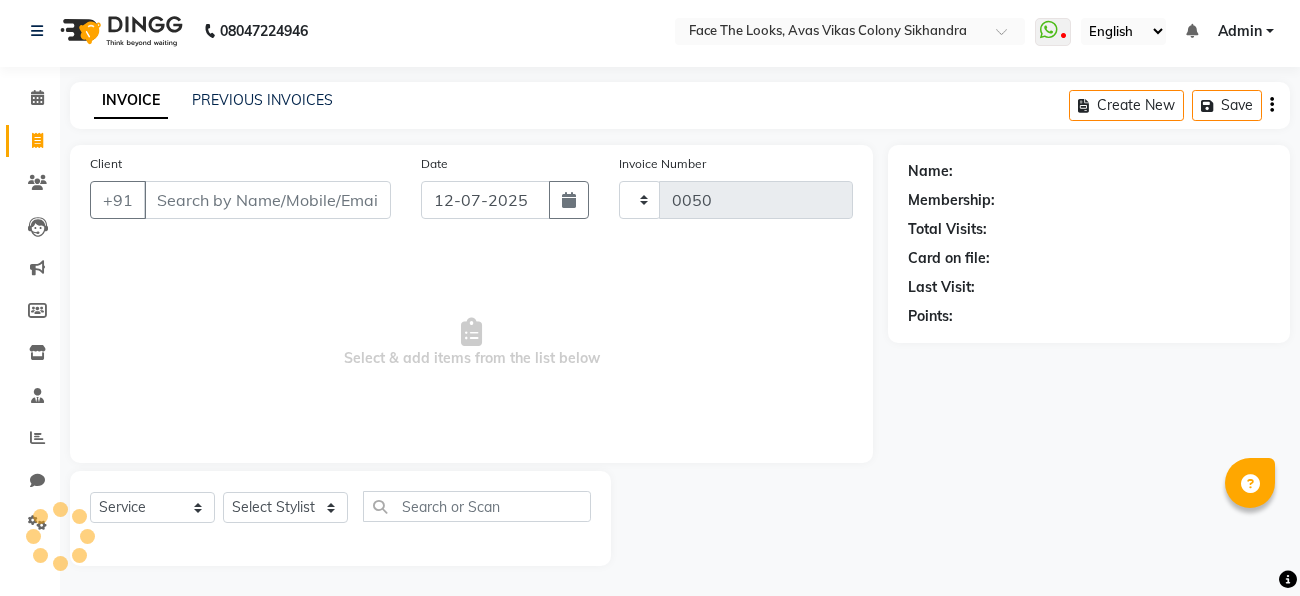 select on "8471" 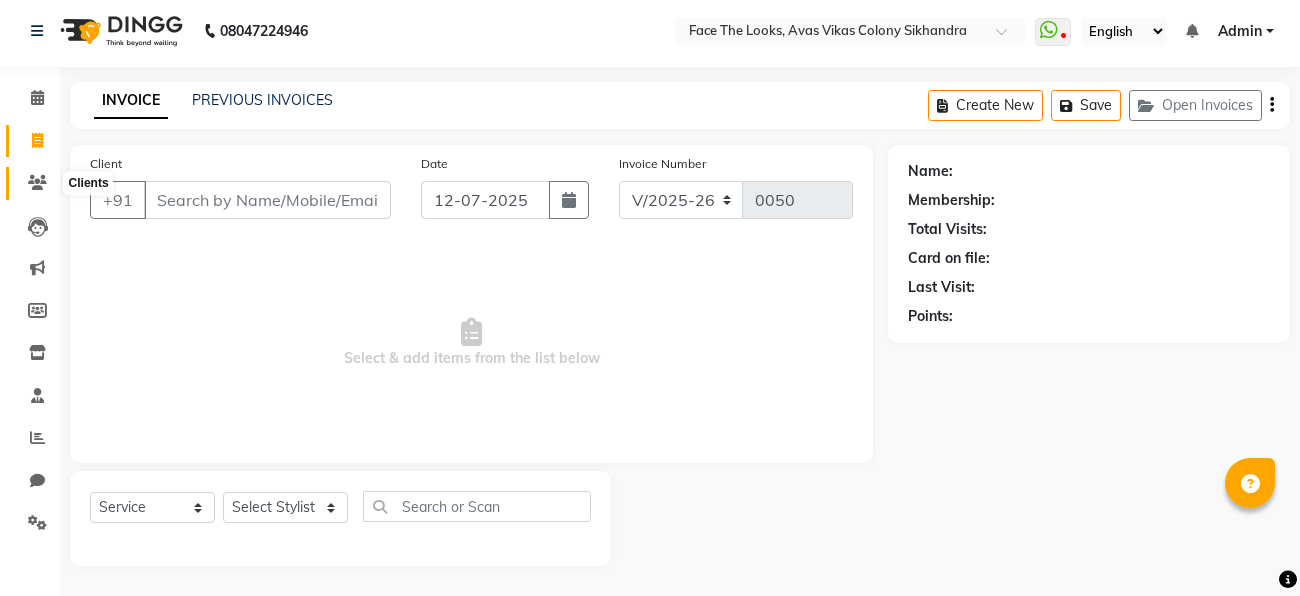 click 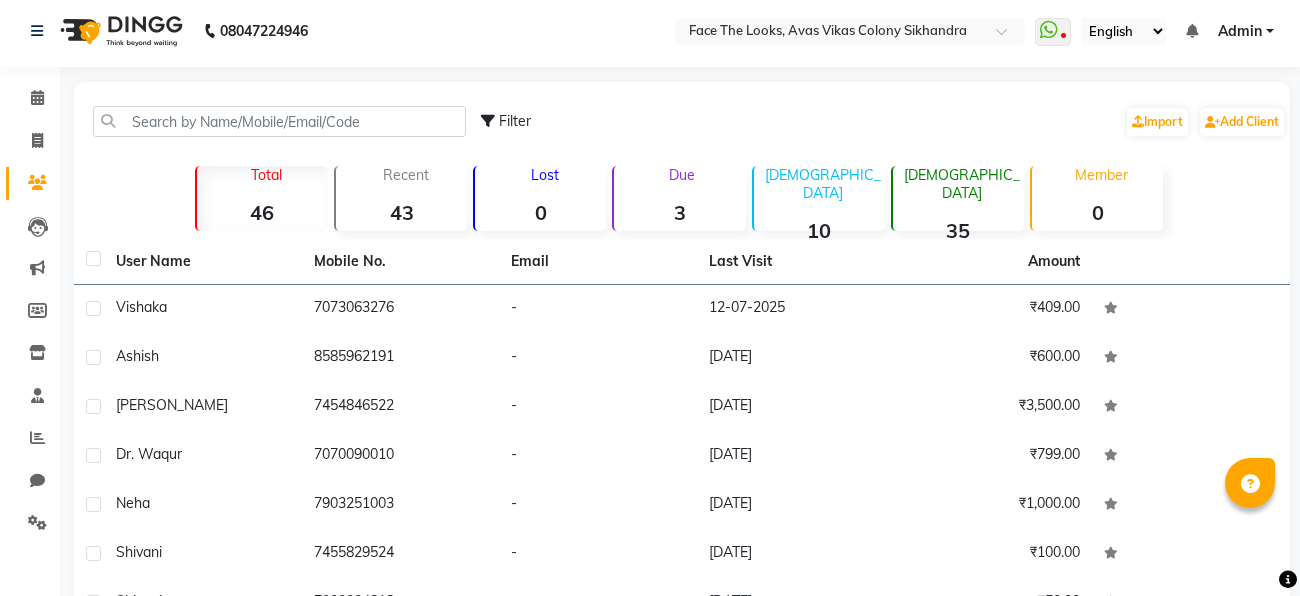 click 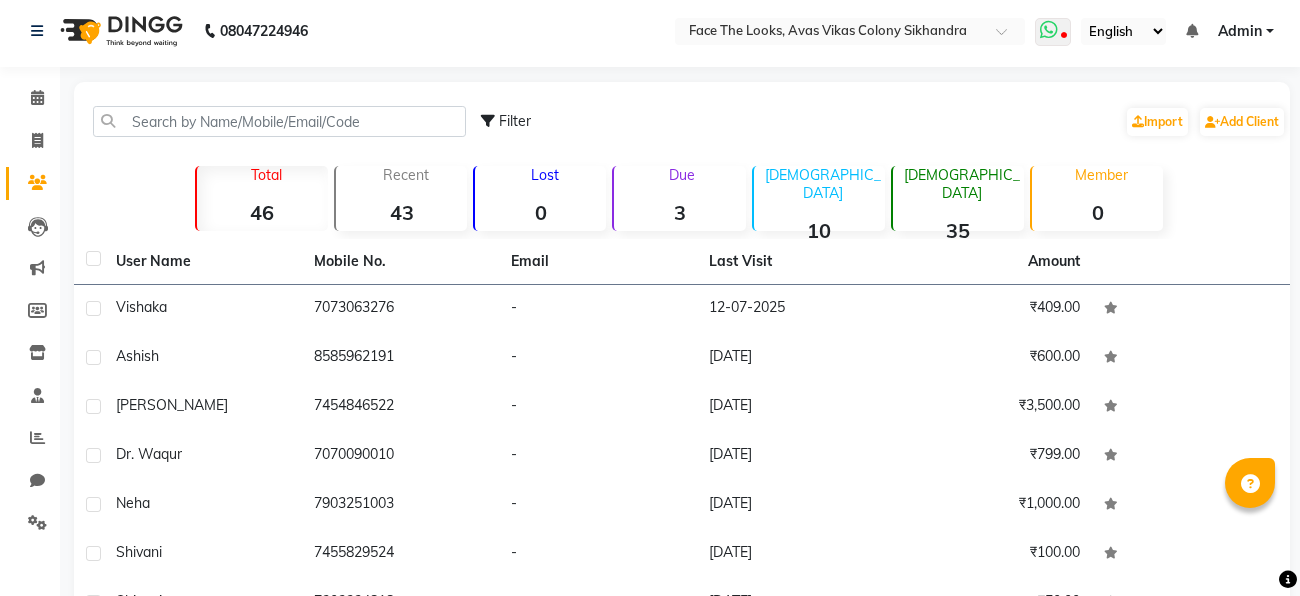 click at bounding box center [1049, 30] 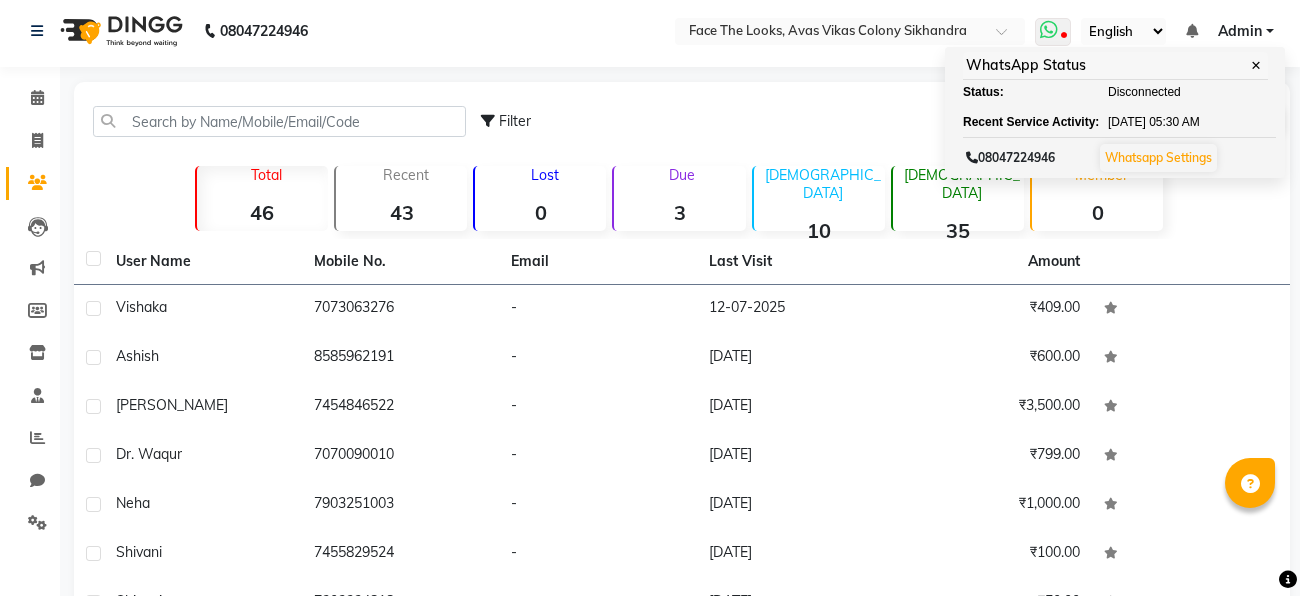 click on "Whatsapp Settings" at bounding box center (1158, 157) 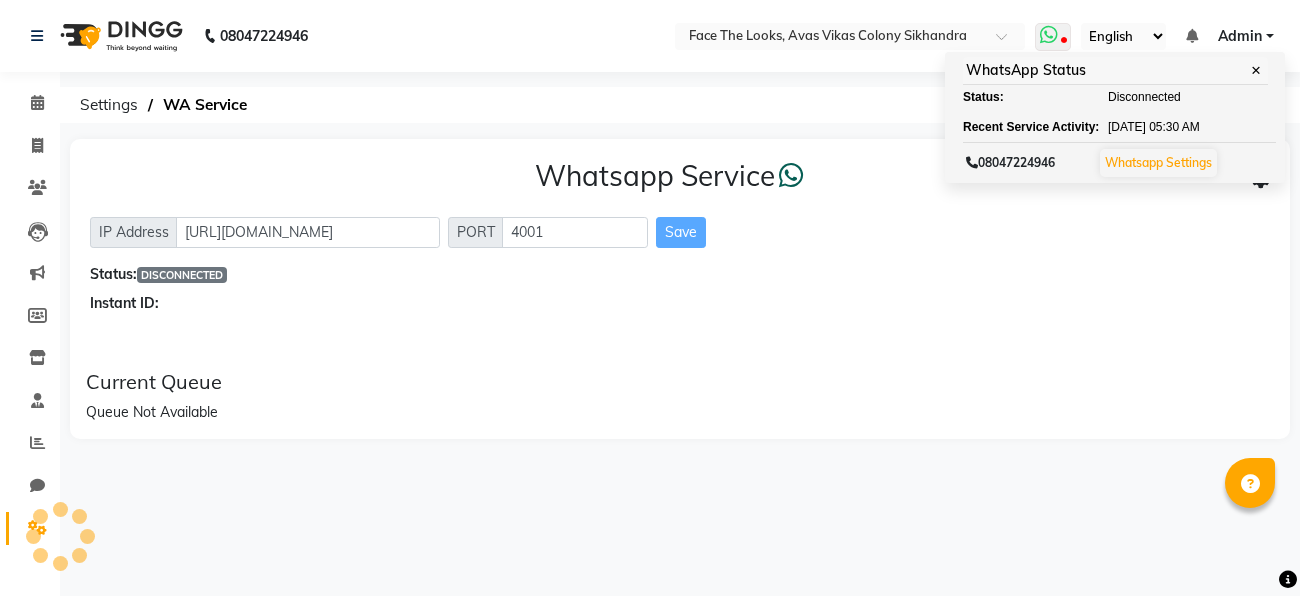 scroll, scrollTop: 0, scrollLeft: 0, axis: both 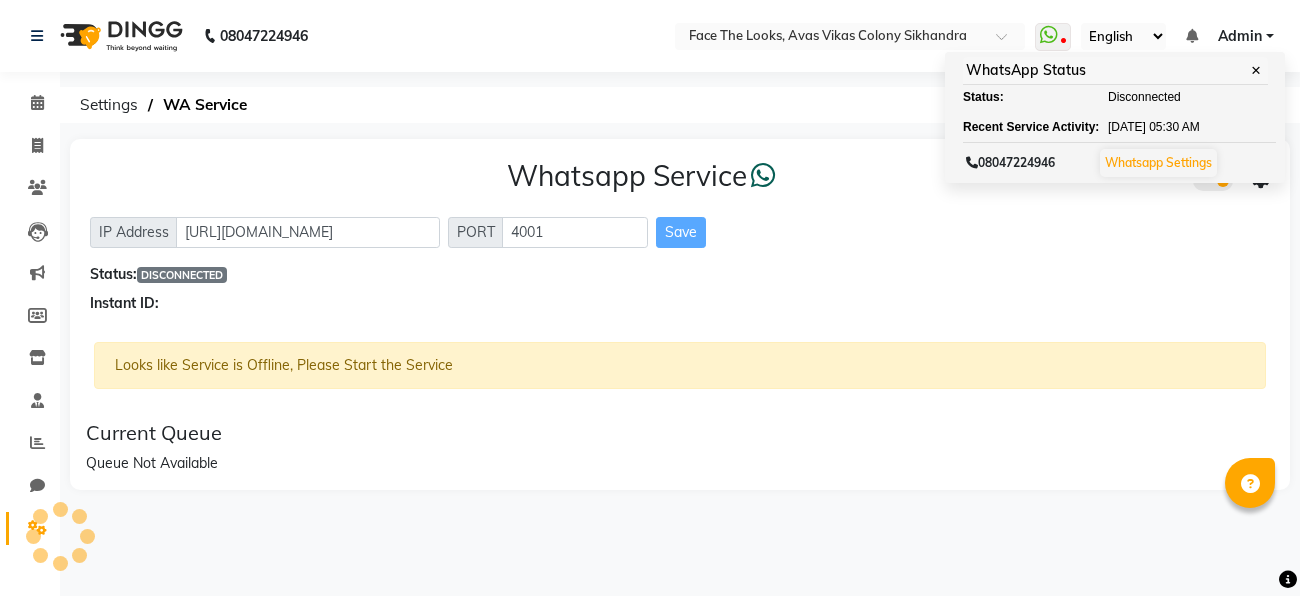 click on "Looks like Service is Offline, Please Start the Service" 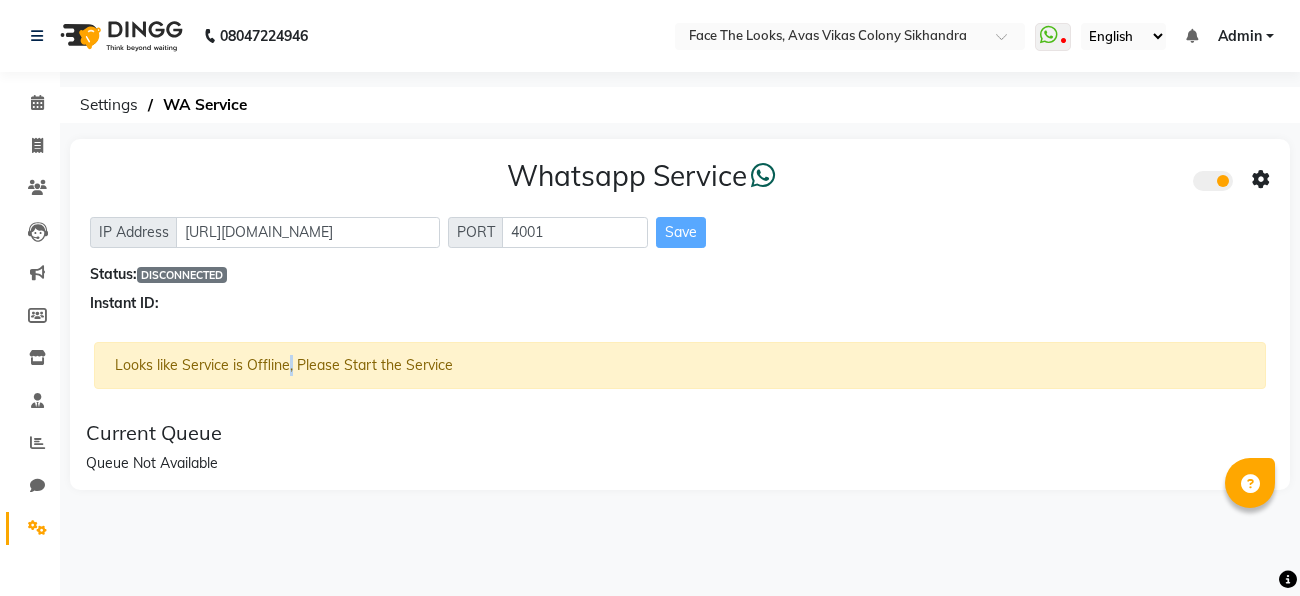 click 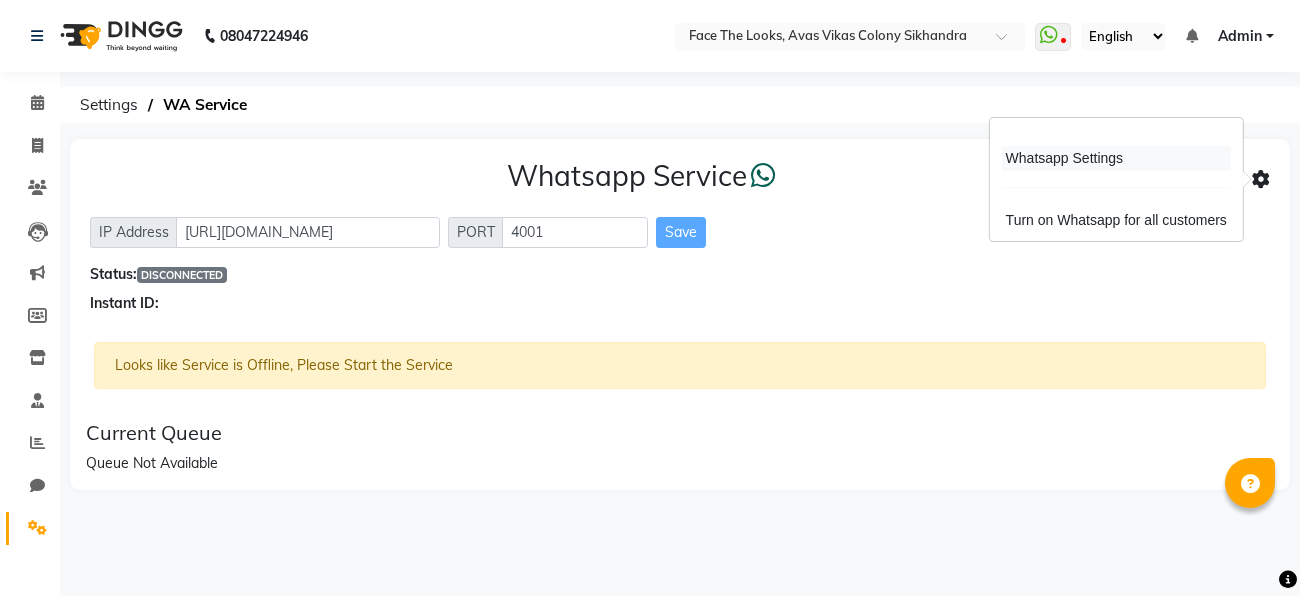 click on "Whatsapp Settings" at bounding box center [1116, 158] 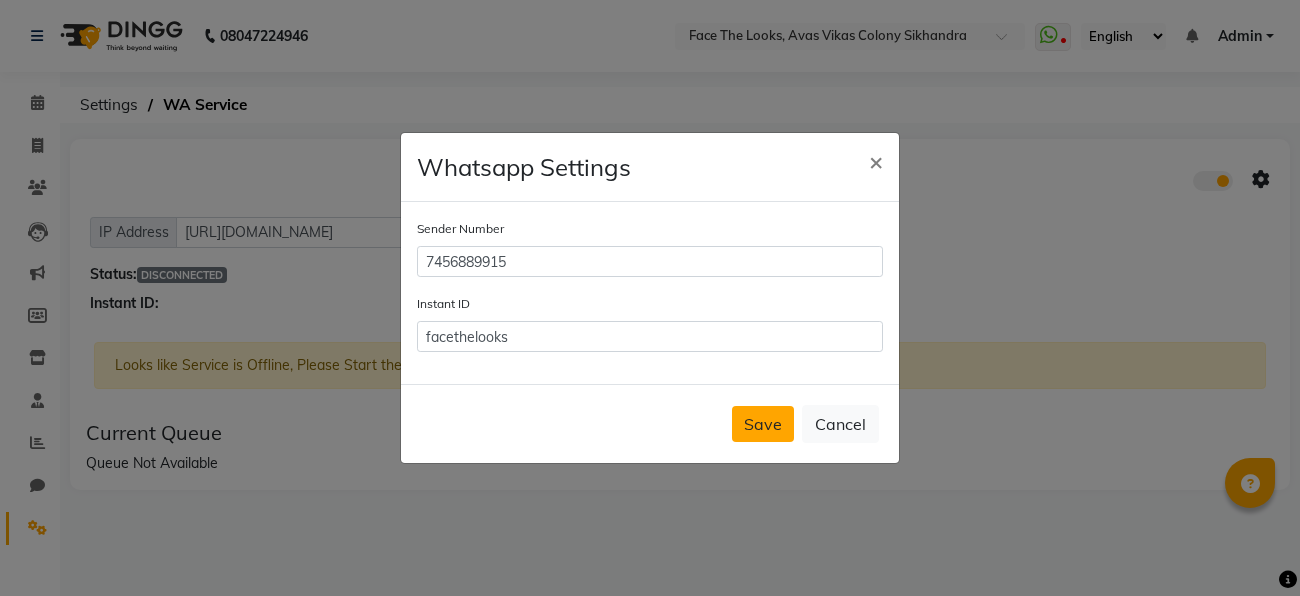 click on "Save" 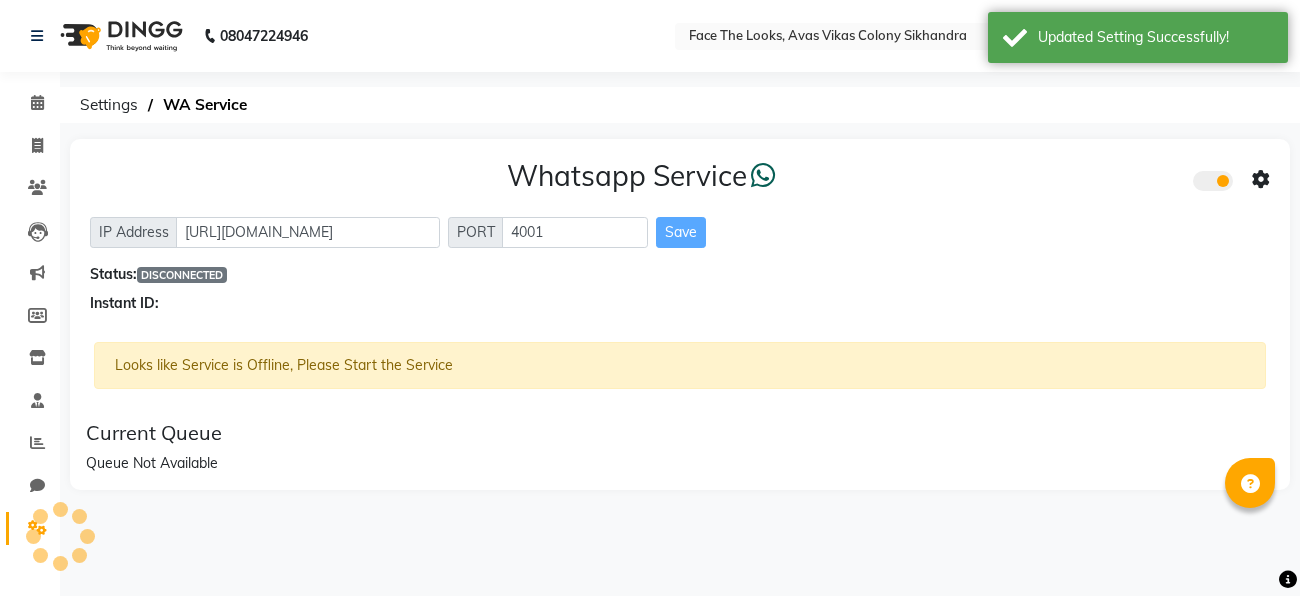 click on "Save" 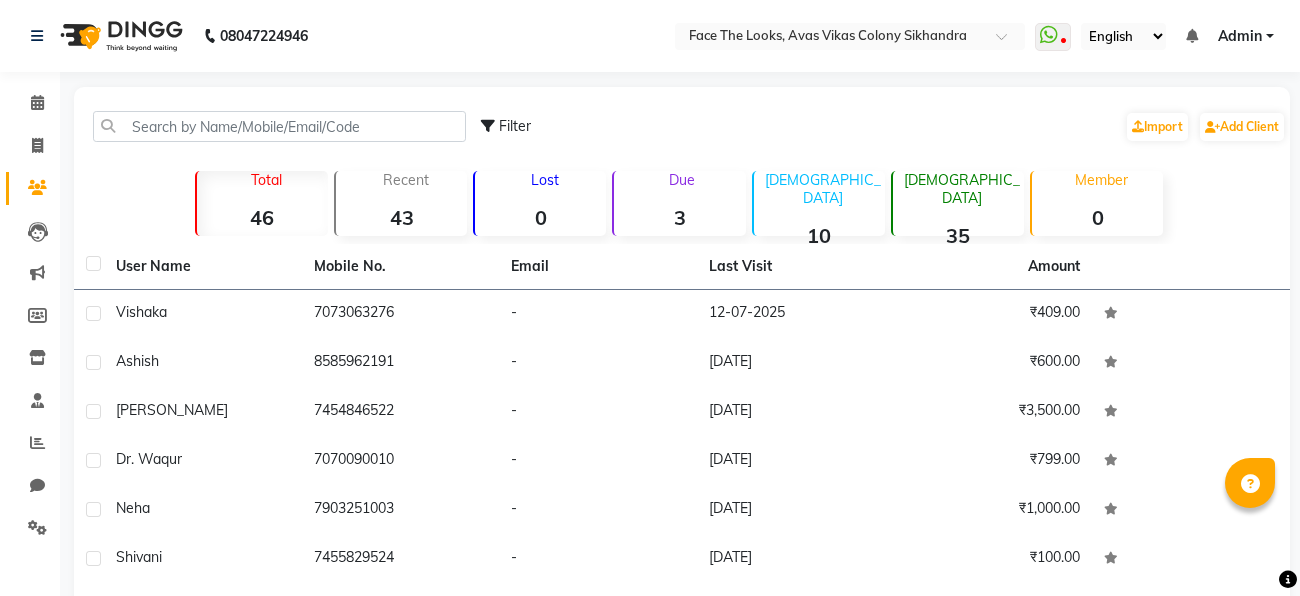 select on "service" 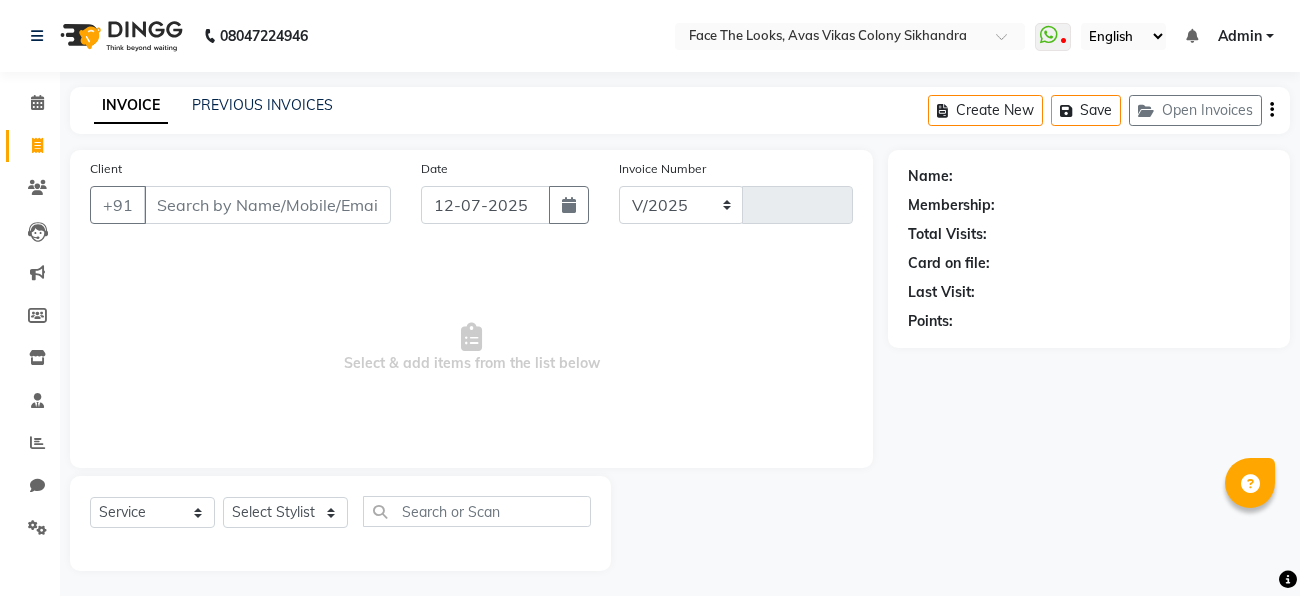 scroll, scrollTop: 5, scrollLeft: 0, axis: vertical 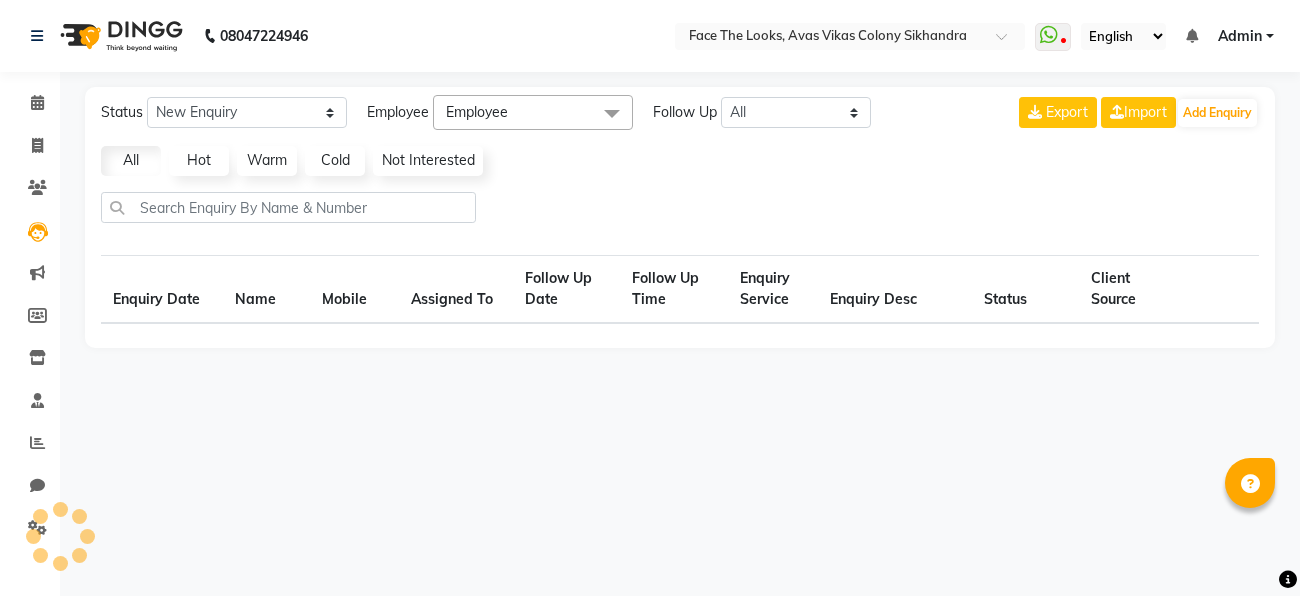 select on "10" 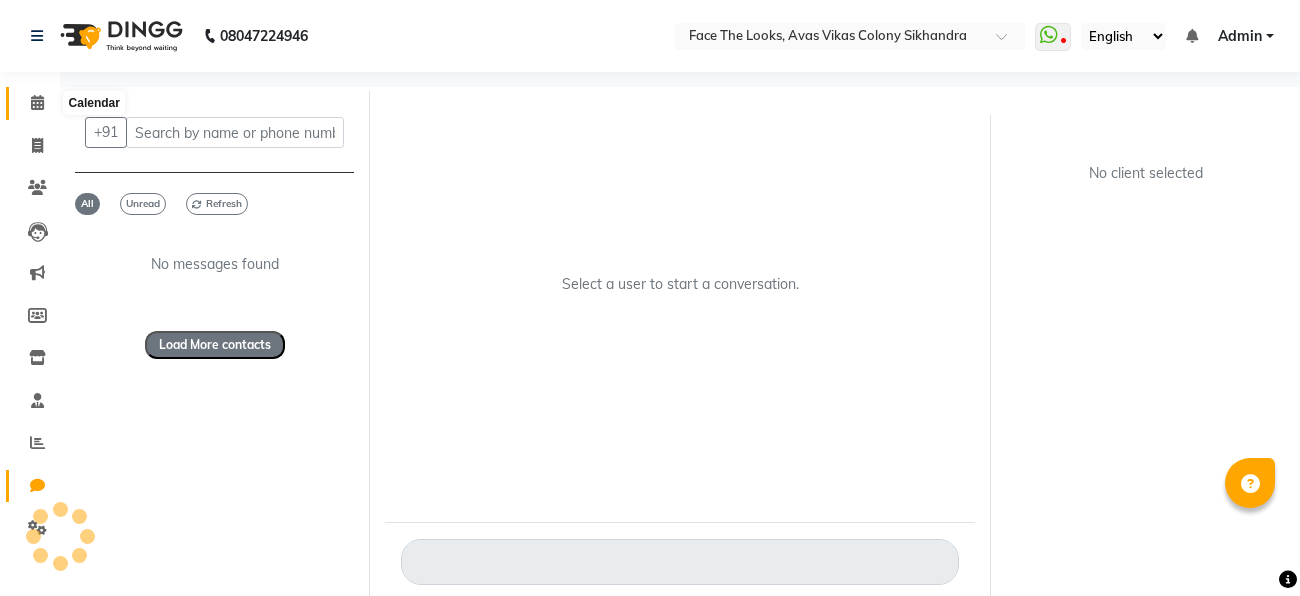 click 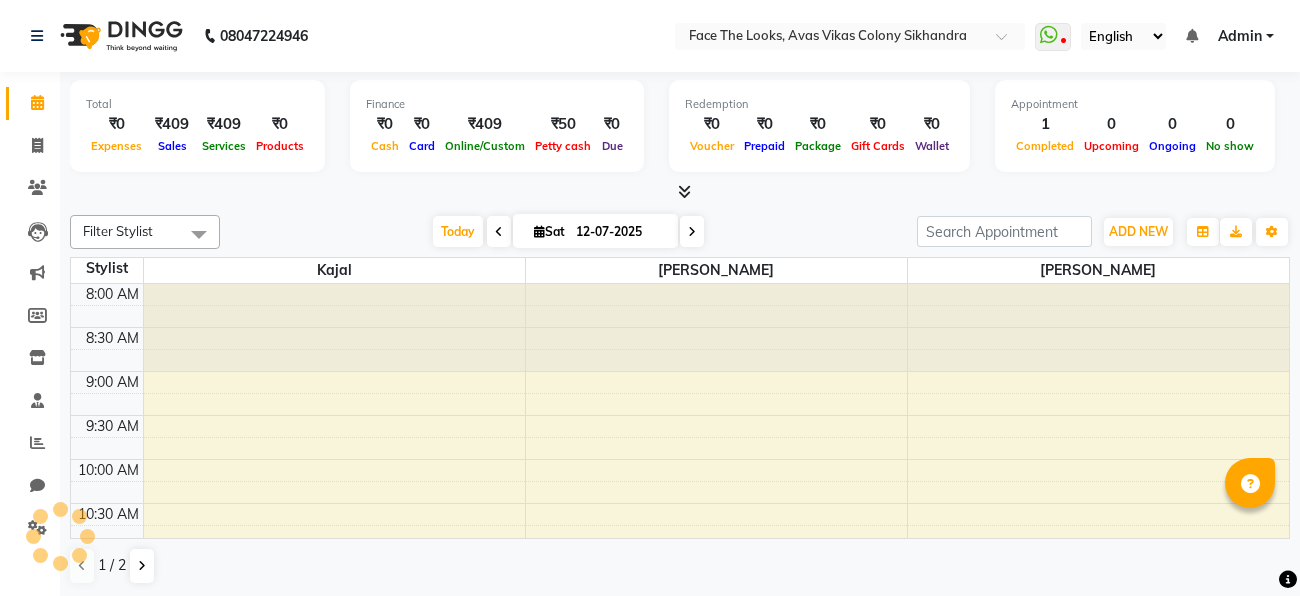 scroll, scrollTop: 703, scrollLeft: 0, axis: vertical 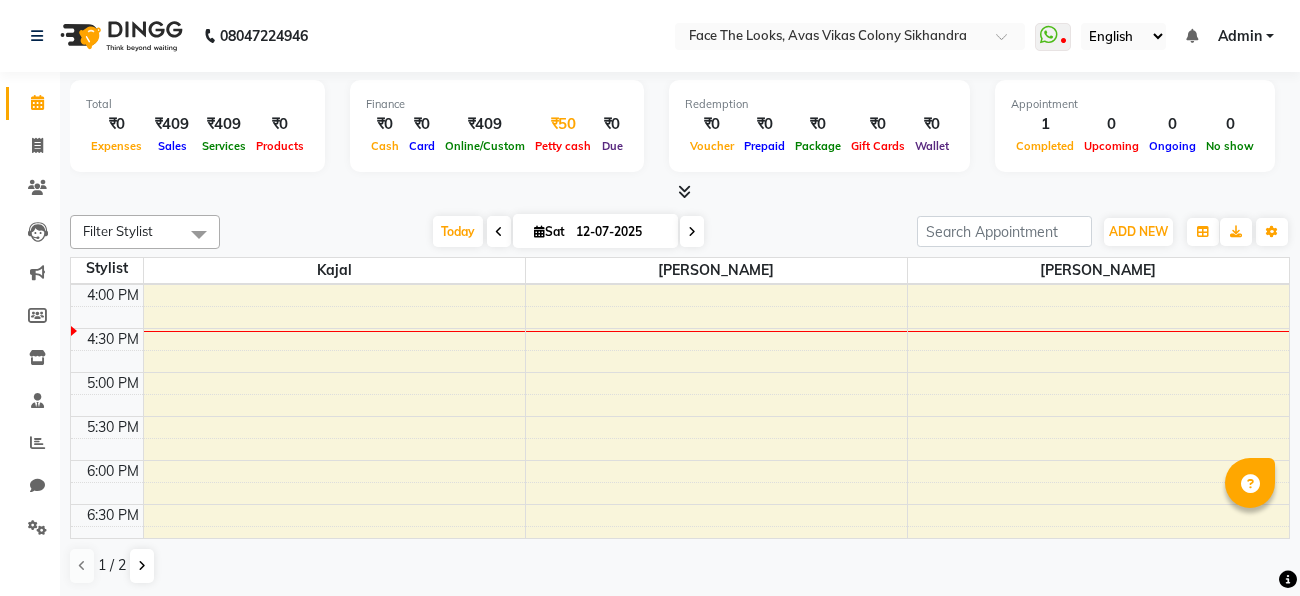 click on "₹50" at bounding box center [563, 124] 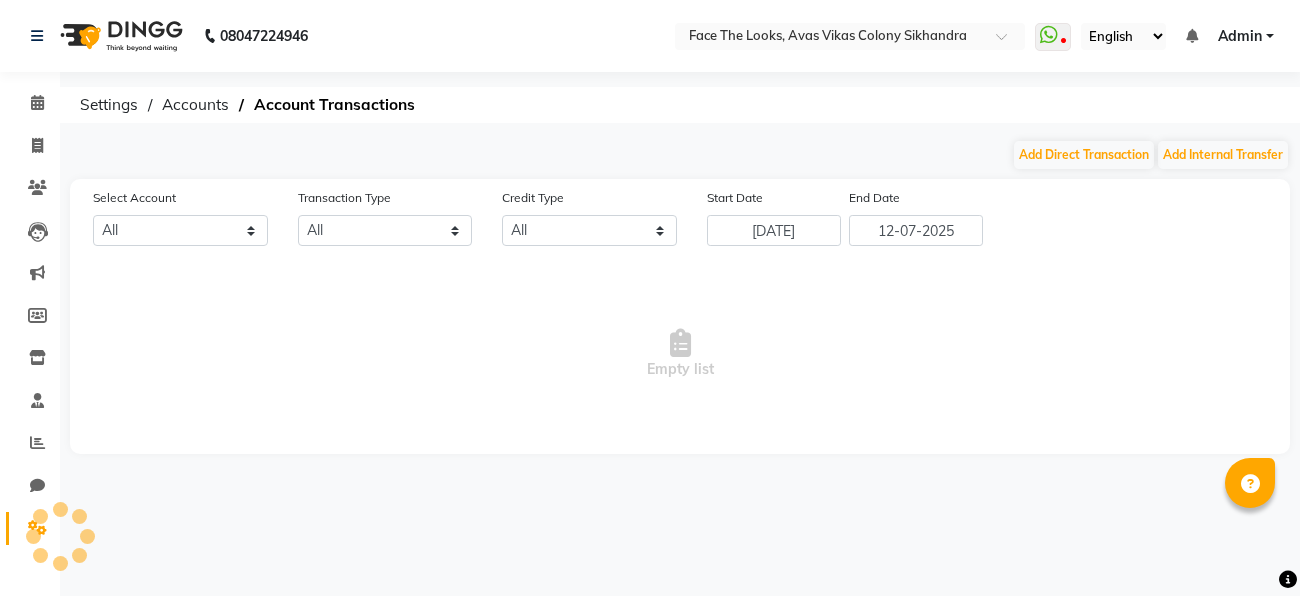 select on "7592" 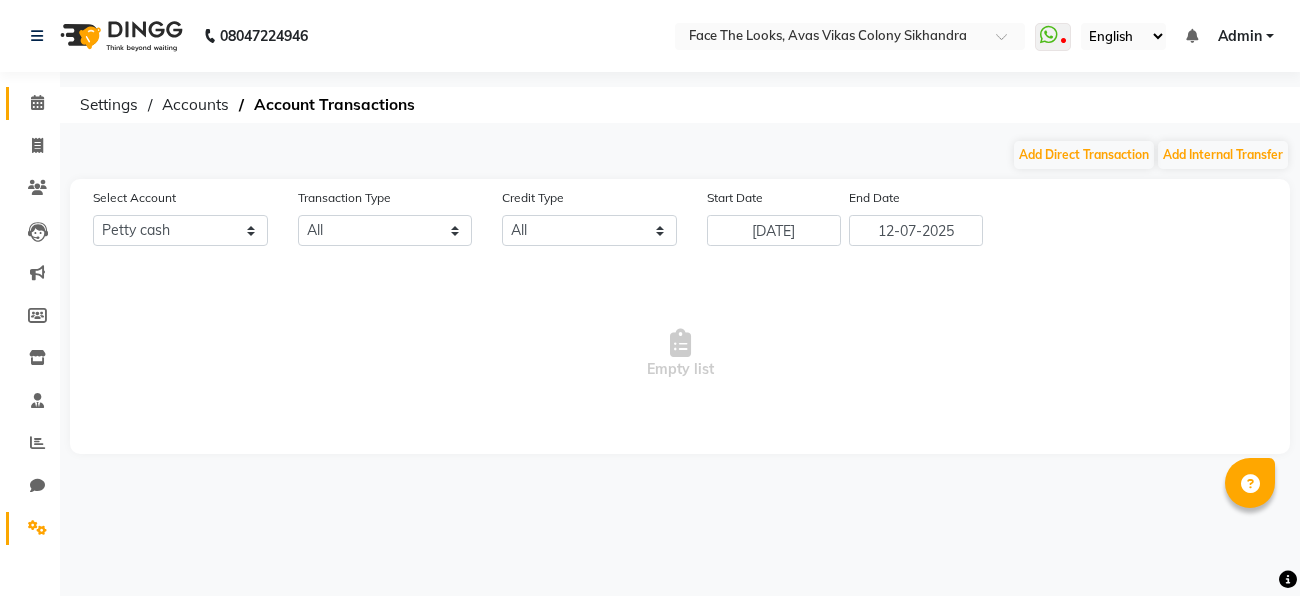 click 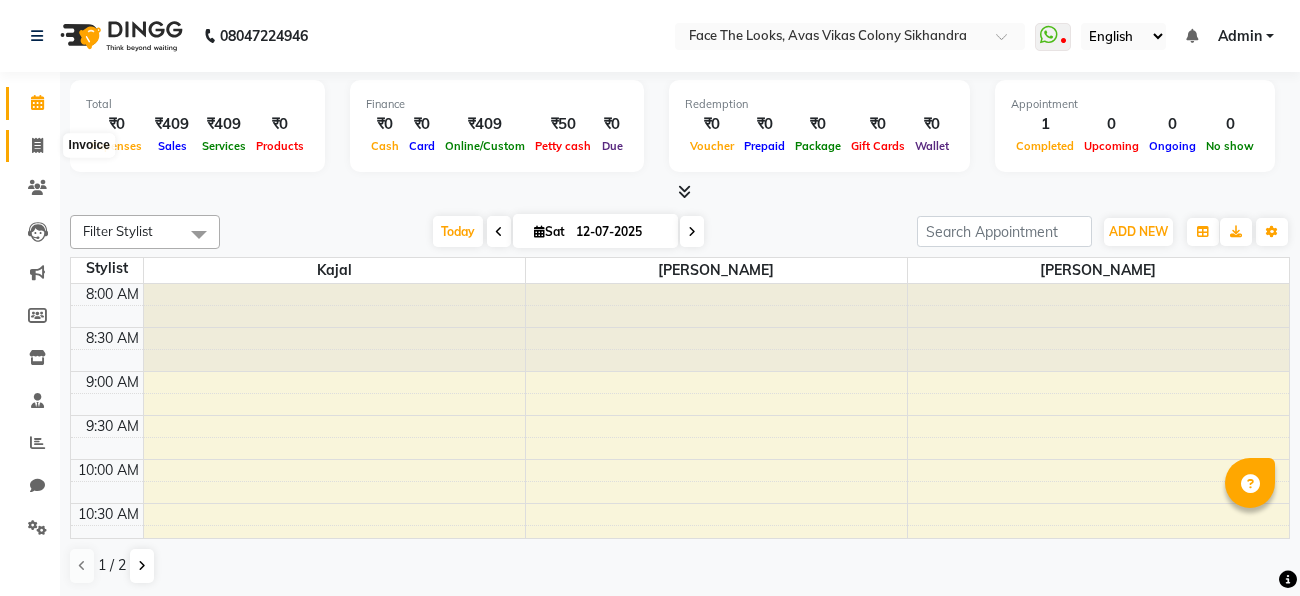 click 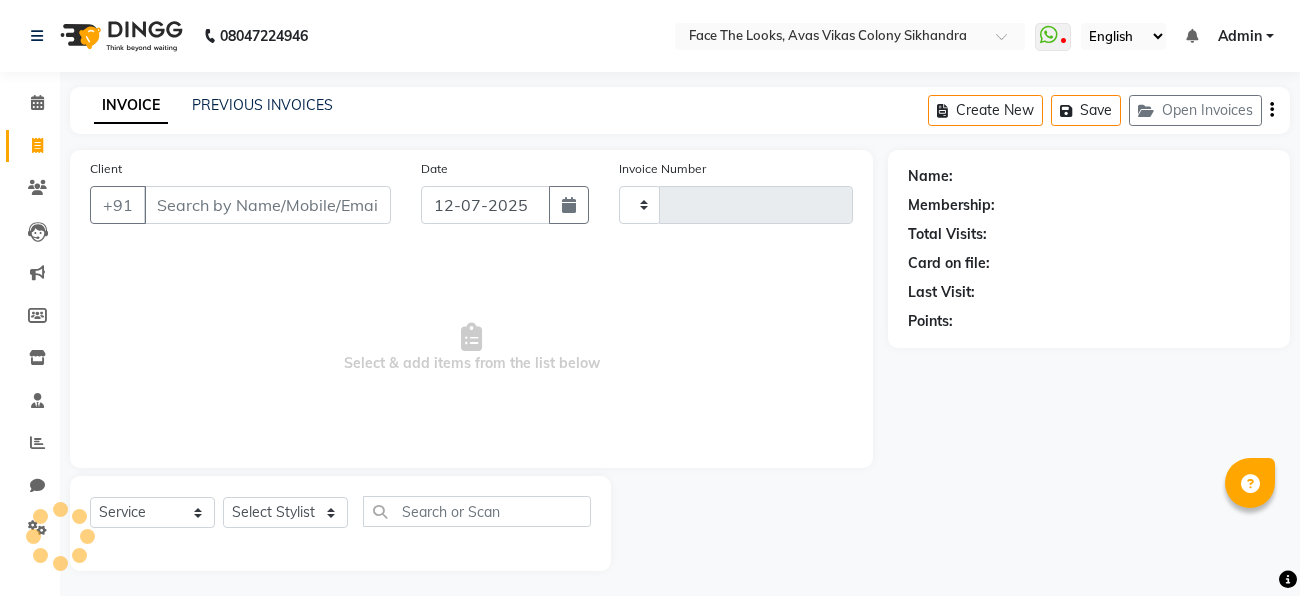 type on "0050" 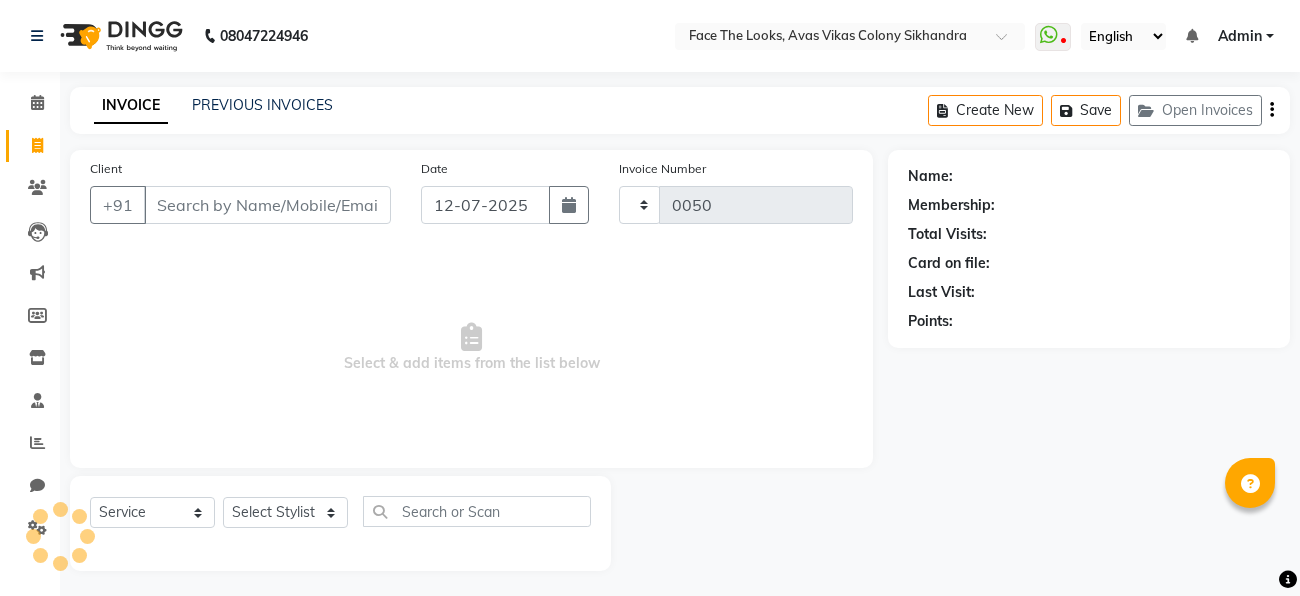 select on "8471" 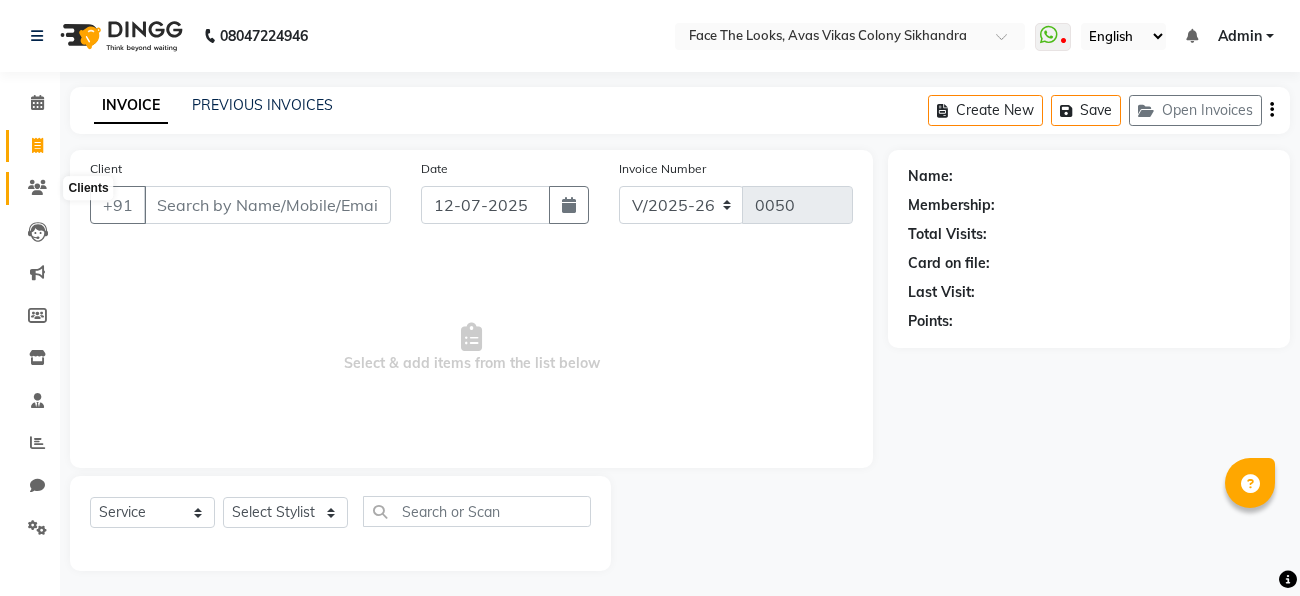 click 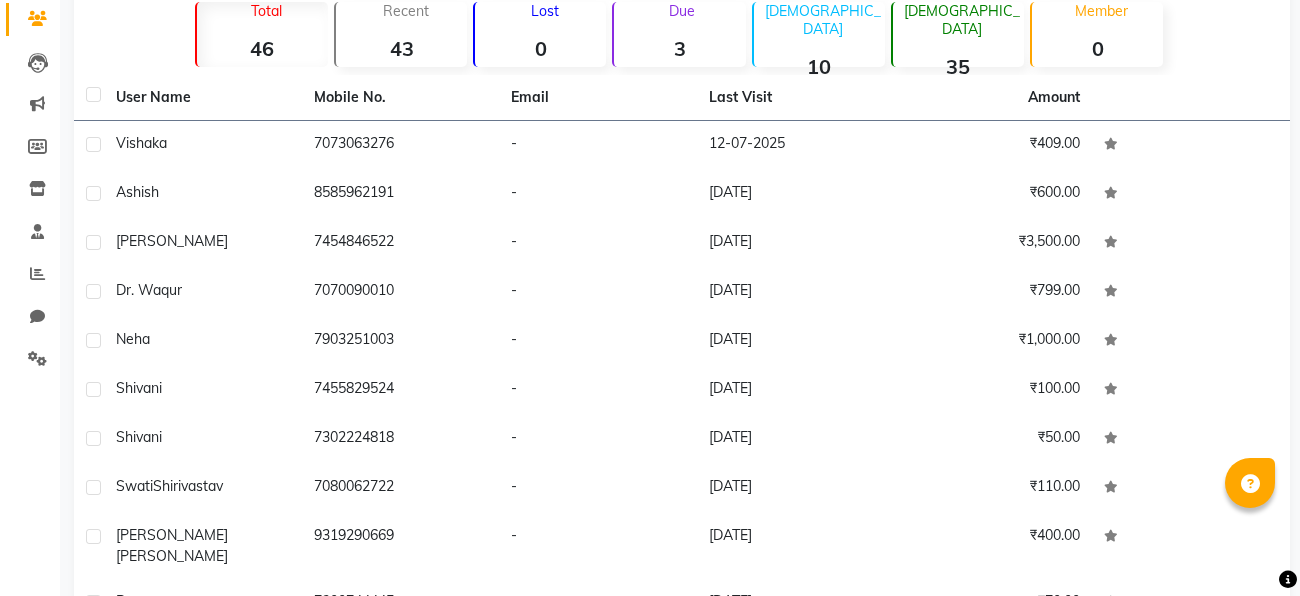 scroll, scrollTop: 0, scrollLeft: 0, axis: both 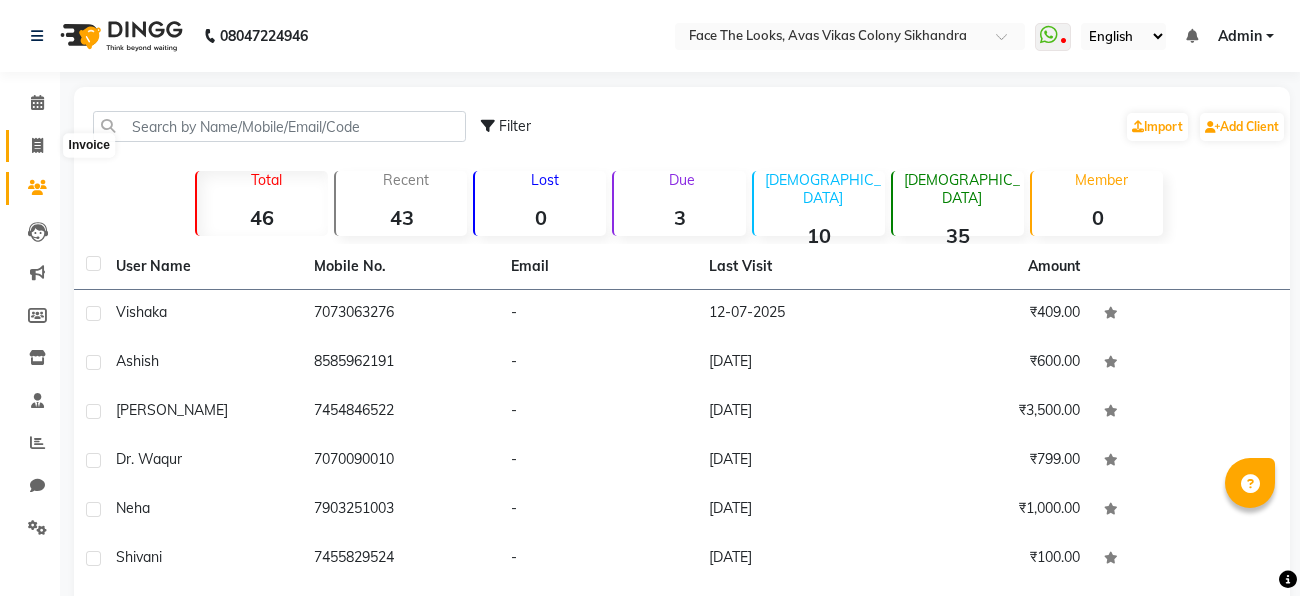 click 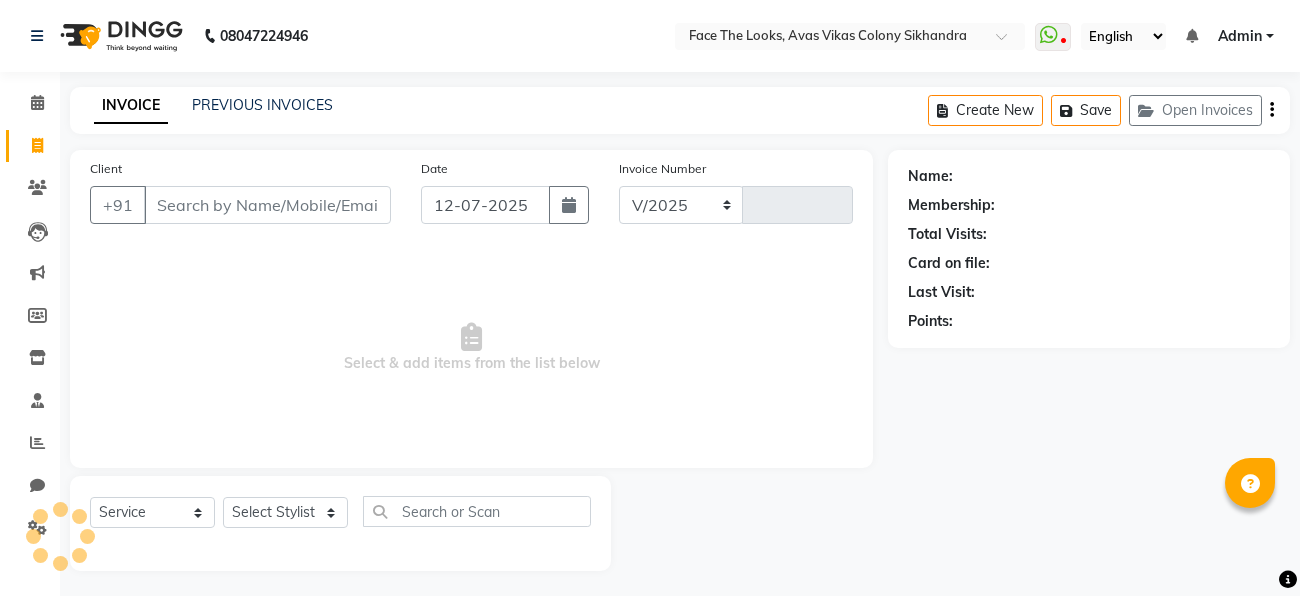 select on "8471" 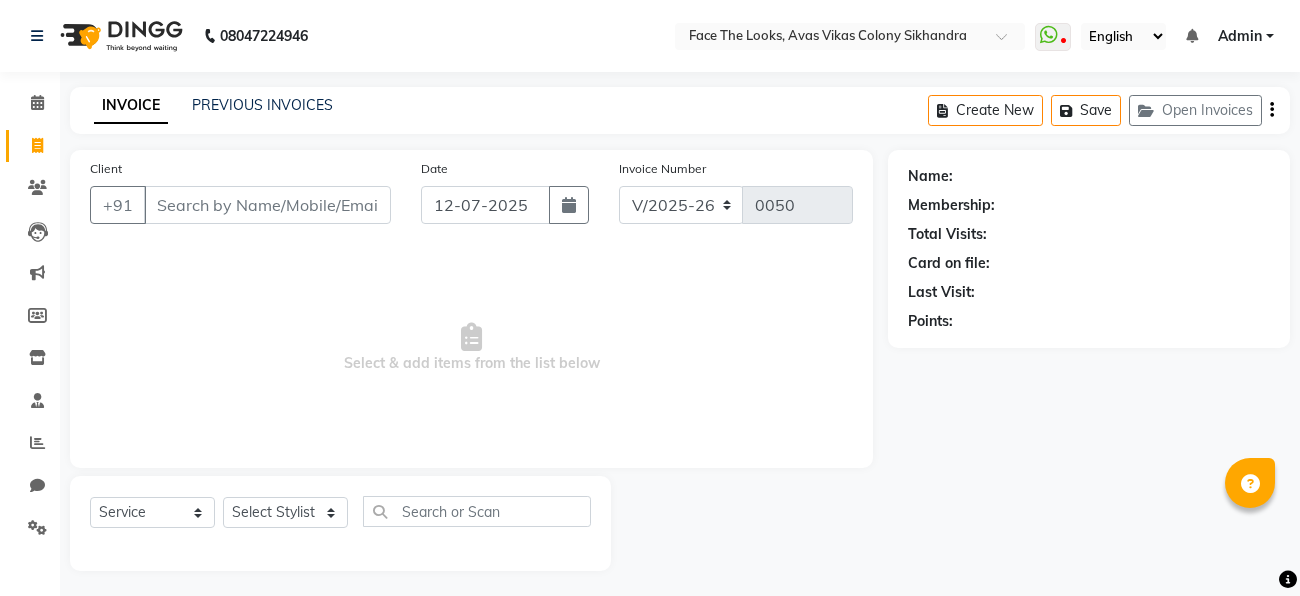 scroll, scrollTop: 5, scrollLeft: 0, axis: vertical 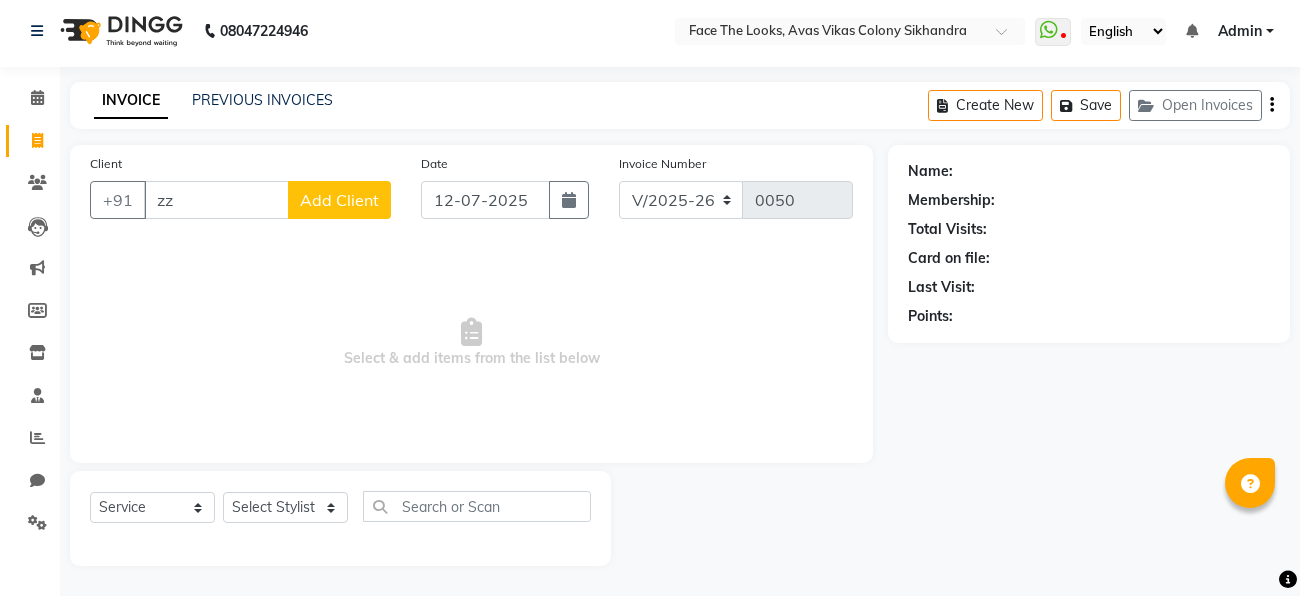 type on "z" 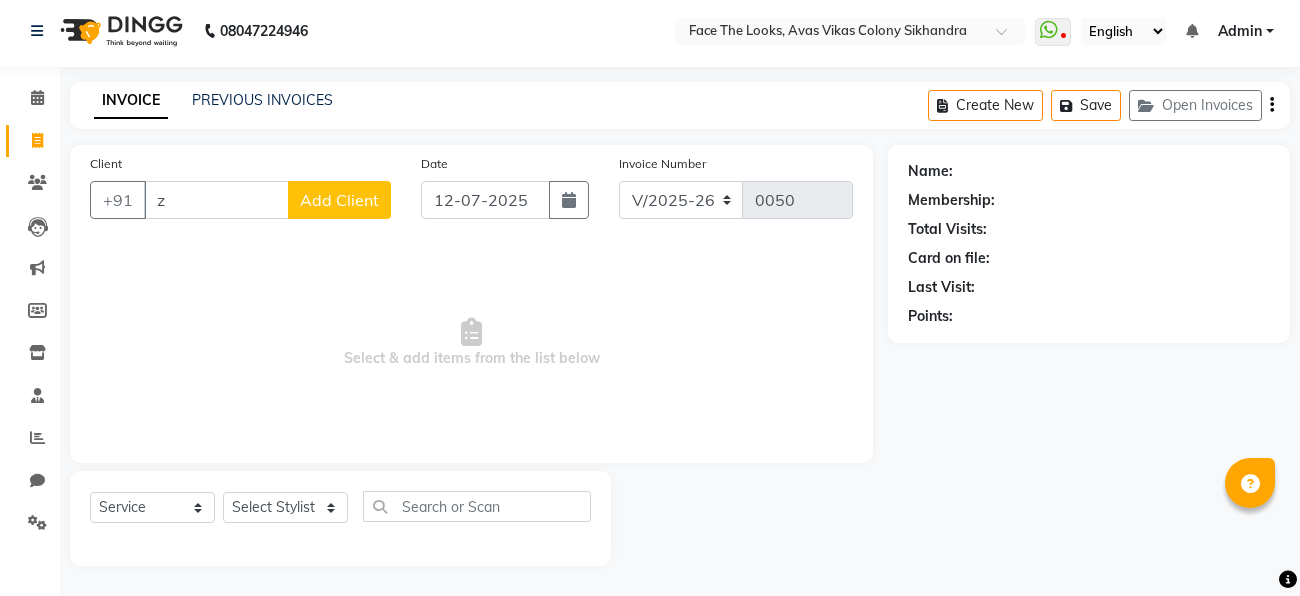 type 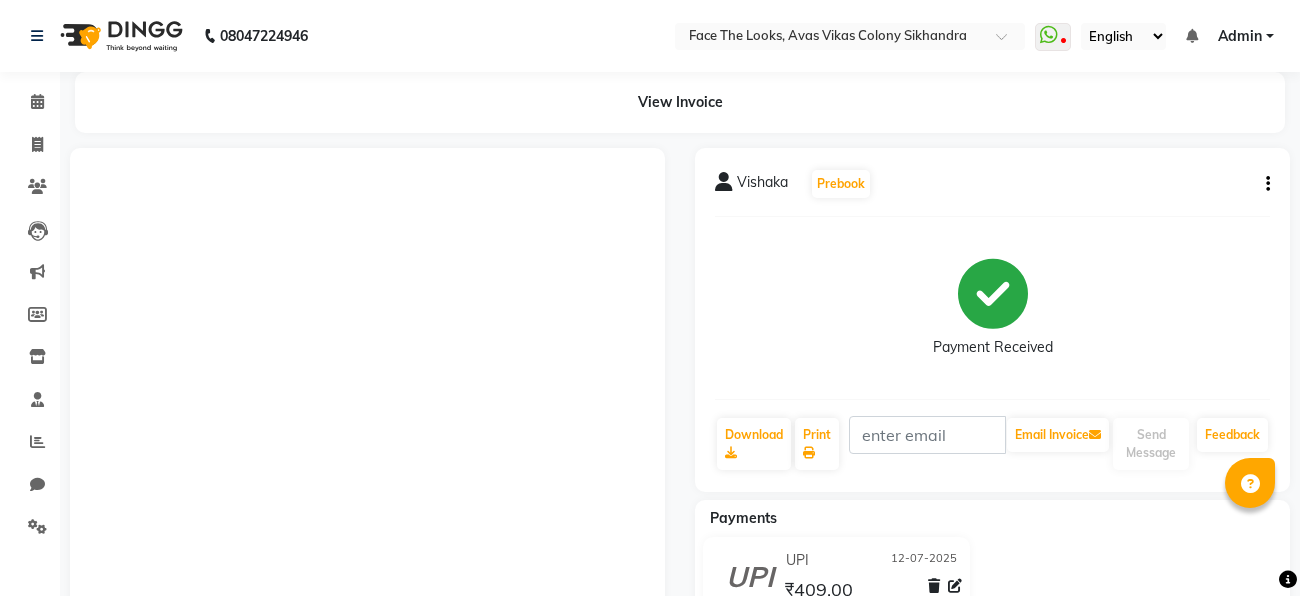scroll, scrollTop: 10, scrollLeft: 0, axis: vertical 